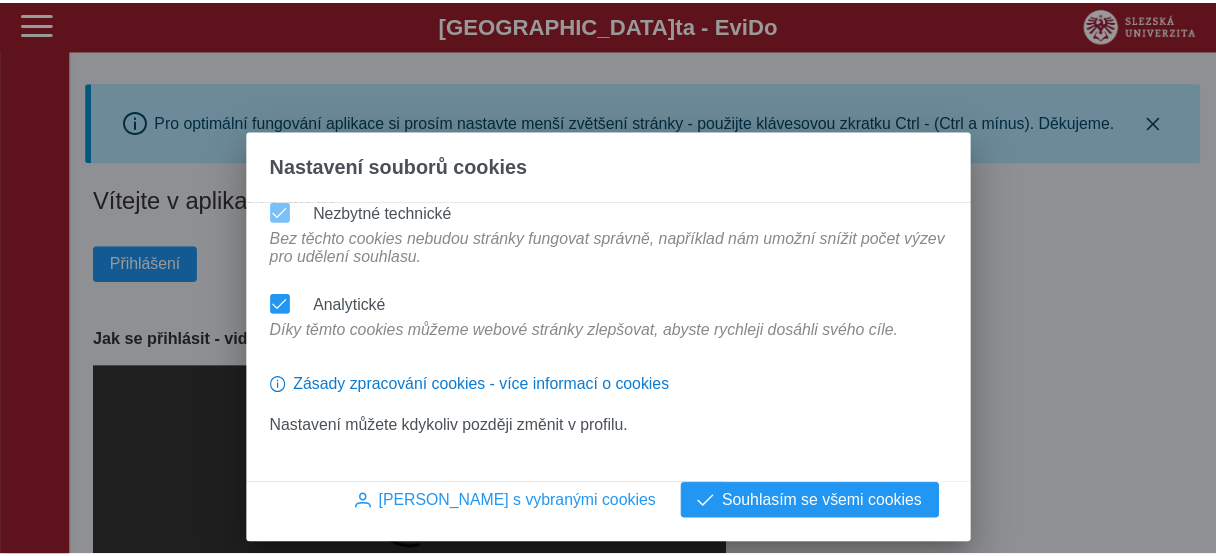 scroll, scrollTop: 0, scrollLeft: 0, axis: both 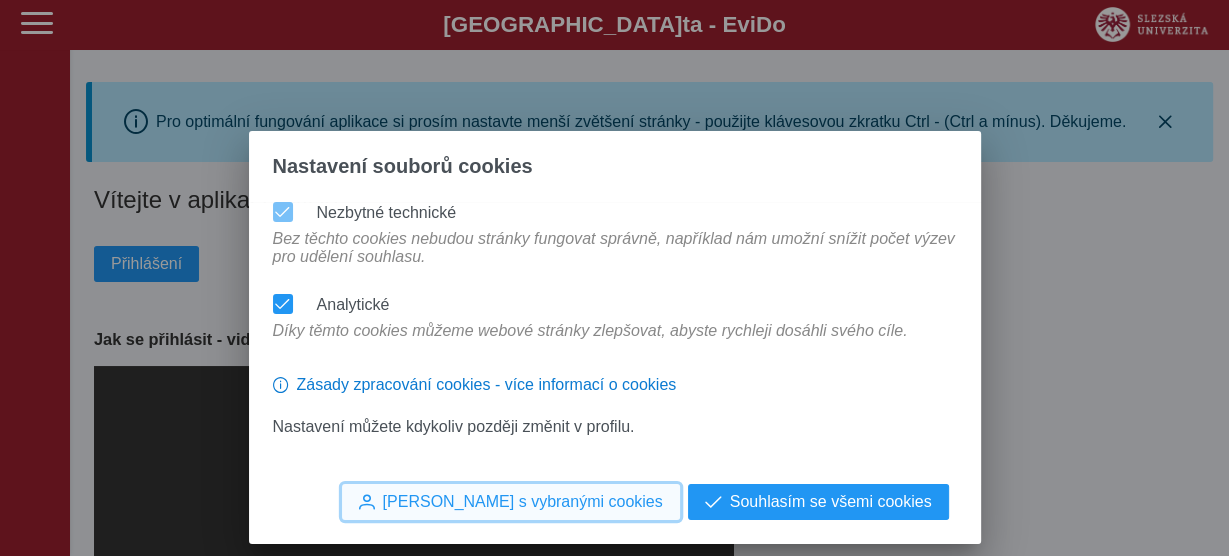 click on "[PERSON_NAME] s vybranými cookies" at bounding box center (523, 502) 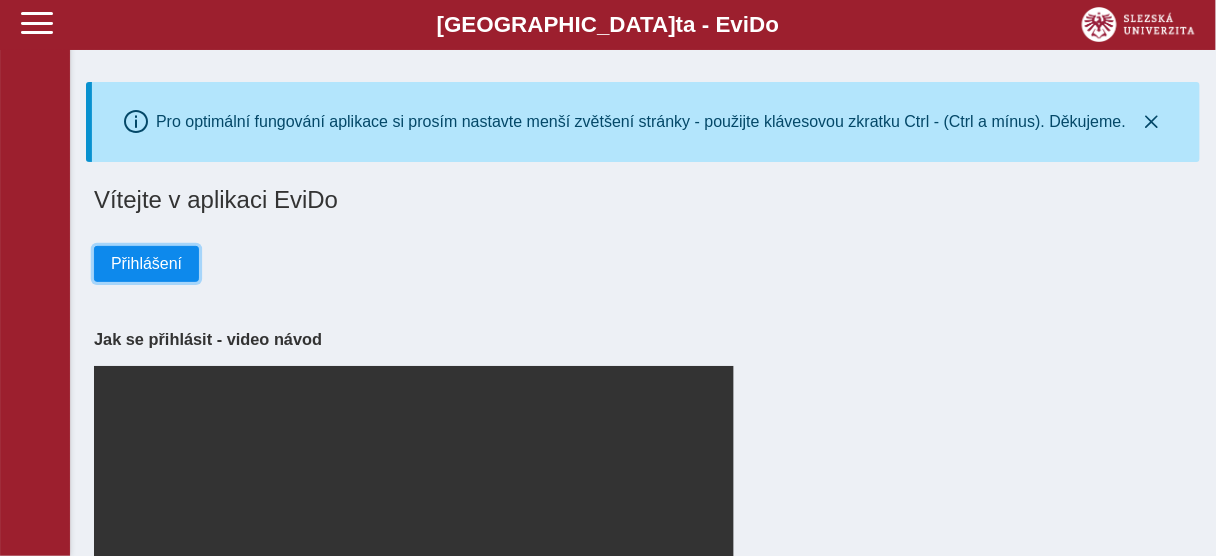 click on "Přihlášení" at bounding box center [146, 264] 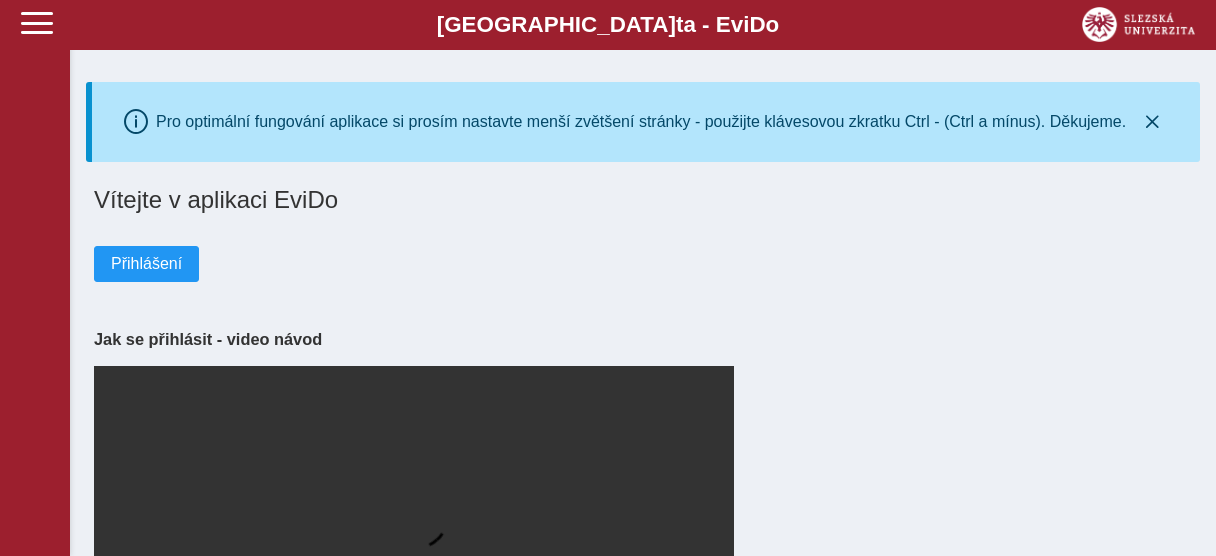 scroll, scrollTop: 0, scrollLeft: 0, axis: both 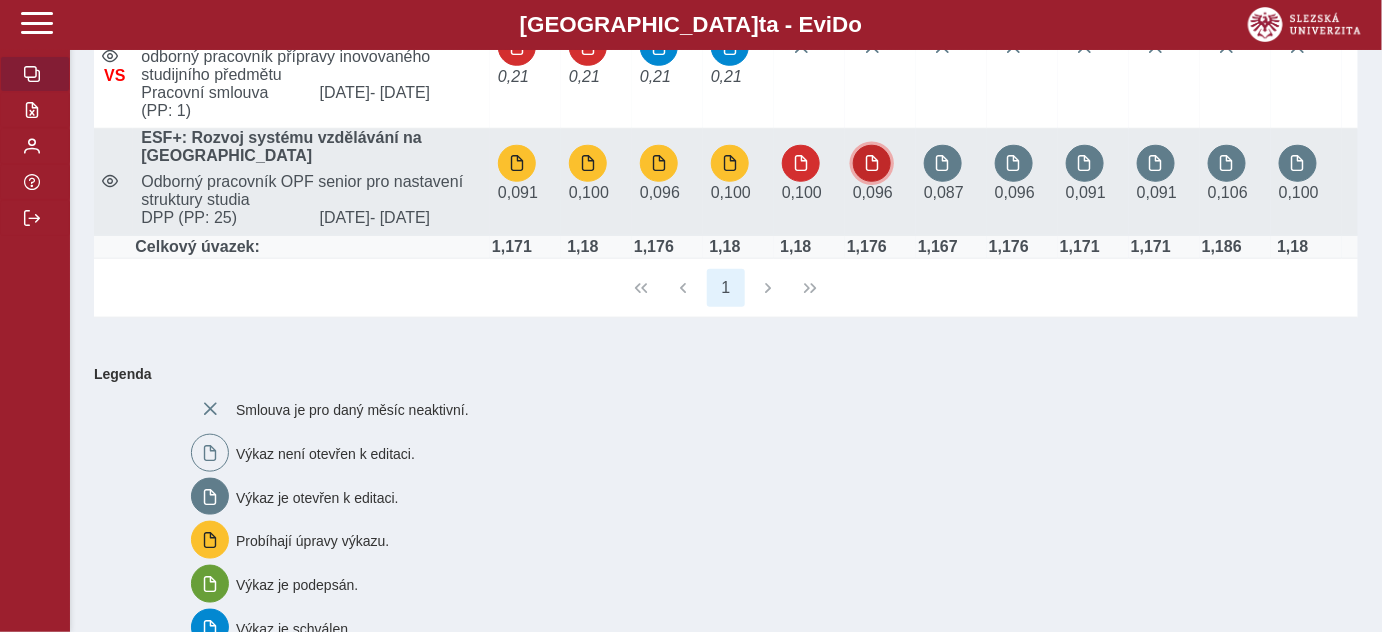 click at bounding box center (872, 164) 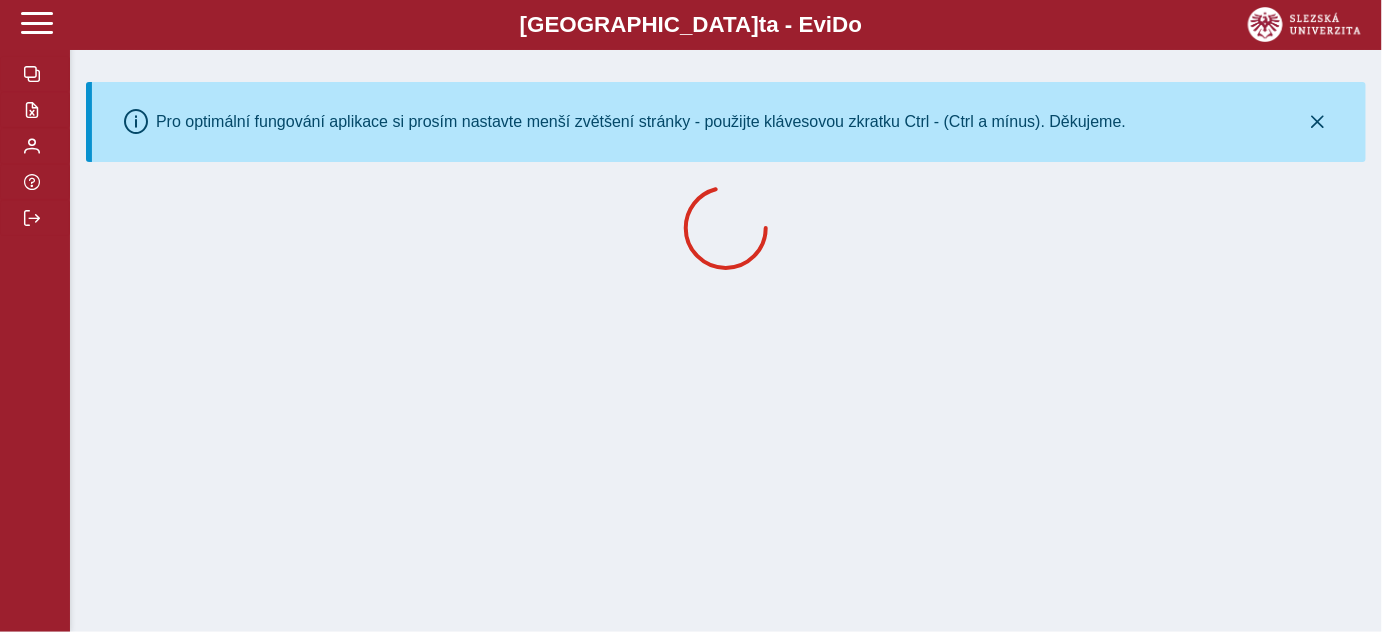 scroll, scrollTop: 0, scrollLeft: 0, axis: both 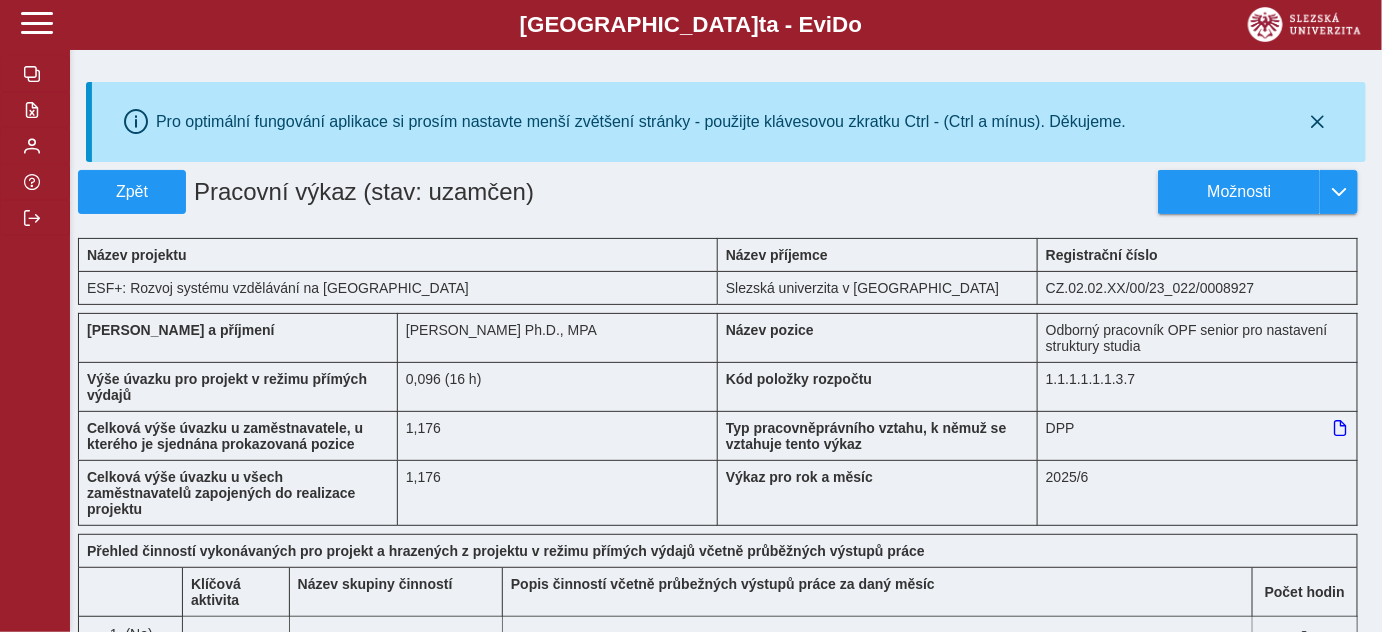 type 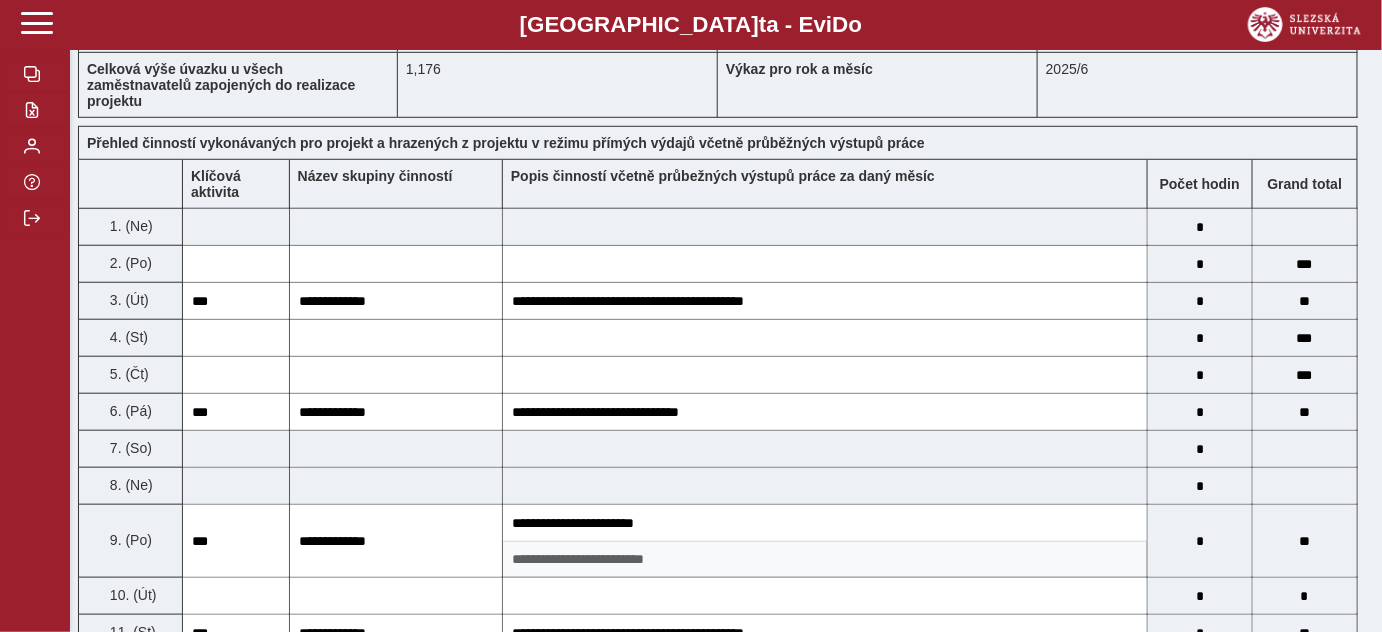 scroll, scrollTop: 90, scrollLeft: 0, axis: vertical 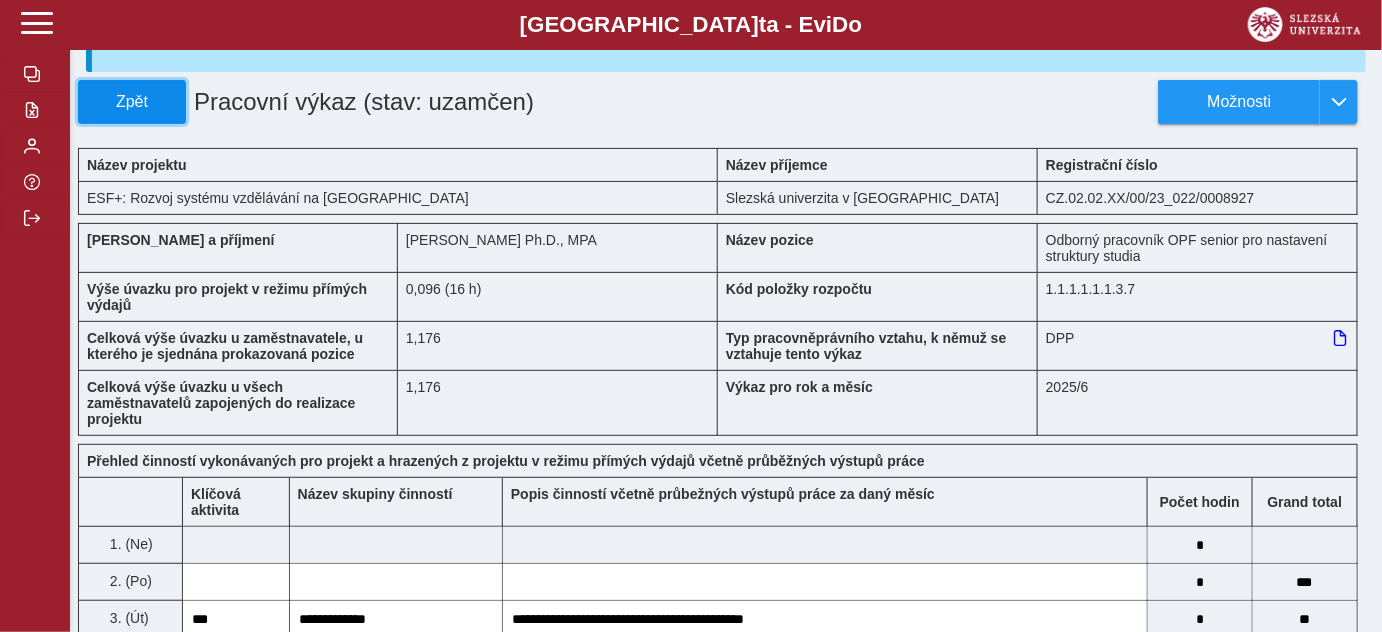 click on "Zpět" at bounding box center (132, 102) 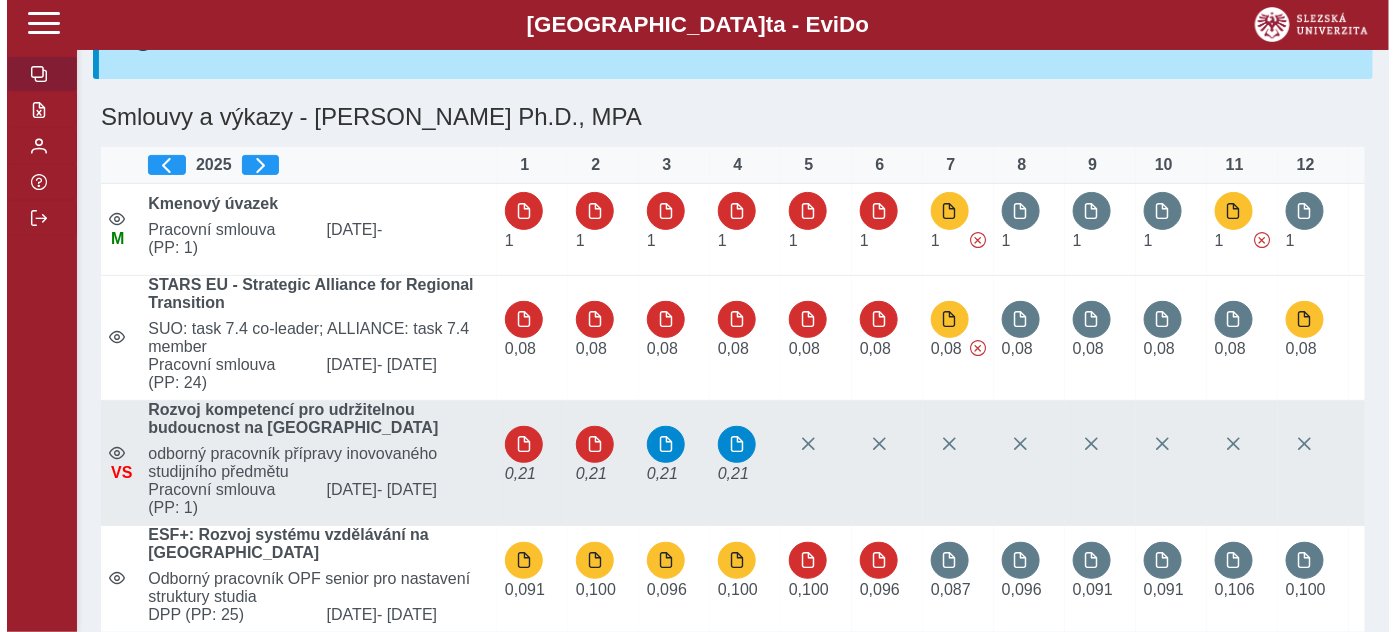 scroll, scrollTop: 363, scrollLeft: 0, axis: vertical 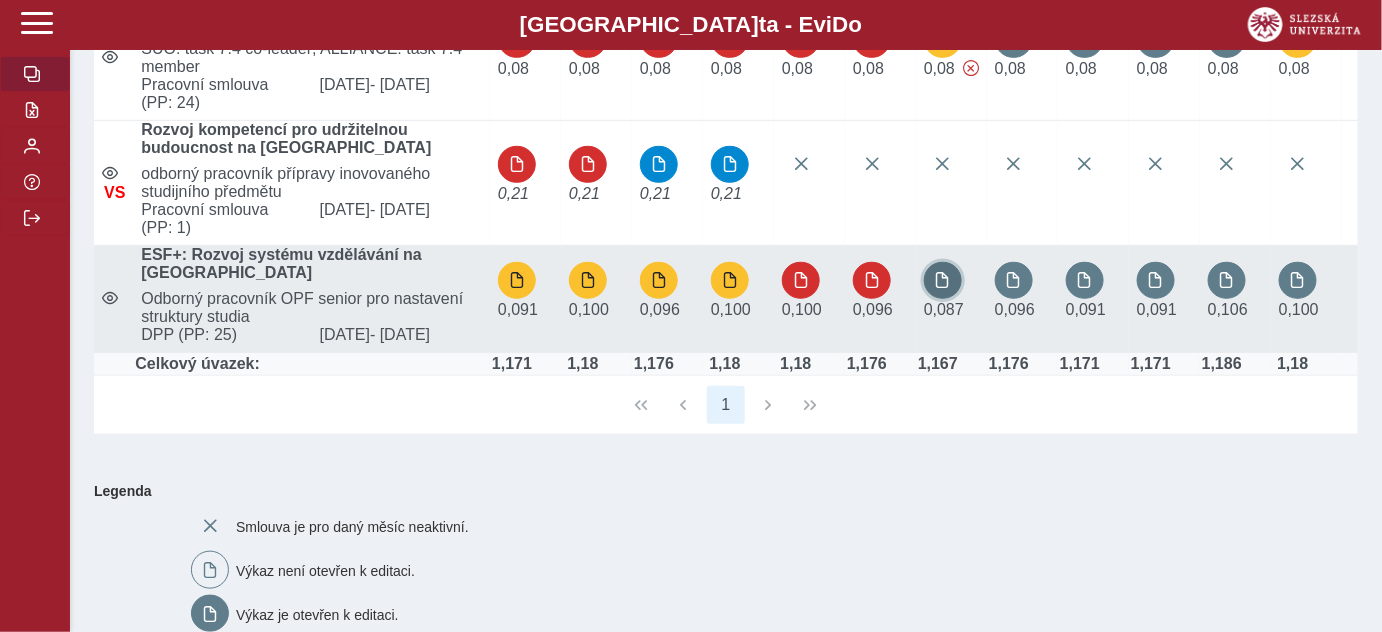 click at bounding box center (943, 280) 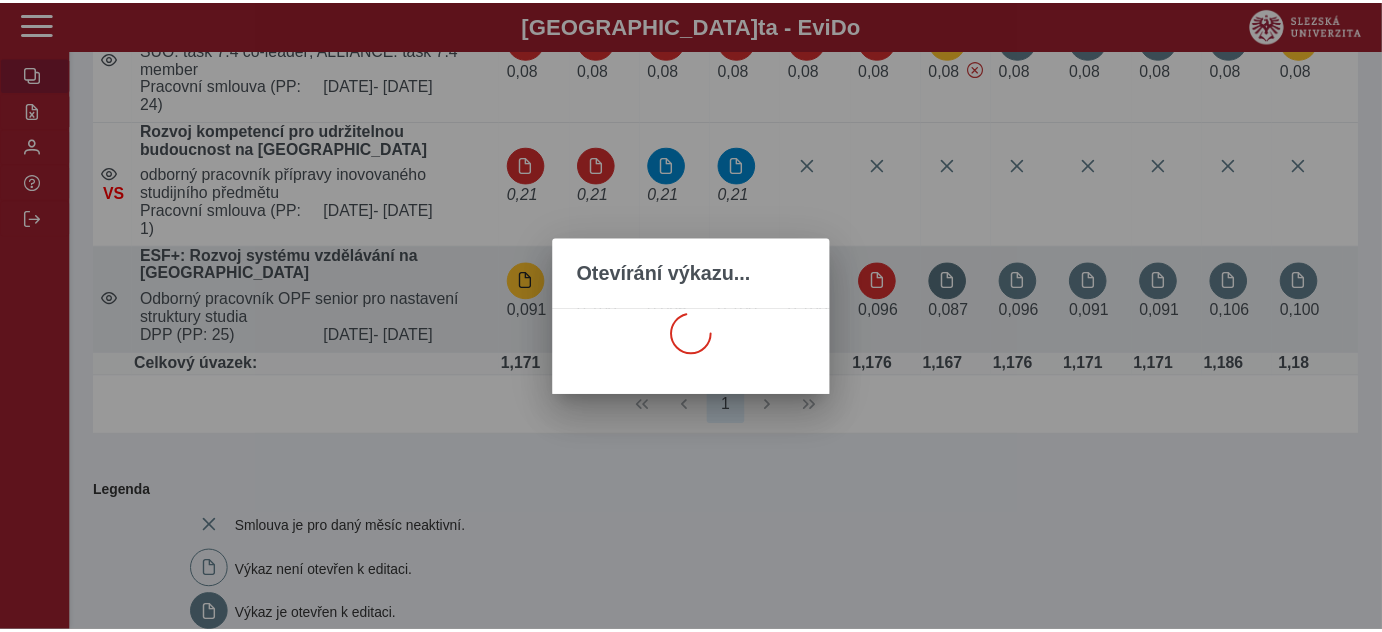 scroll, scrollTop: 0, scrollLeft: 0, axis: both 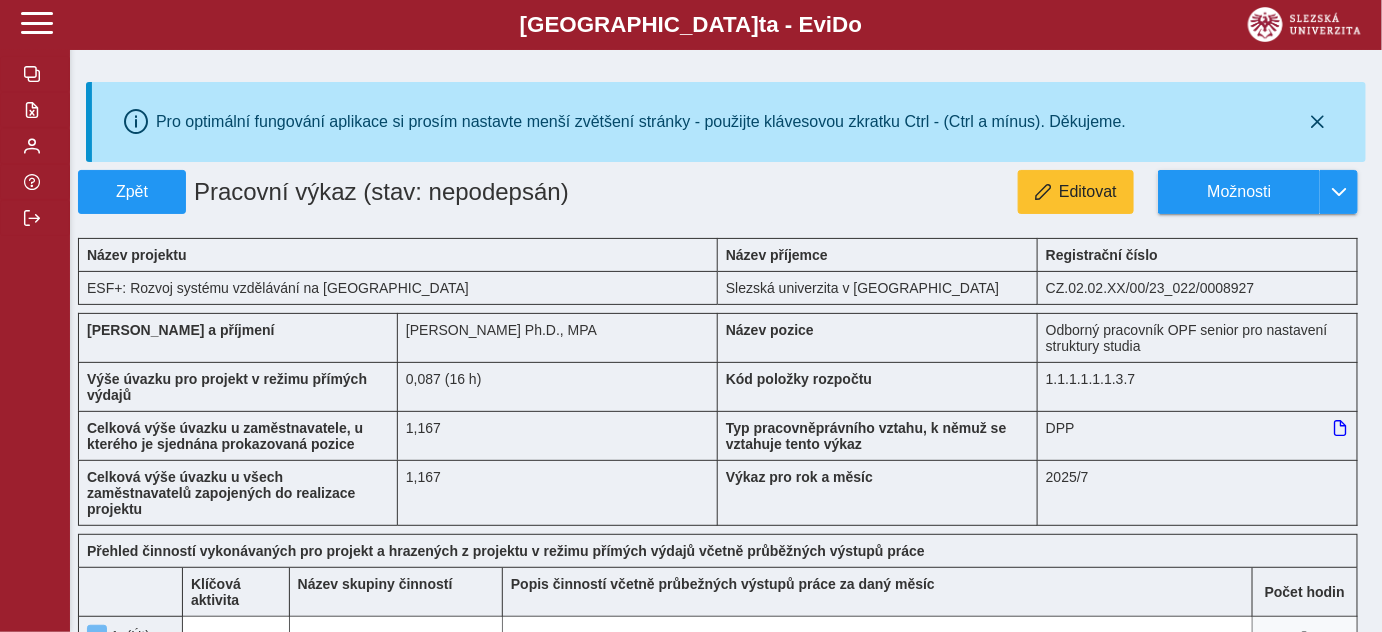 type 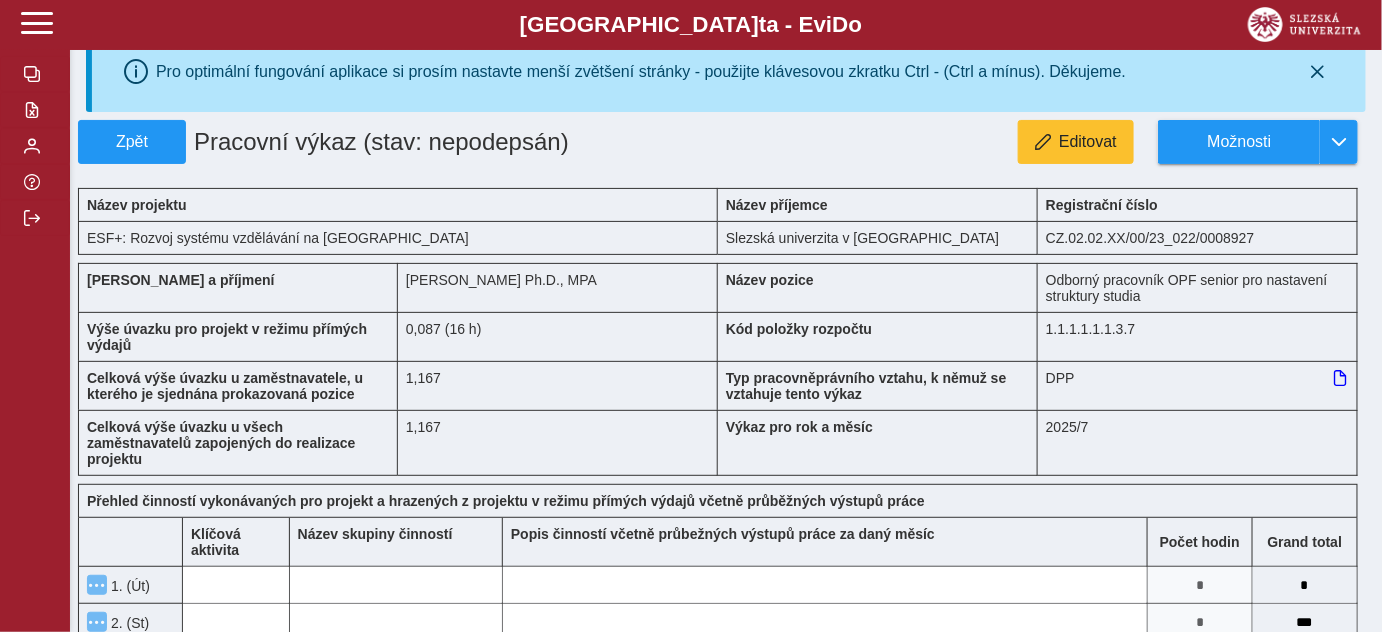 scroll, scrollTop: 90, scrollLeft: 0, axis: vertical 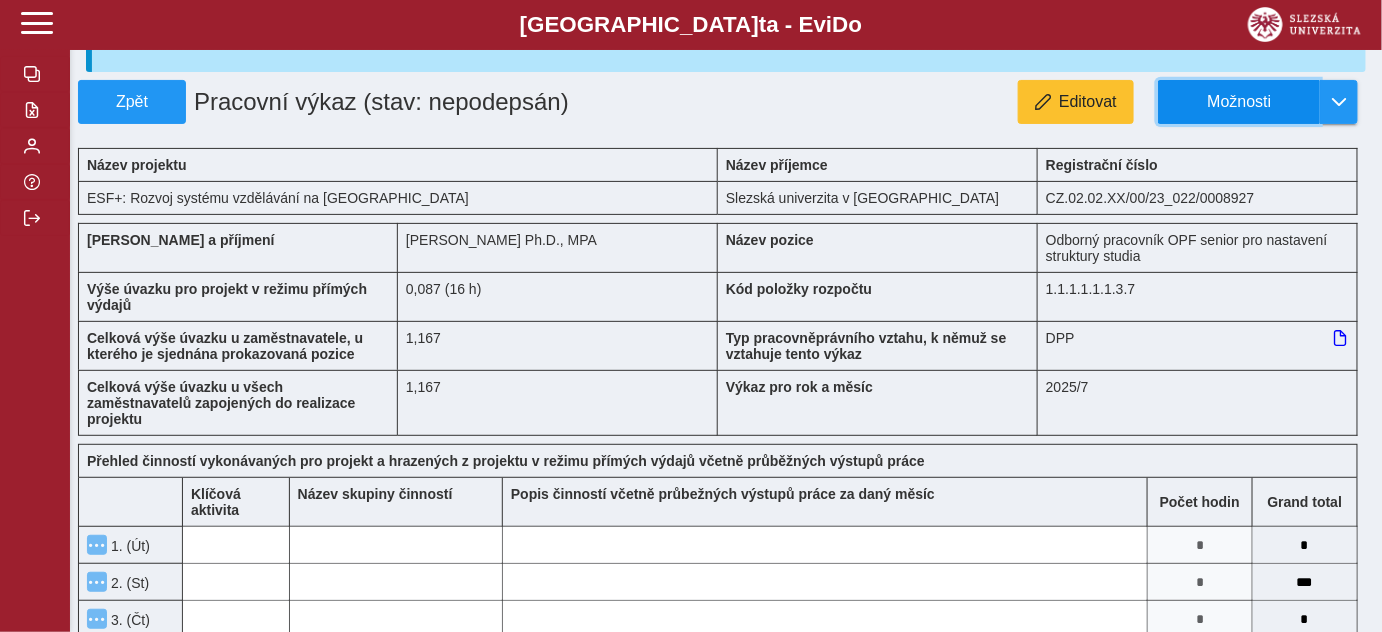 click on "Možnosti" at bounding box center (1239, 102) 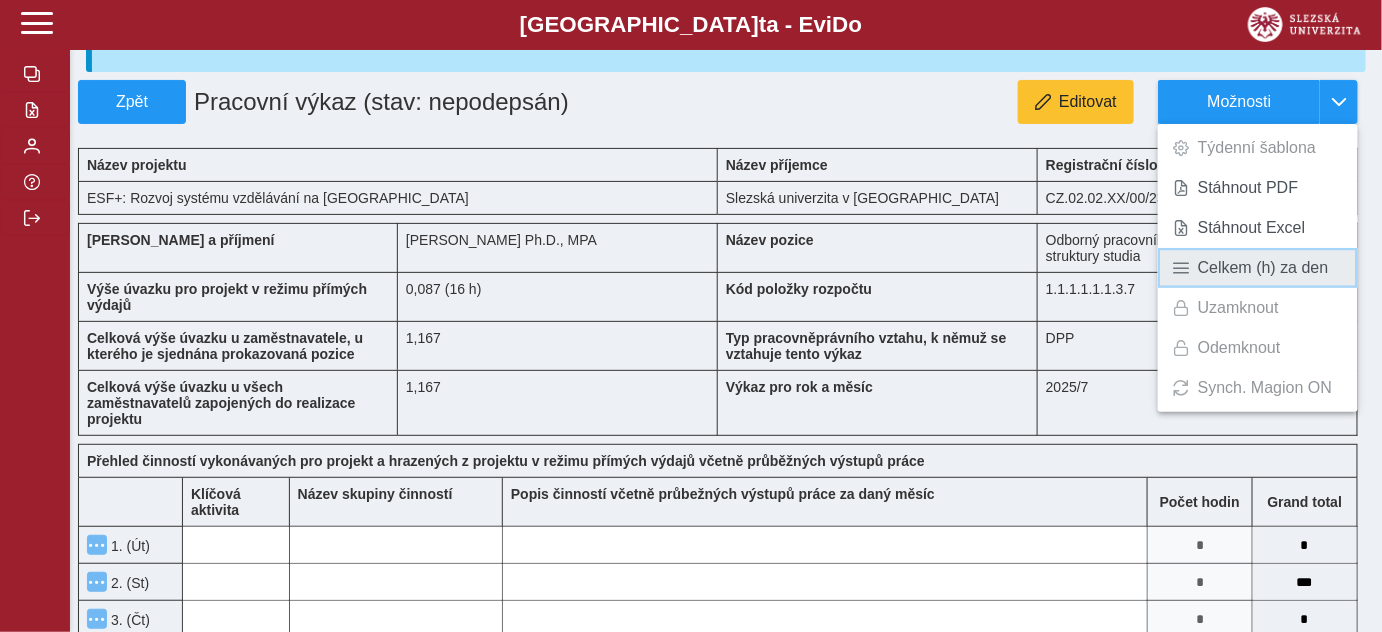 click on "Celkem (h) za den" at bounding box center [1263, 268] 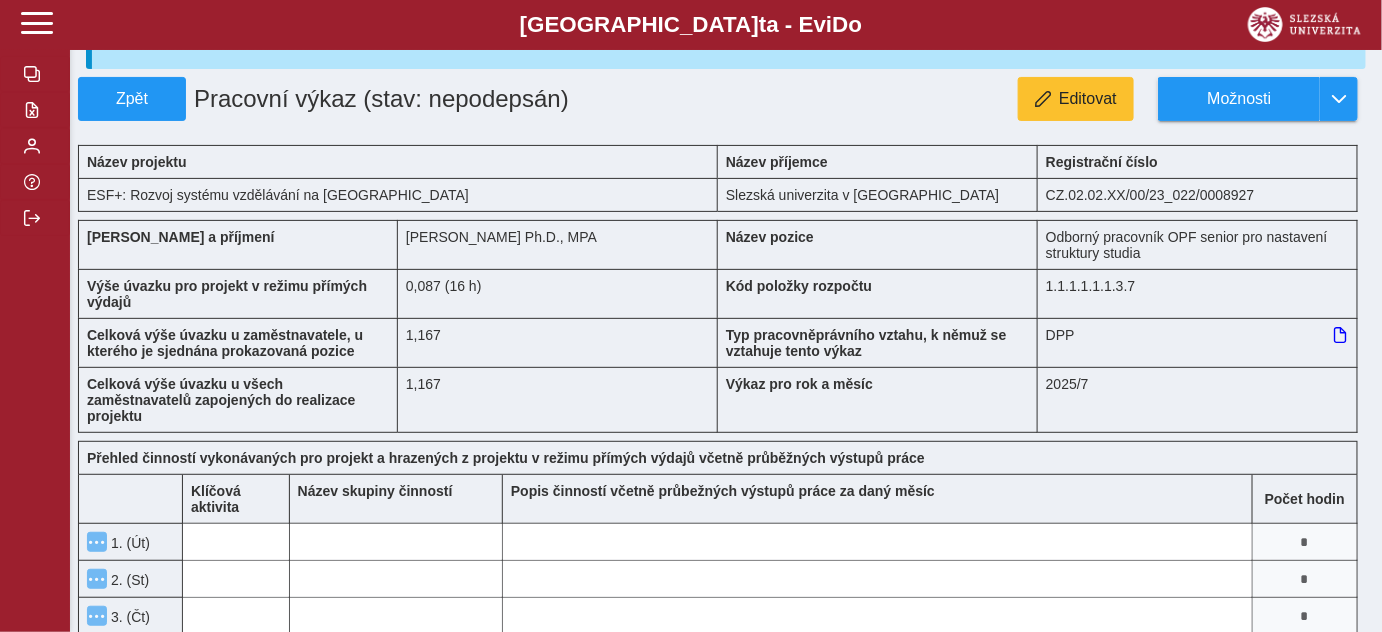 scroll, scrollTop: 0, scrollLeft: 0, axis: both 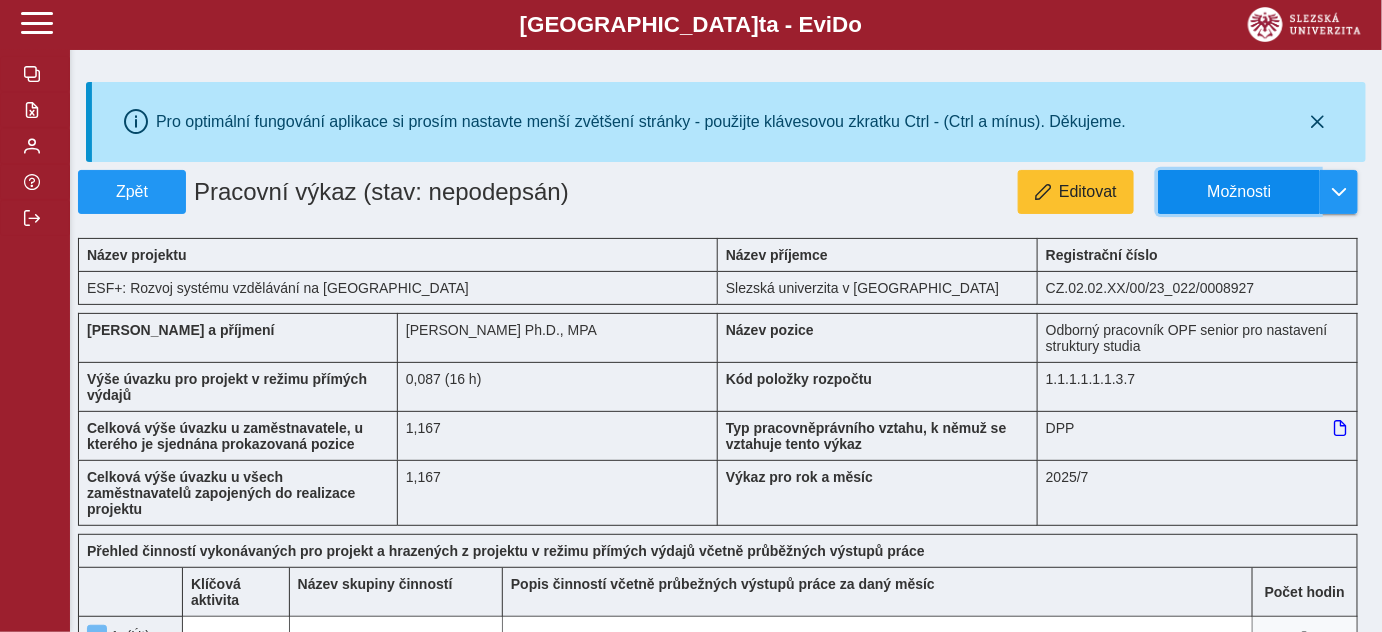 click on "Možnosti" at bounding box center [1239, 192] 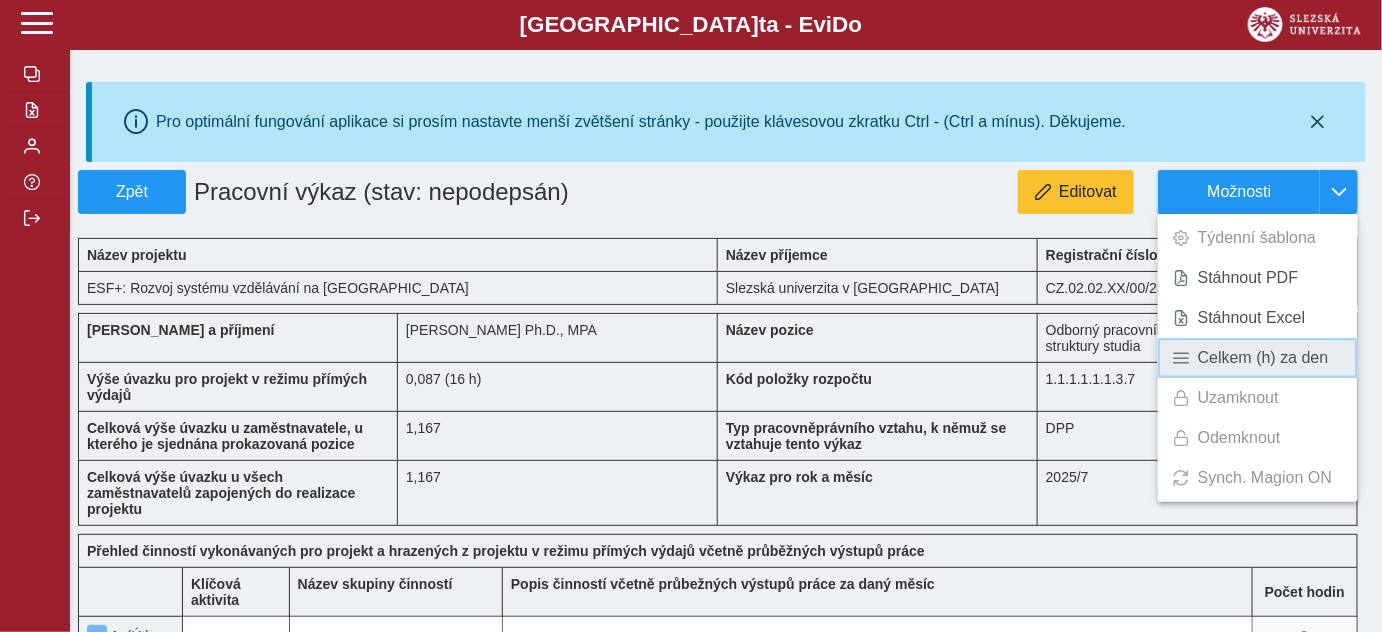 click at bounding box center (1182, 358) 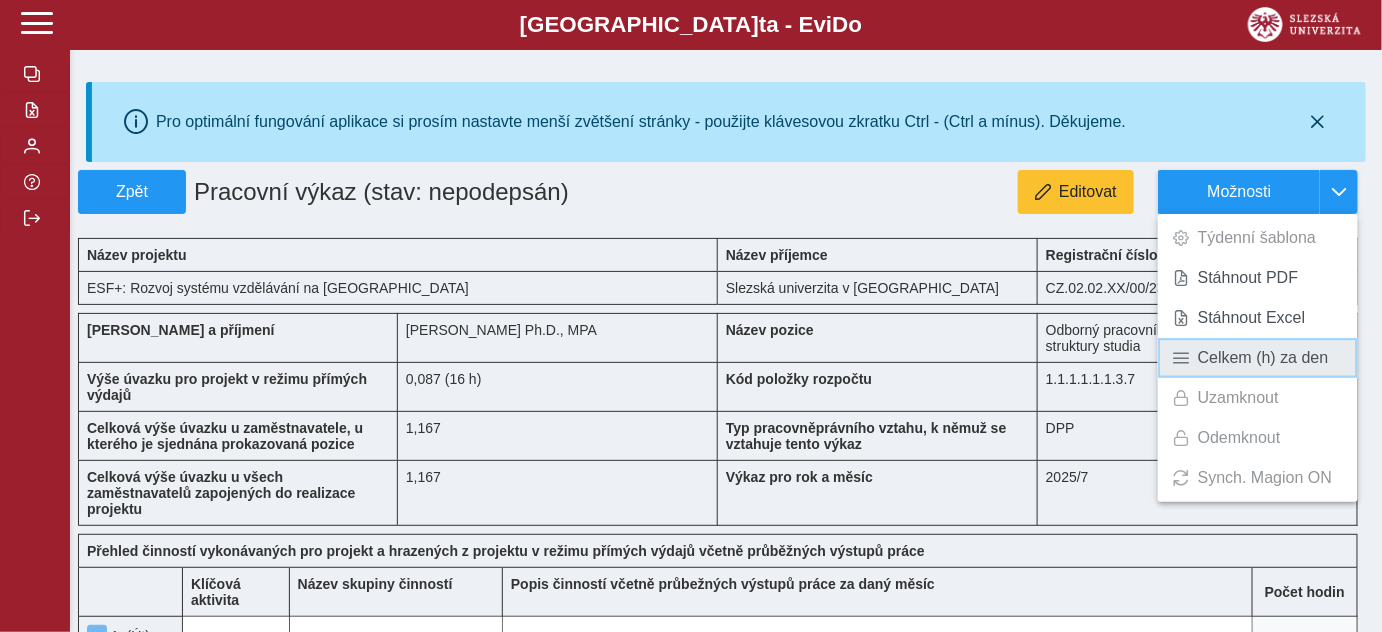 type 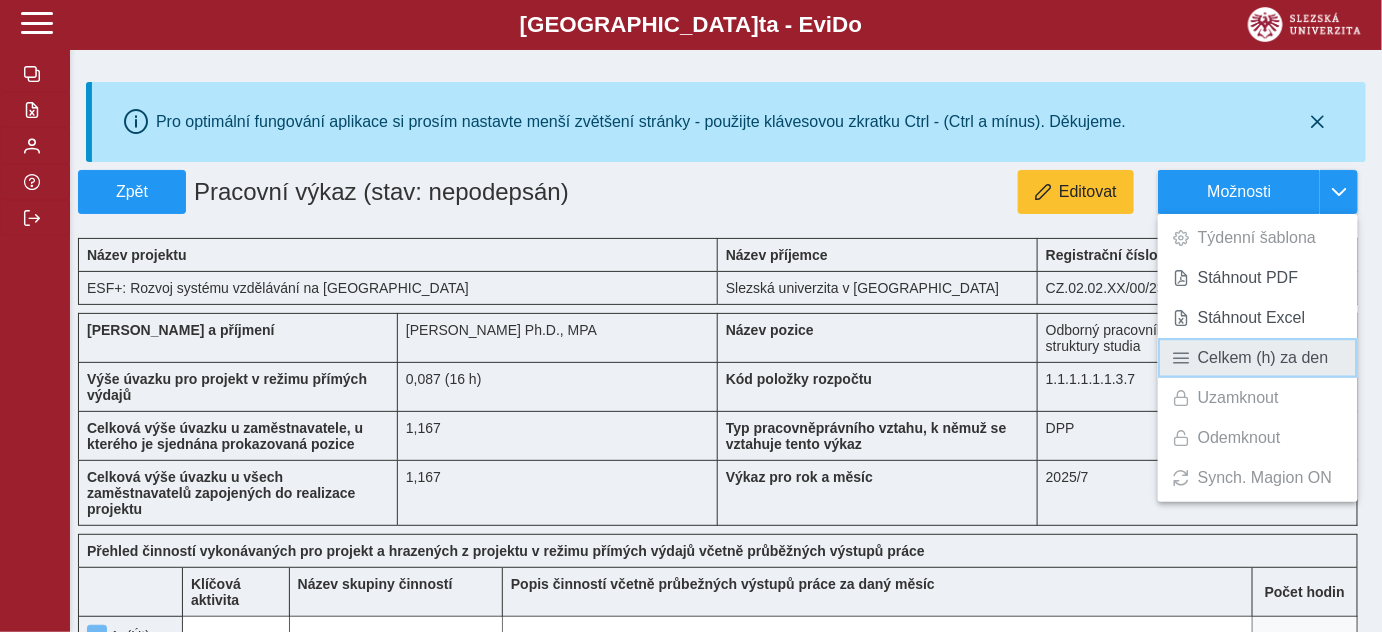 type on "*" 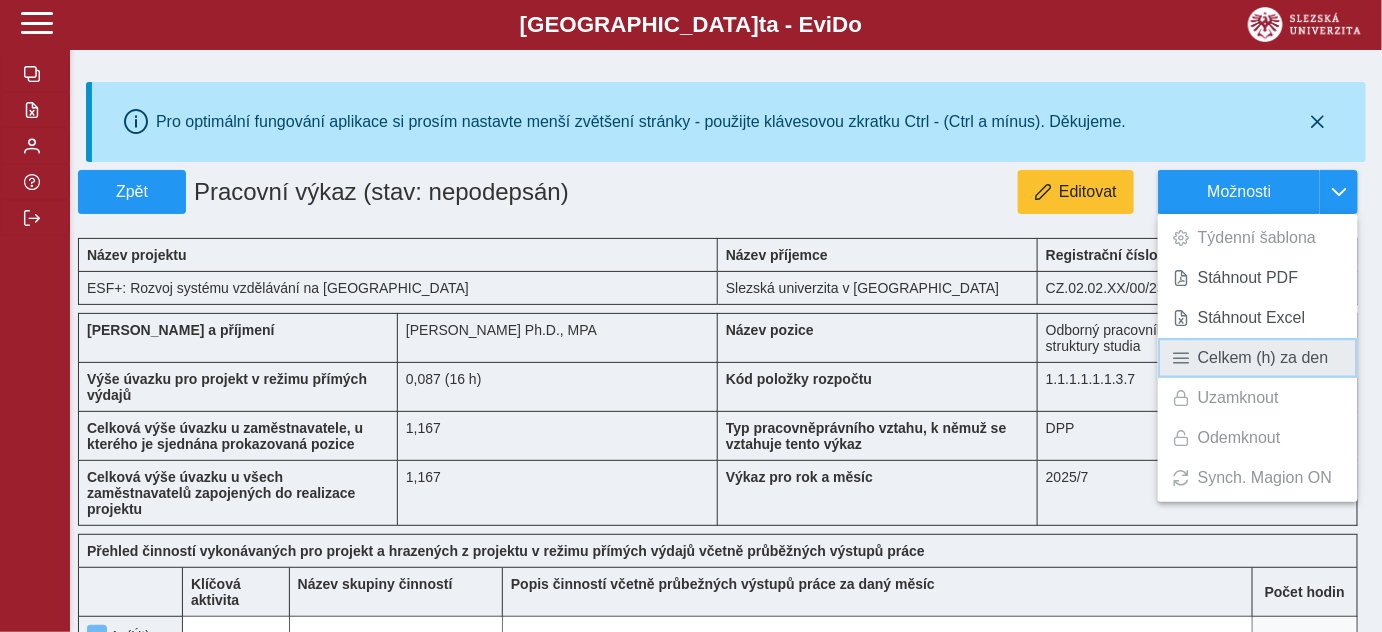 type on "*" 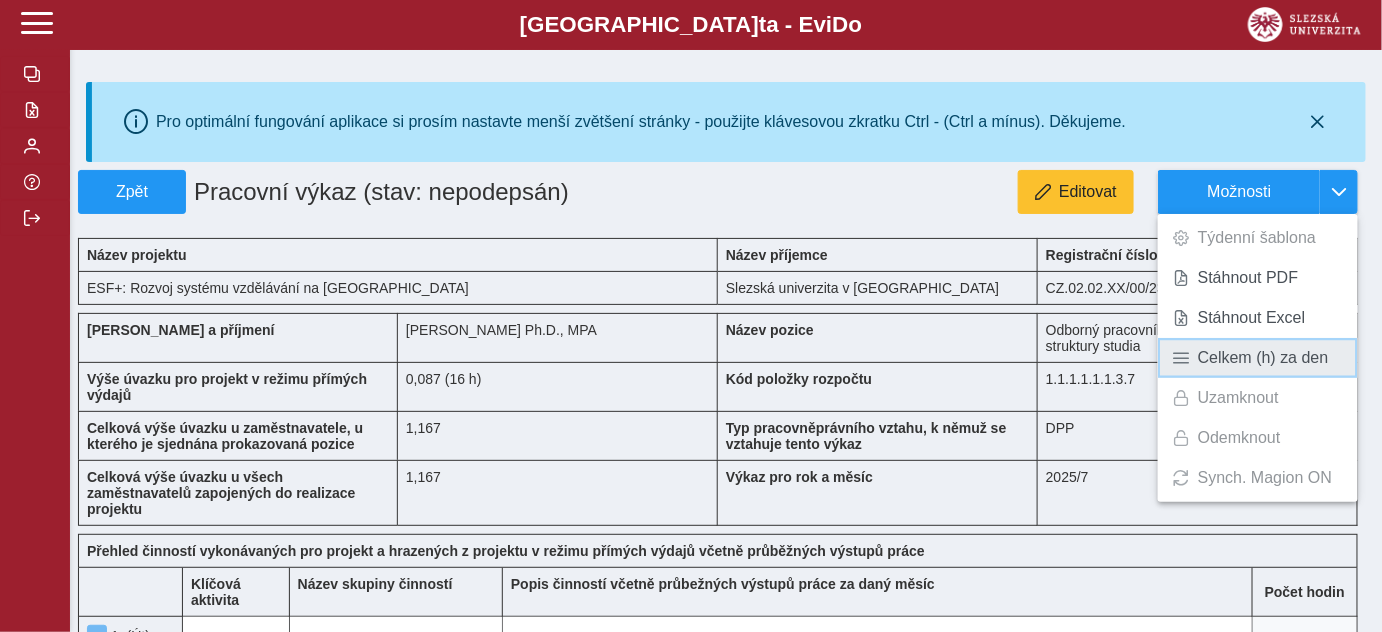 type on "*" 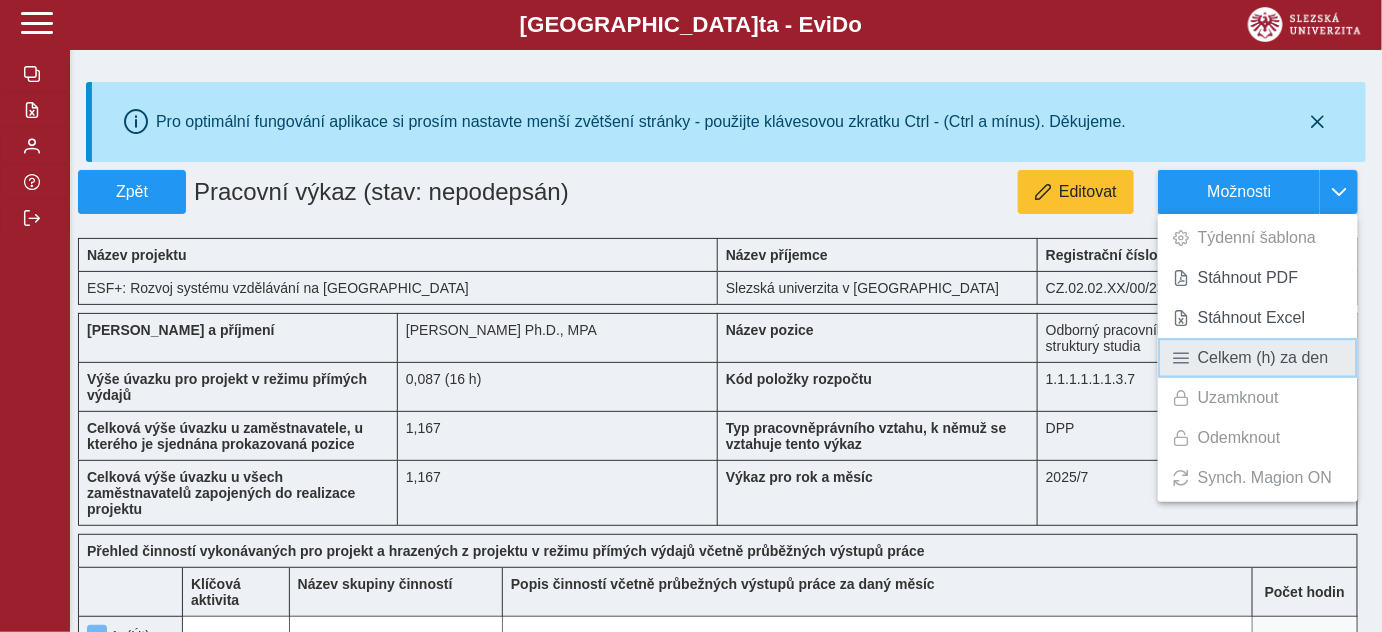 type on "*" 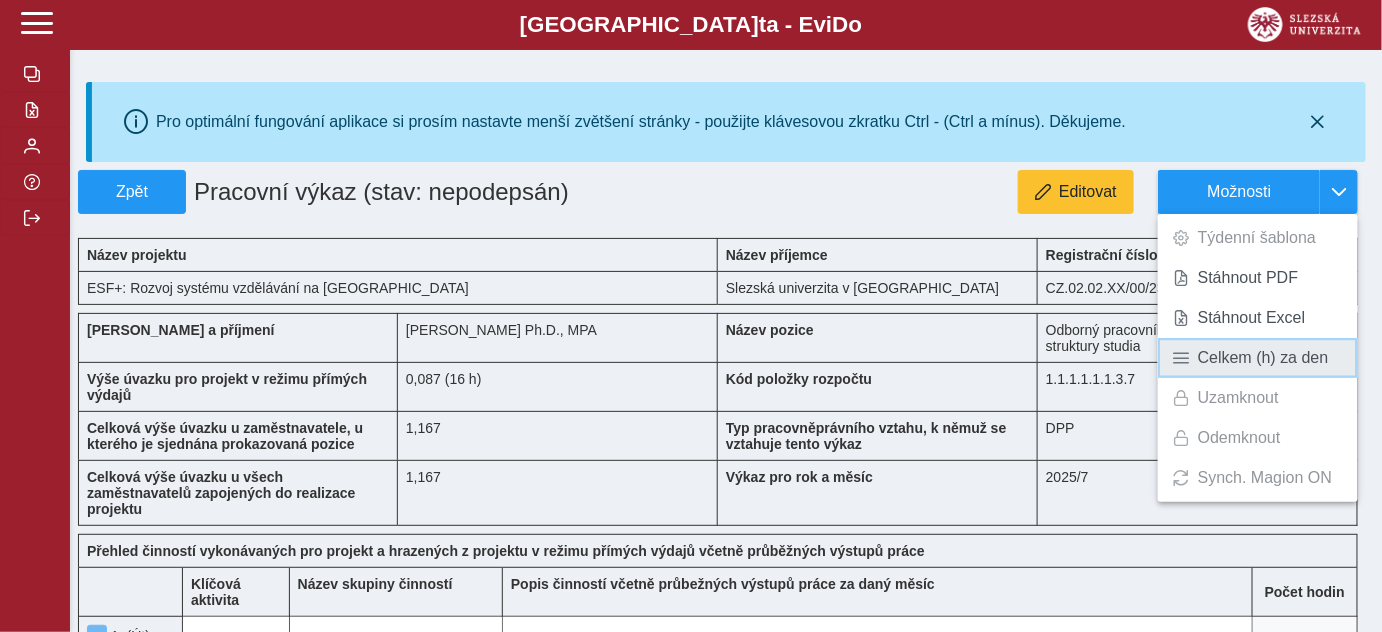 type 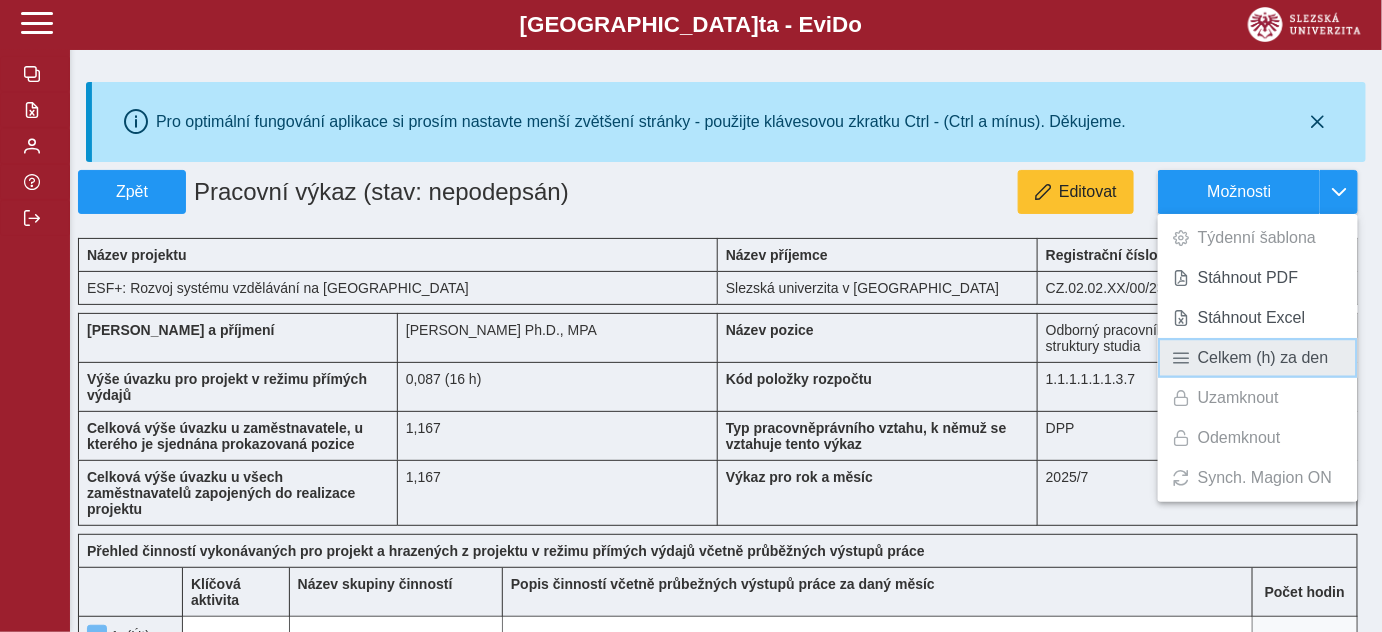 type 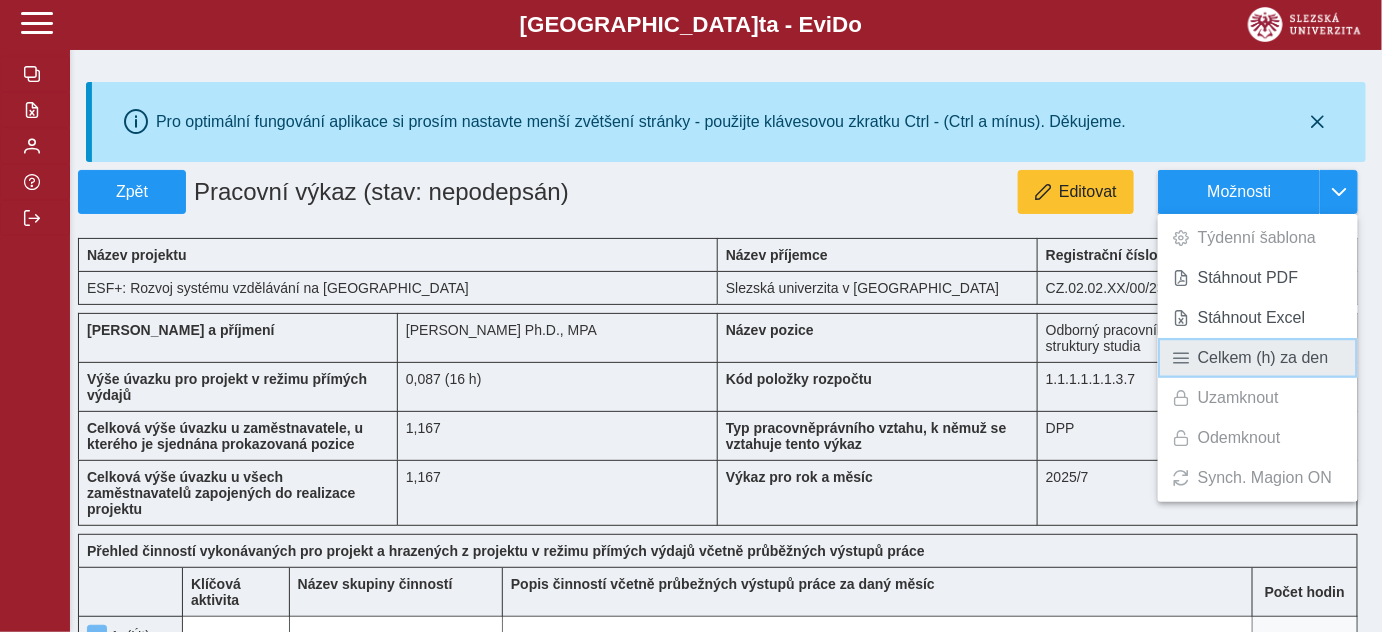 type 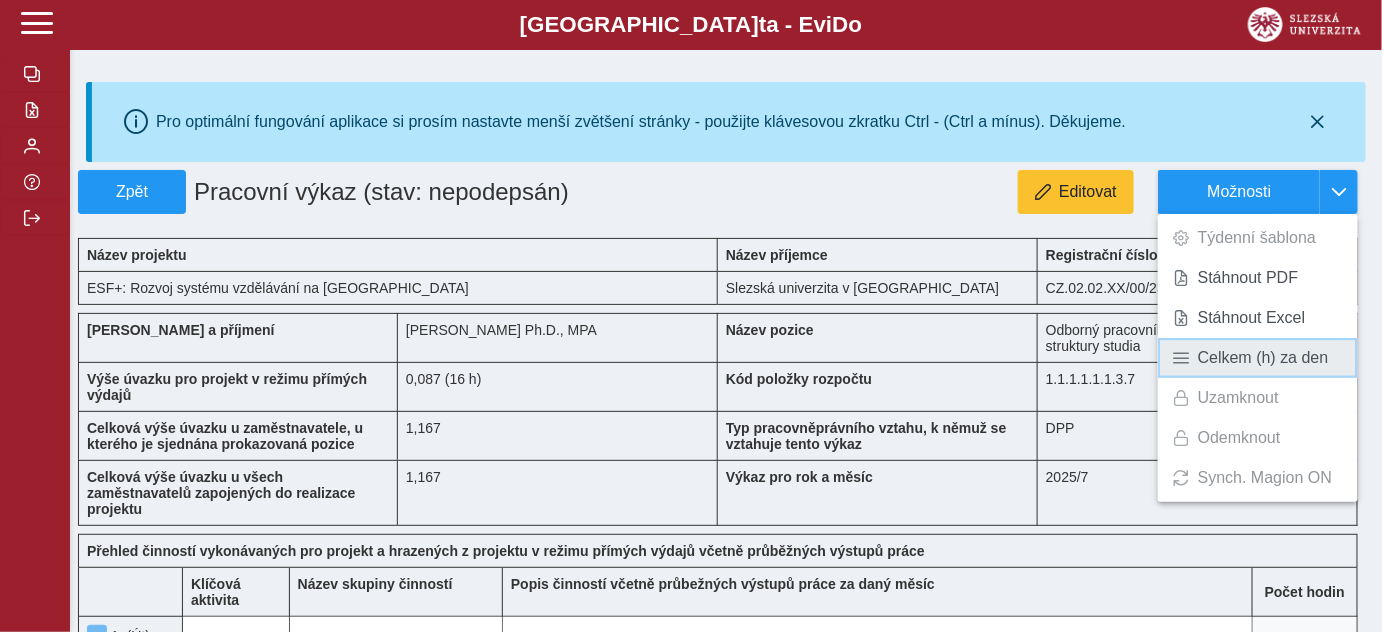 type on "*" 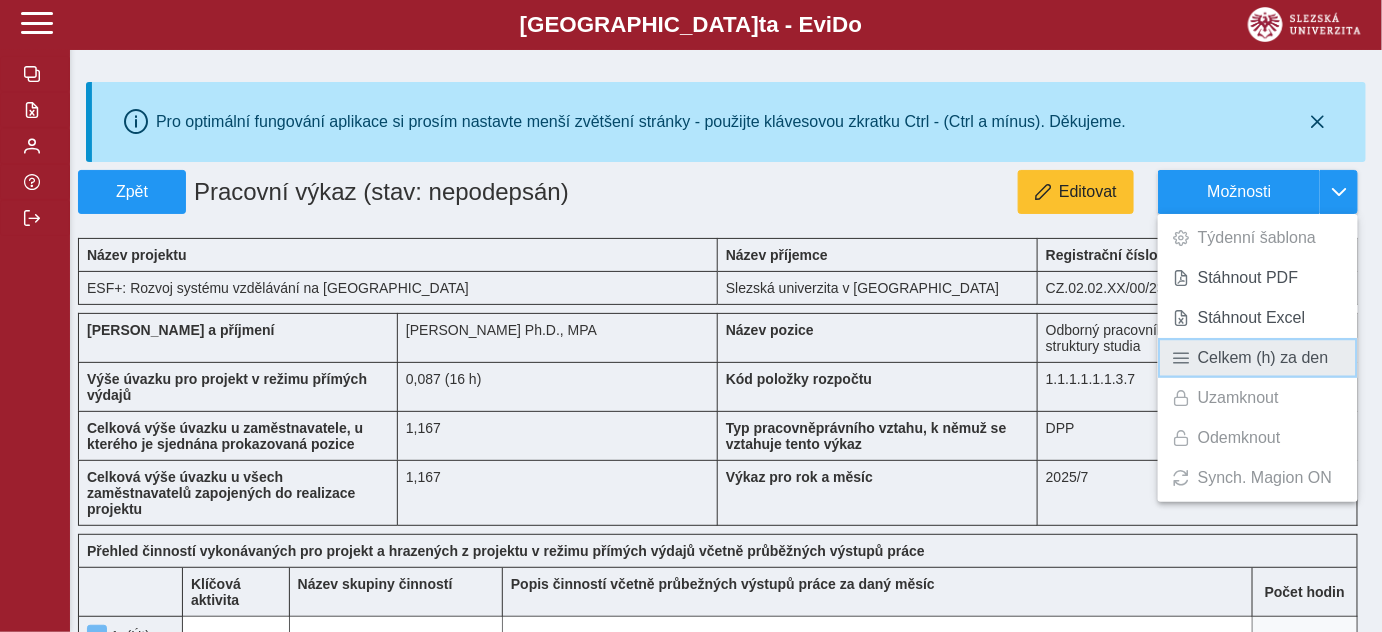 type on "*" 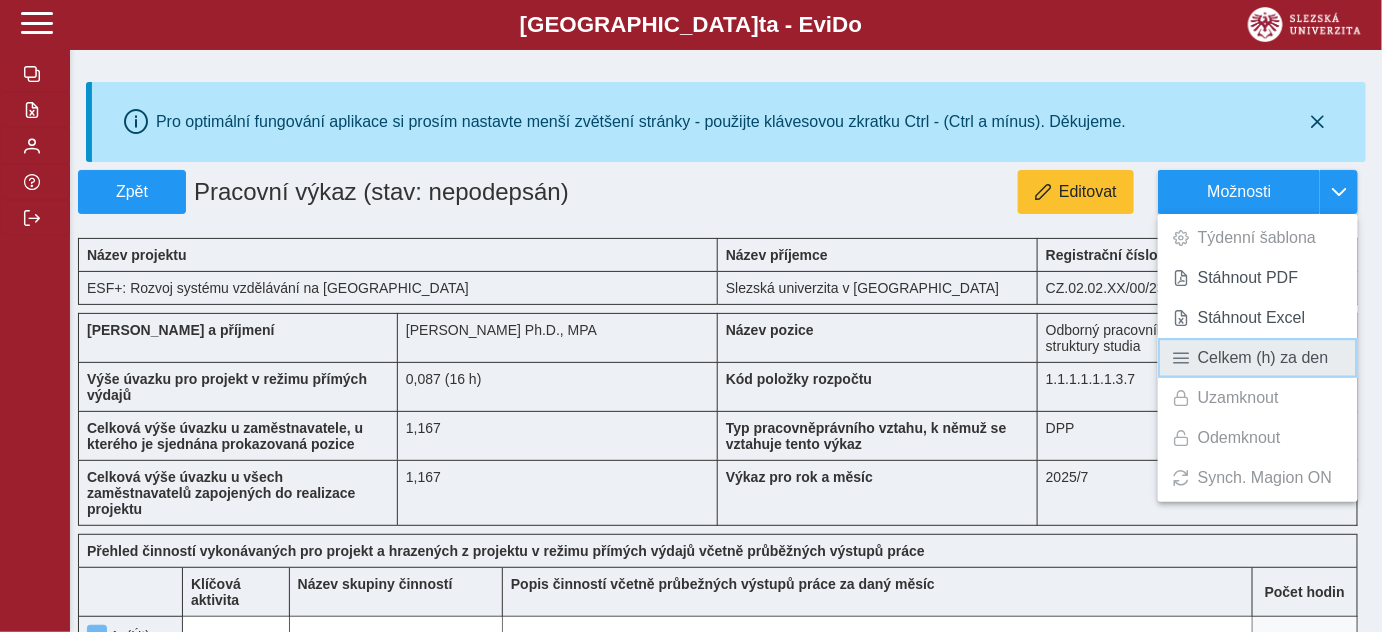 type on "*" 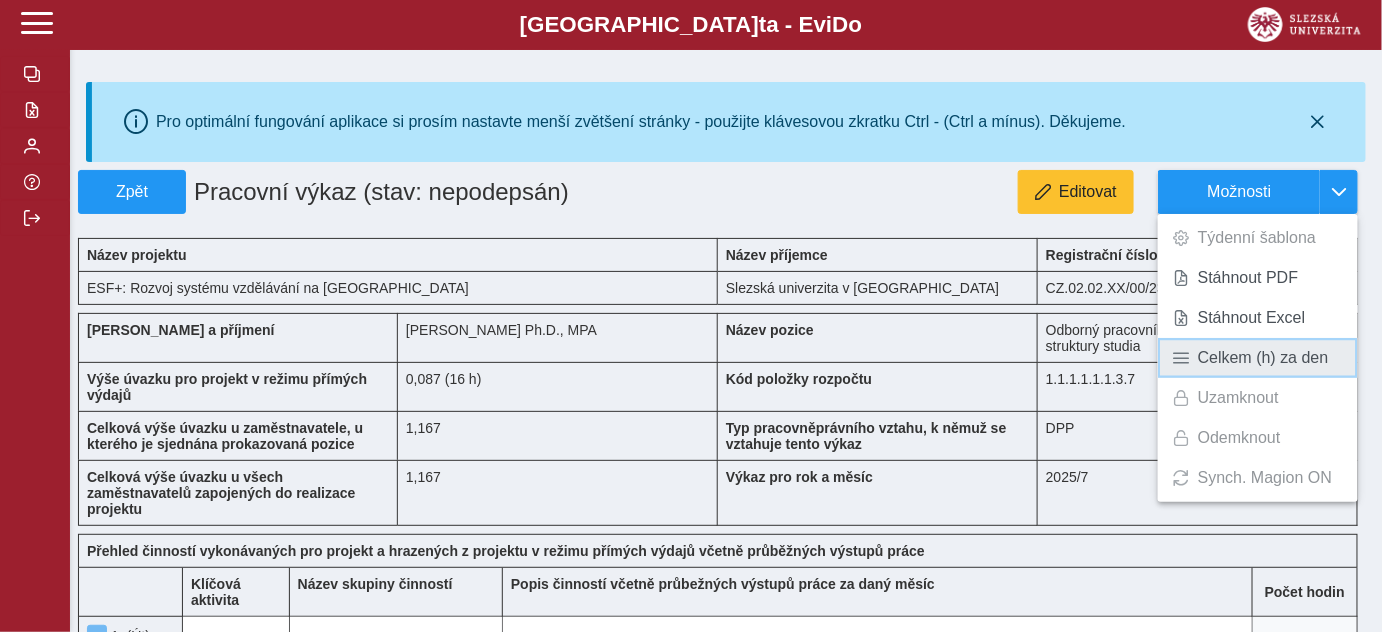 type on "*" 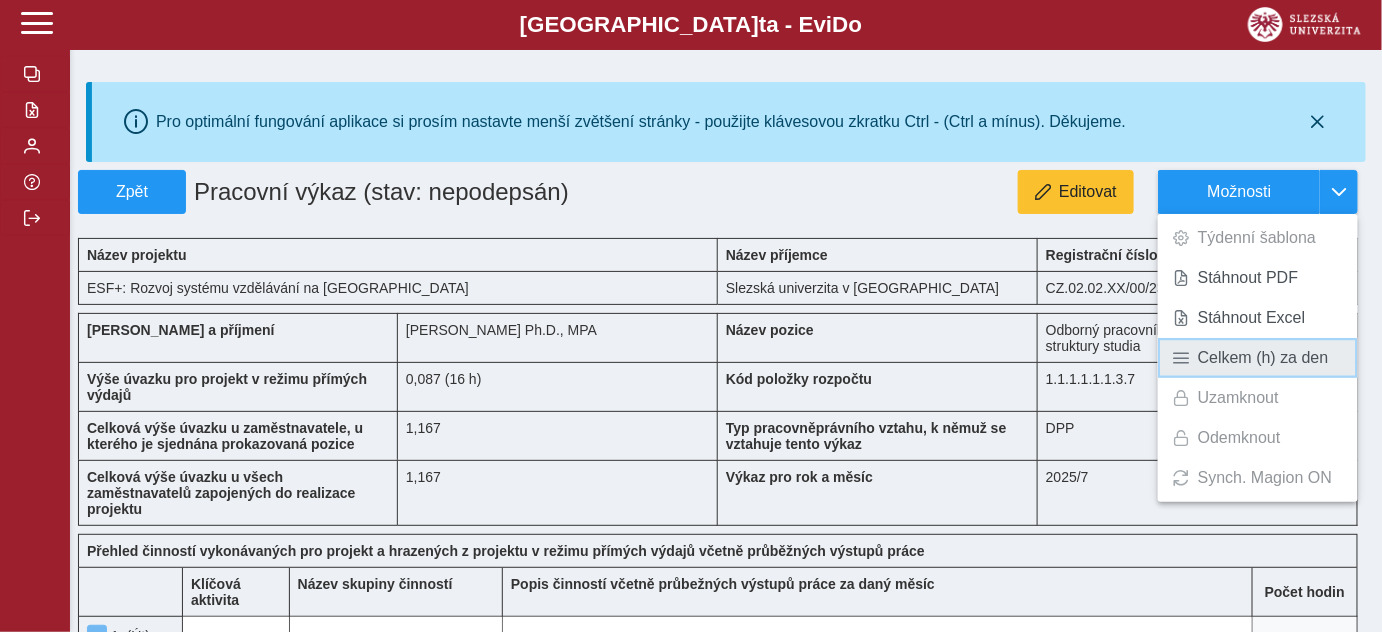 type 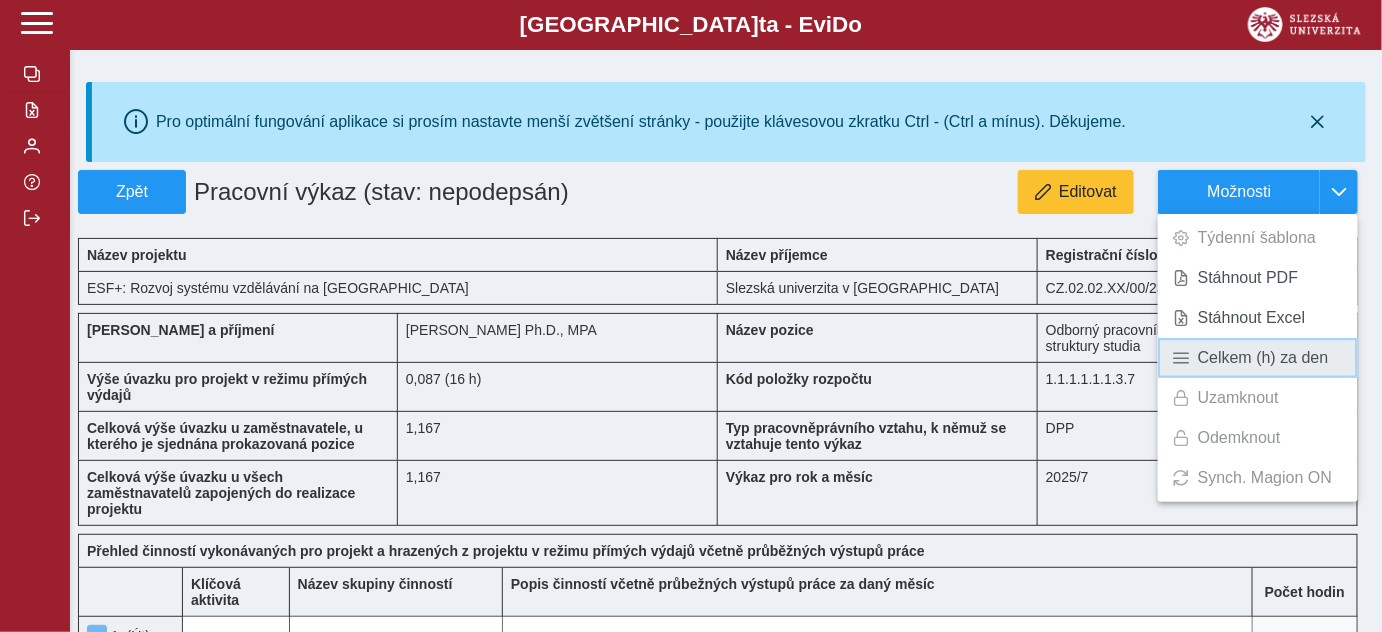 type on "*" 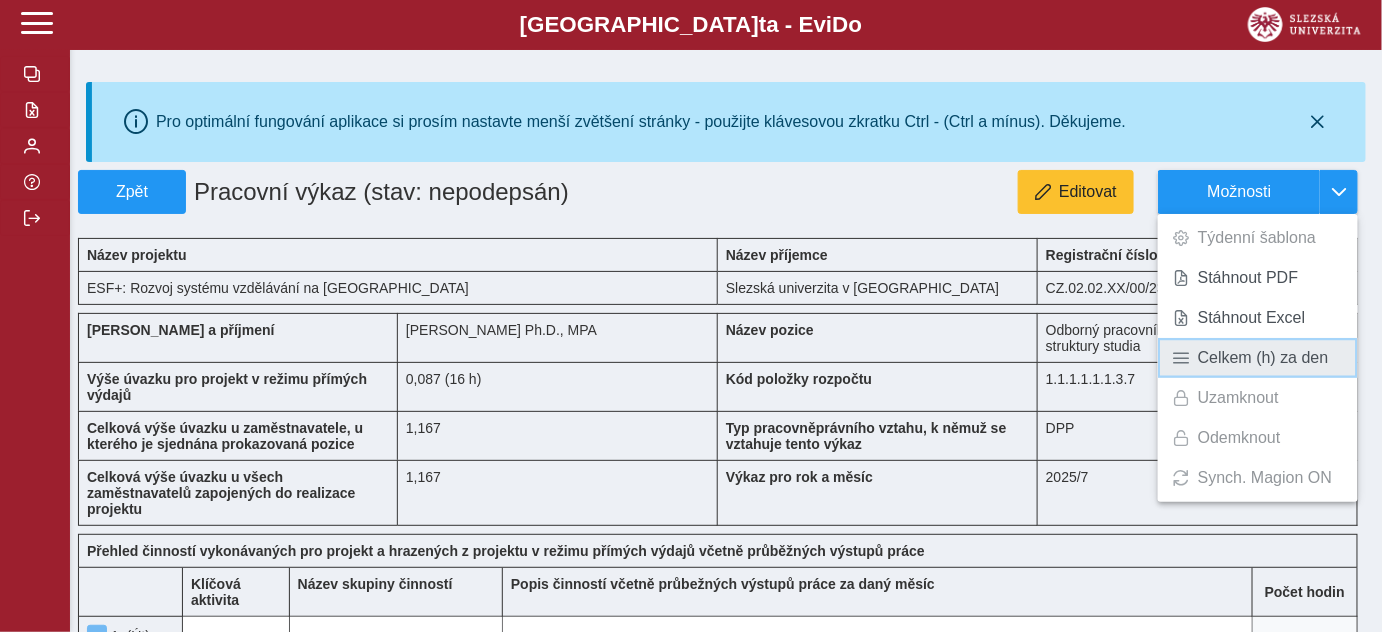 type 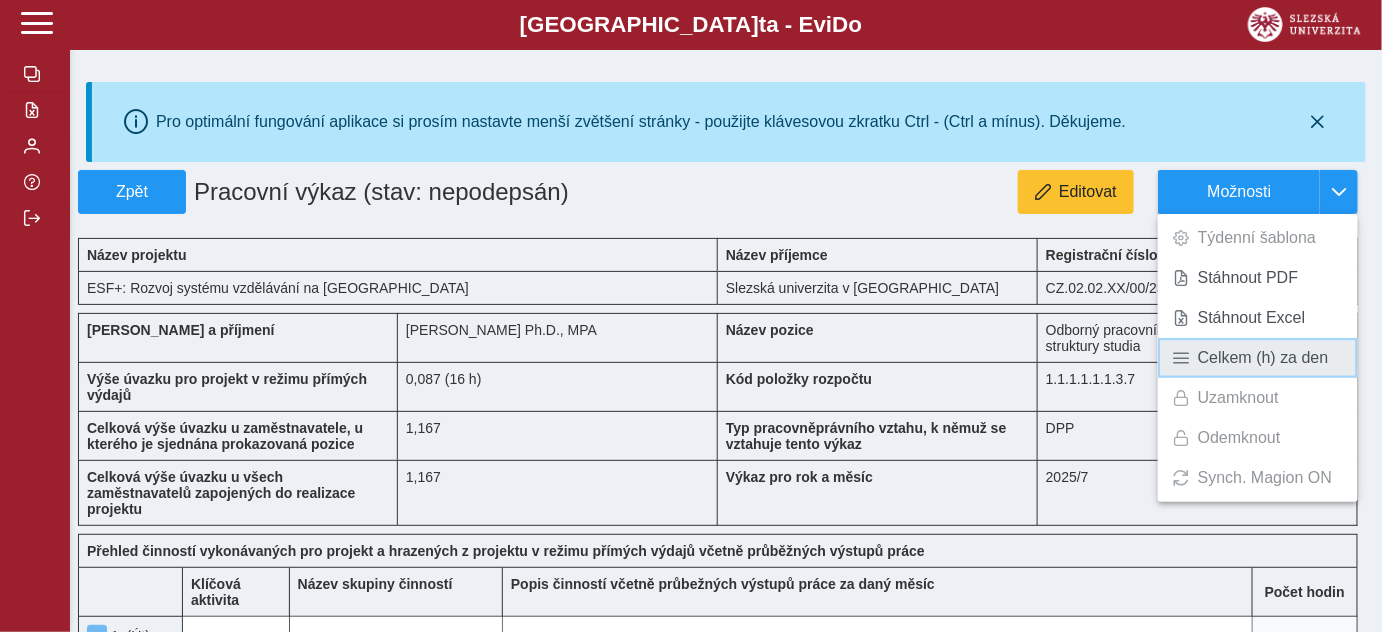 type on "*" 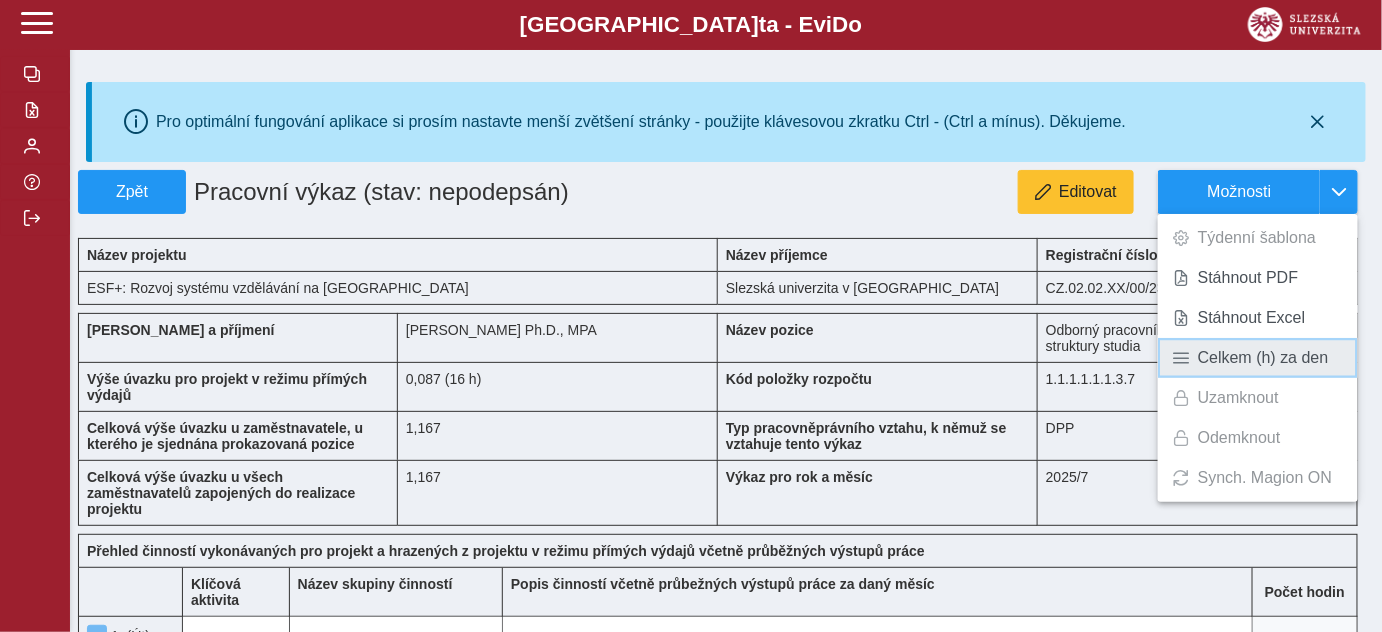 type on "*" 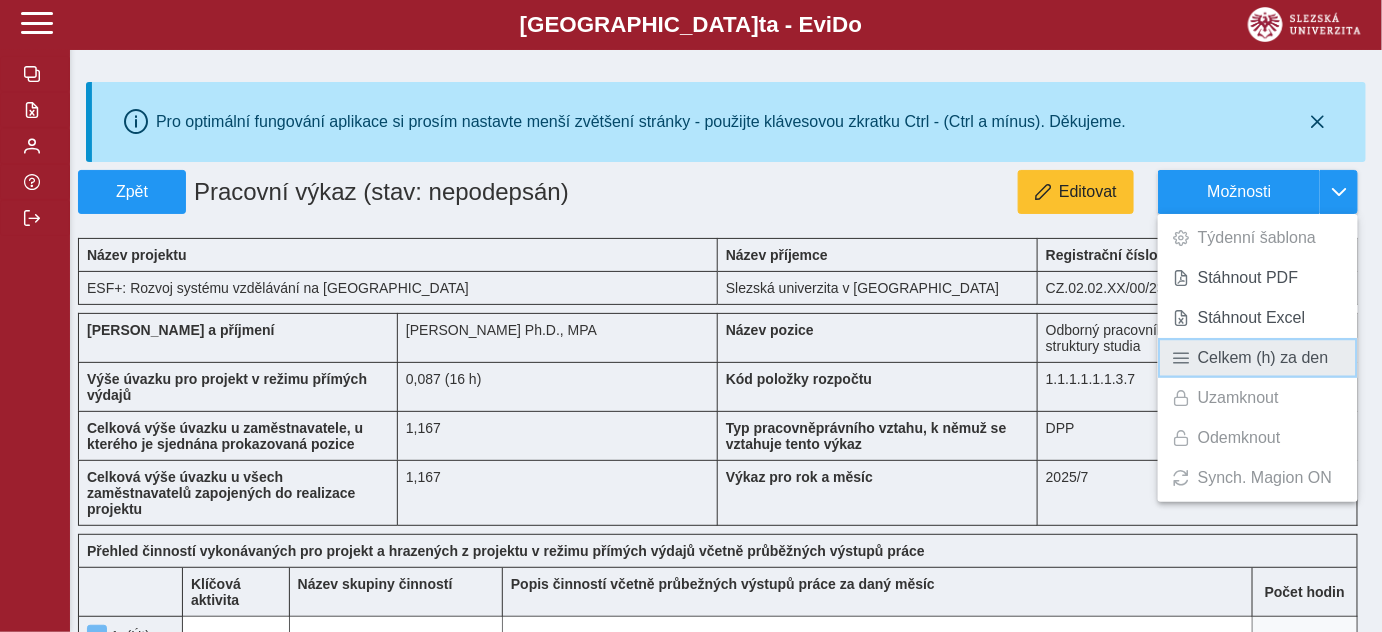 type on "*" 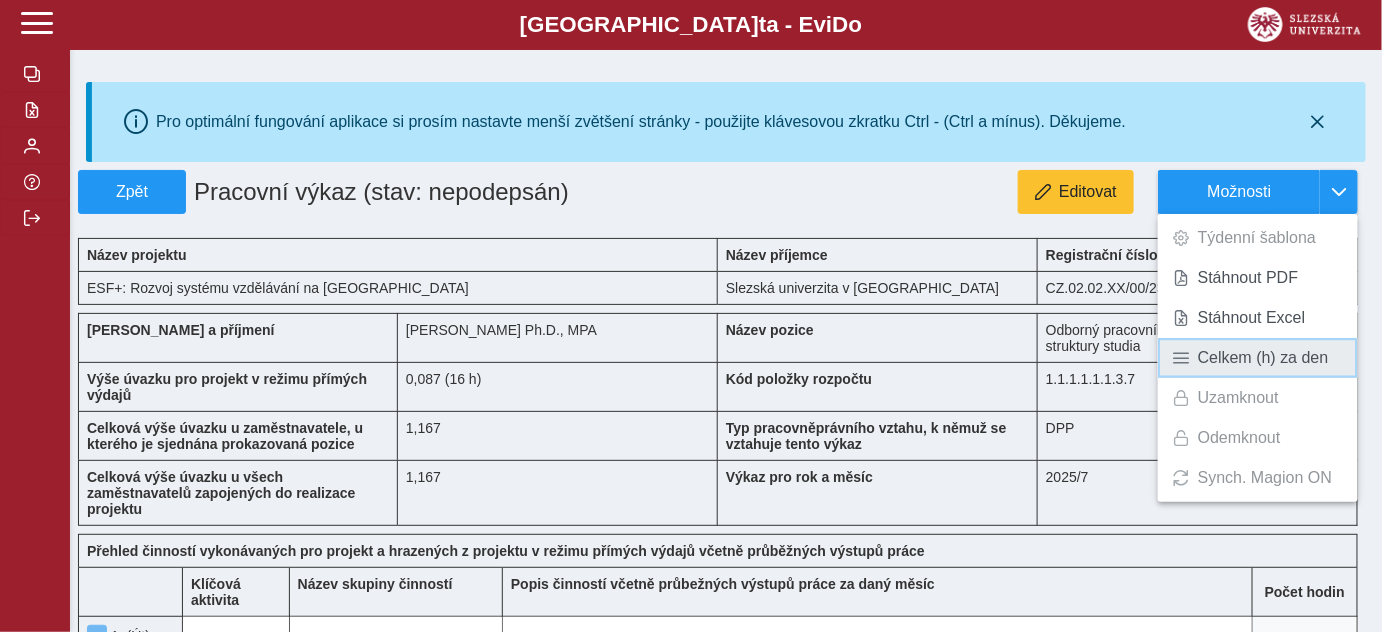 type on "*" 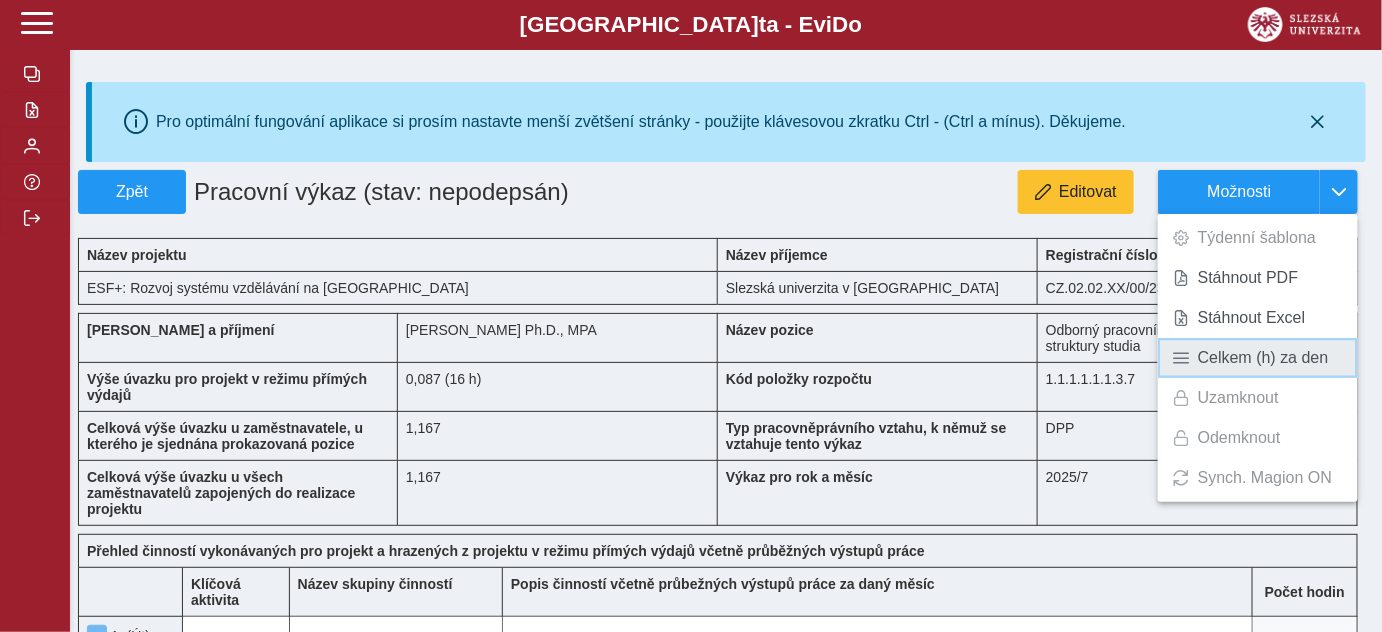 type 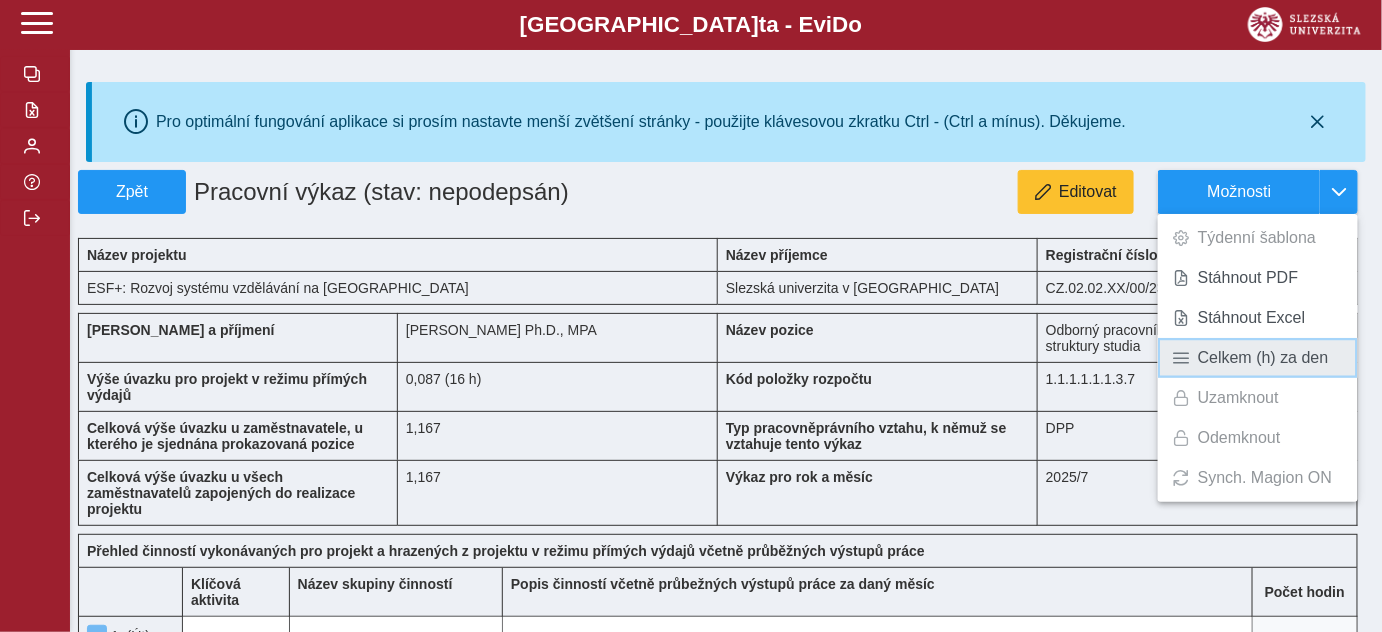 type 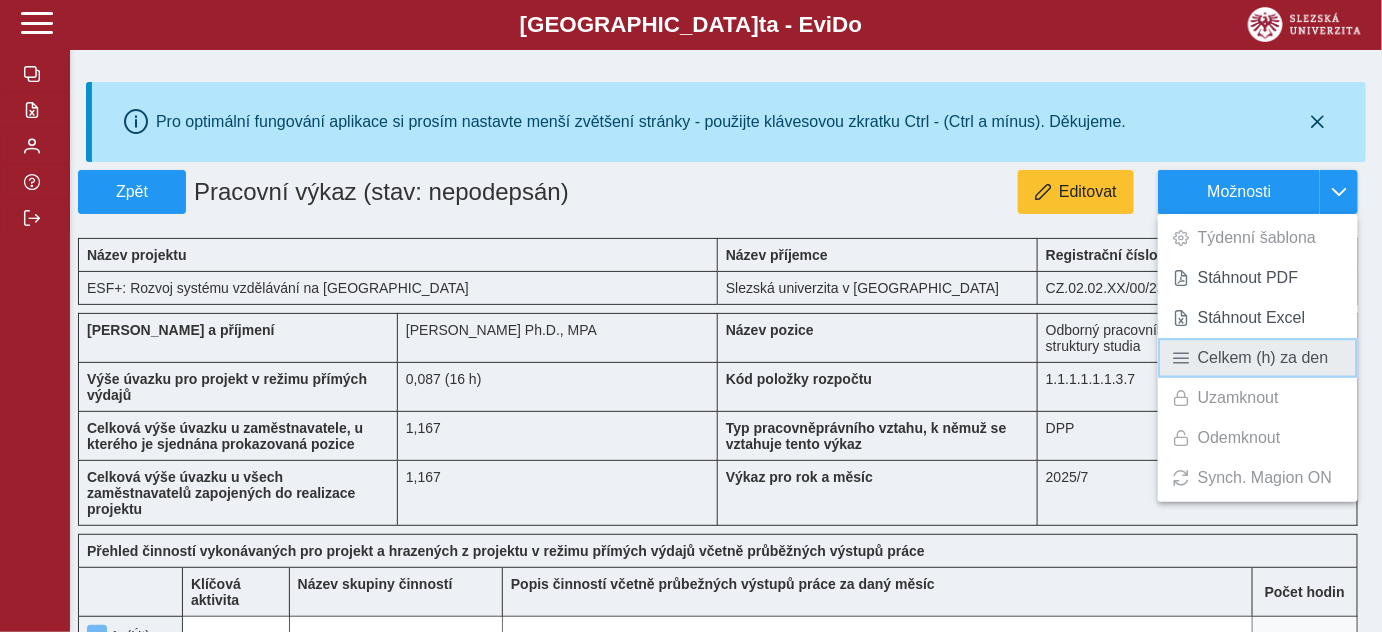 type on "*" 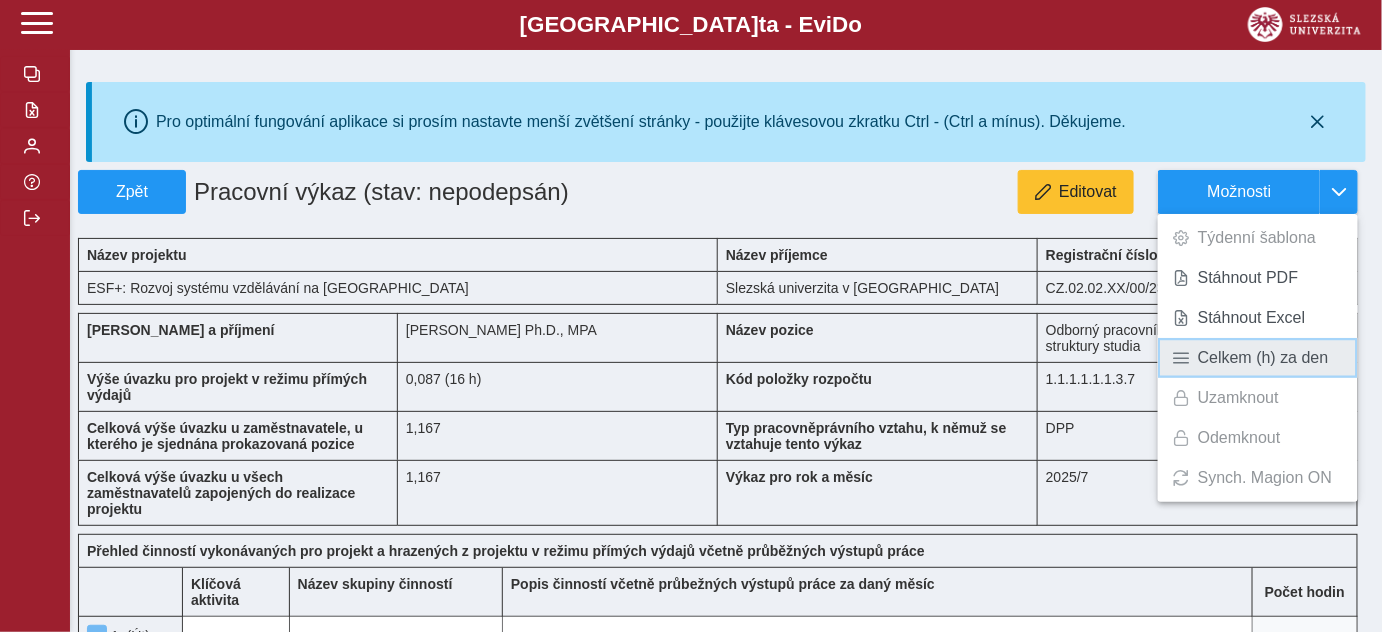type on "*" 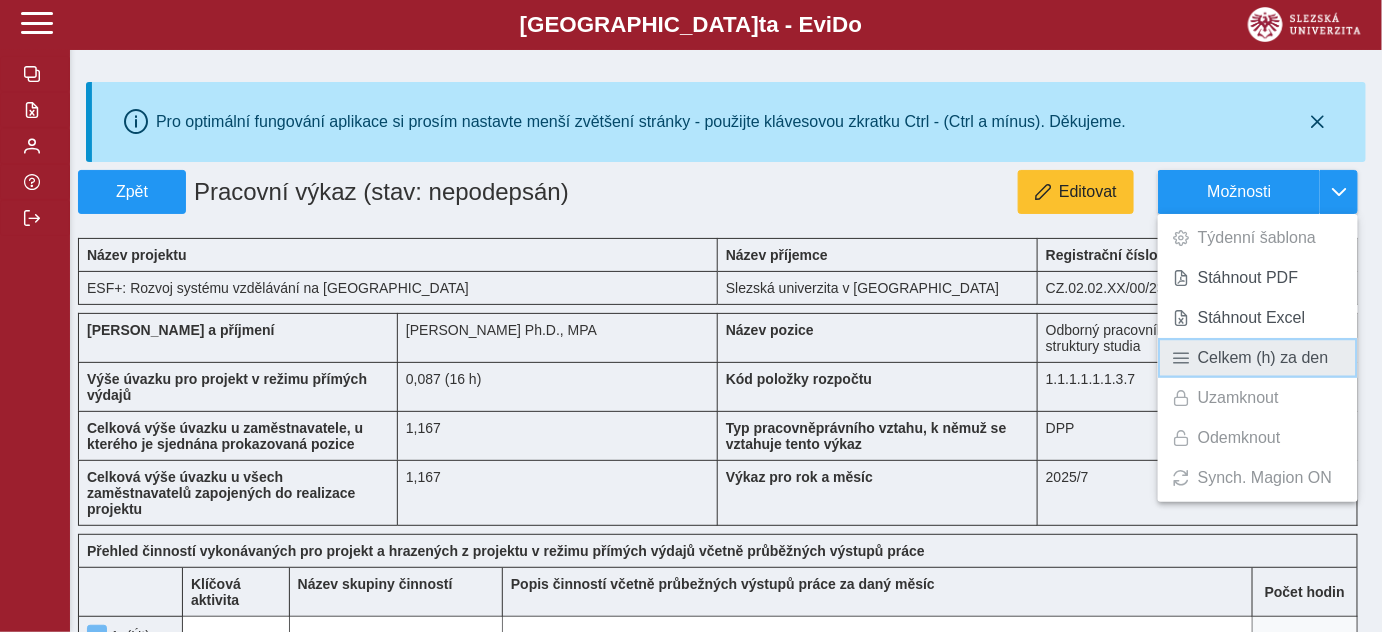 type on "*" 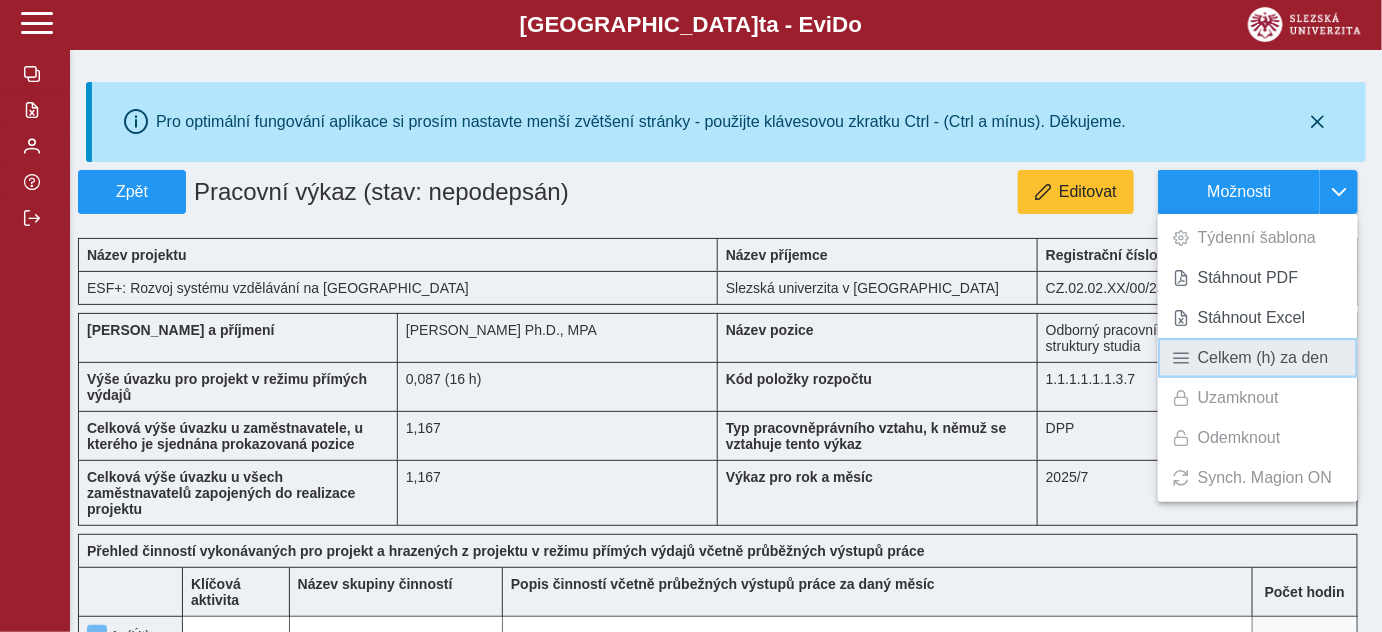 type on "***" 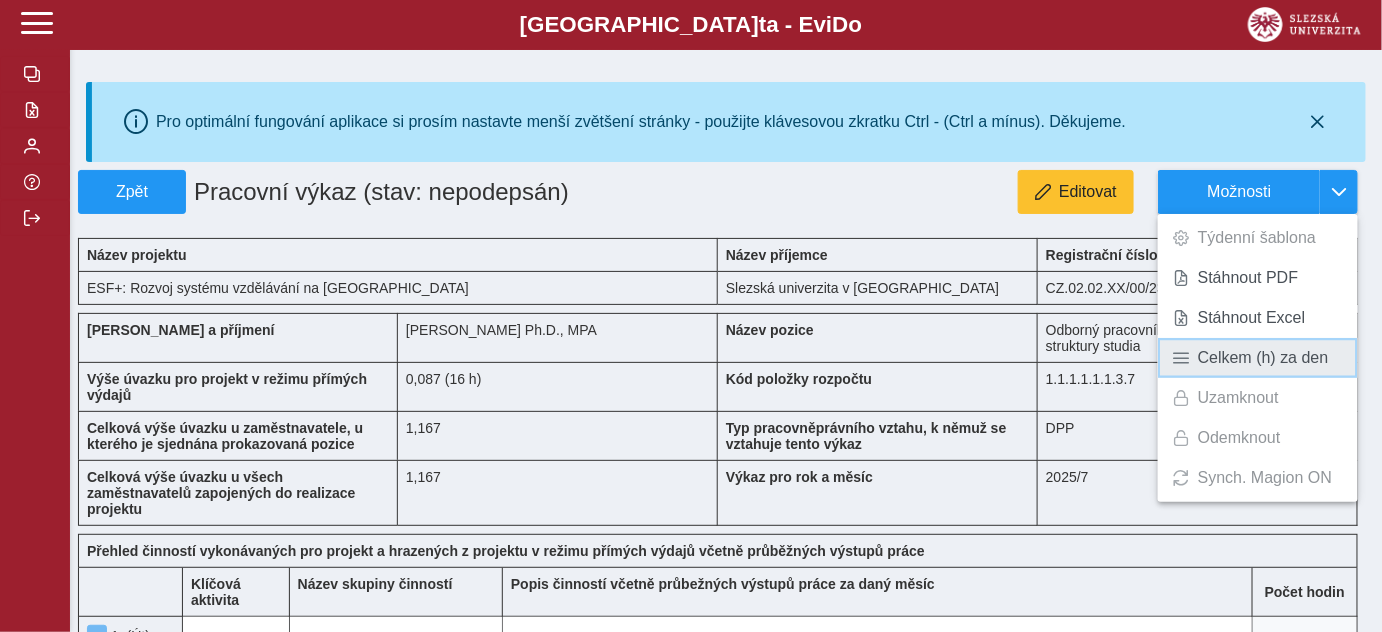 type 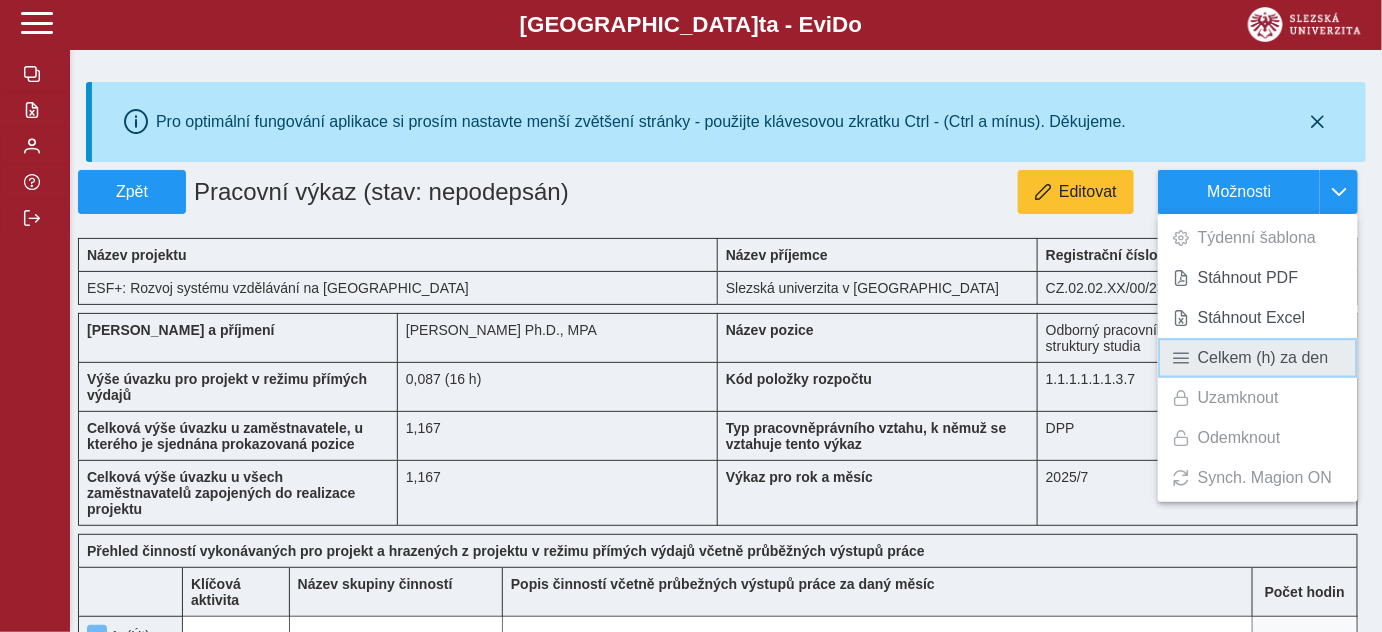 type 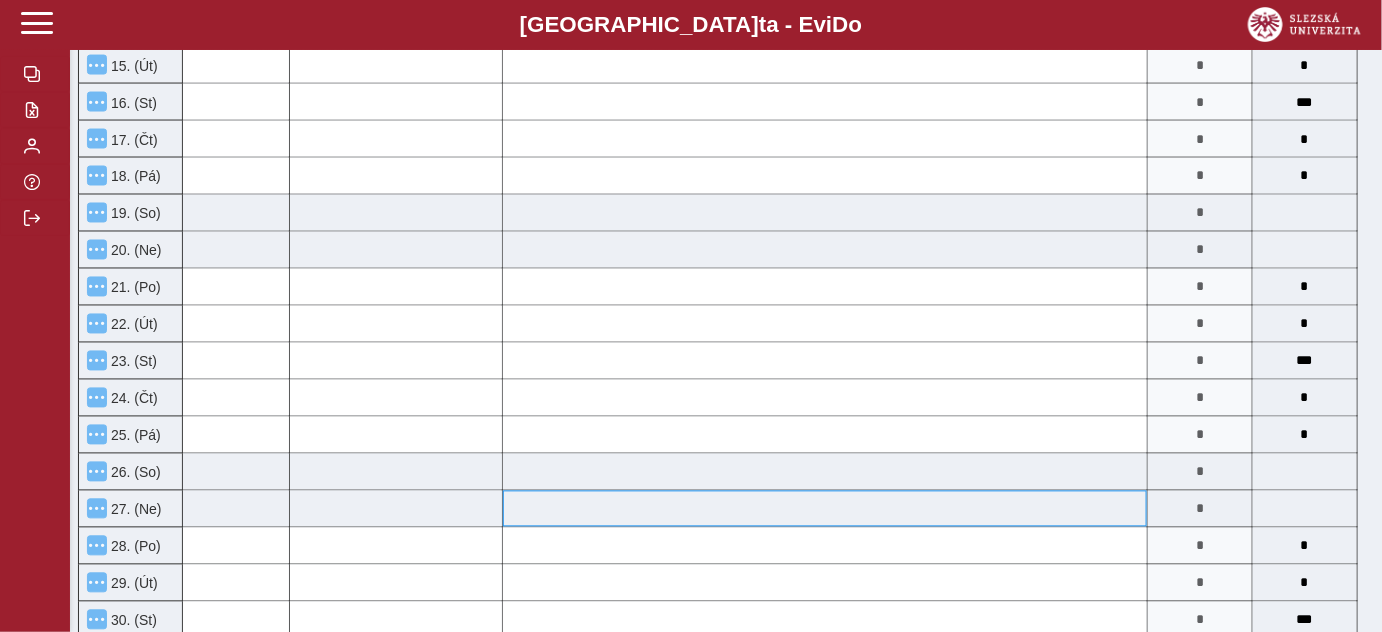 scroll, scrollTop: 1090, scrollLeft: 0, axis: vertical 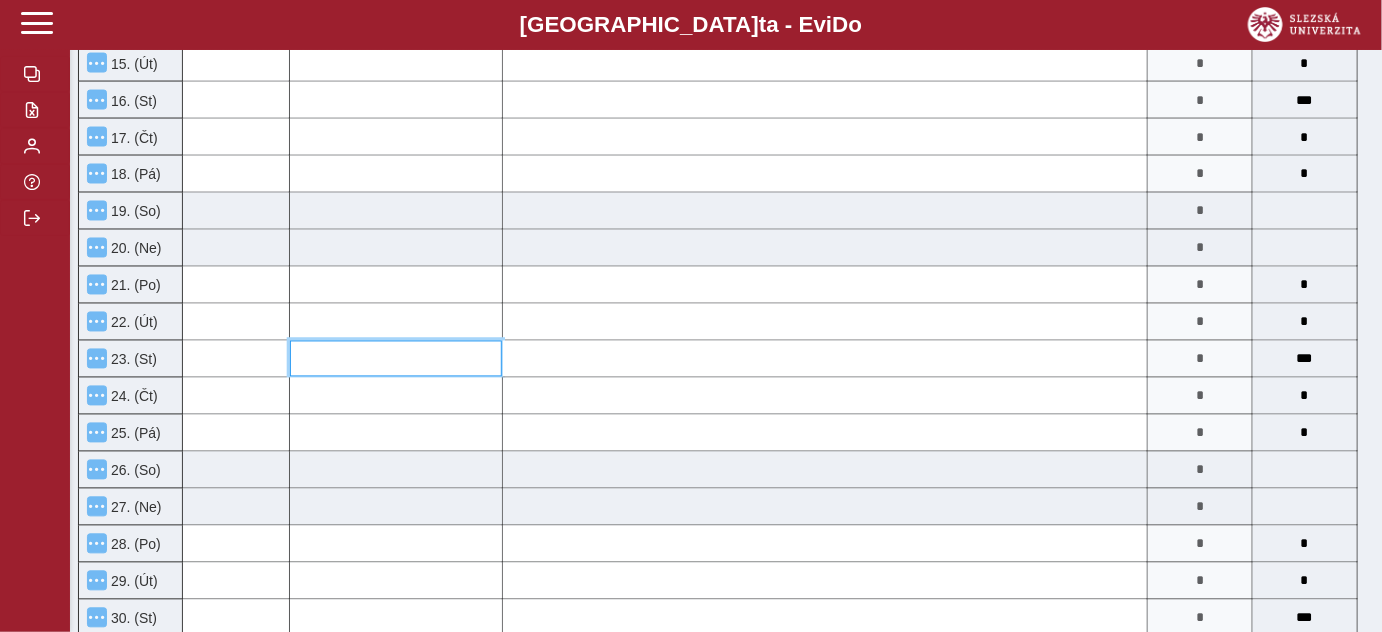 click at bounding box center [396, 359] 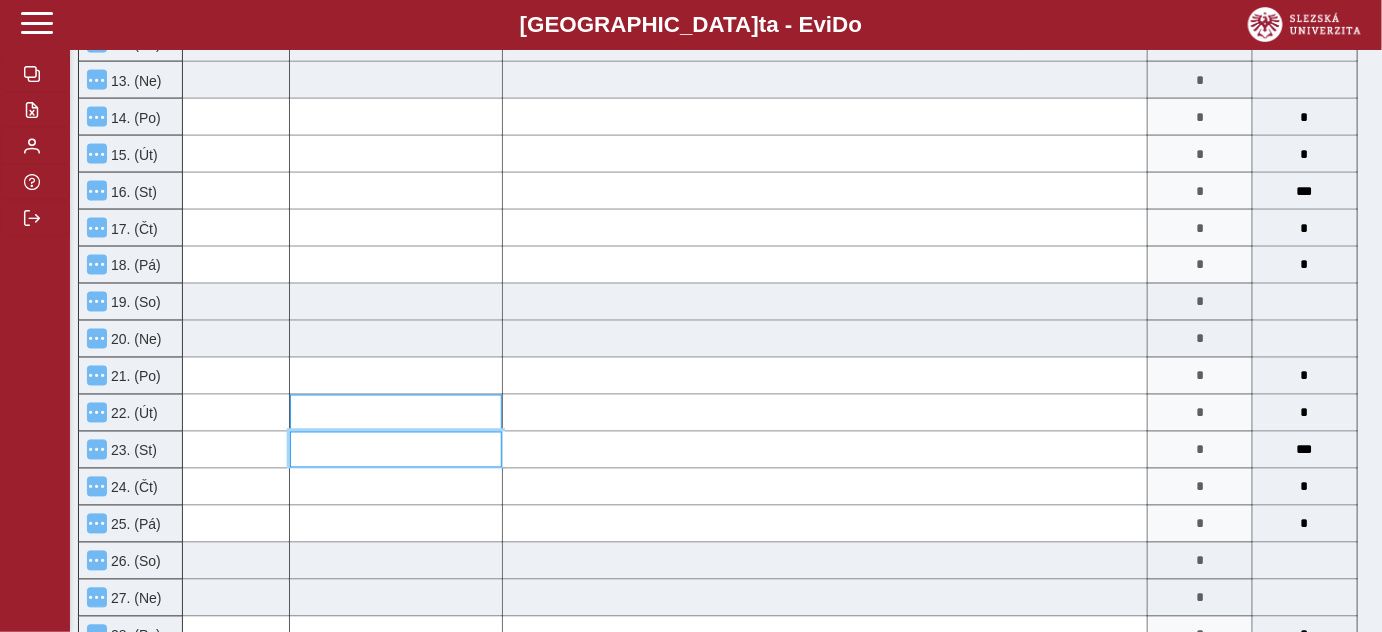 scroll, scrollTop: 909, scrollLeft: 0, axis: vertical 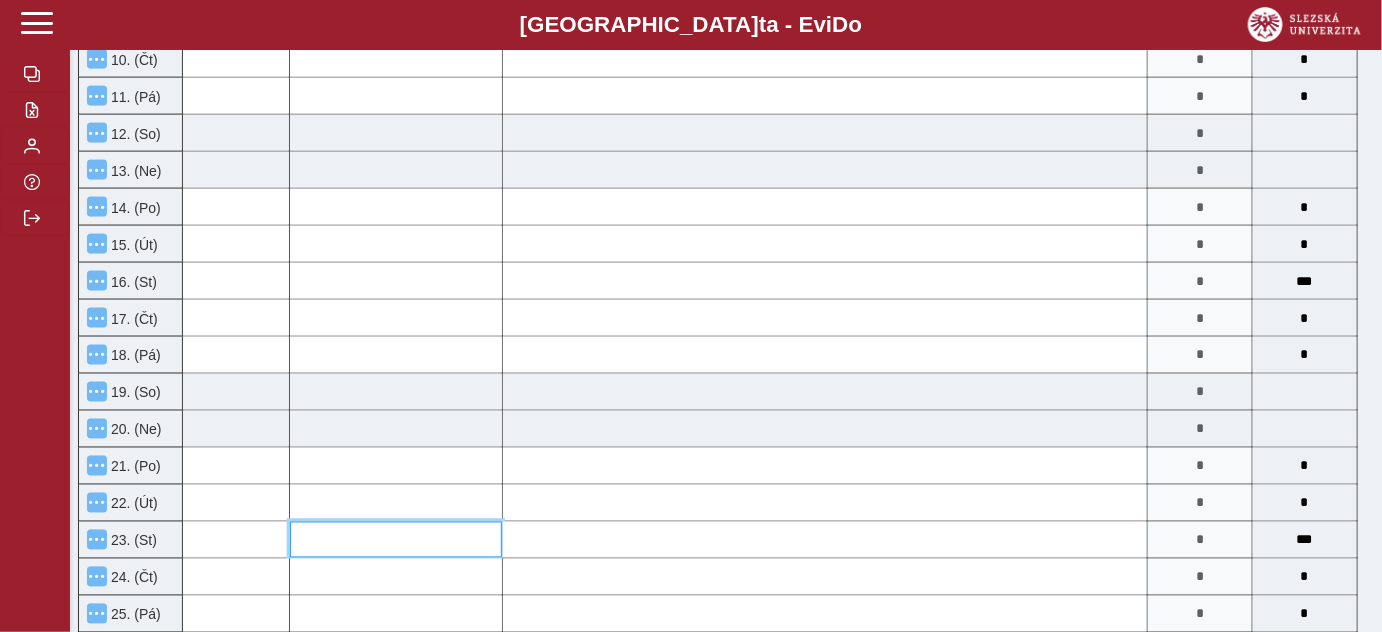 click at bounding box center [396, 540] 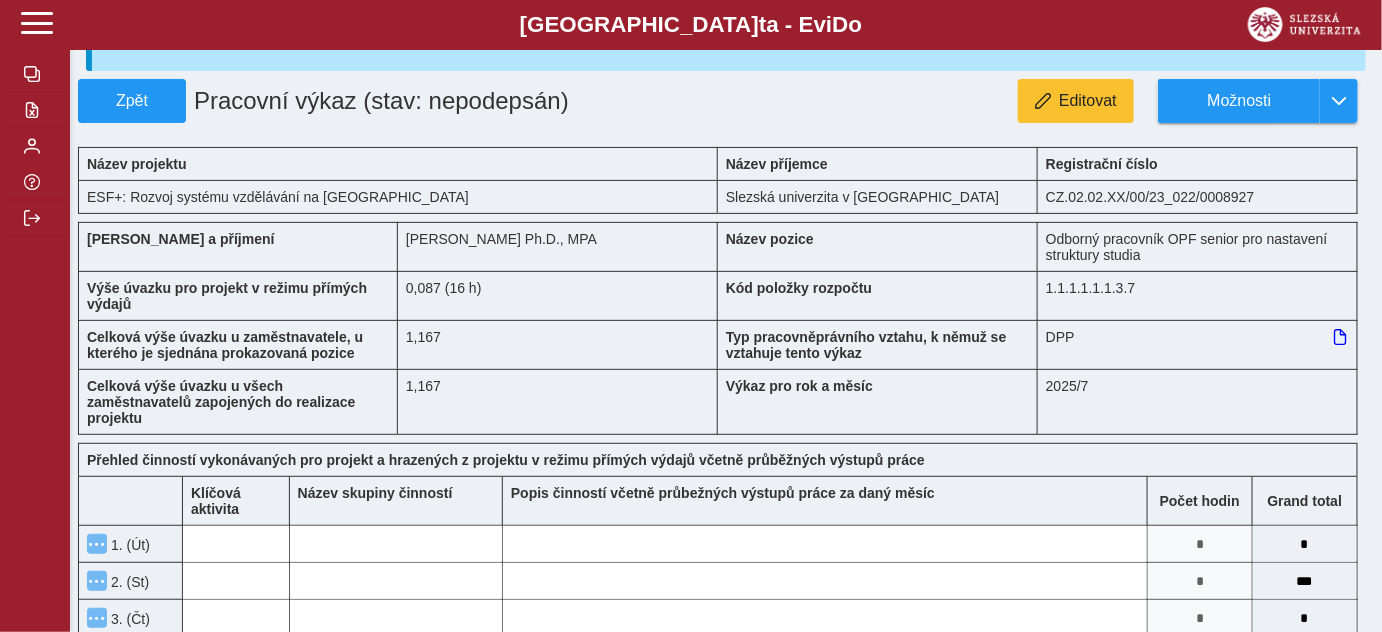 scroll, scrollTop: 0, scrollLeft: 0, axis: both 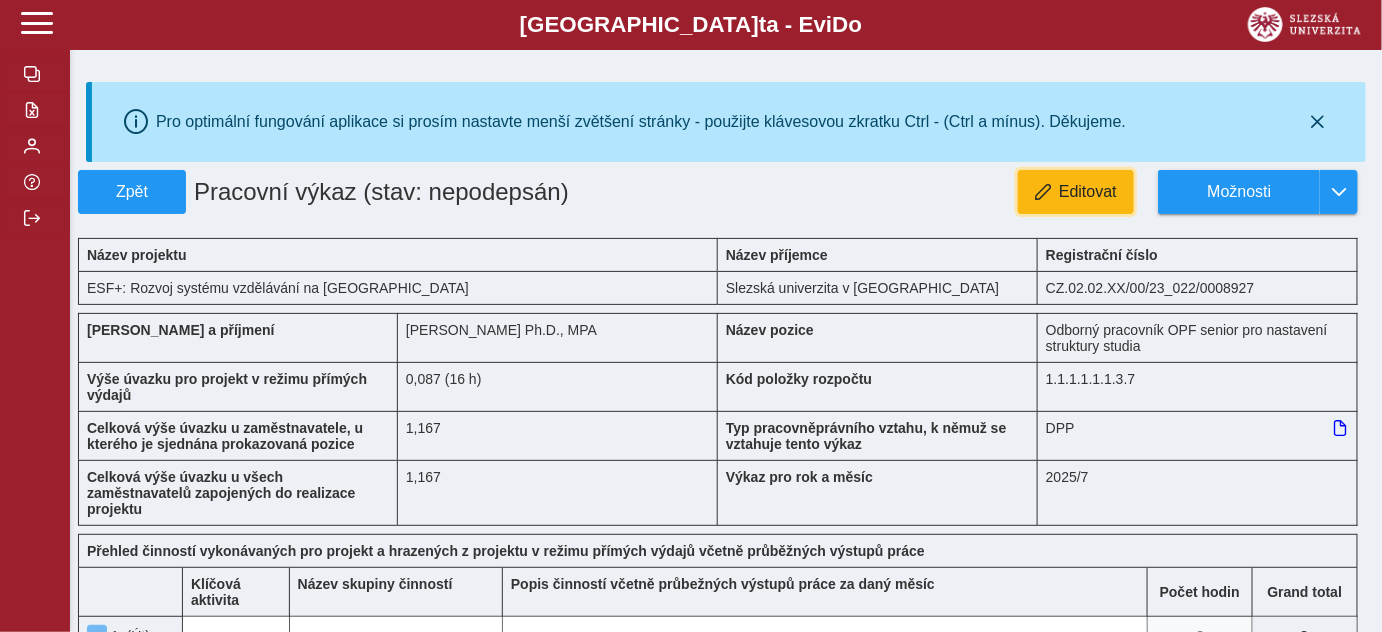 click on "Editovat" at bounding box center (1088, 192) 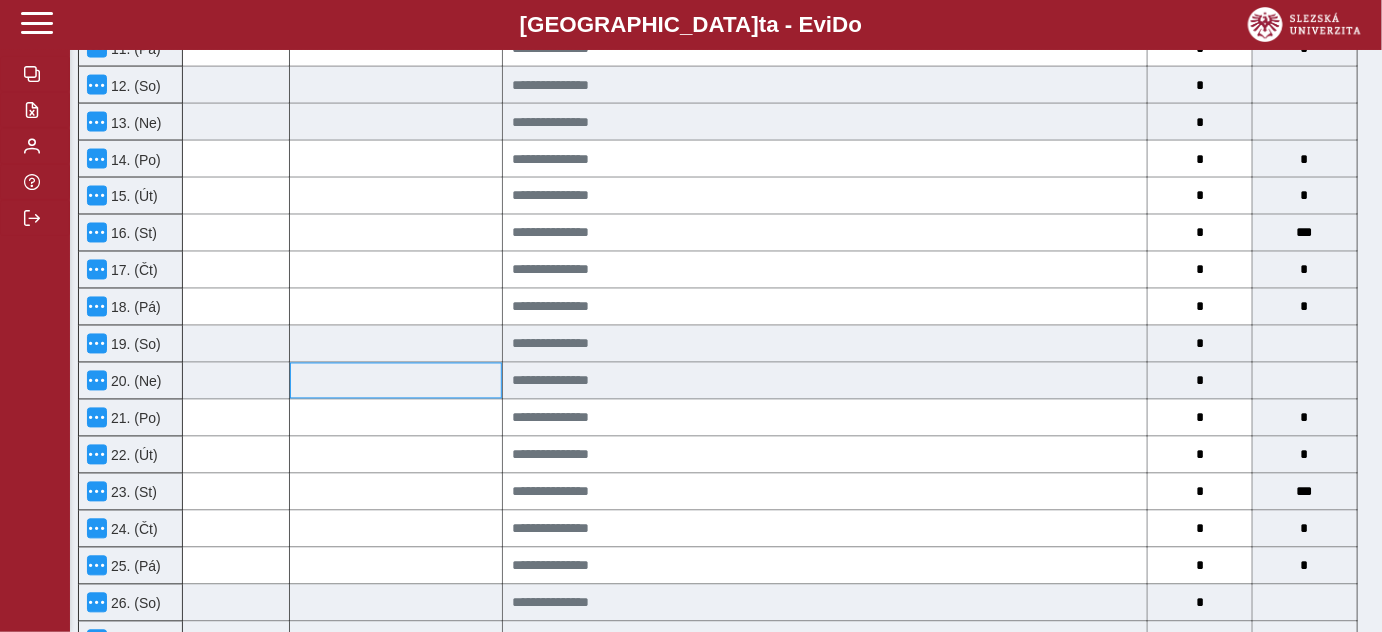 scroll, scrollTop: 1090, scrollLeft: 0, axis: vertical 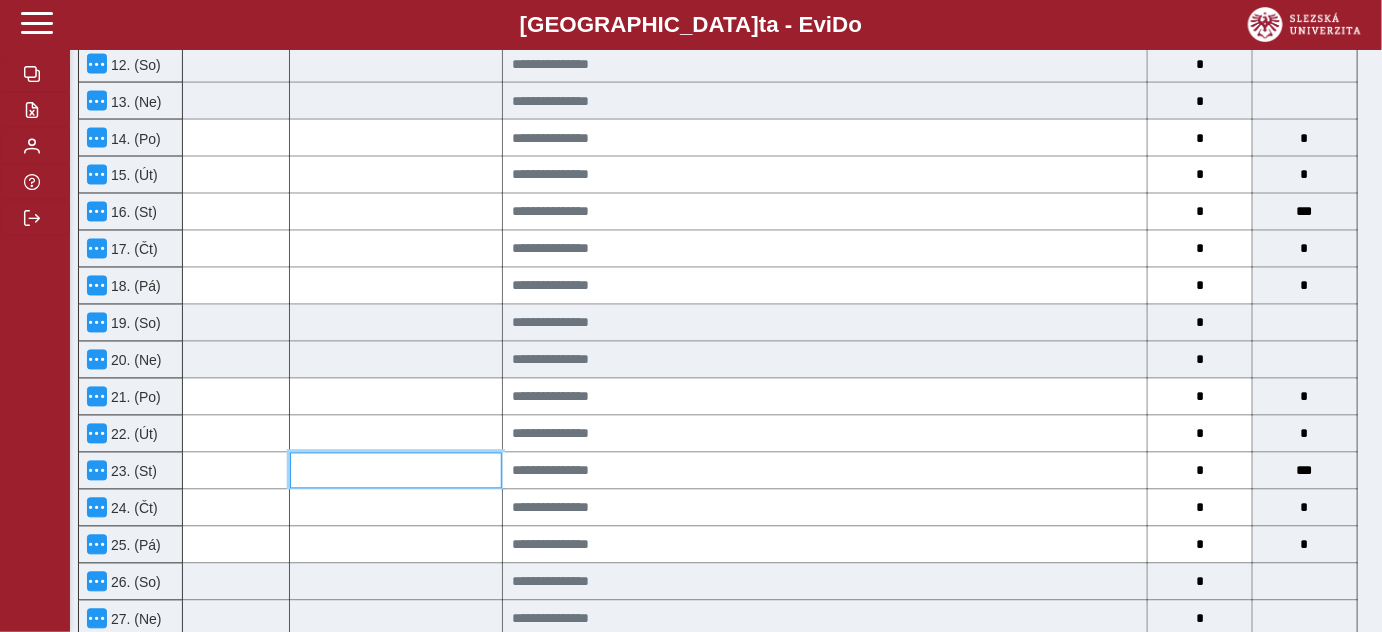 click at bounding box center [396, 471] 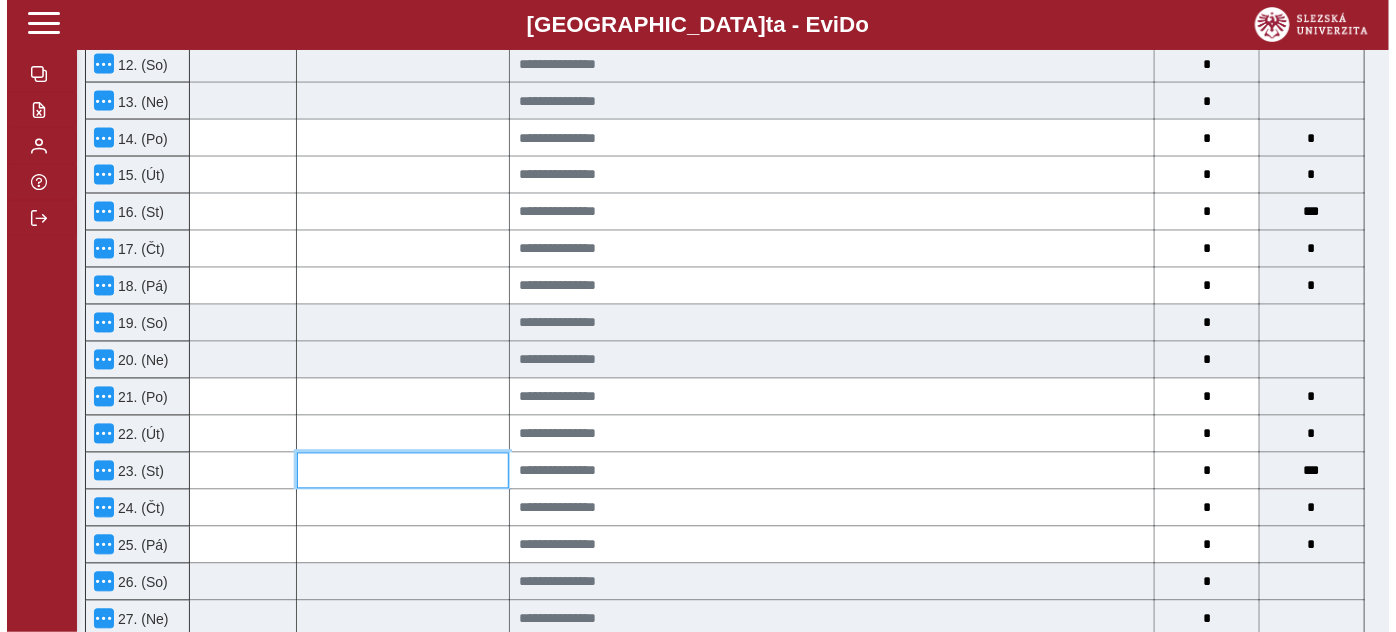 scroll, scrollTop: 1074, scrollLeft: 0, axis: vertical 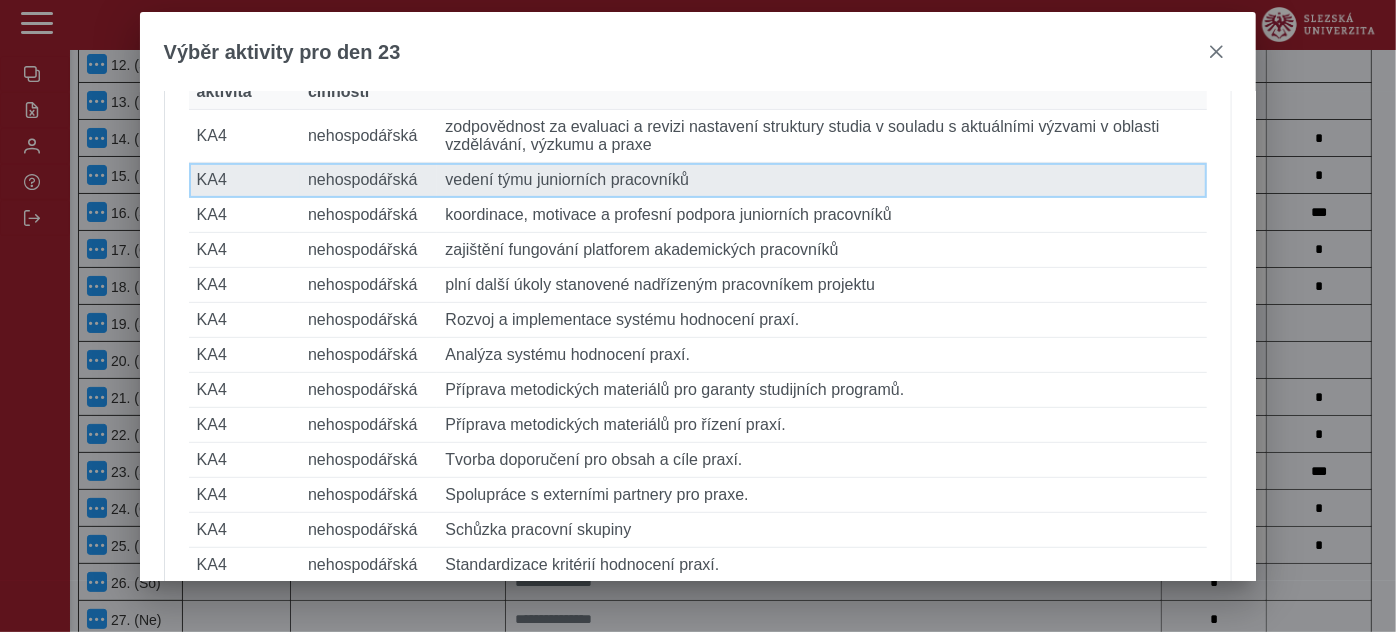 click on "Popis činnosti vedení týmu juniorních pracovníků" at bounding box center (822, 180) 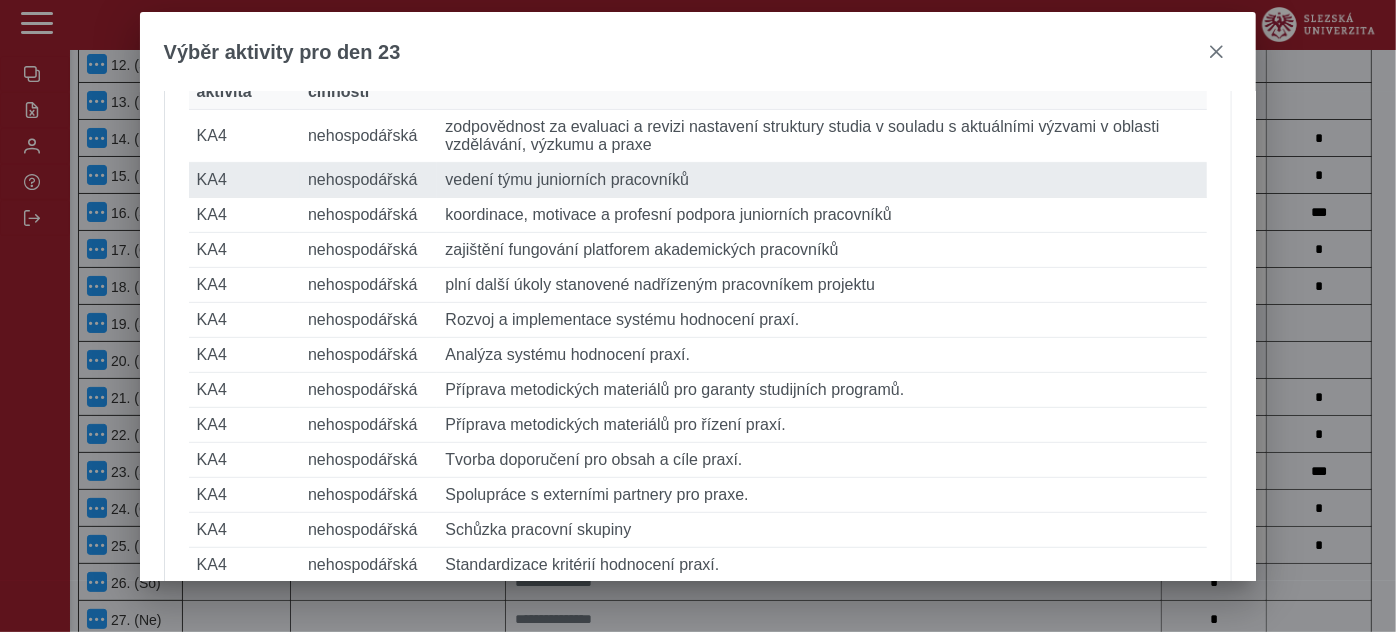 type on "***" 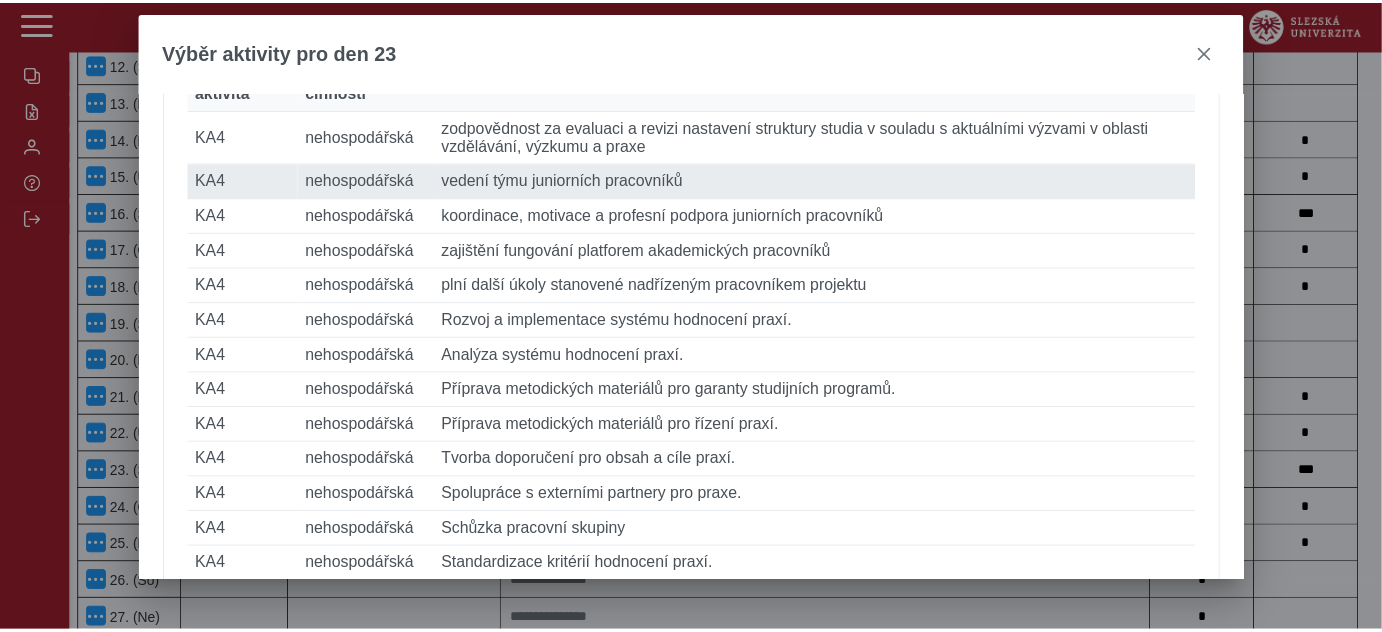 scroll, scrollTop: 1090, scrollLeft: 0, axis: vertical 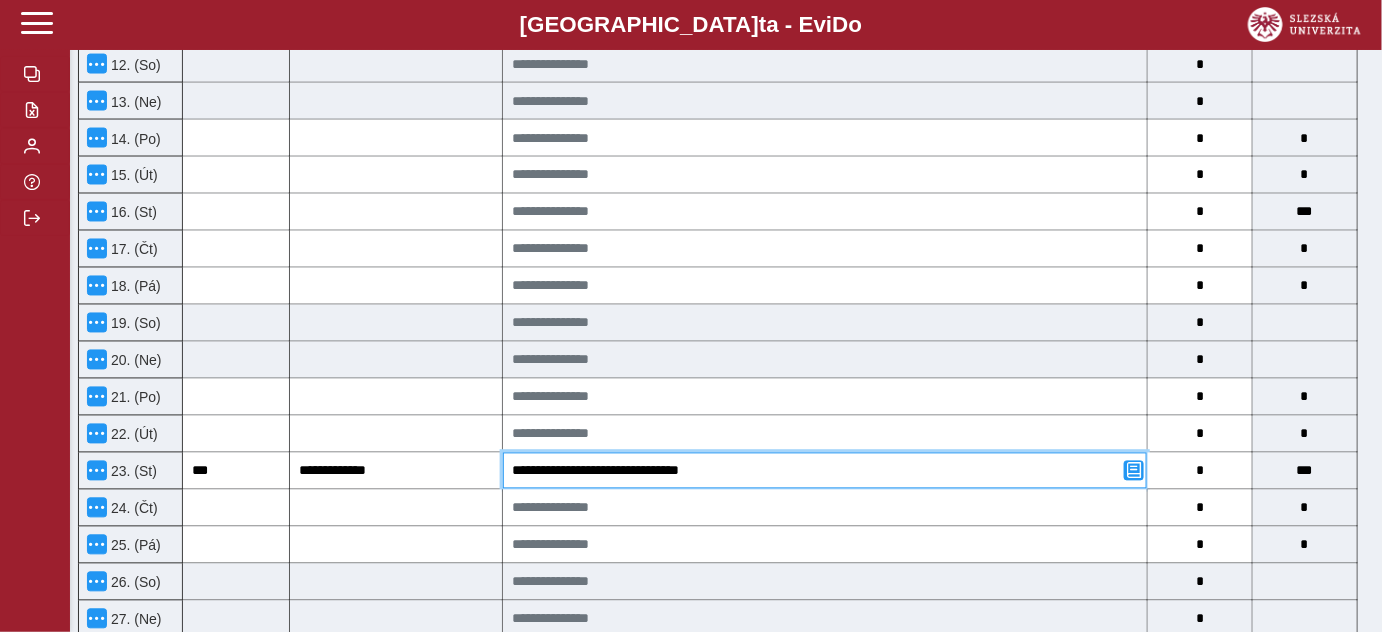click on "**********" at bounding box center [825, 471] 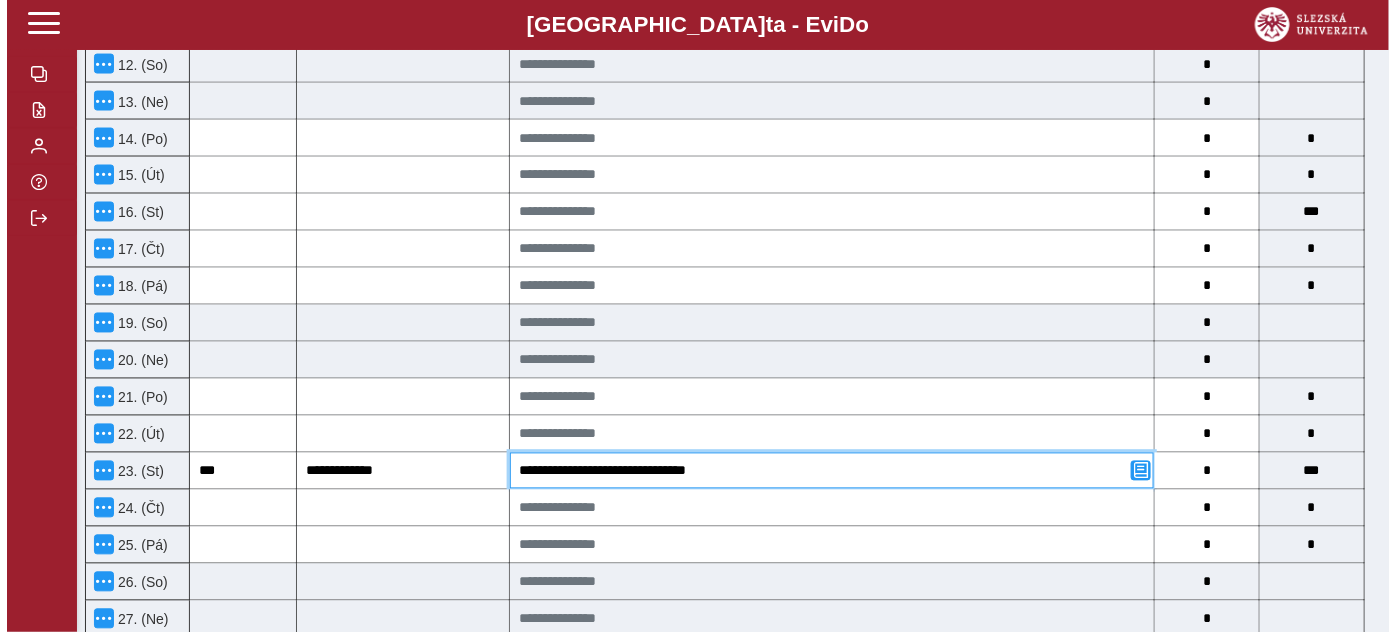 scroll, scrollTop: 1074, scrollLeft: 0, axis: vertical 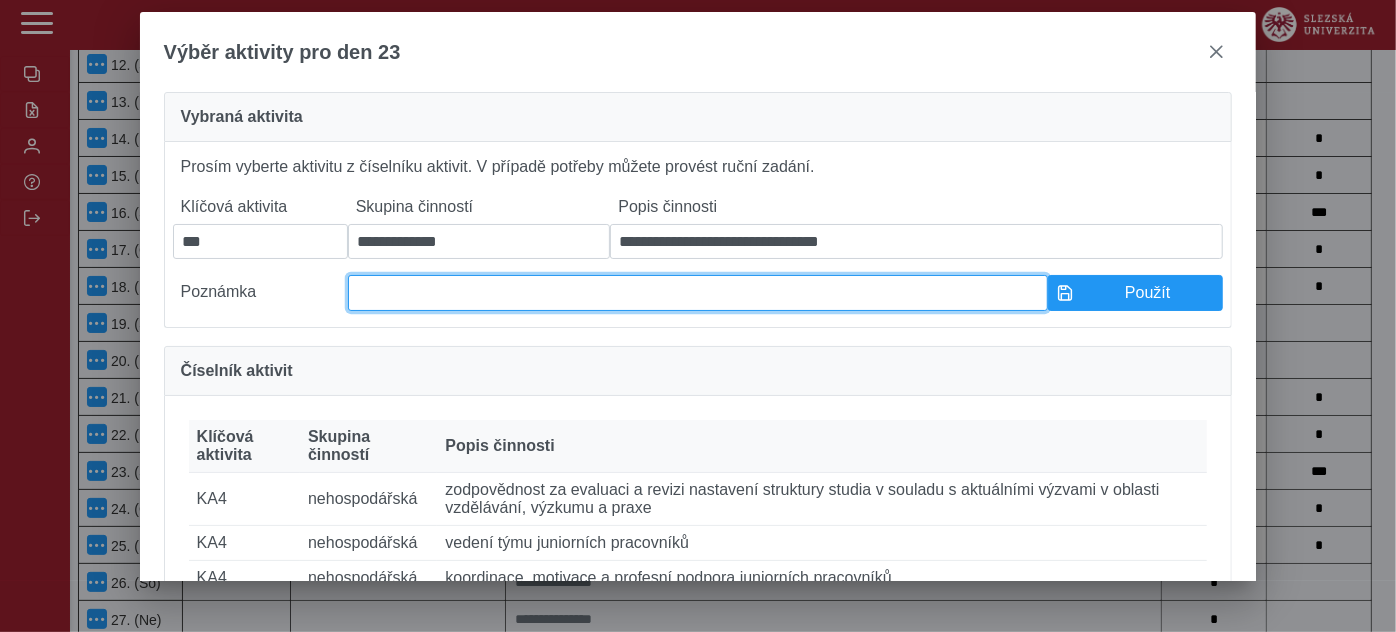 click at bounding box center [698, 293] 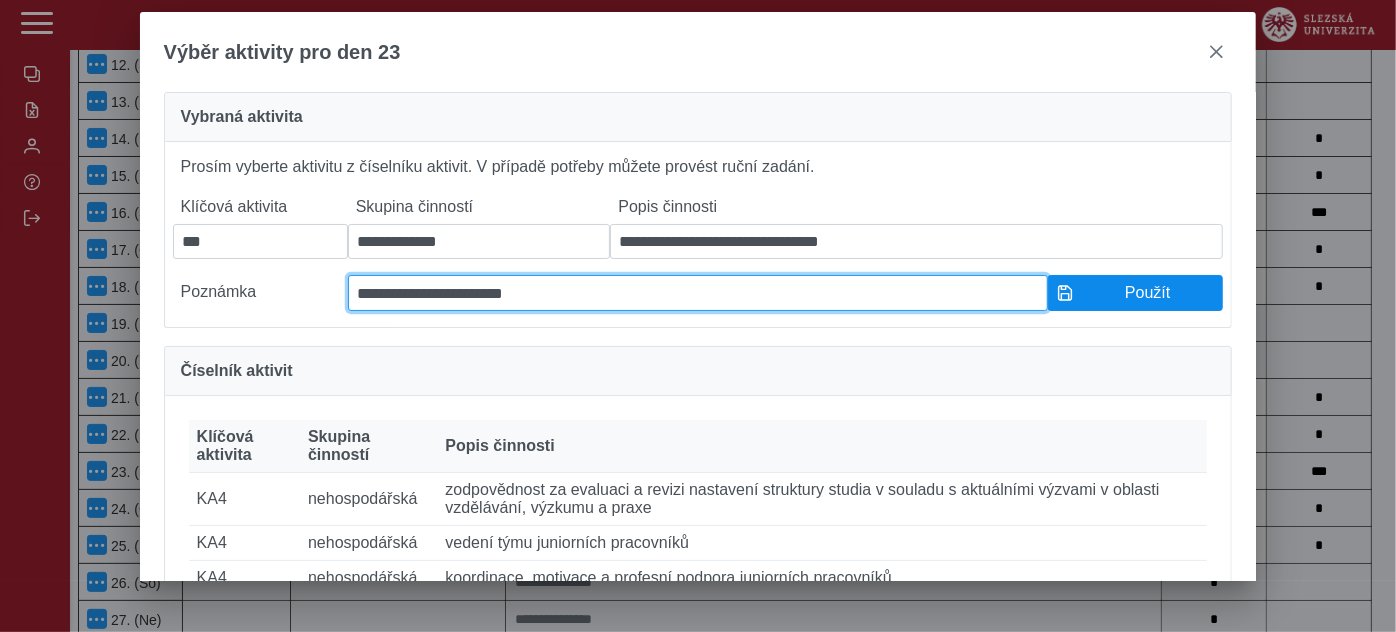 type on "**********" 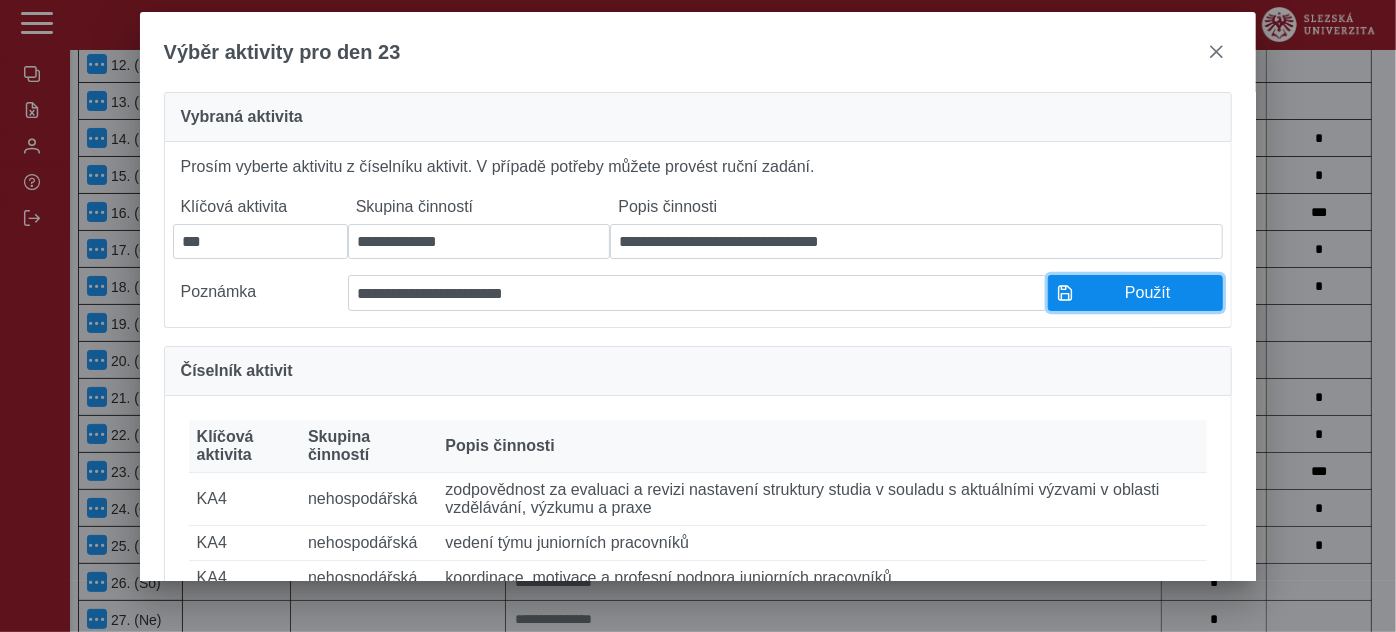 click on "Použít" at bounding box center [1147, 293] 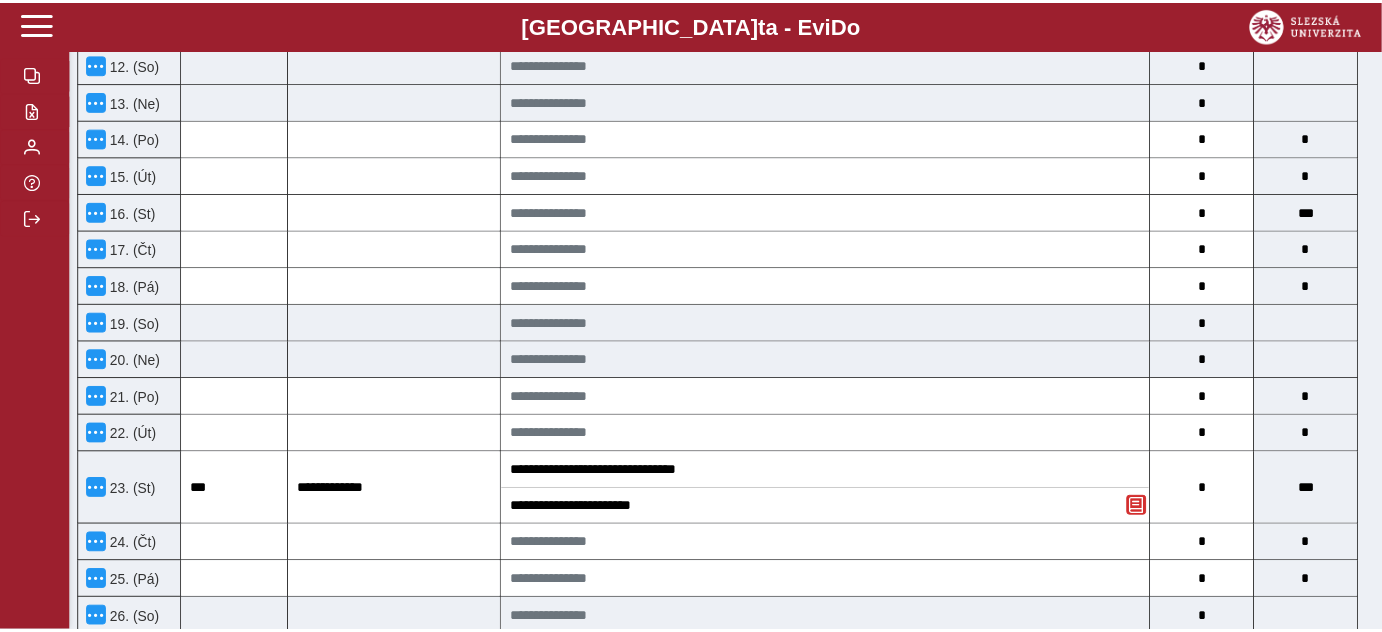 scroll, scrollTop: 1090, scrollLeft: 0, axis: vertical 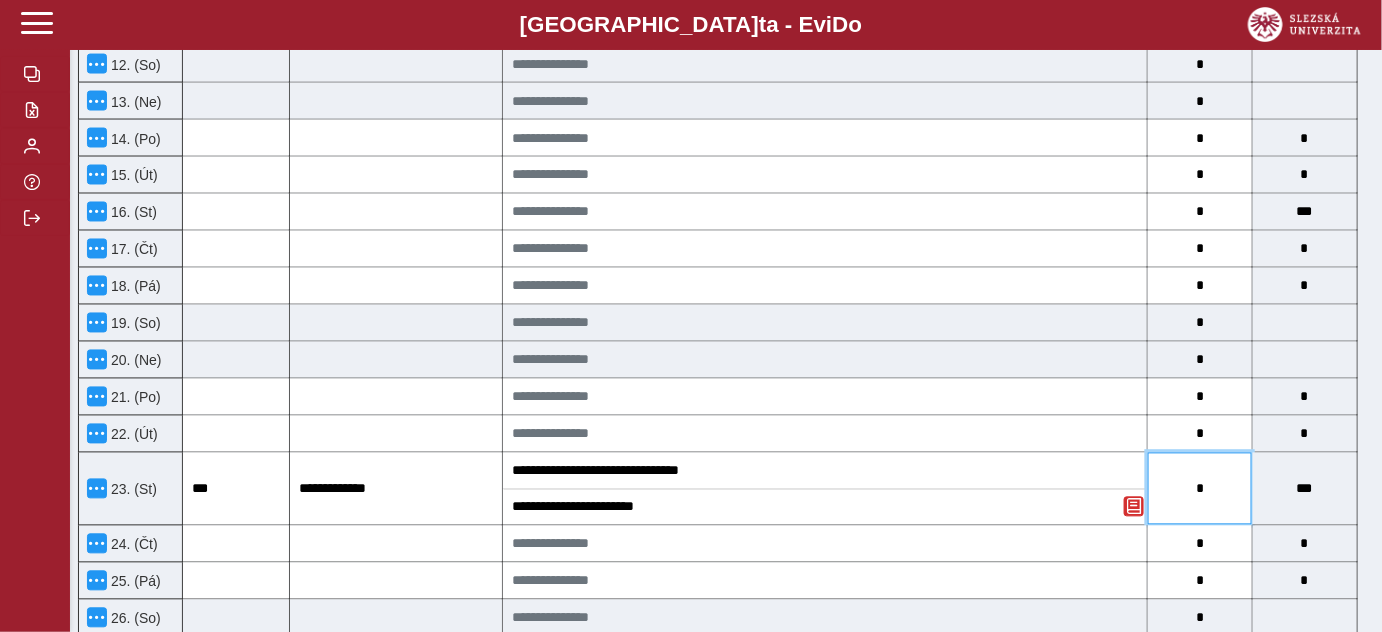 drag, startPoint x: 1207, startPoint y: 477, endPoint x: 1194, endPoint y: 479, distance: 13.152946 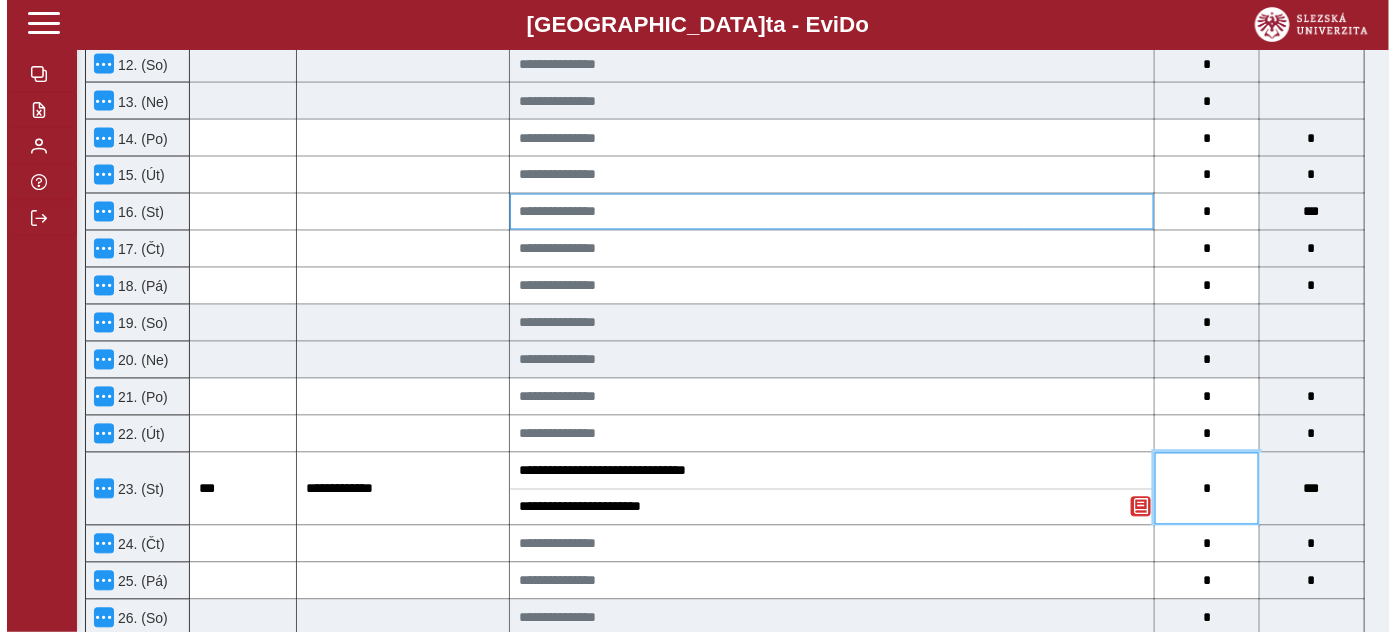 type 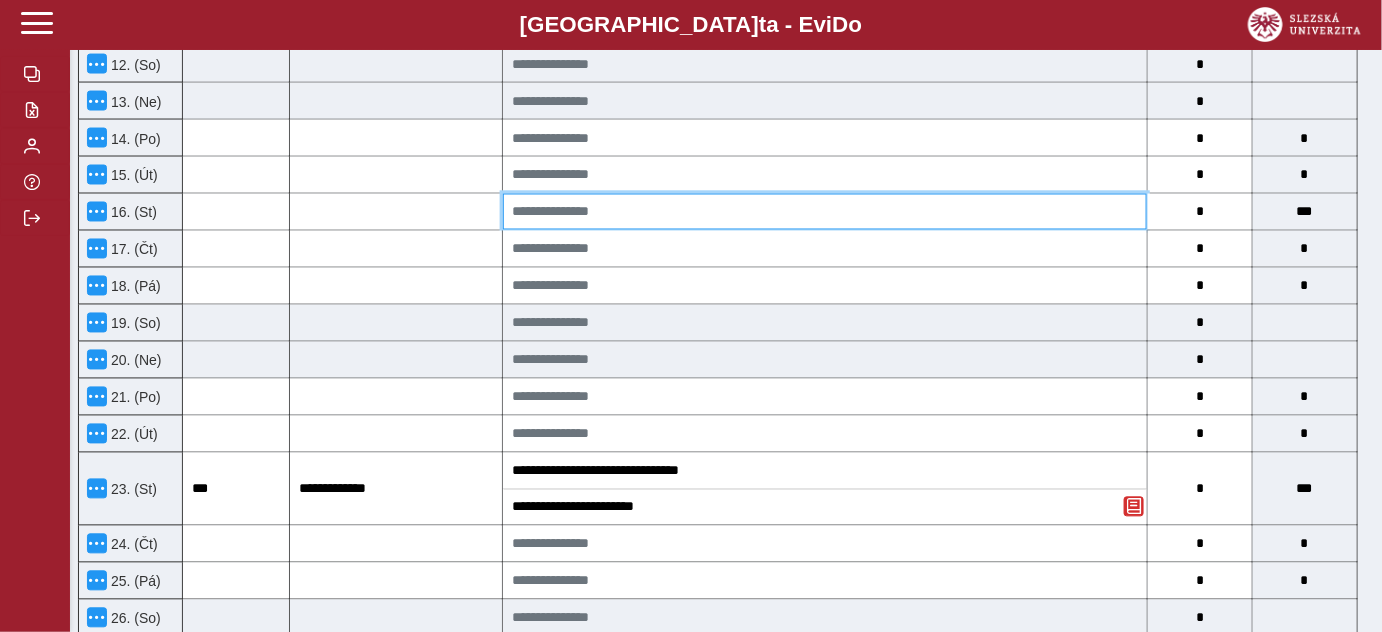 click at bounding box center (825, 212) 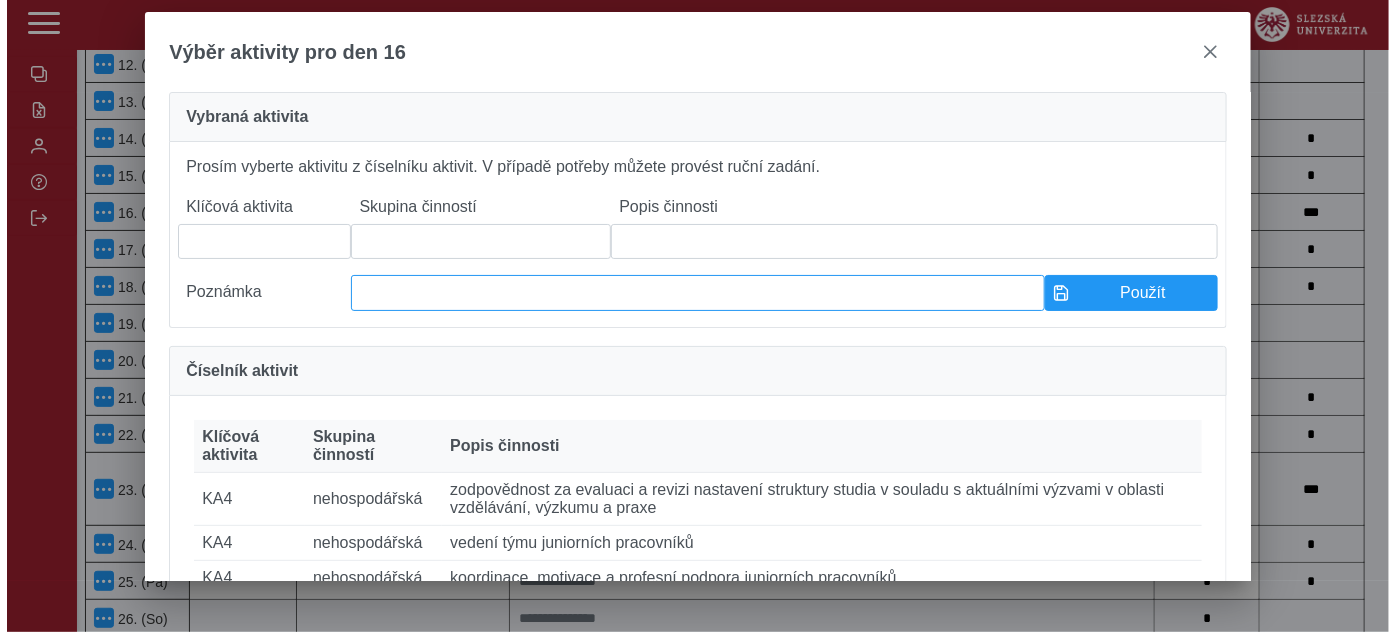 scroll, scrollTop: 1074, scrollLeft: 0, axis: vertical 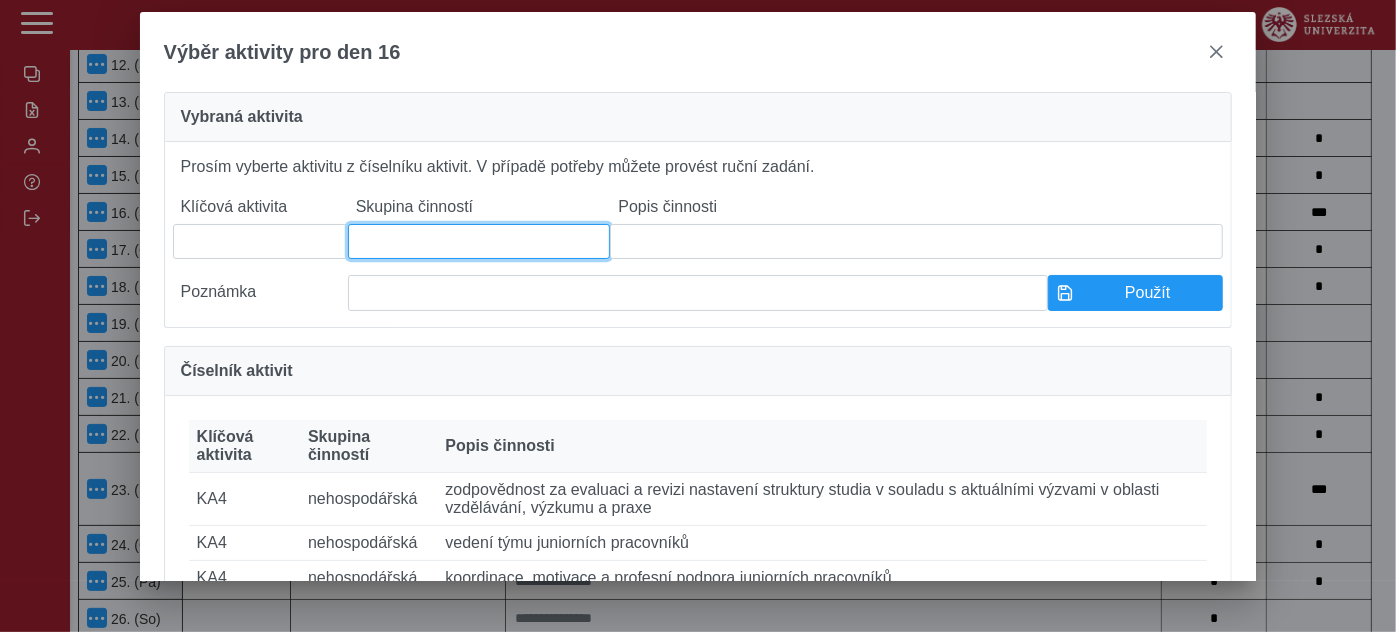 click at bounding box center (479, 241) 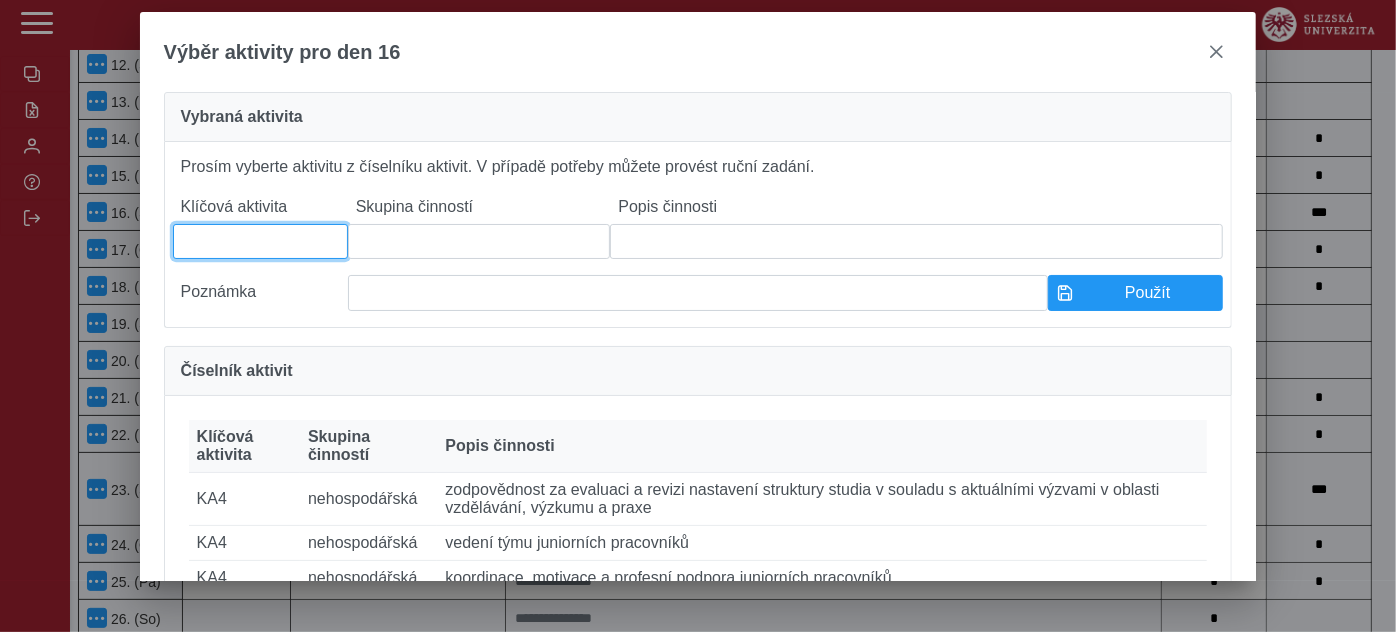 click at bounding box center (260, 241) 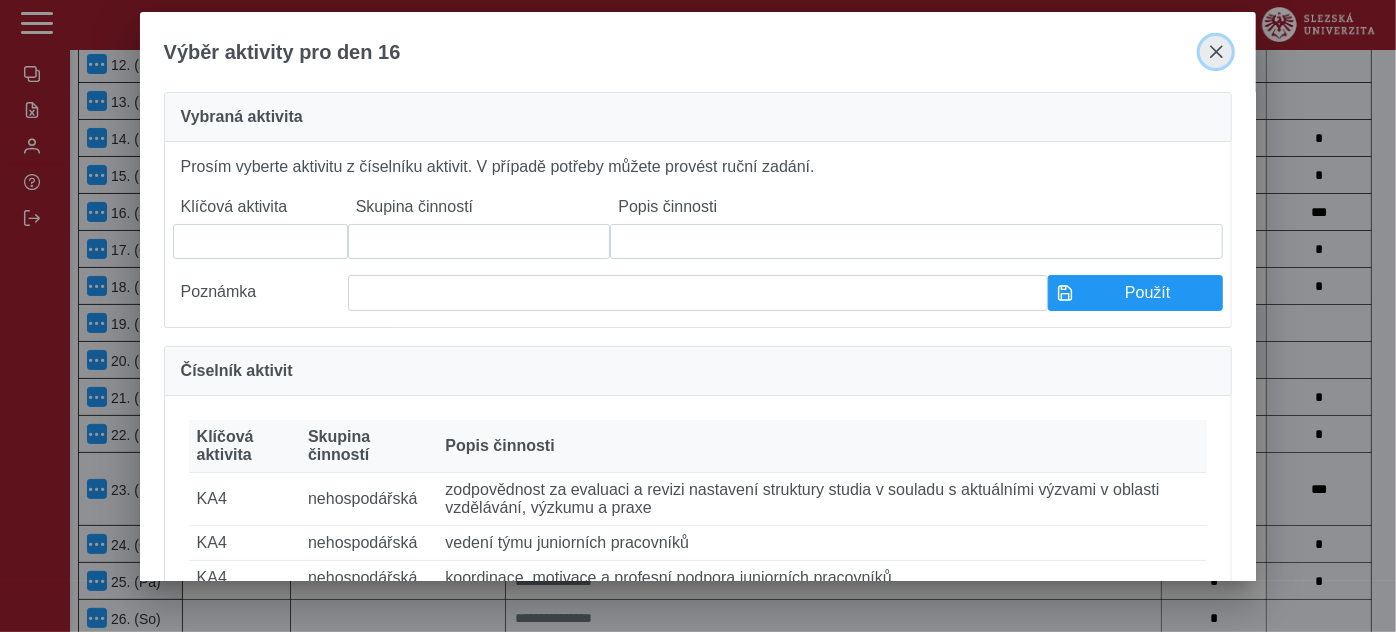 click at bounding box center [1216, 52] 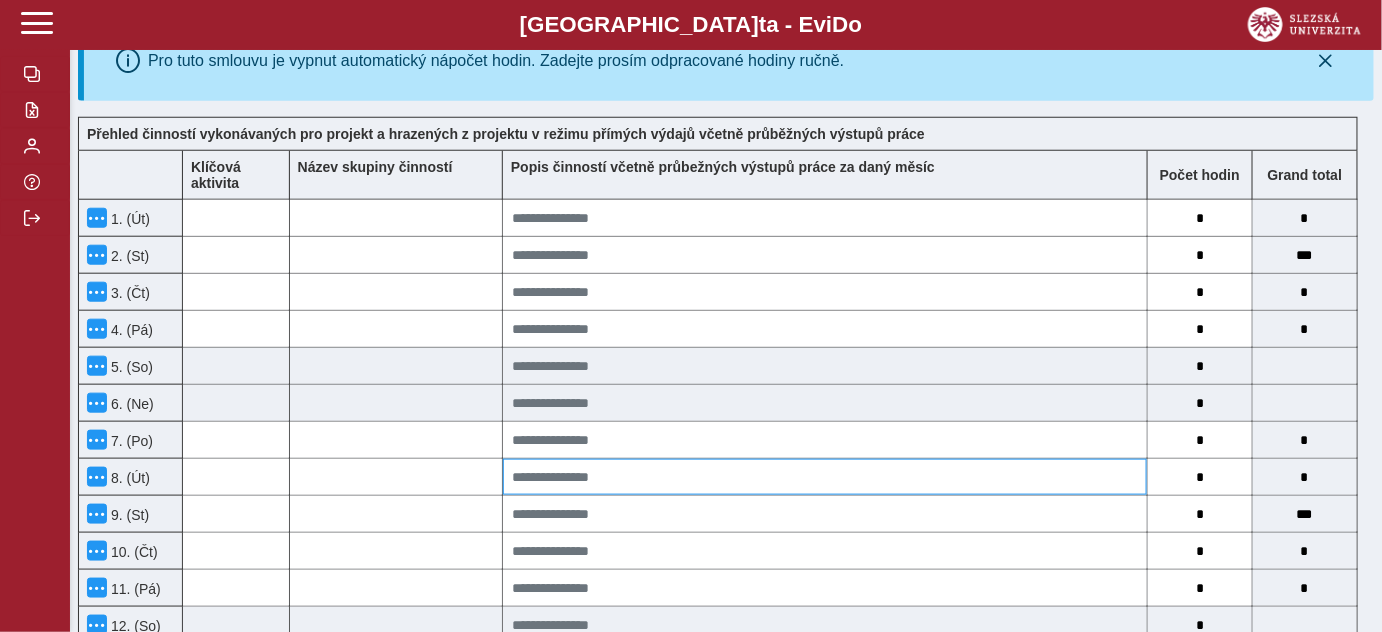 scroll, scrollTop: 545, scrollLeft: 0, axis: vertical 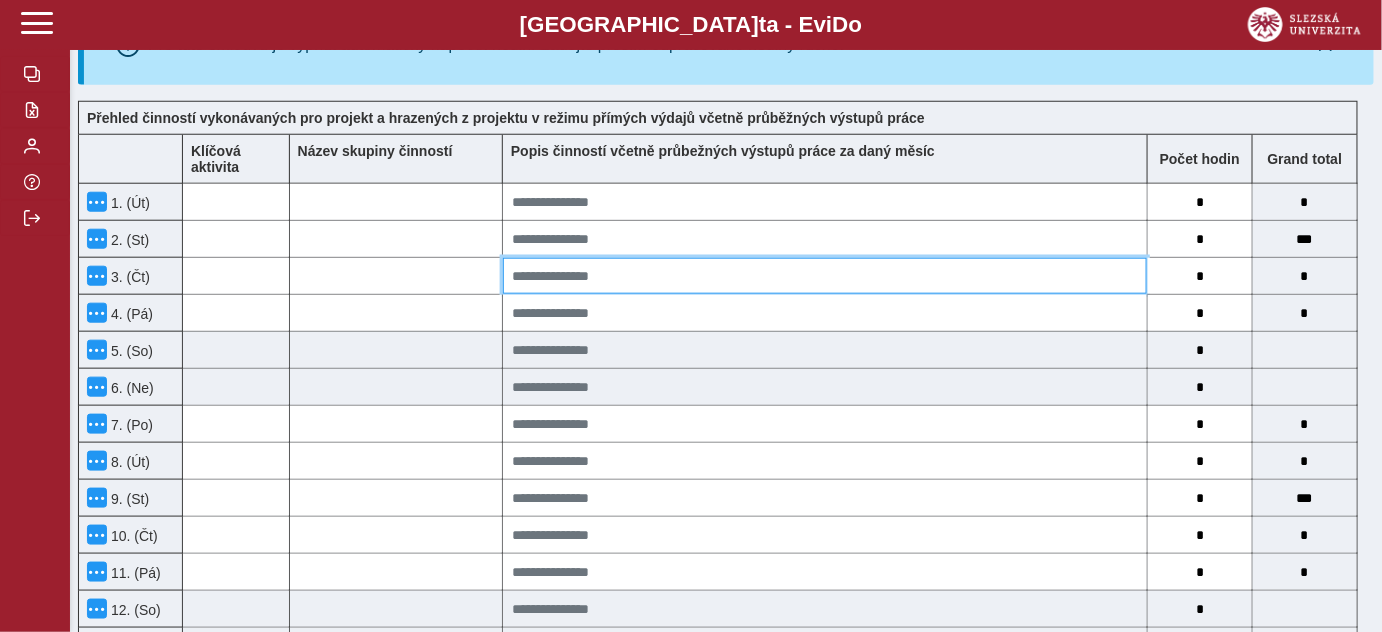 click at bounding box center (825, 276) 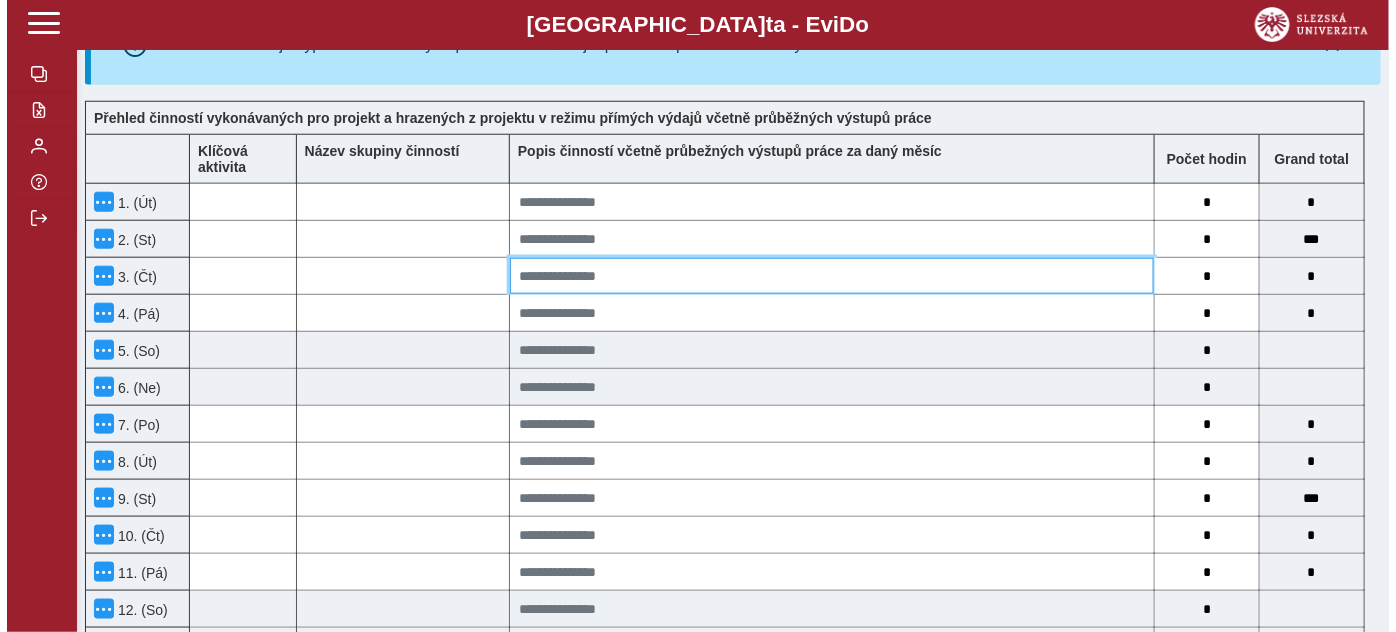 scroll, scrollTop: 529, scrollLeft: 0, axis: vertical 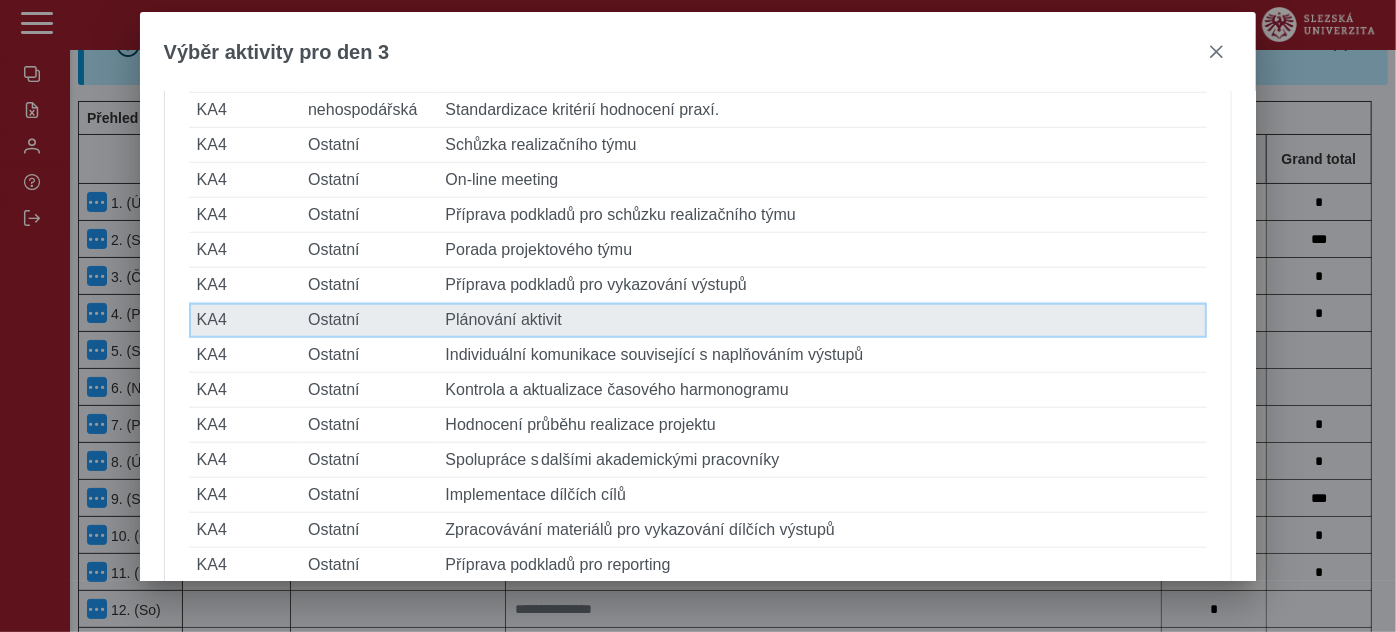click on "Popis činnosti Plánování aktivit" at bounding box center (822, 320) 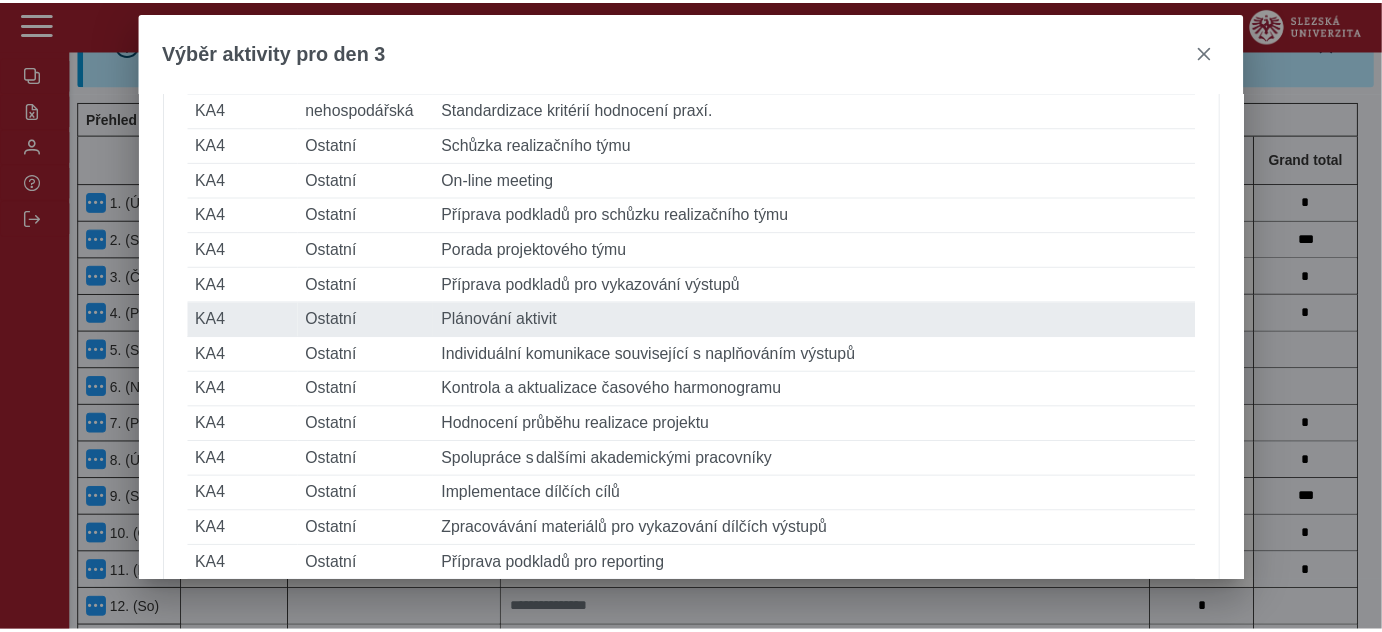 scroll, scrollTop: 545, scrollLeft: 0, axis: vertical 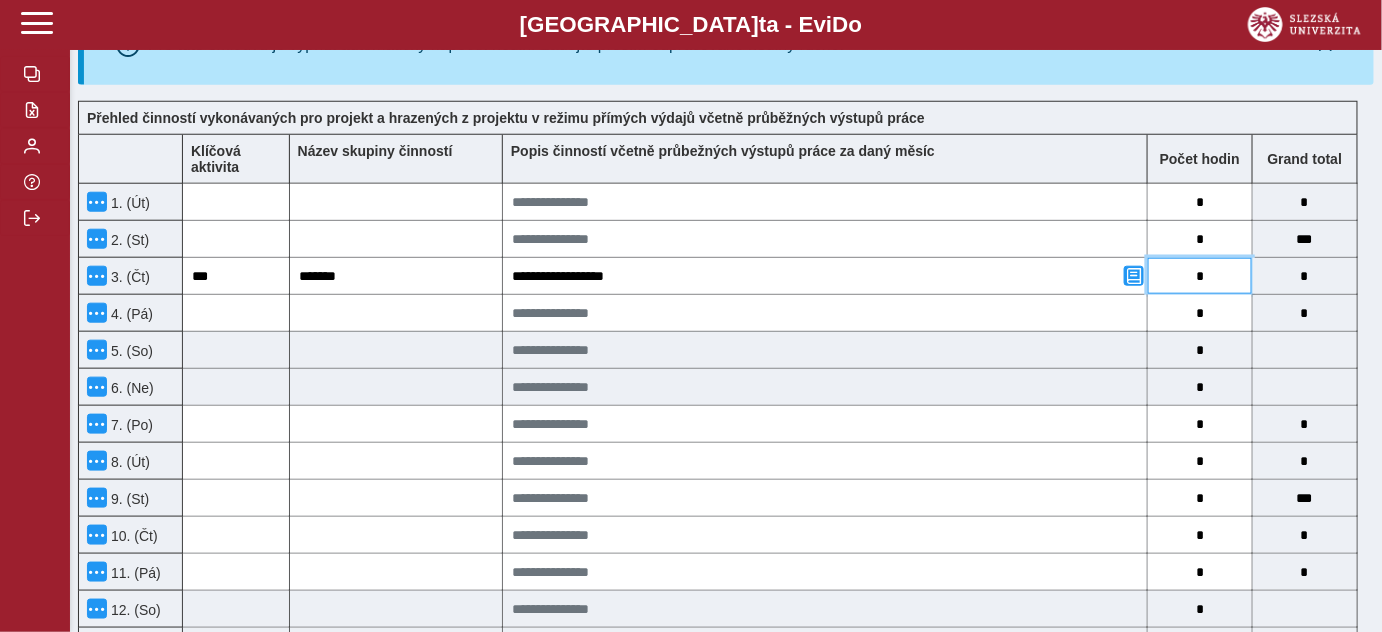 drag, startPoint x: 1206, startPoint y: 279, endPoint x: 1189, endPoint y: 279, distance: 17 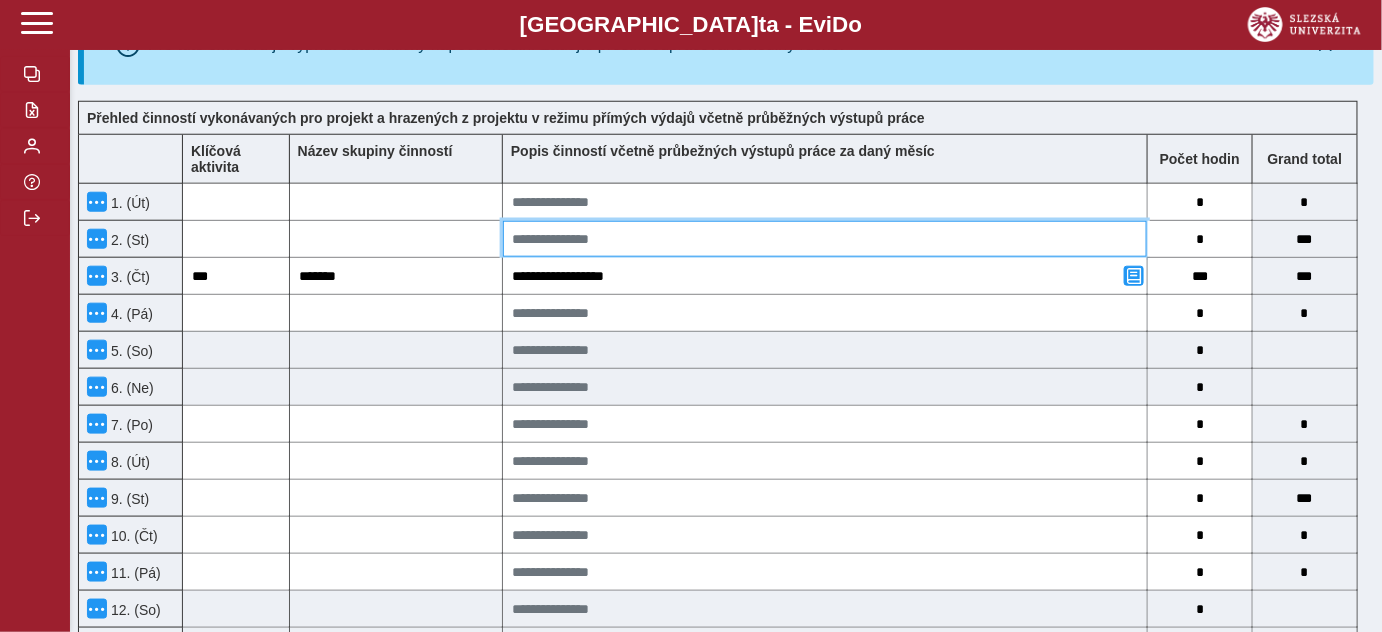 click at bounding box center (825, 239) 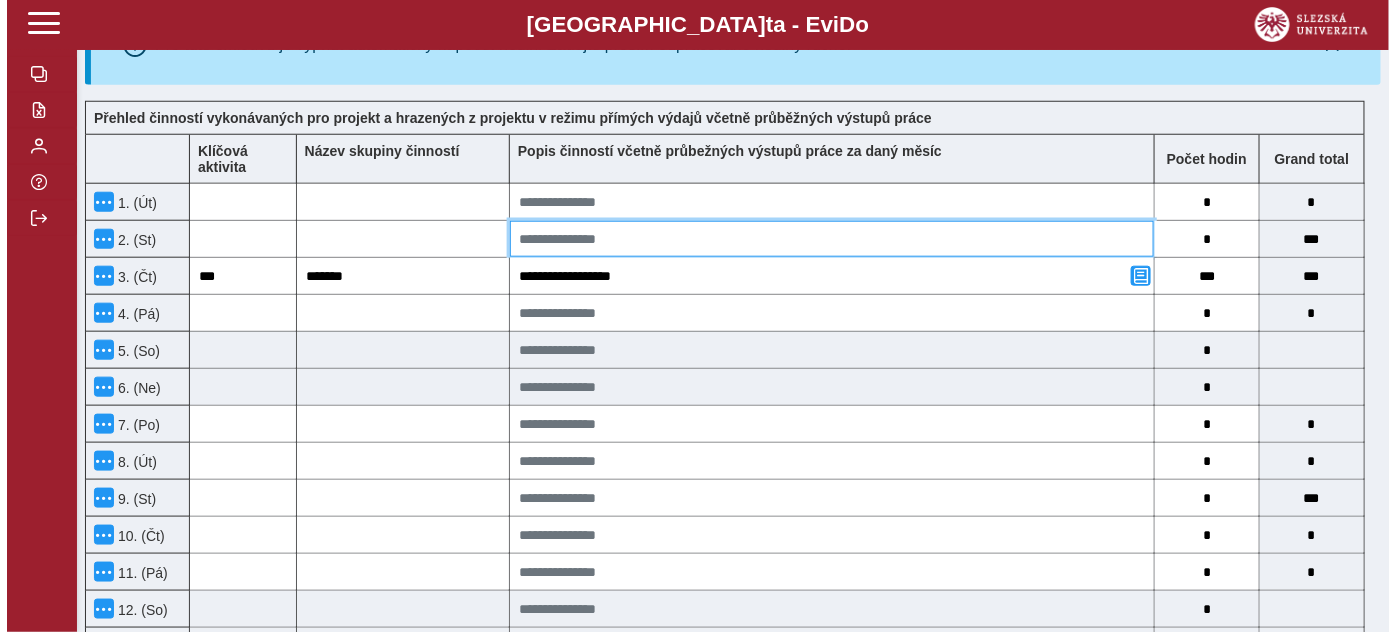 scroll, scrollTop: 529, scrollLeft: 0, axis: vertical 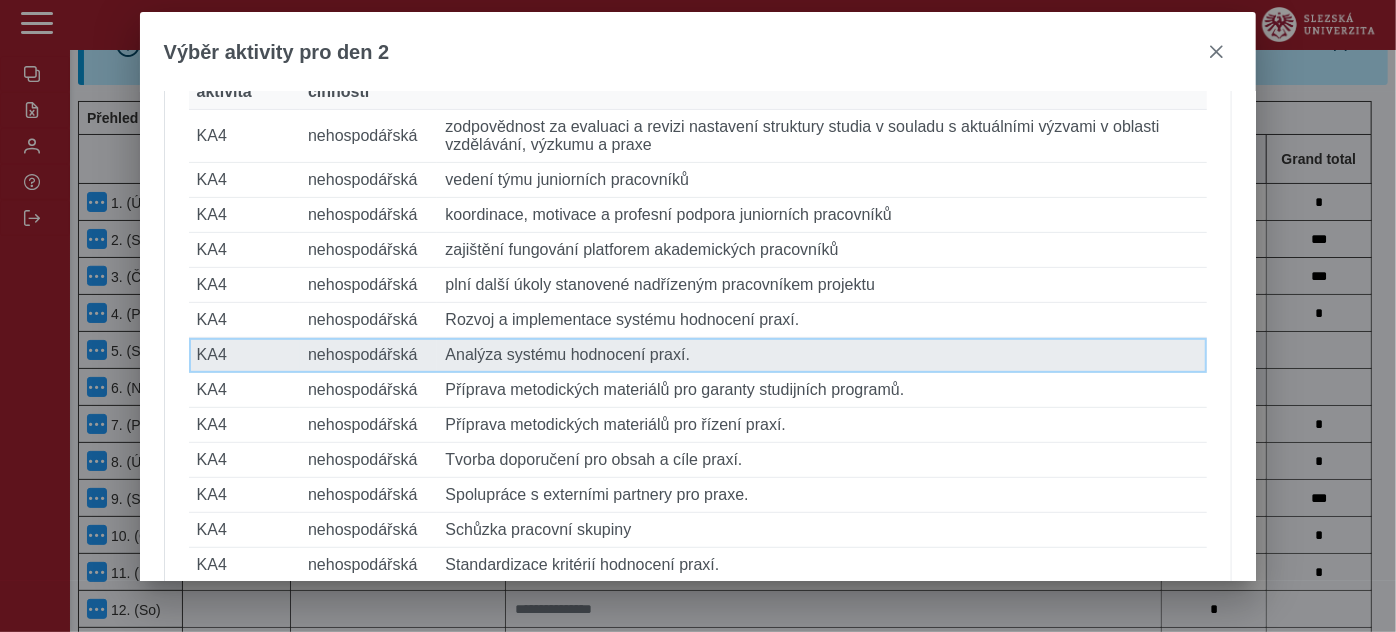 click on "Popis činnosti Analýza systému hodnocení praxí." at bounding box center [822, 355] 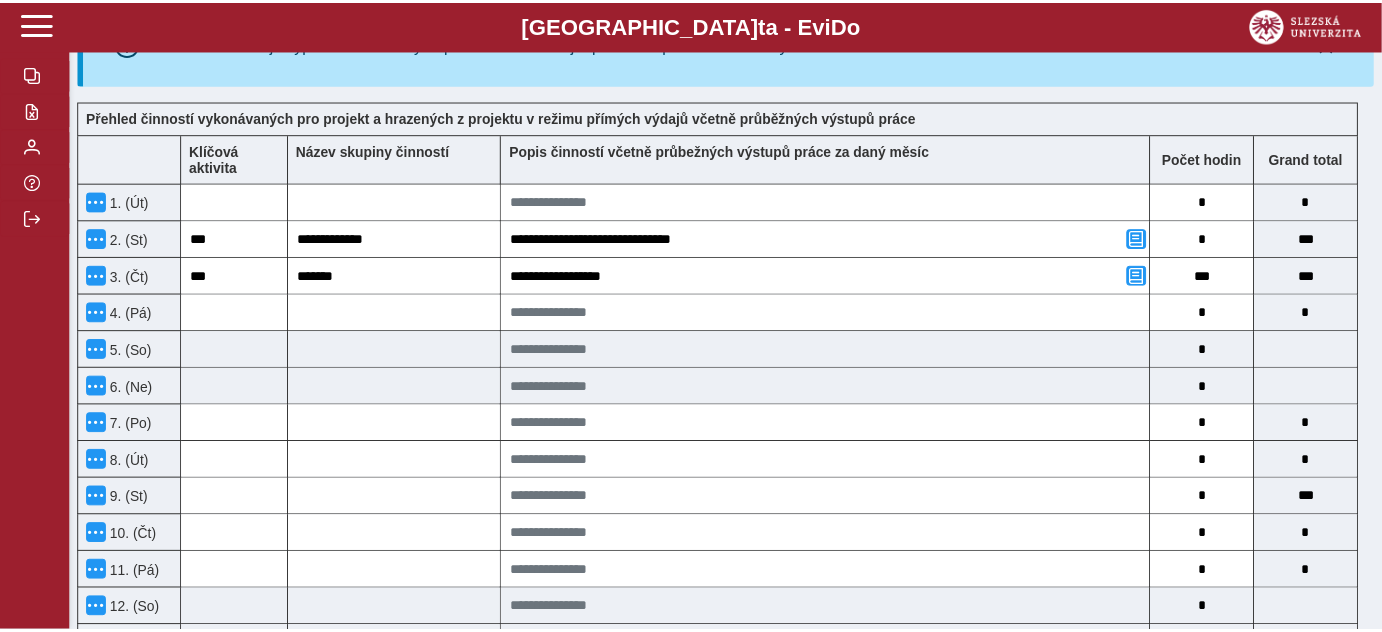 scroll, scrollTop: 545, scrollLeft: 0, axis: vertical 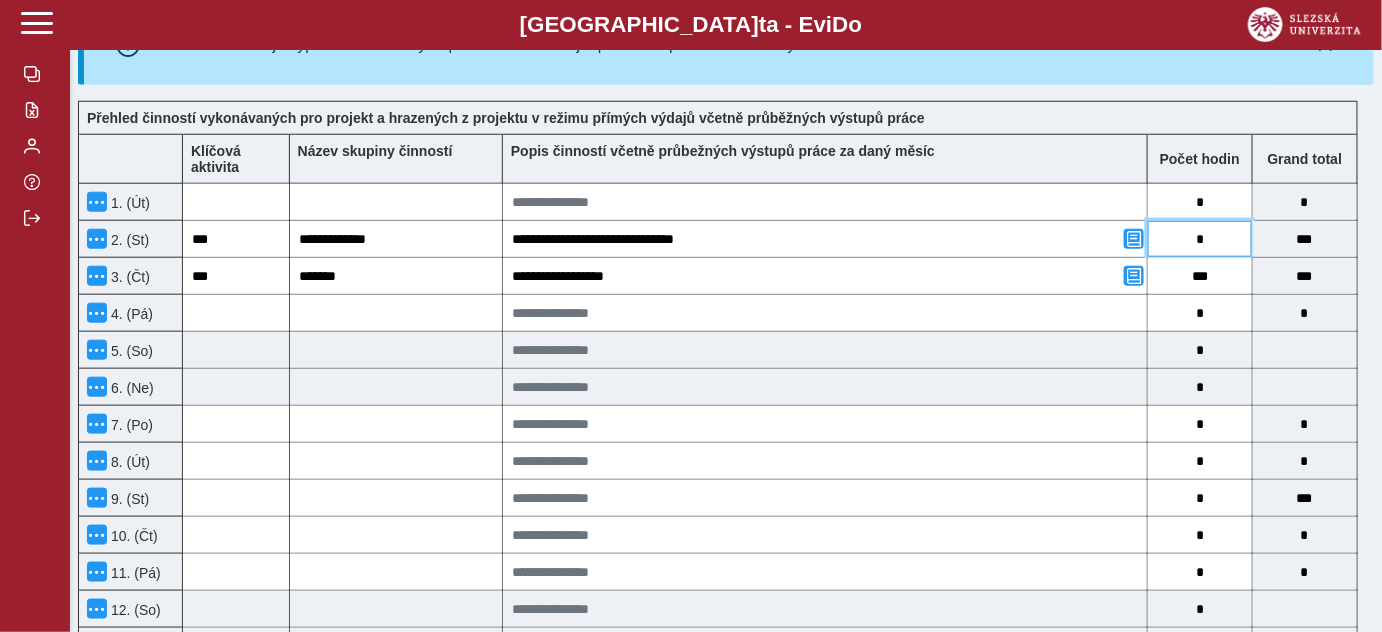 drag, startPoint x: 1192, startPoint y: 226, endPoint x: 1218, endPoint y: 231, distance: 26.476404 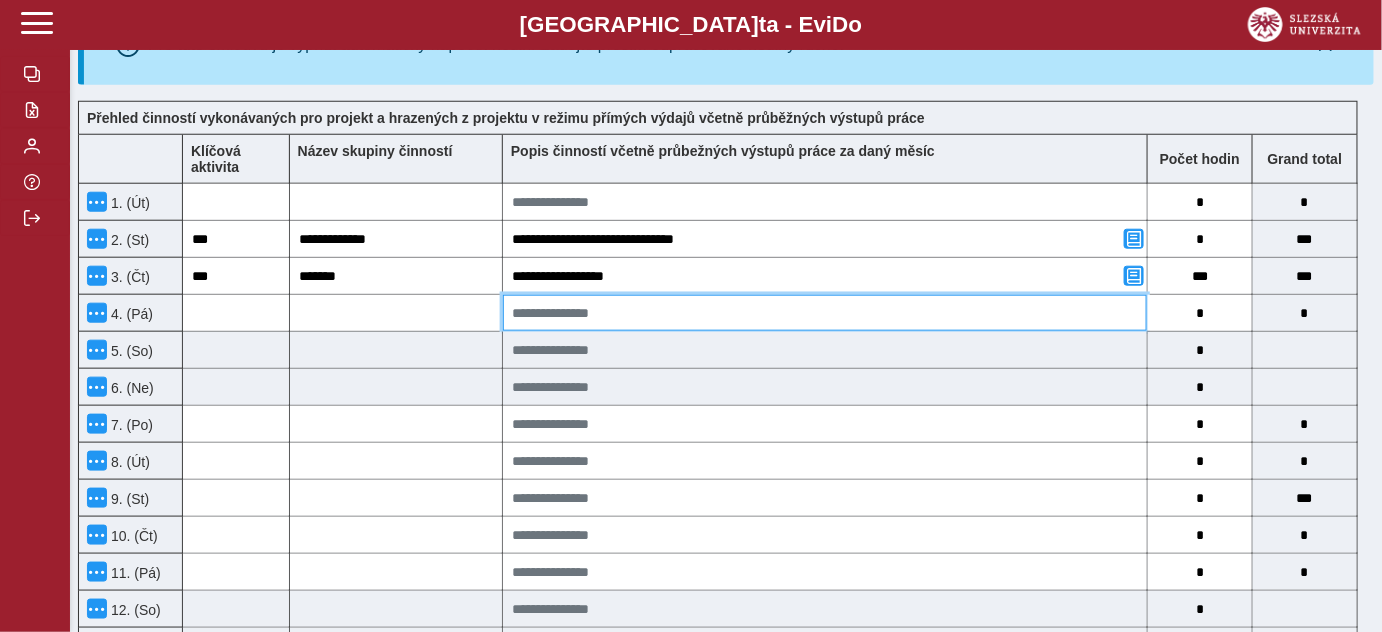 click at bounding box center [825, 313] 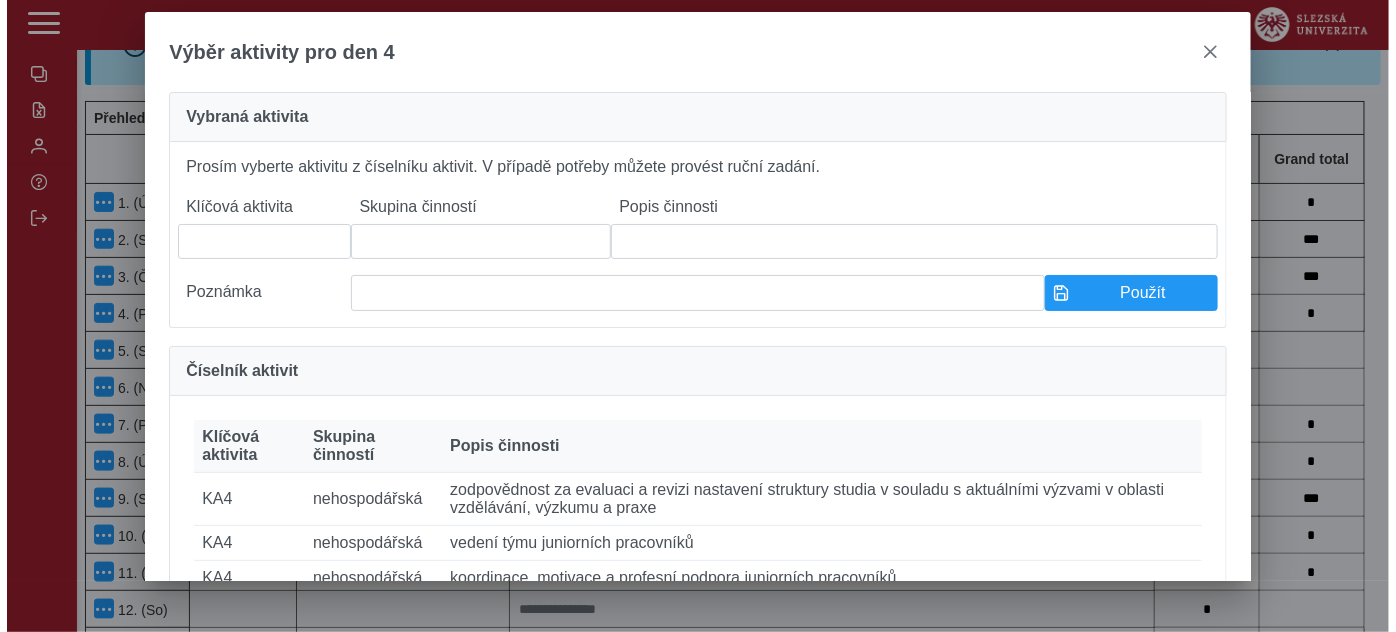 scroll, scrollTop: 529, scrollLeft: 0, axis: vertical 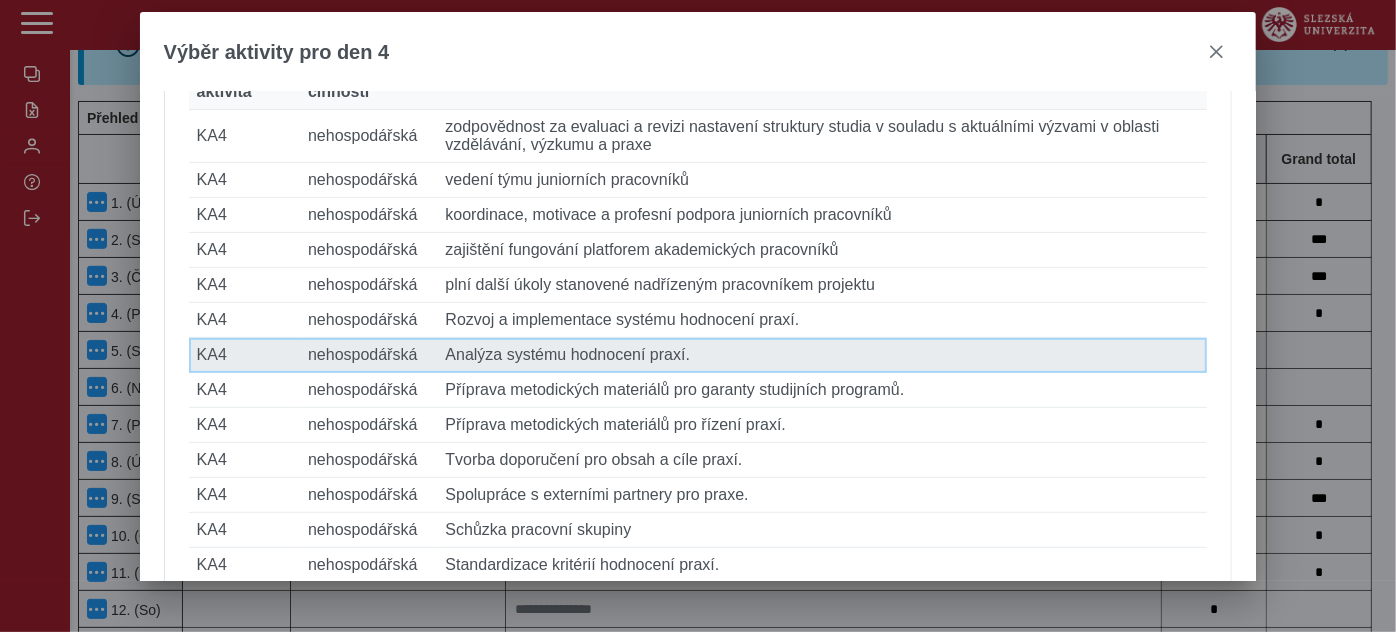 click on "Popis činnosti Analýza systému hodnocení praxí." at bounding box center (822, 355) 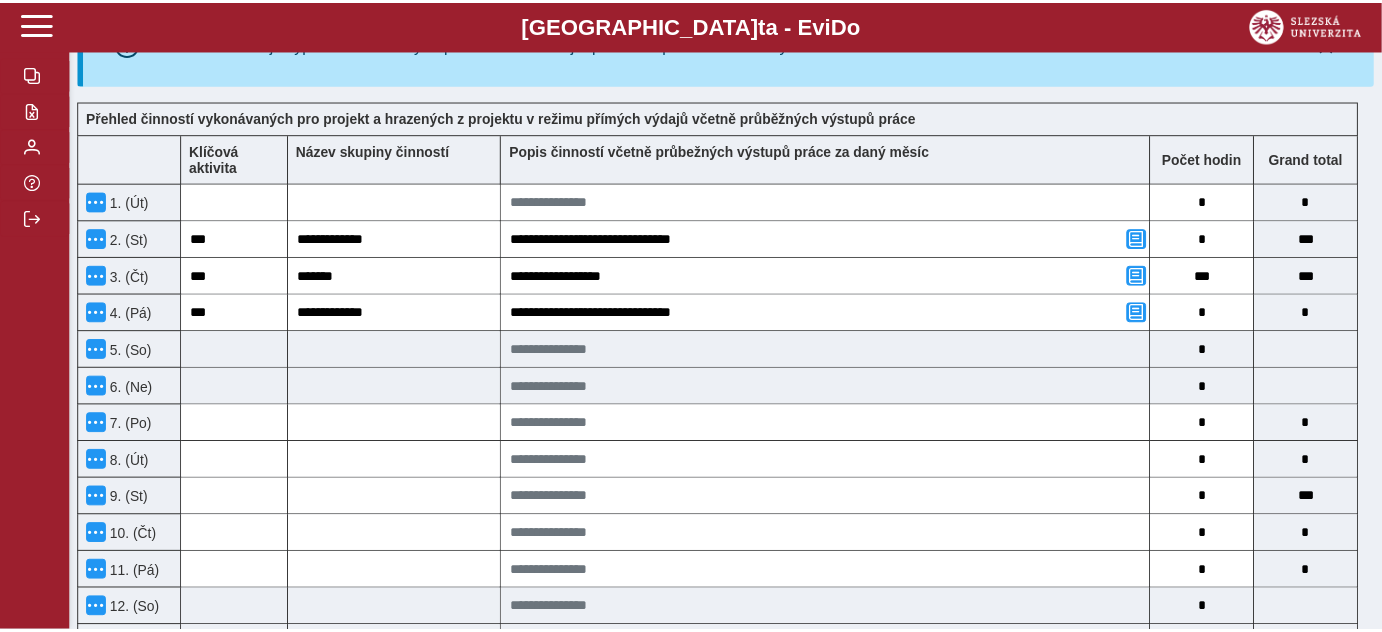 scroll, scrollTop: 545, scrollLeft: 0, axis: vertical 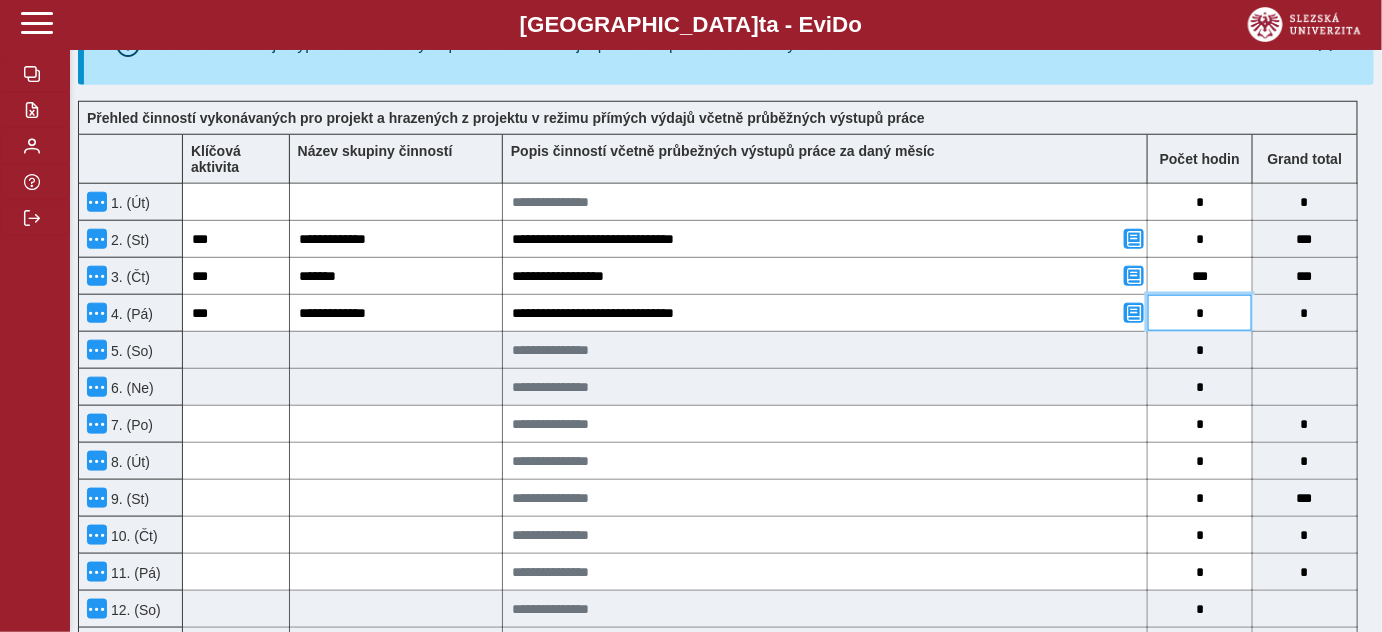drag, startPoint x: 1208, startPoint y: 300, endPoint x: 1196, endPoint y: 303, distance: 12.369317 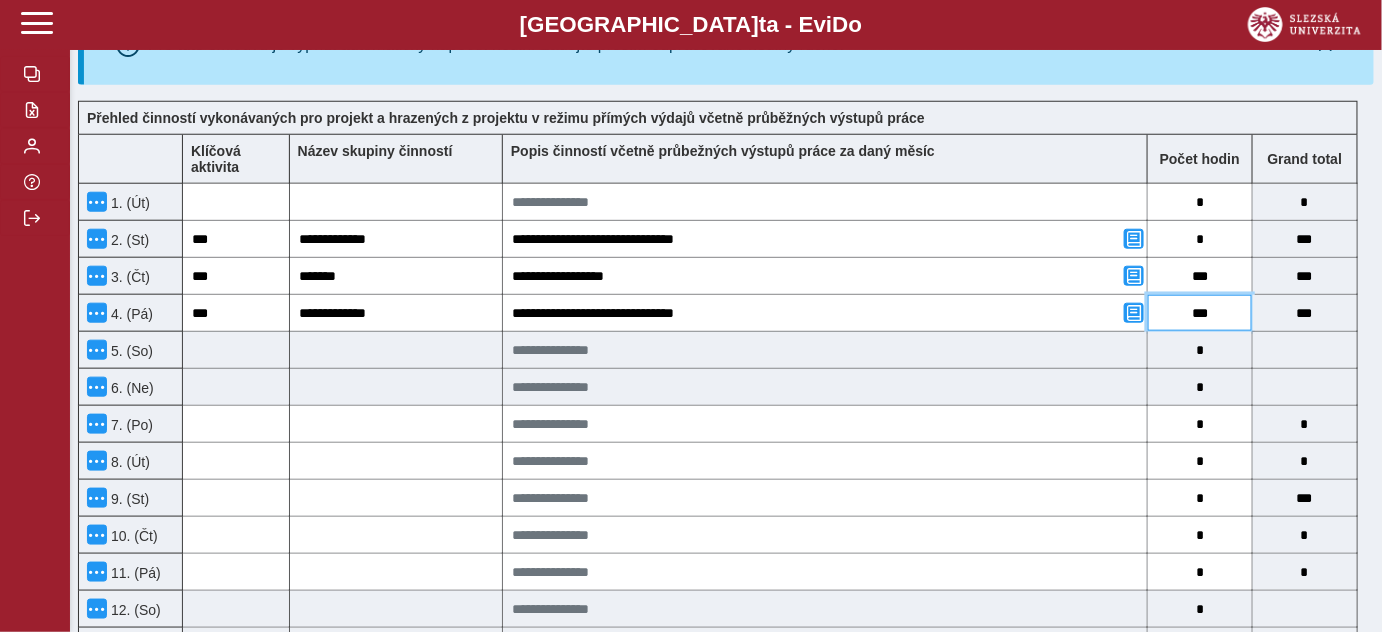 drag, startPoint x: 1216, startPoint y: 303, endPoint x: 1173, endPoint y: 309, distance: 43.416588 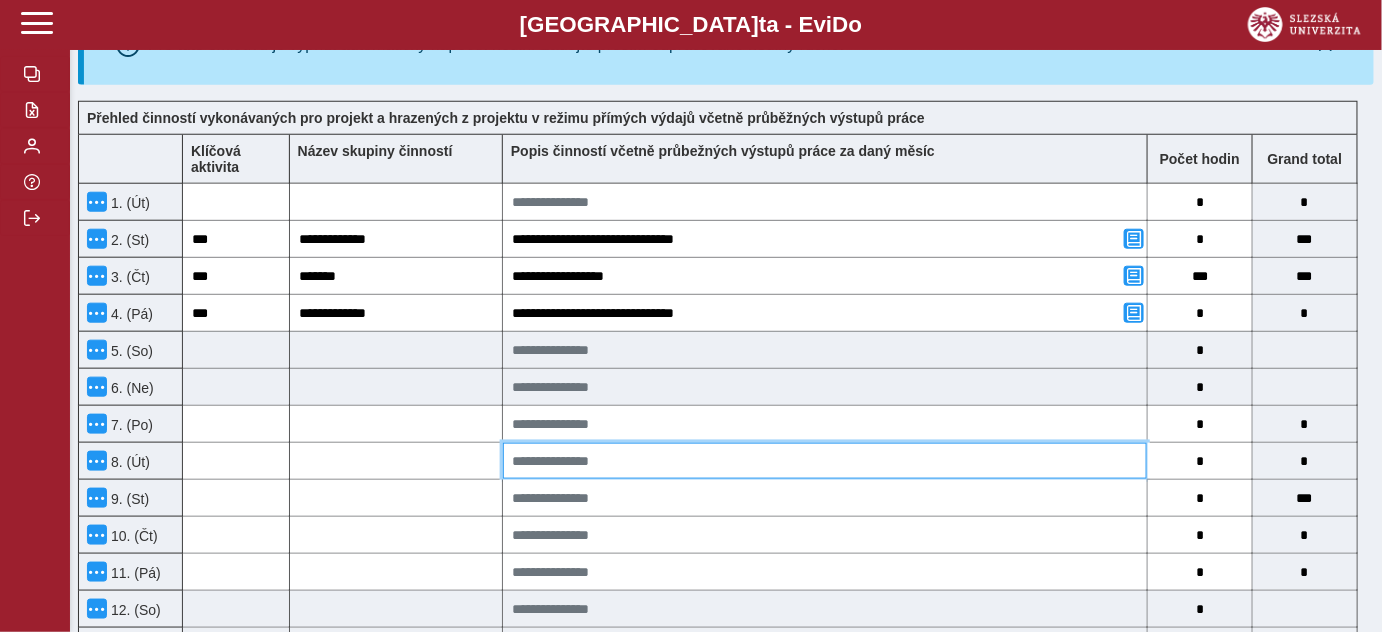 click at bounding box center (825, 461) 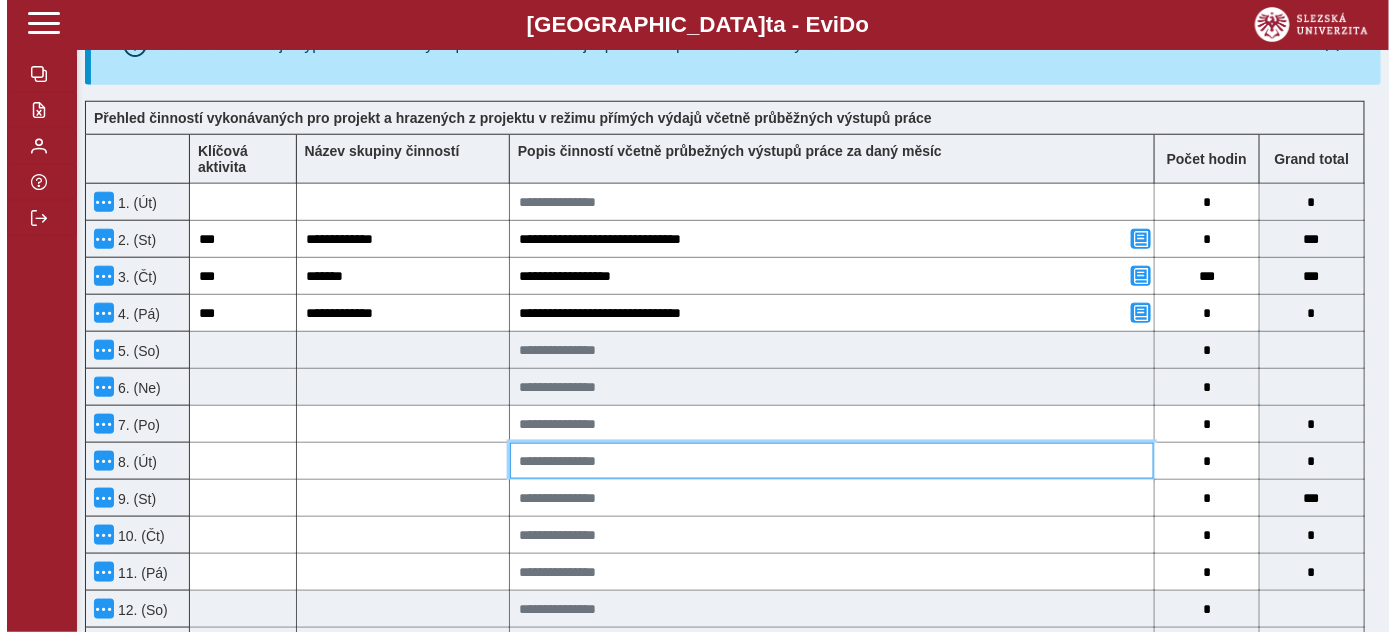 scroll, scrollTop: 529, scrollLeft: 0, axis: vertical 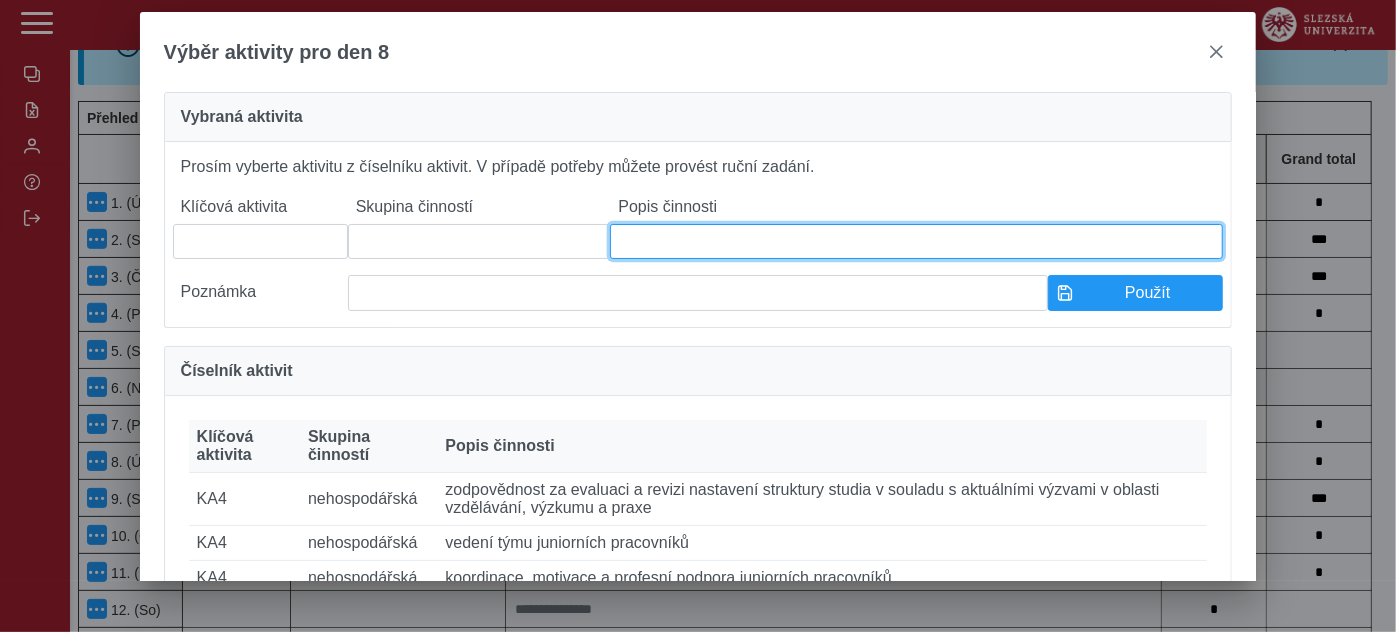 click at bounding box center (916, 241) 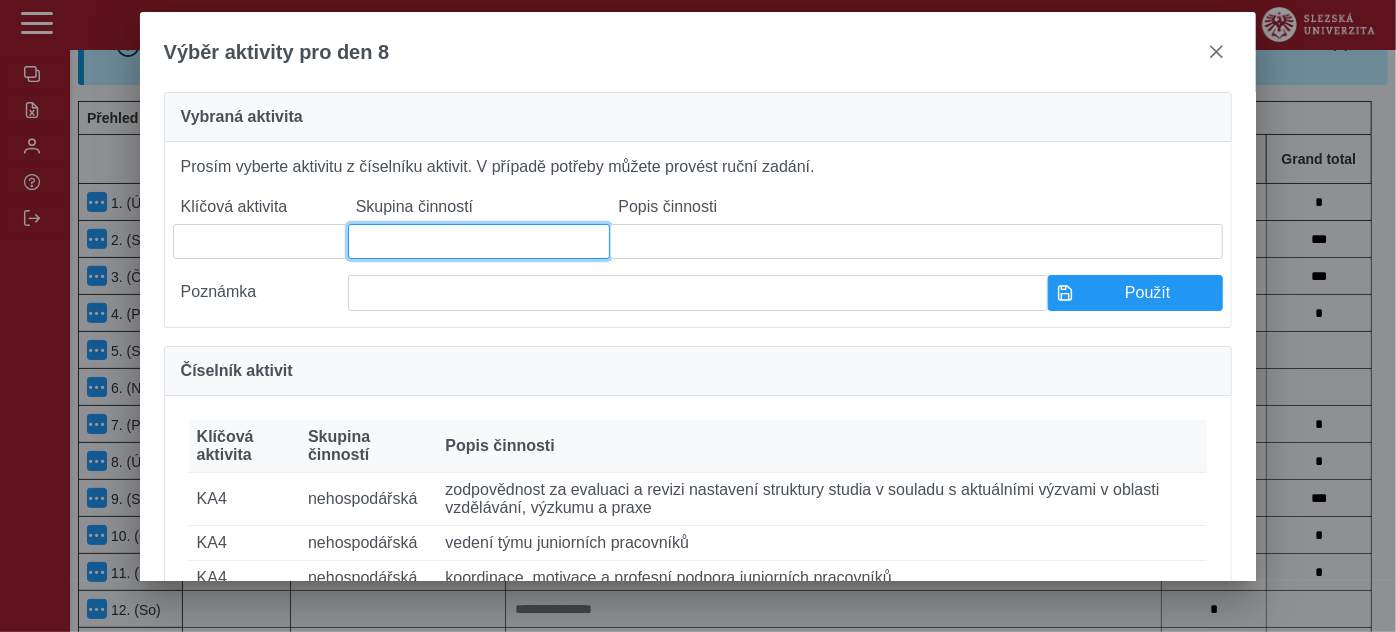 click at bounding box center [479, 241] 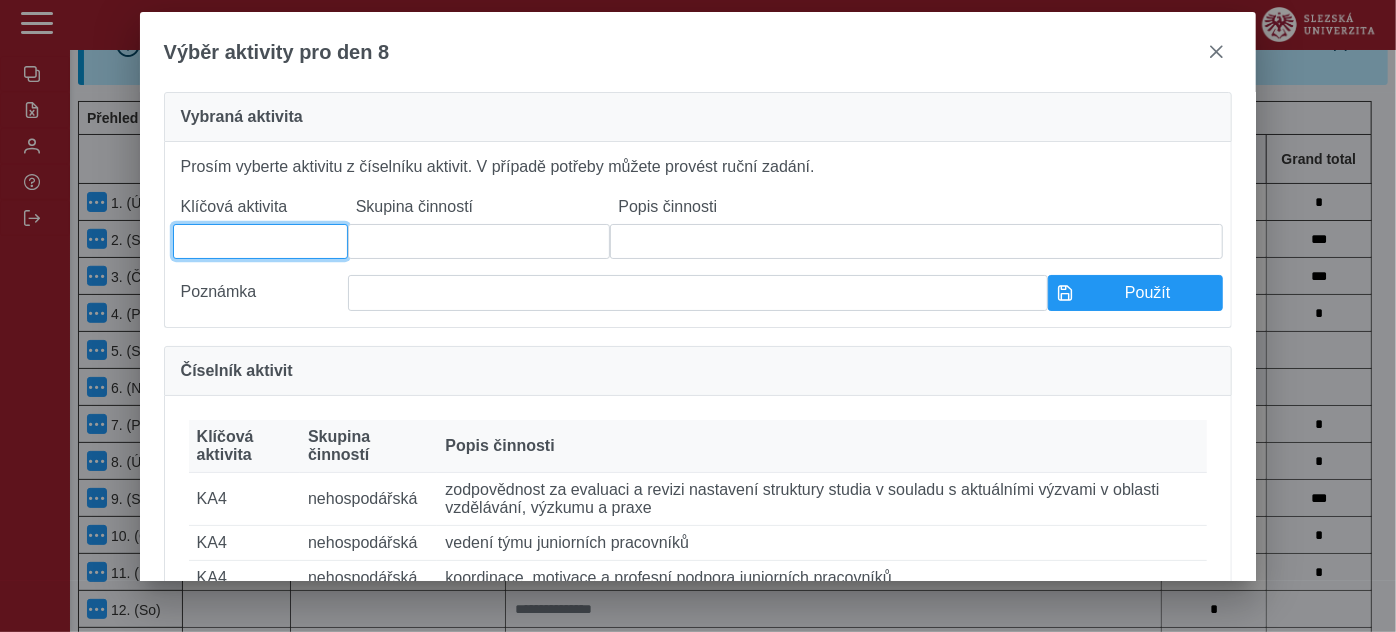 click at bounding box center (260, 241) 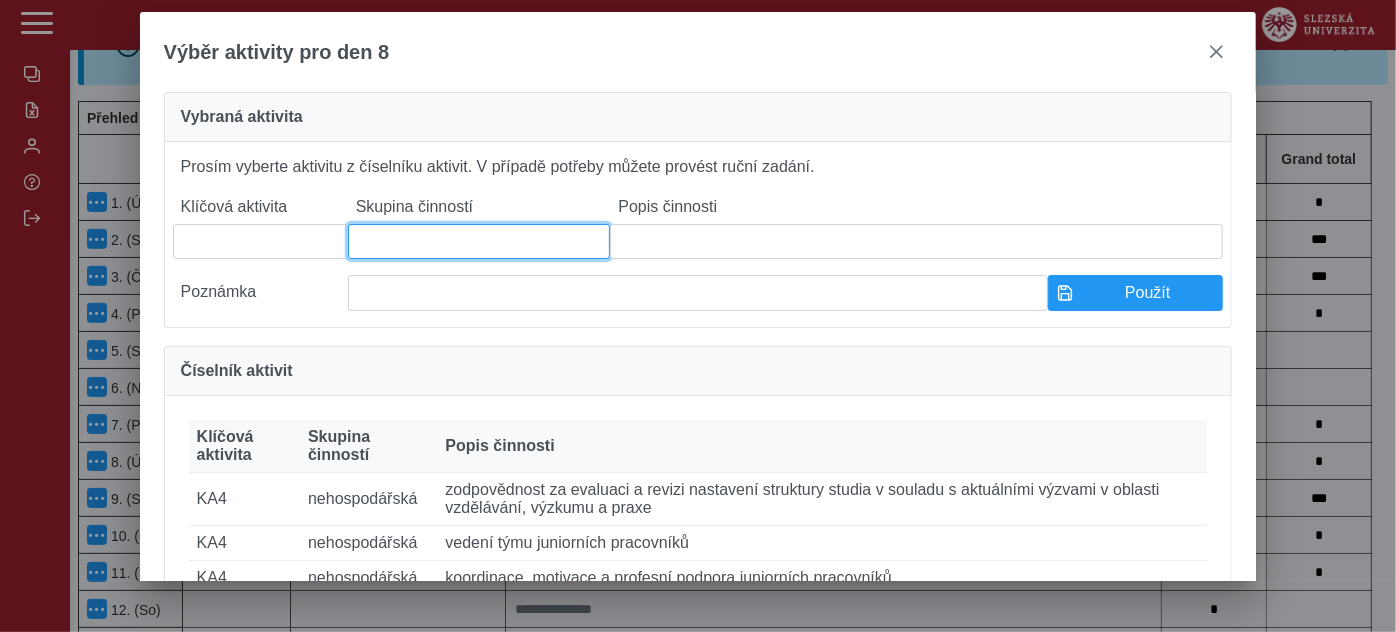 click at bounding box center [479, 241] 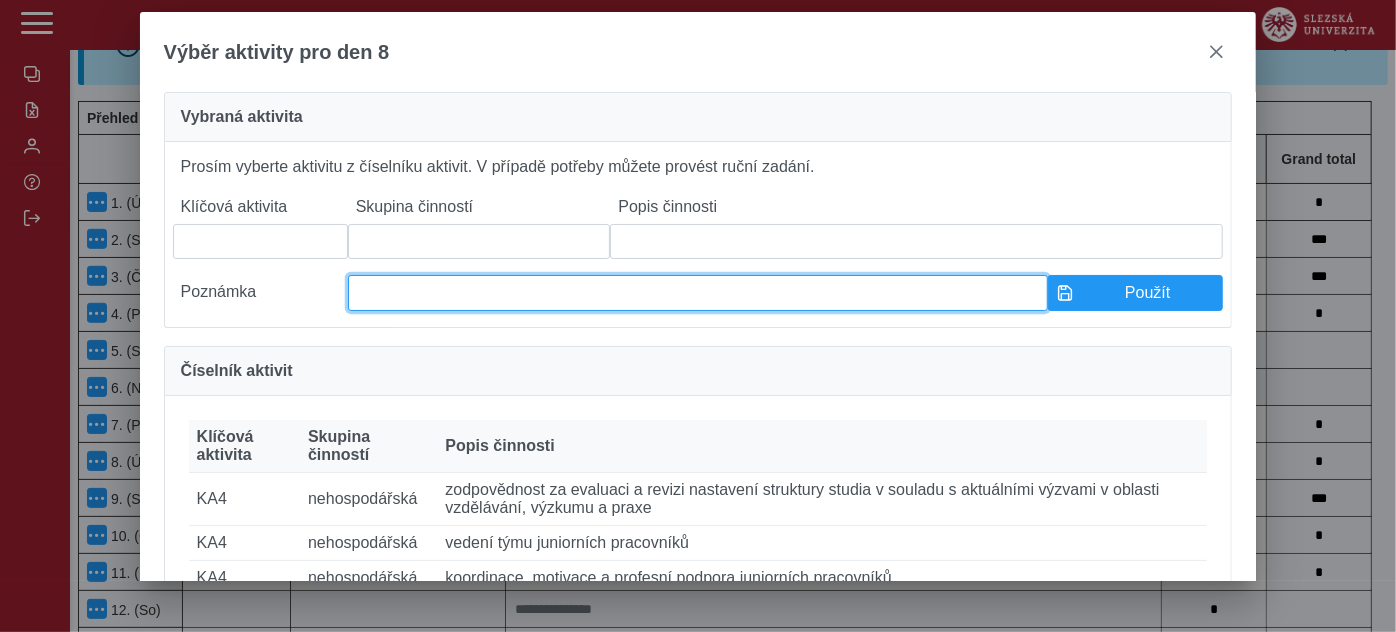 click at bounding box center [698, 293] 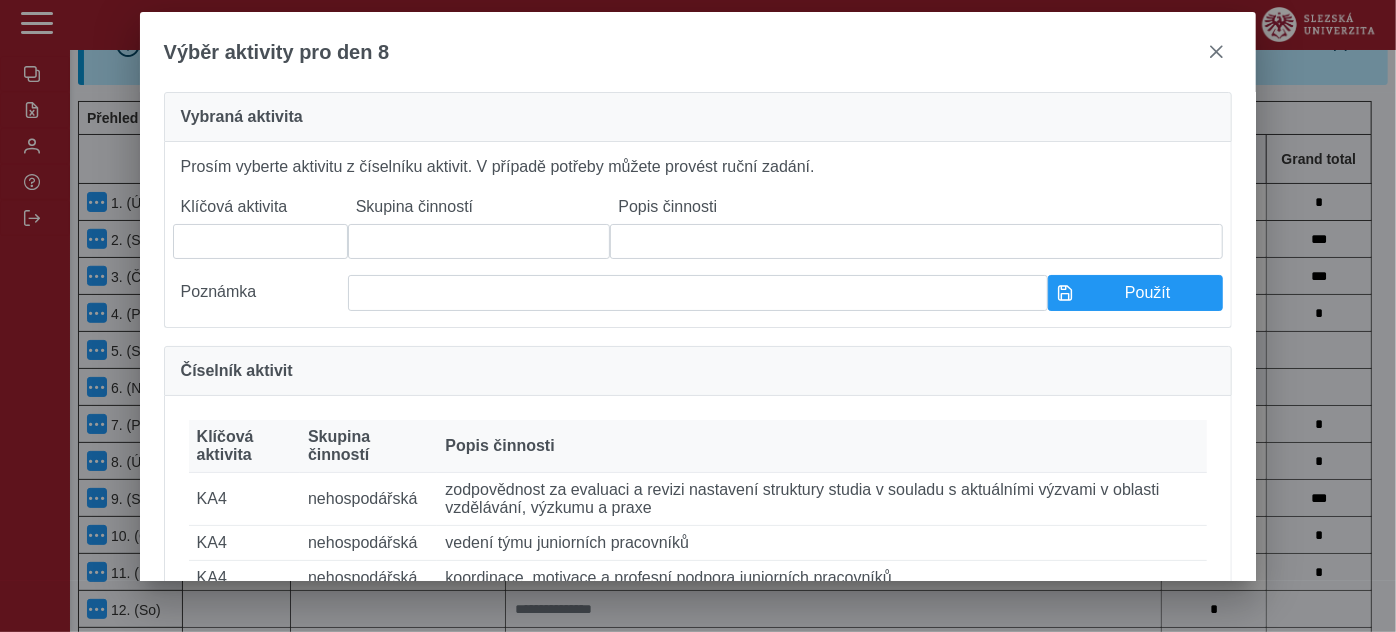 click on "Výběr aktivity pro den 8" at bounding box center [698, 52] 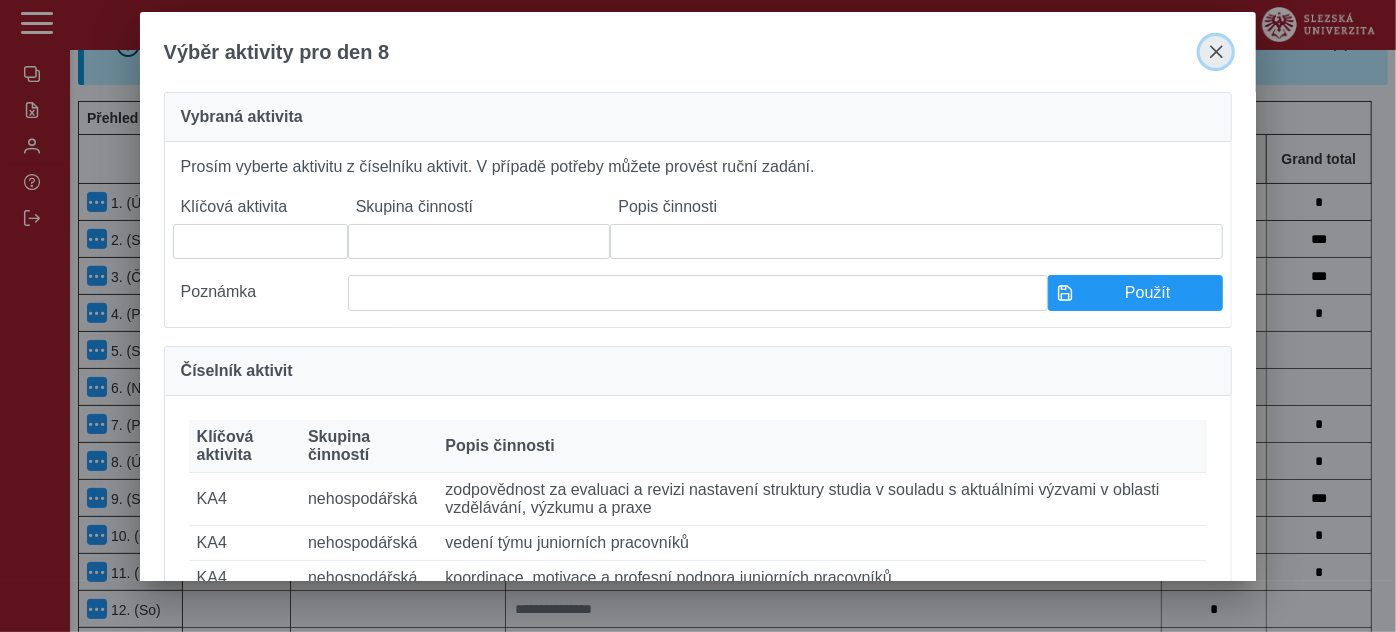 click at bounding box center [1216, 52] 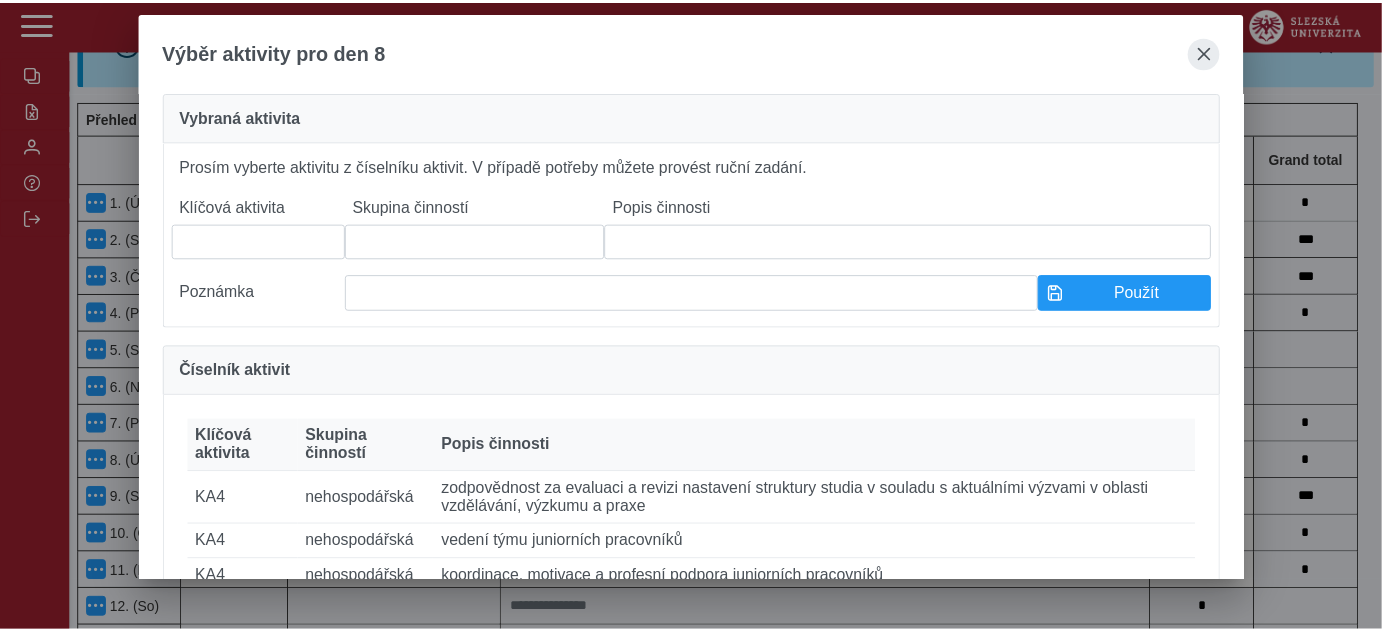 scroll, scrollTop: 545, scrollLeft: 0, axis: vertical 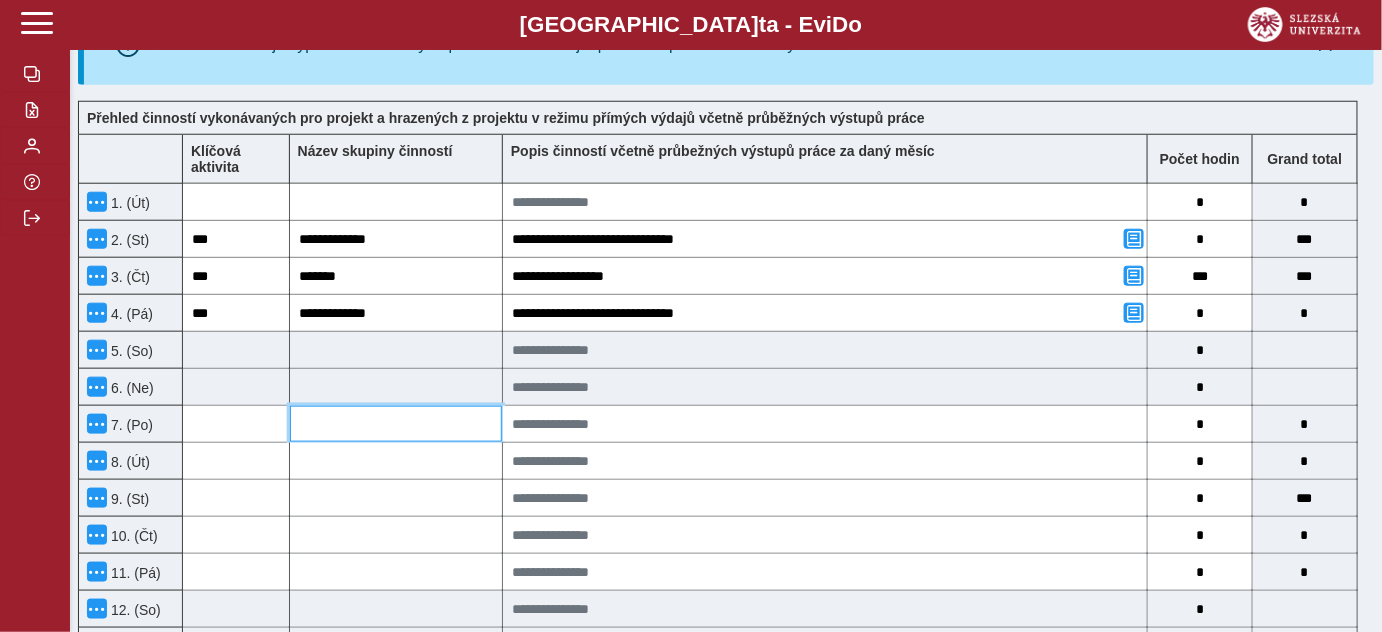 click at bounding box center (396, 424) 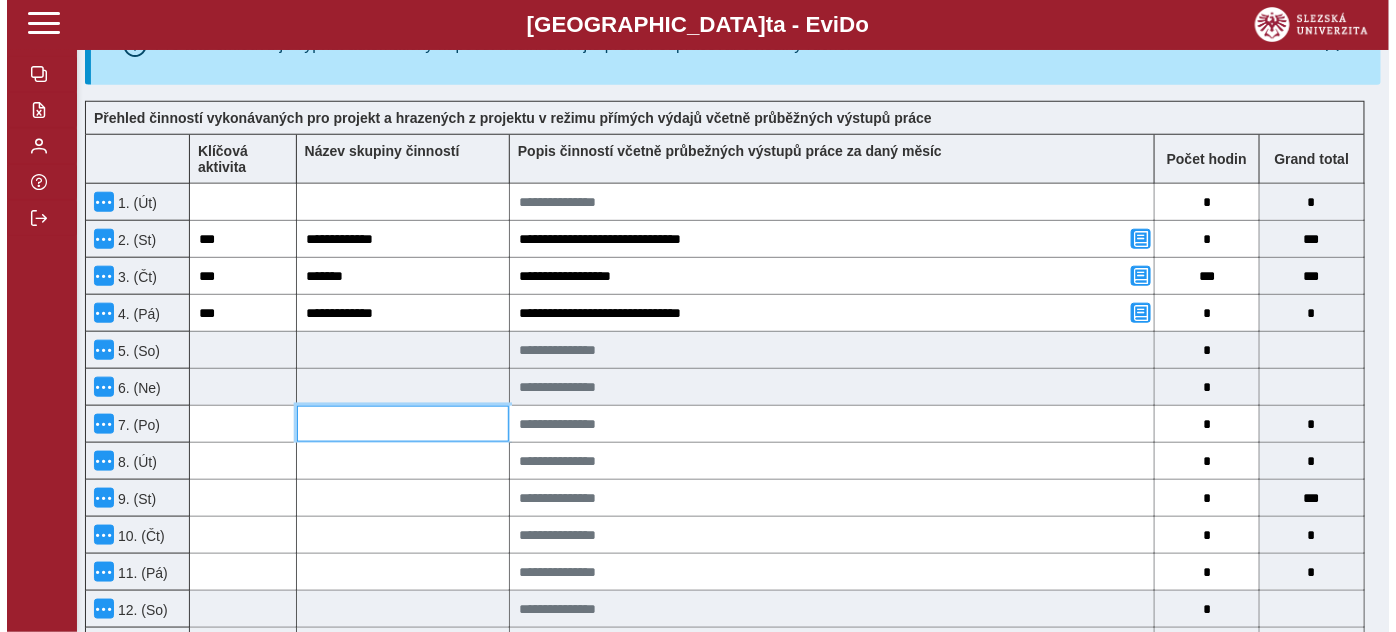 scroll, scrollTop: 529, scrollLeft: 0, axis: vertical 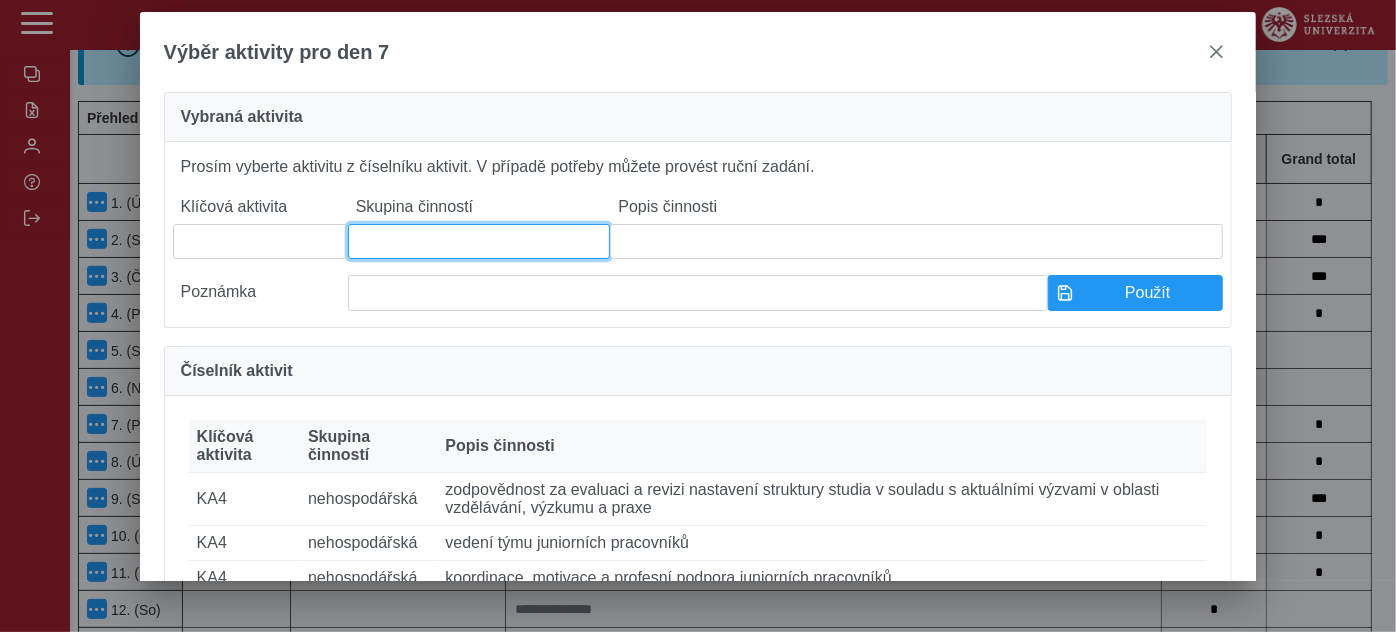 click at bounding box center (479, 241) 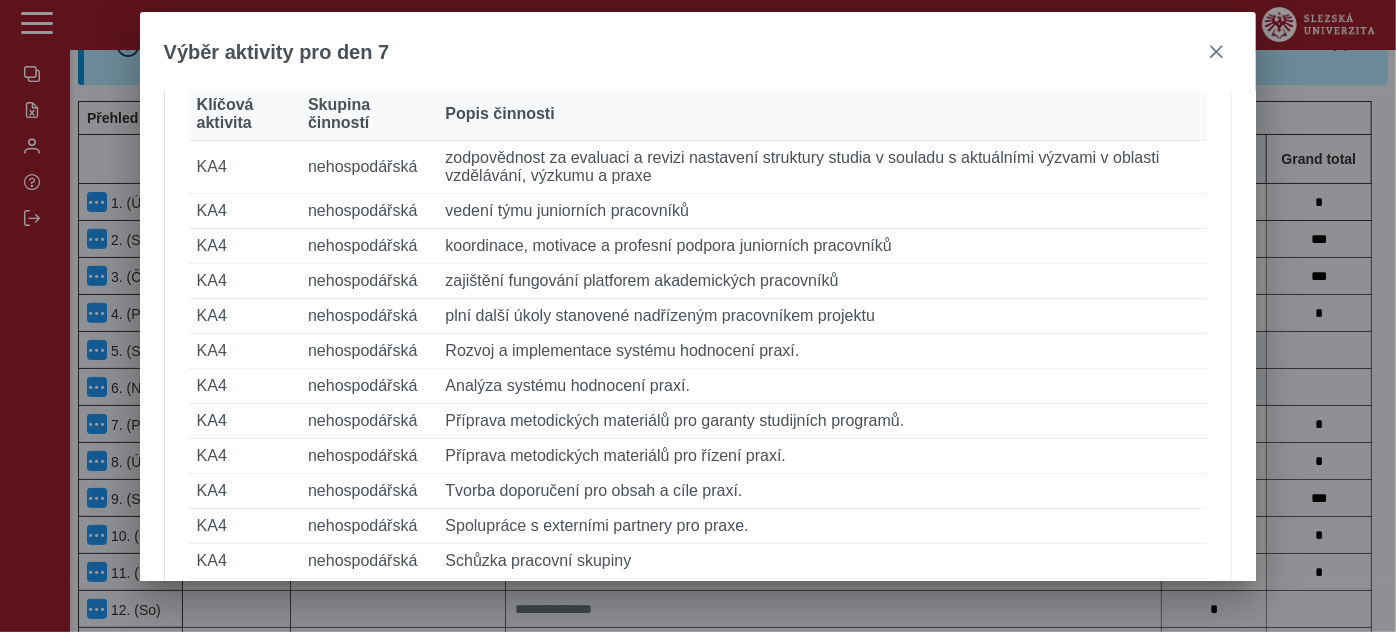 scroll, scrollTop: 363, scrollLeft: 0, axis: vertical 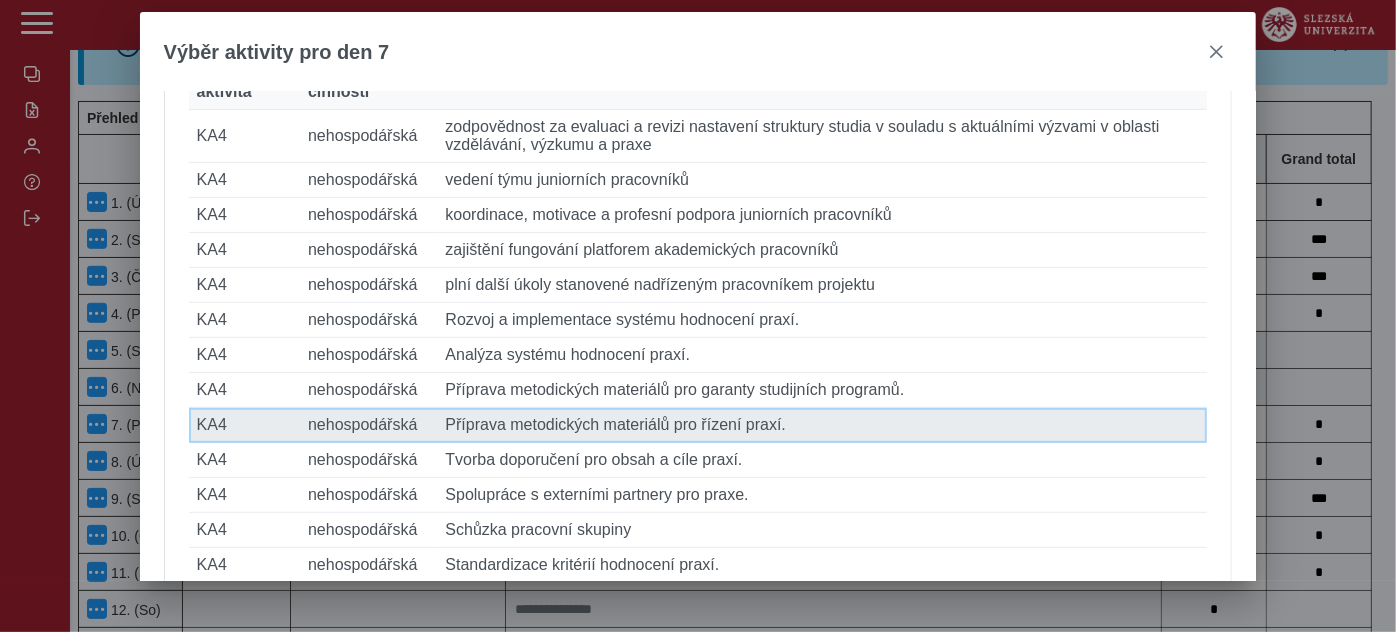 click on "Popis činnosti Příprava metodických materiálů pro řízení praxí." at bounding box center (822, 425) 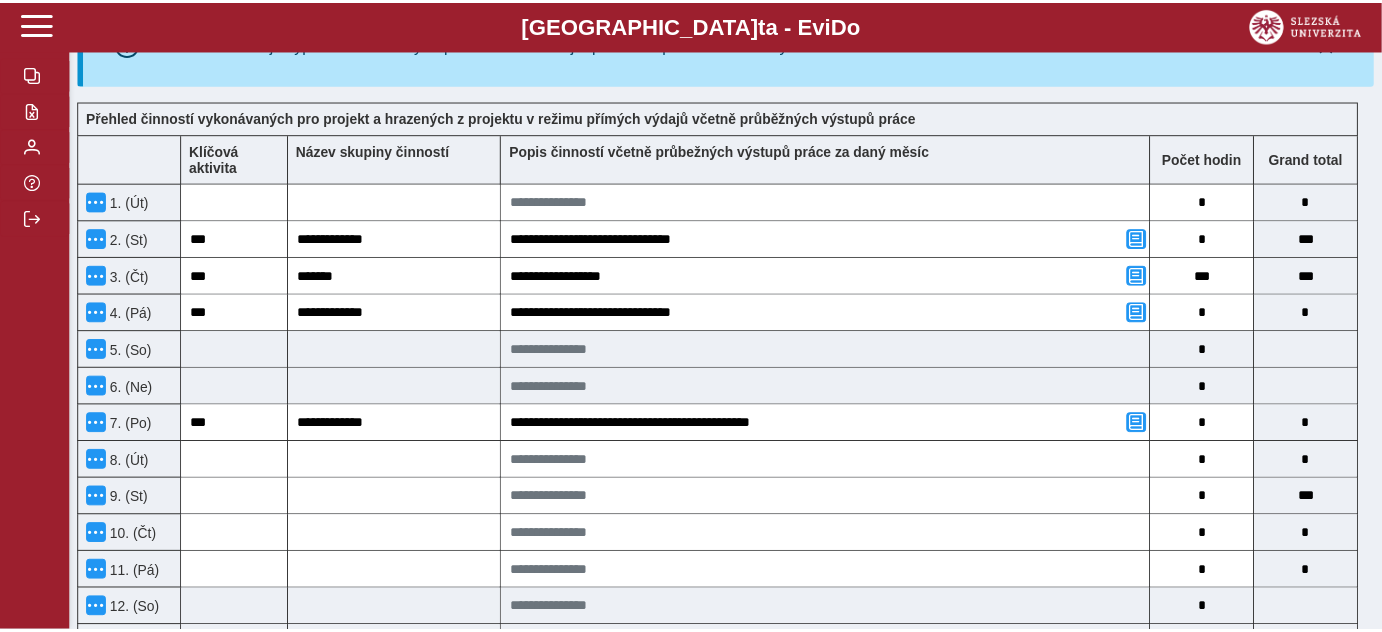scroll, scrollTop: 545, scrollLeft: 0, axis: vertical 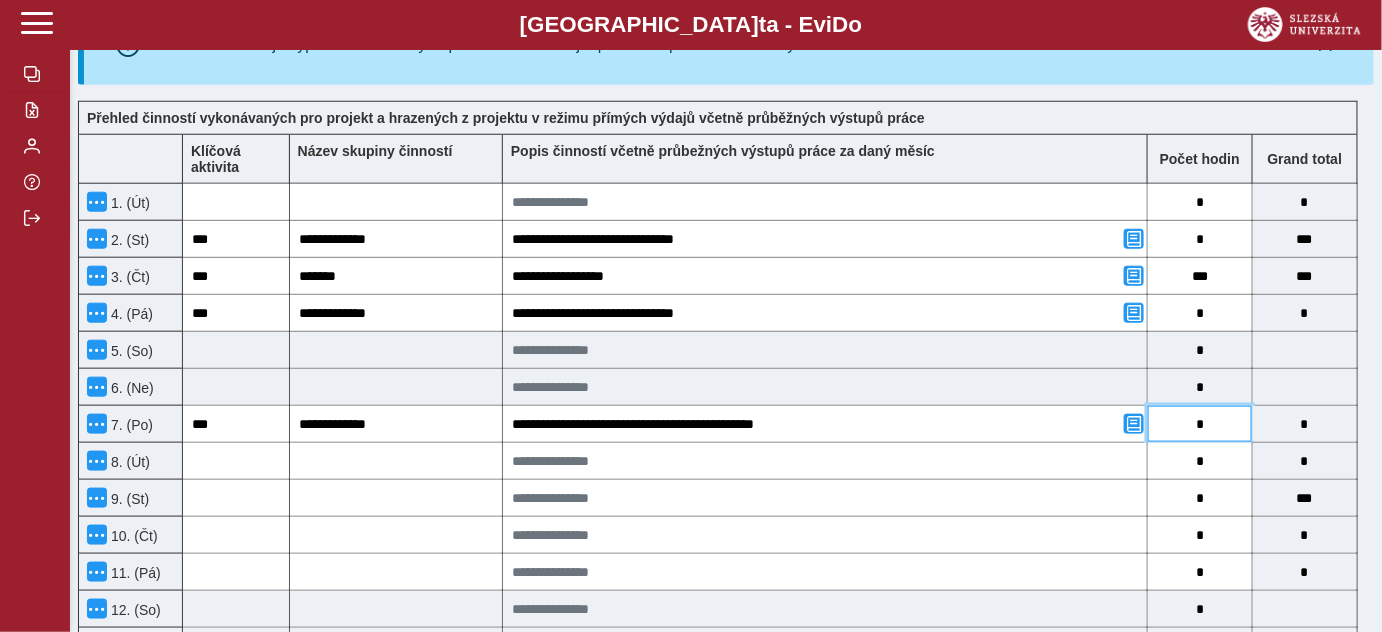 click on "*" at bounding box center (1200, 424) 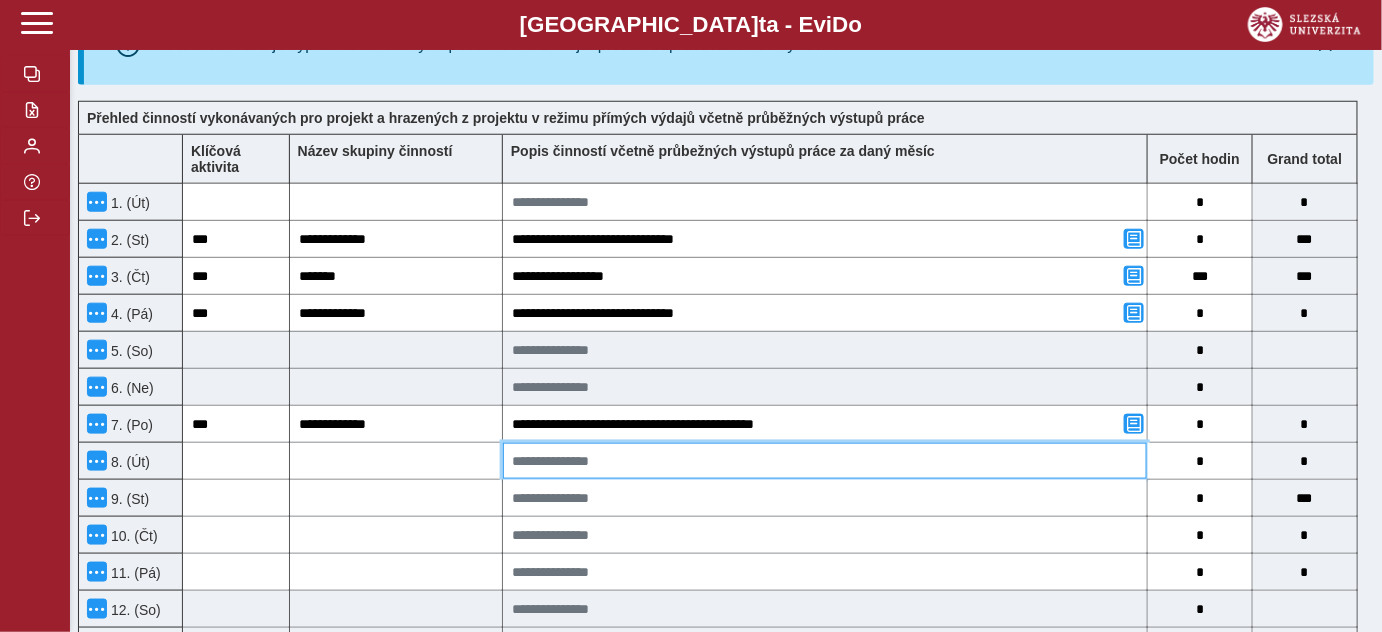 click at bounding box center [825, 461] 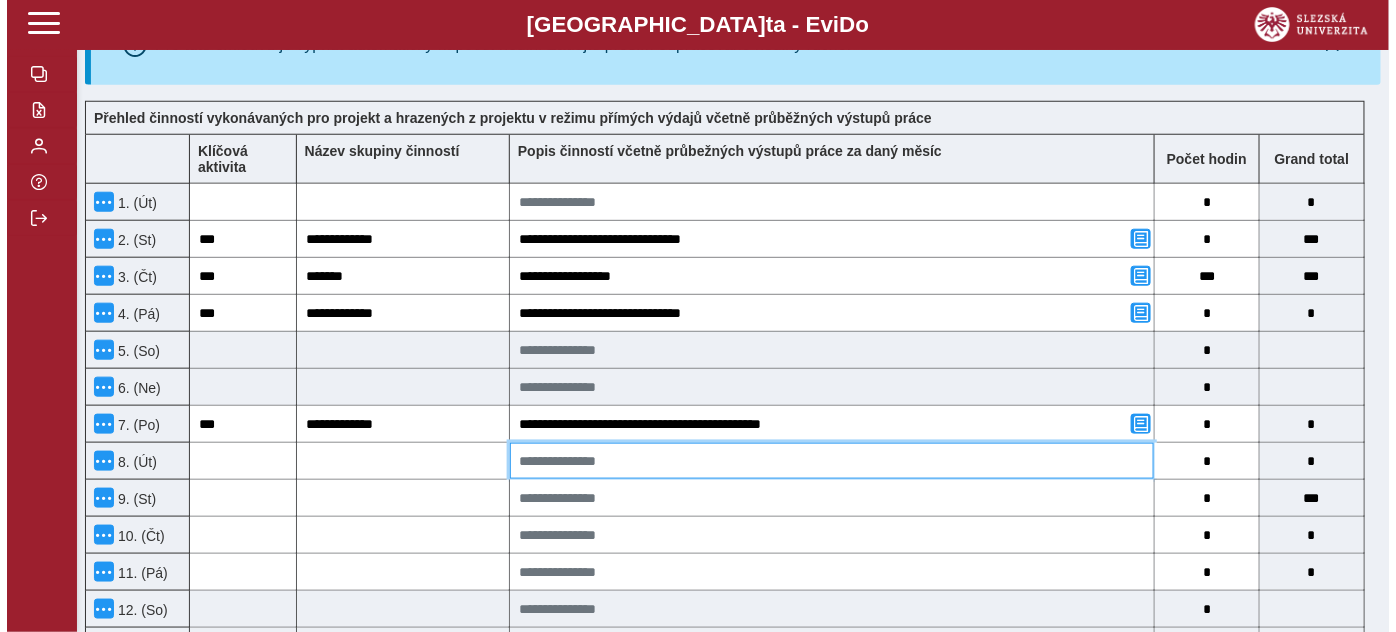 scroll, scrollTop: 529, scrollLeft: 0, axis: vertical 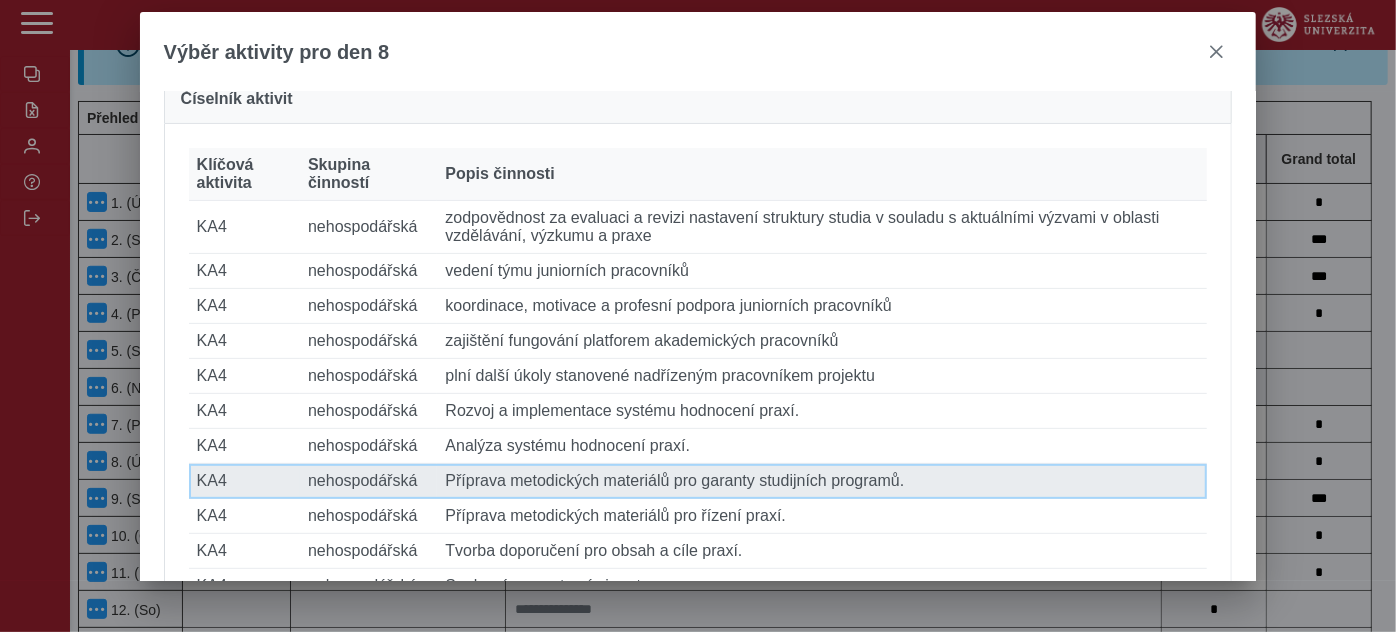 click on "Popis činnosti Příprava metodických materiálů pro garanty studijních programů." at bounding box center [822, 481] 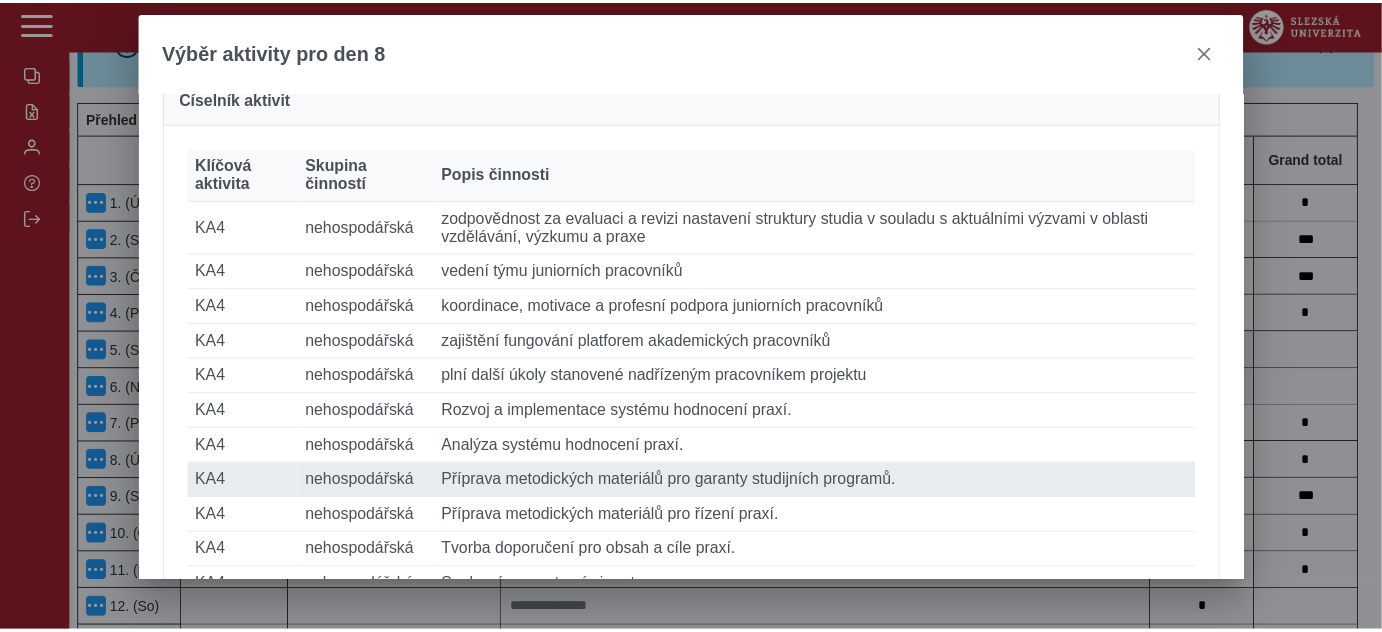 scroll, scrollTop: 545, scrollLeft: 0, axis: vertical 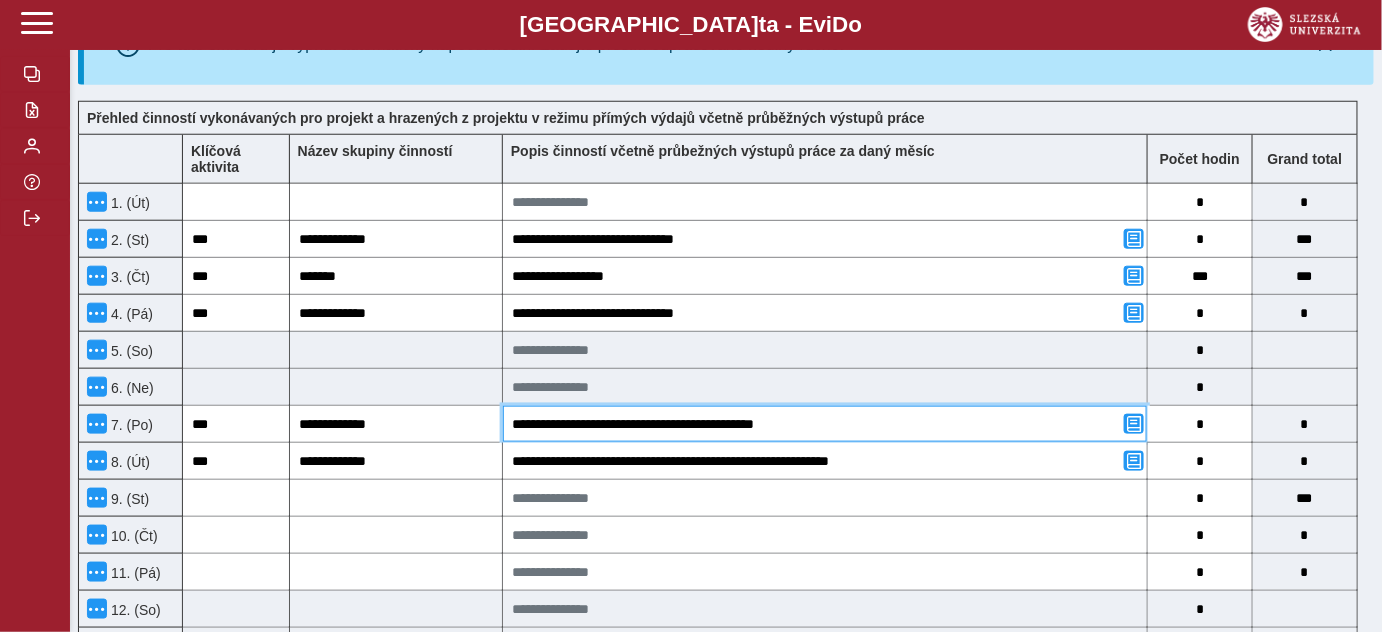 click on "**********" at bounding box center (825, 424) 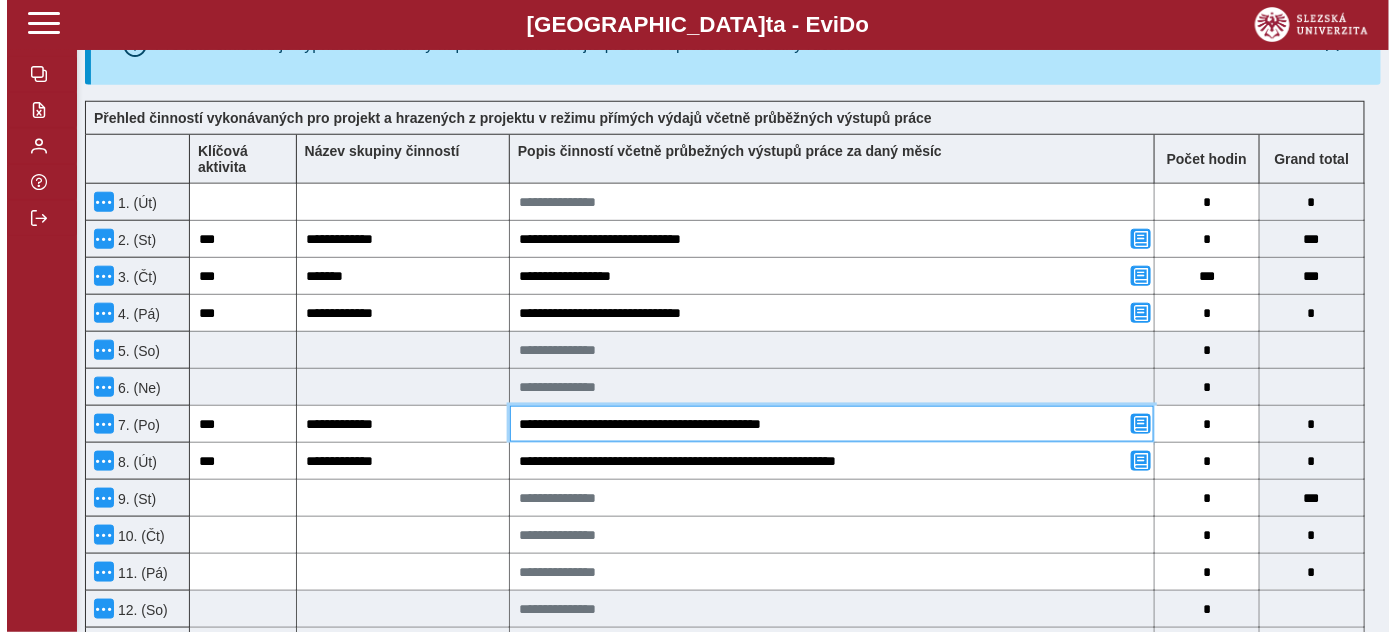 scroll, scrollTop: 529, scrollLeft: 0, axis: vertical 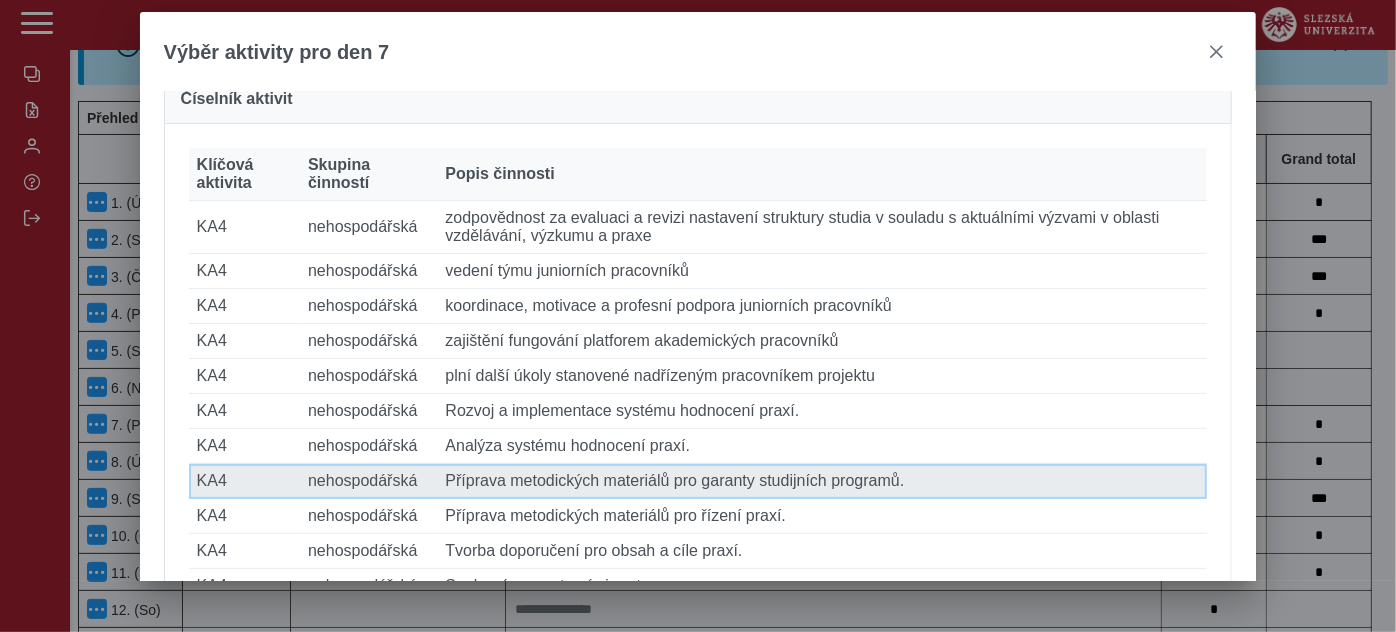 click on "Popis činnosti Příprava metodických materiálů pro garanty studijních programů." at bounding box center (822, 481) 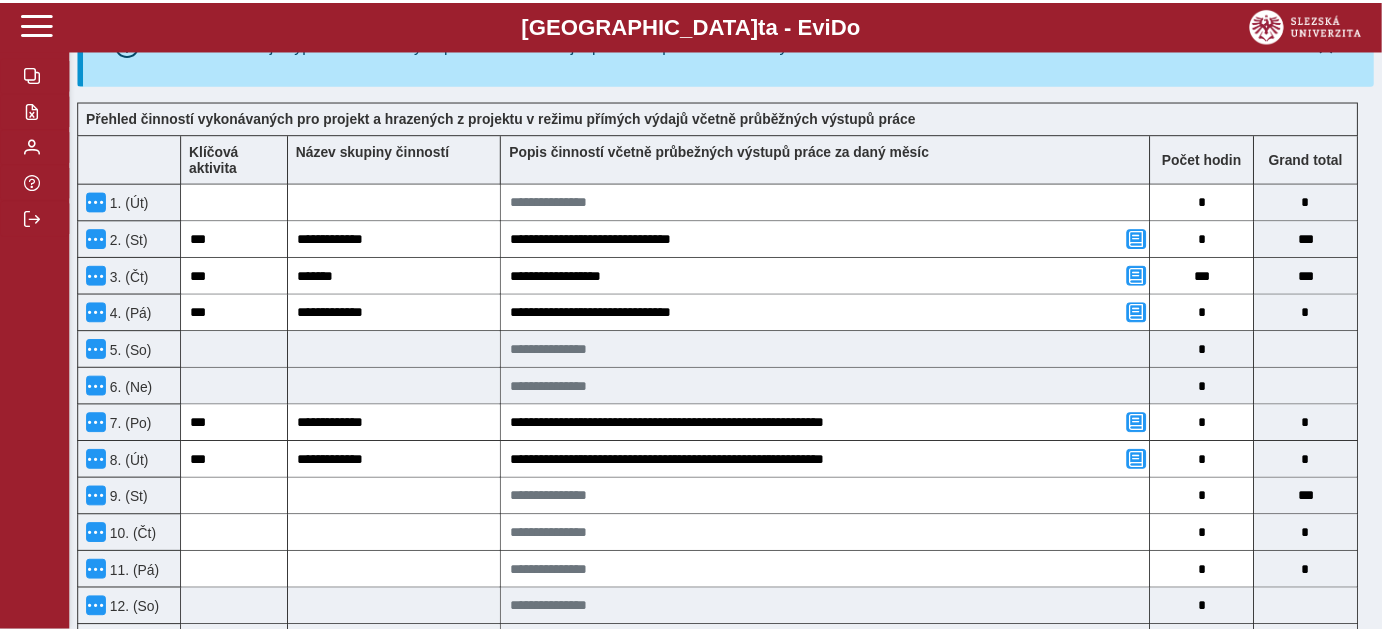 scroll, scrollTop: 545, scrollLeft: 0, axis: vertical 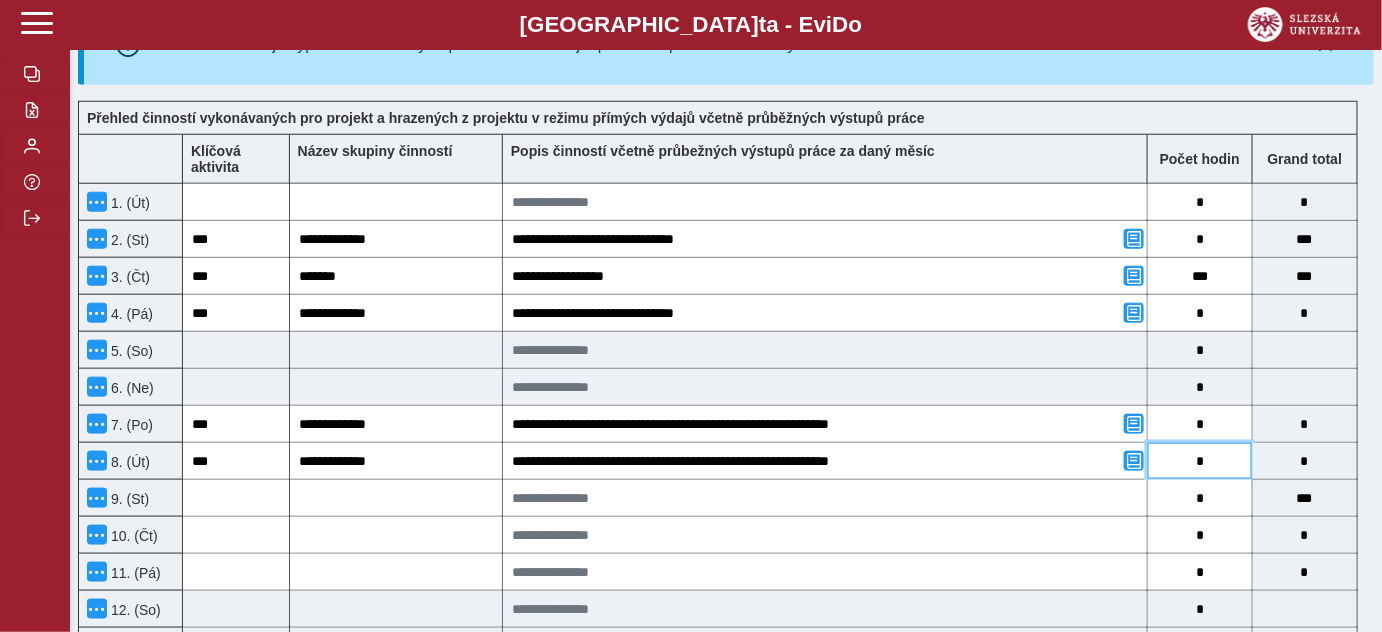 drag, startPoint x: 1194, startPoint y: 455, endPoint x: 1221, endPoint y: 453, distance: 27.073973 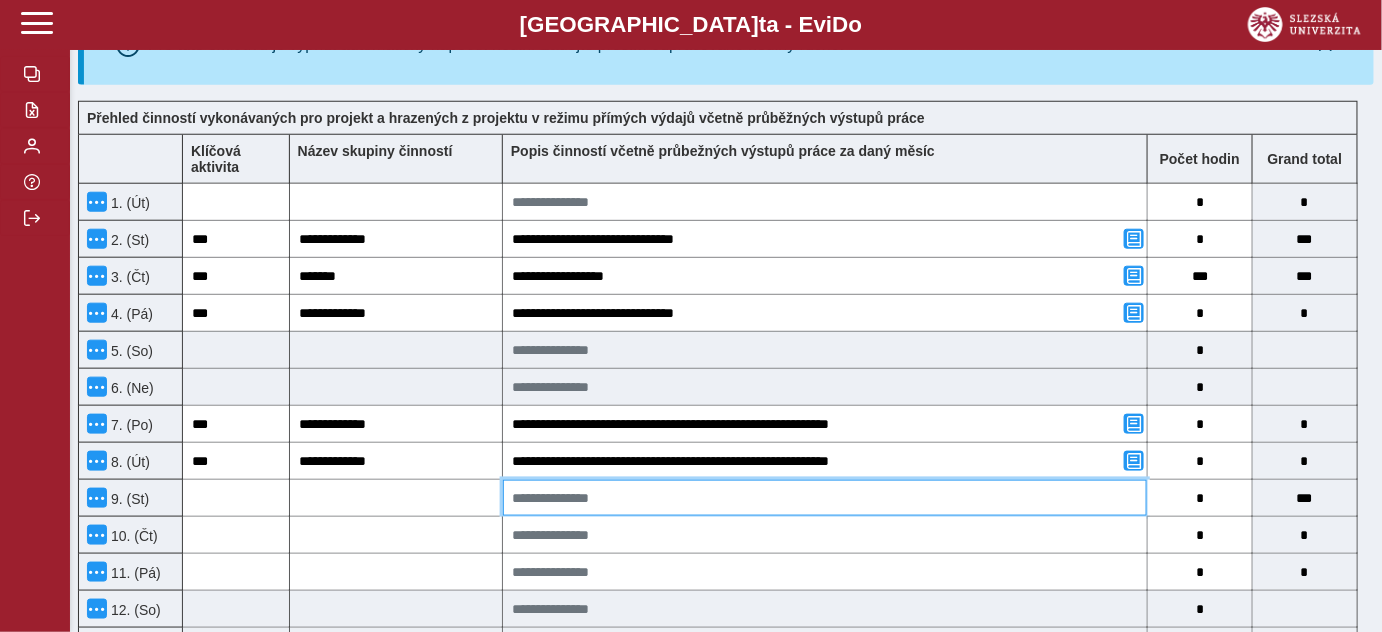 click at bounding box center (825, 498) 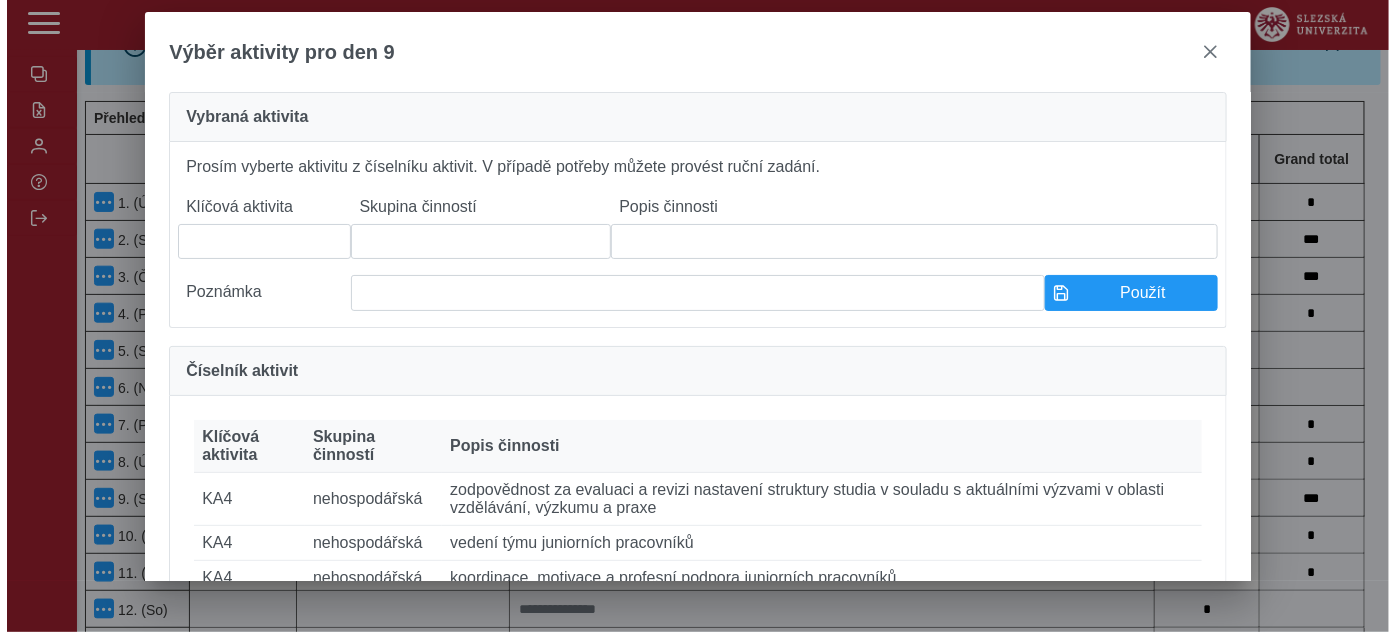 scroll, scrollTop: 529, scrollLeft: 0, axis: vertical 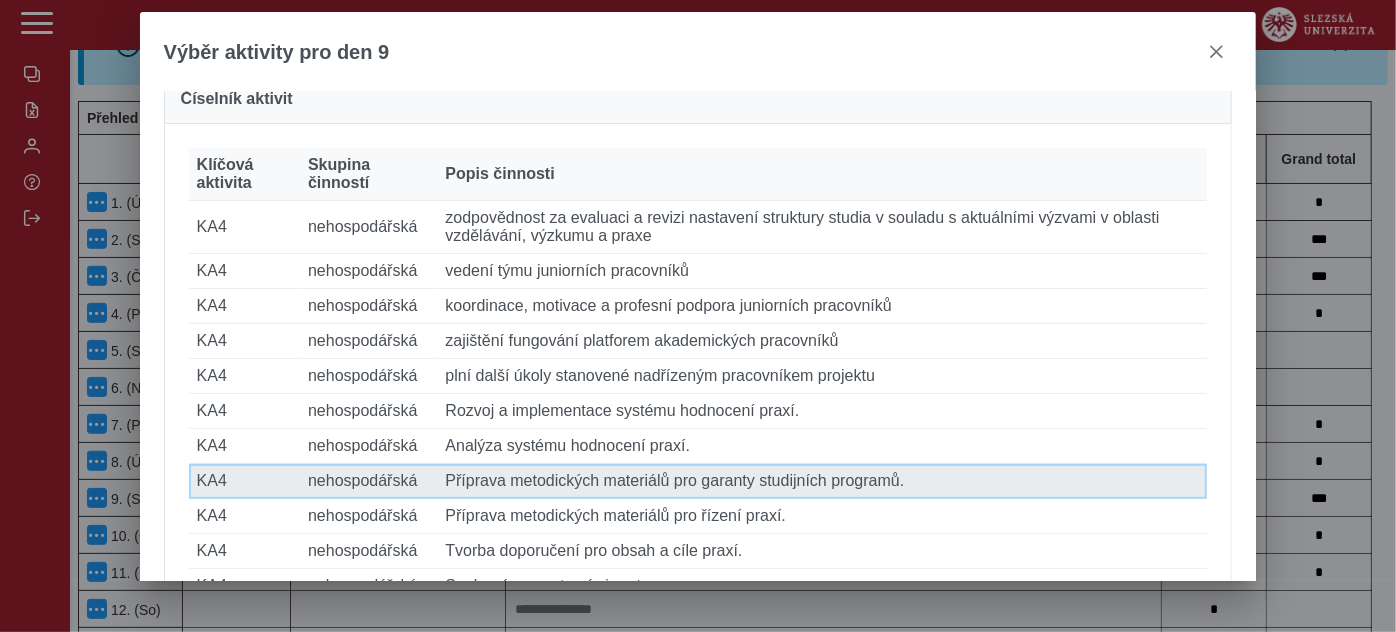 click on "Popis činnosti Příprava metodických materiálů pro garanty studijních programů." at bounding box center (822, 481) 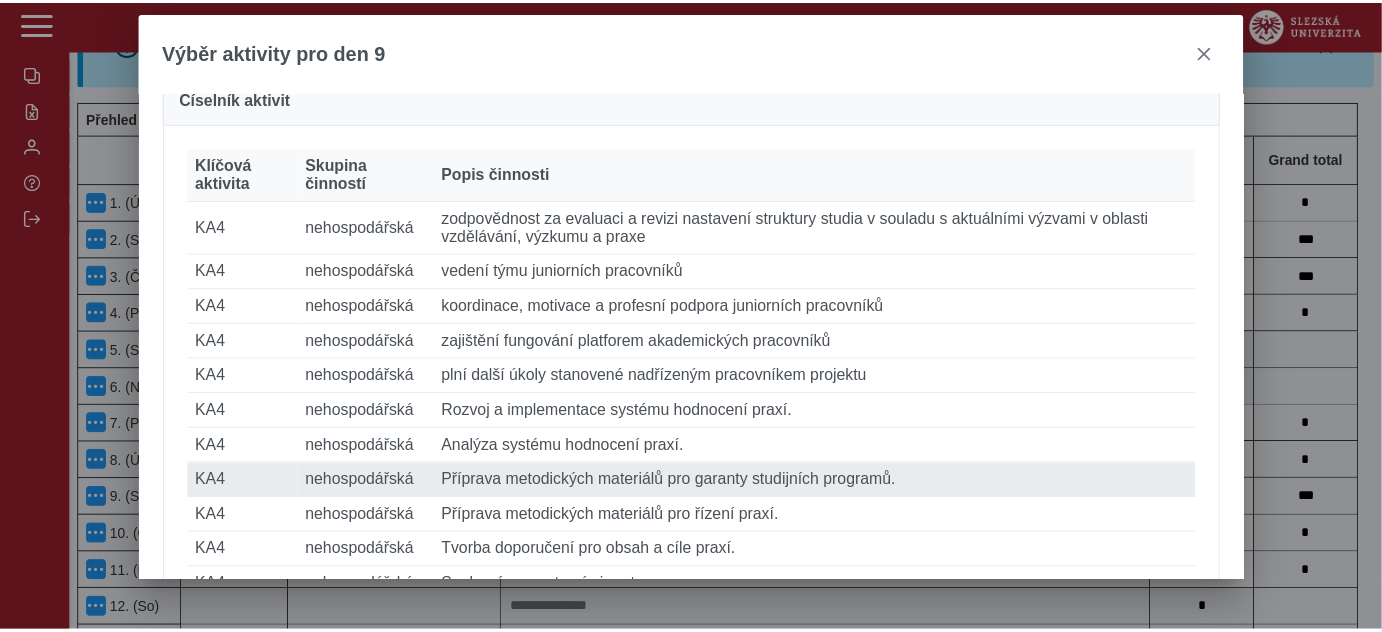 scroll, scrollTop: 545, scrollLeft: 0, axis: vertical 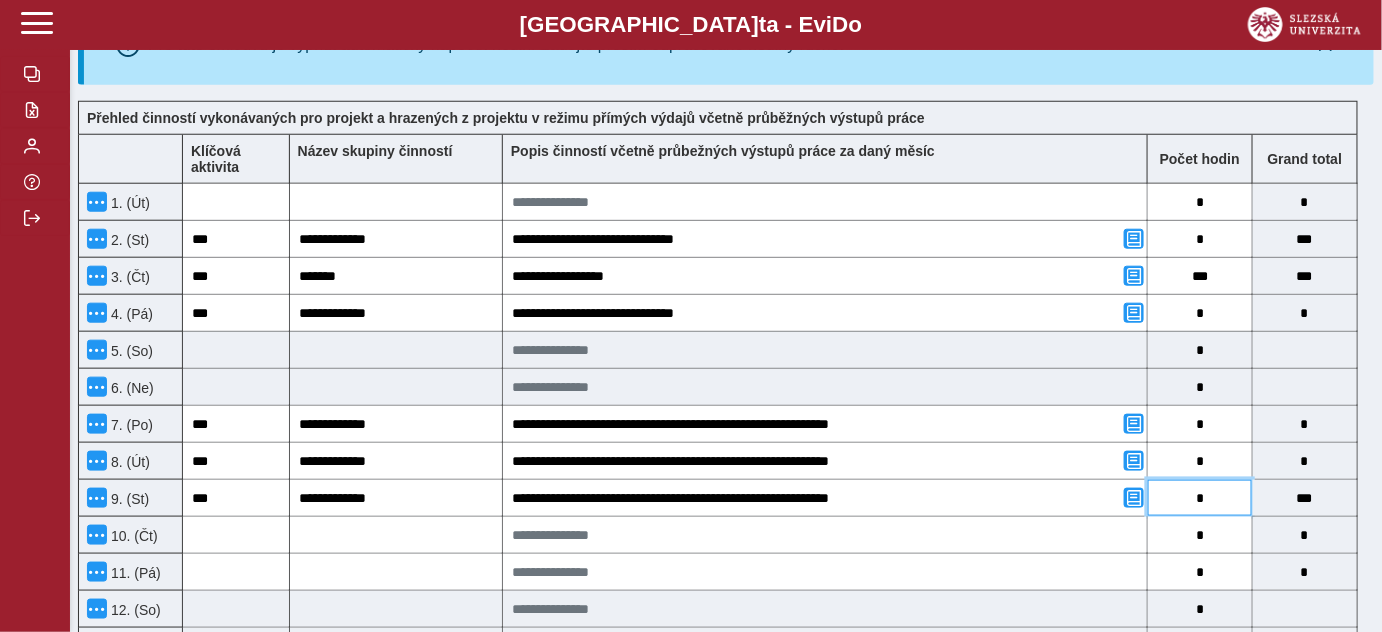 click on "*" at bounding box center [1200, 498] 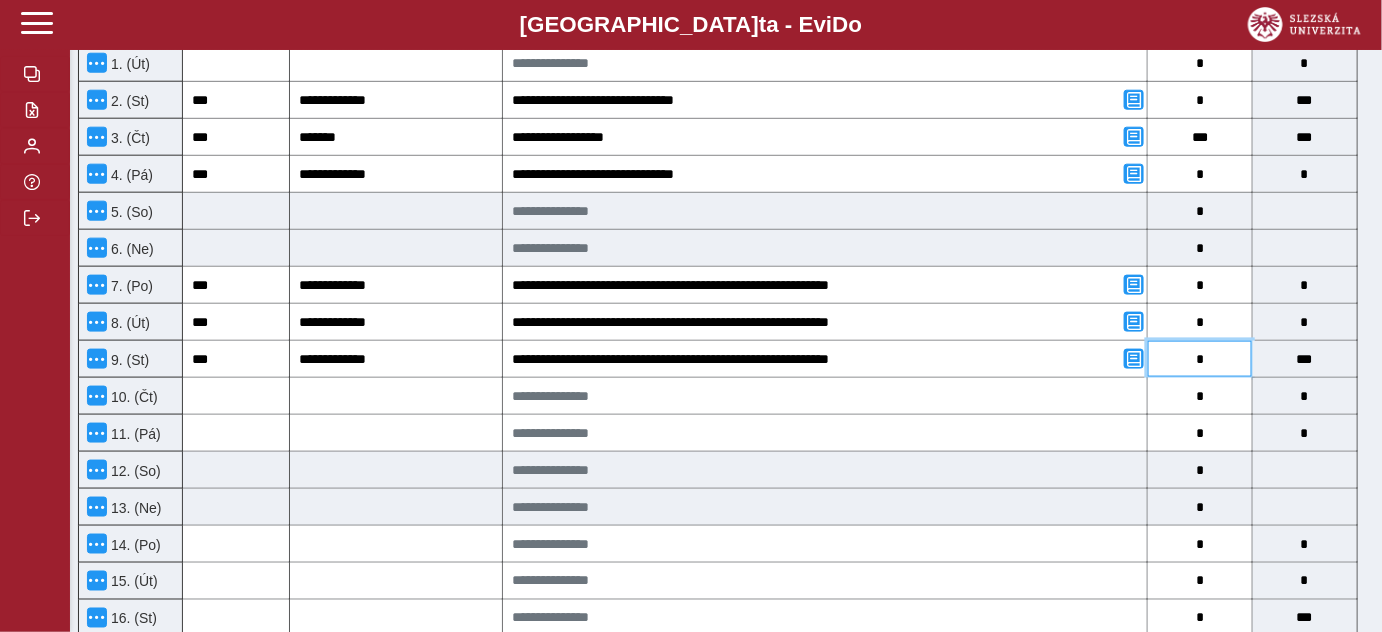 scroll, scrollTop: 727, scrollLeft: 0, axis: vertical 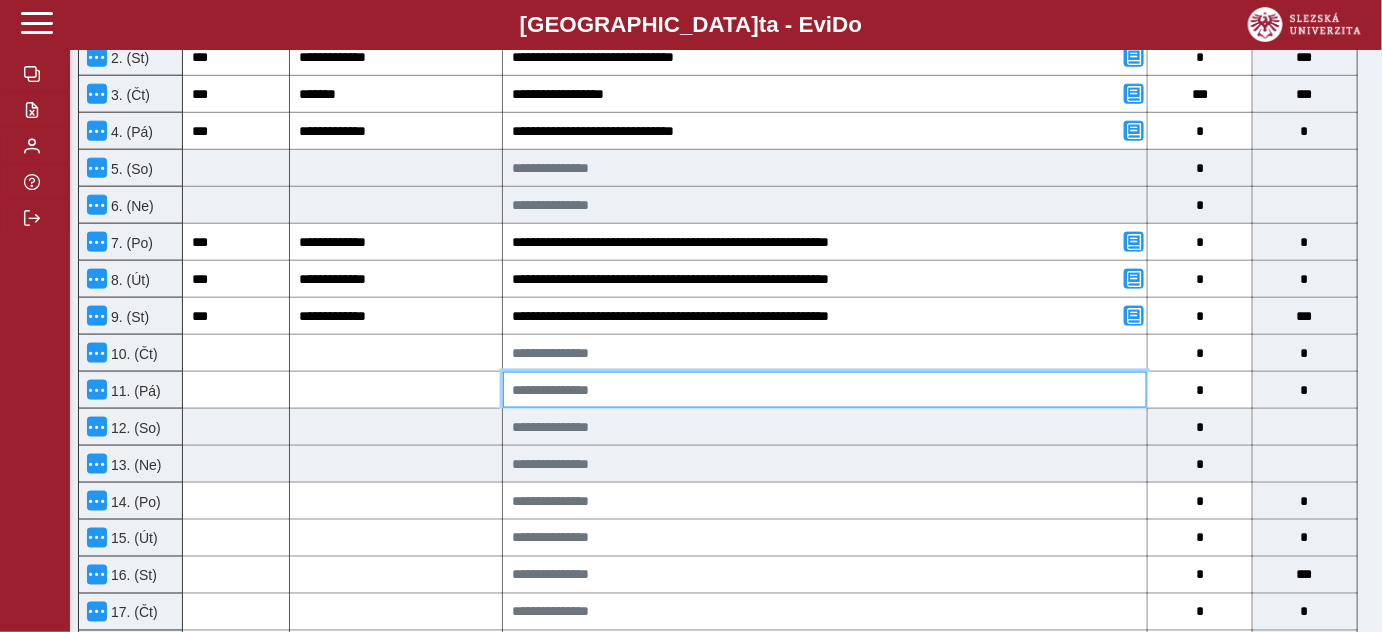 click at bounding box center (825, 390) 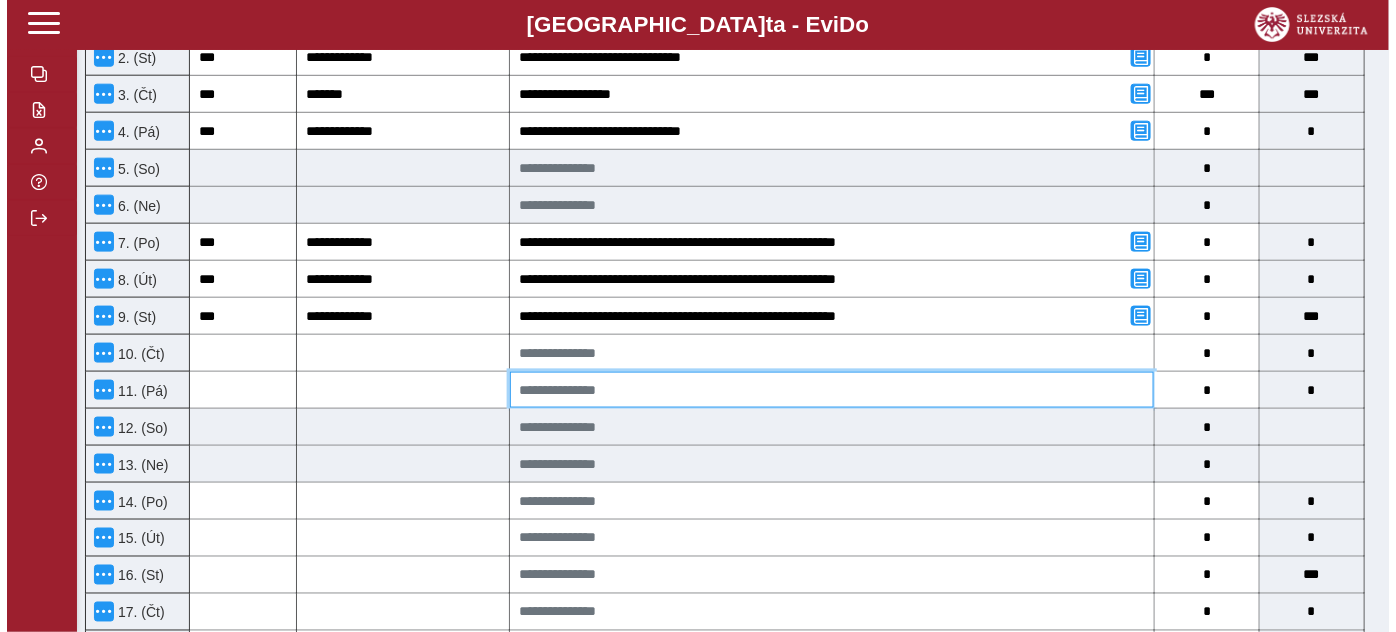 scroll, scrollTop: 711, scrollLeft: 0, axis: vertical 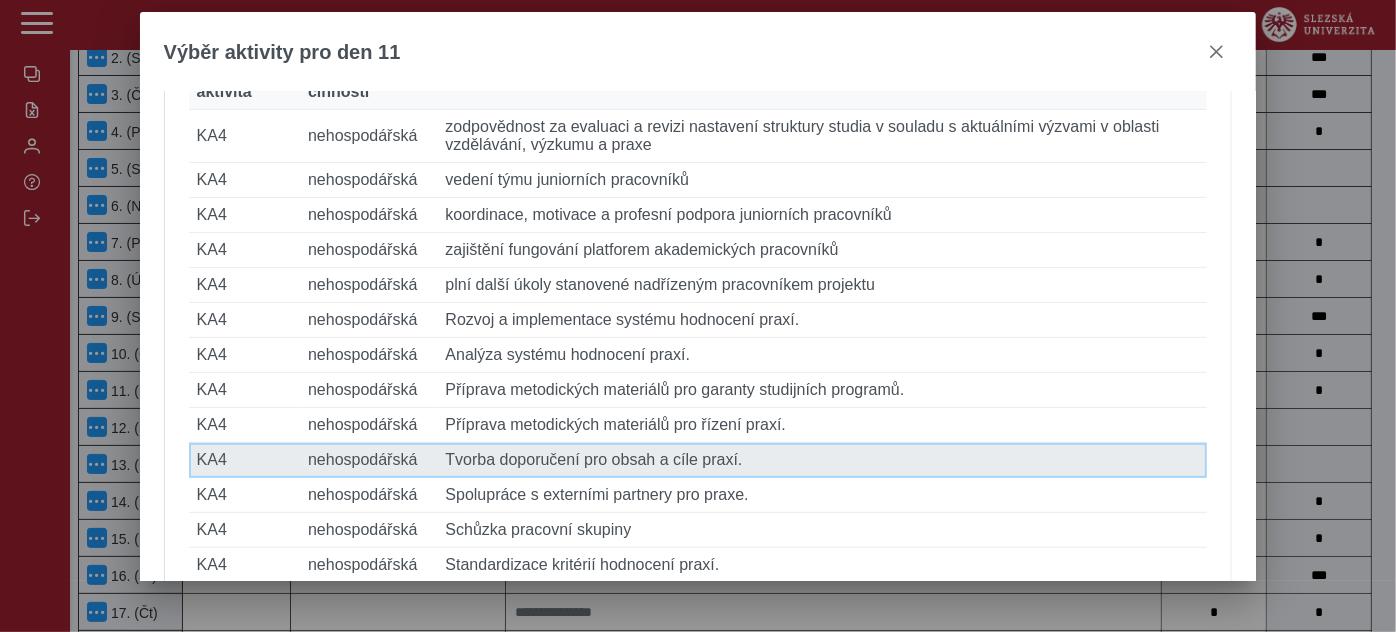 click on "Popis činnosti  Tvorba doporučení pro obsah a cíle praxí." at bounding box center (822, 460) 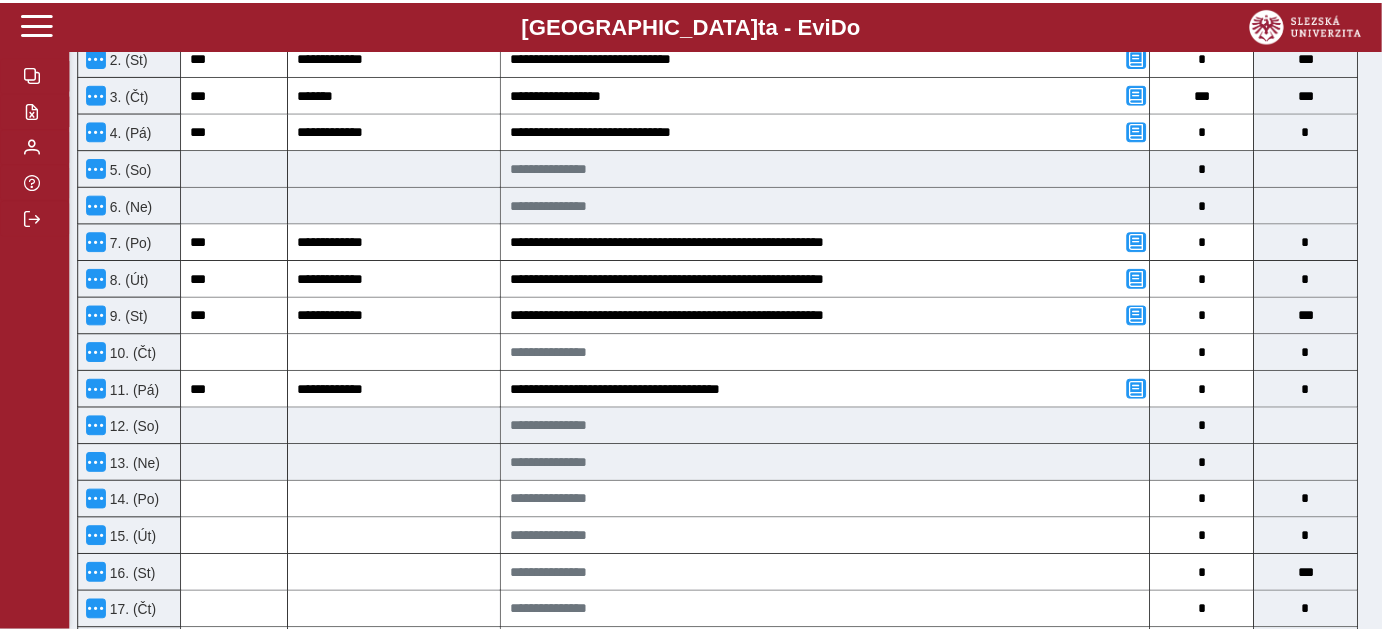 scroll, scrollTop: 727, scrollLeft: 0, axis: vertical 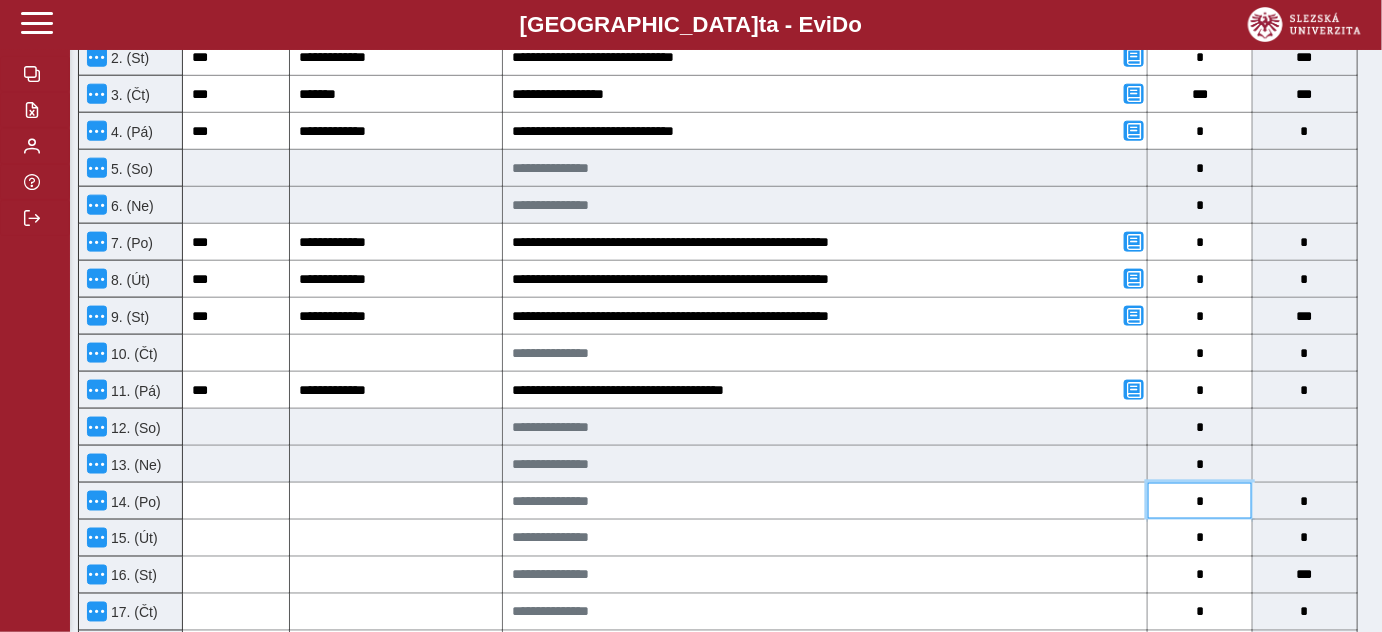 click on "*" at bounding box center (1200, 501) 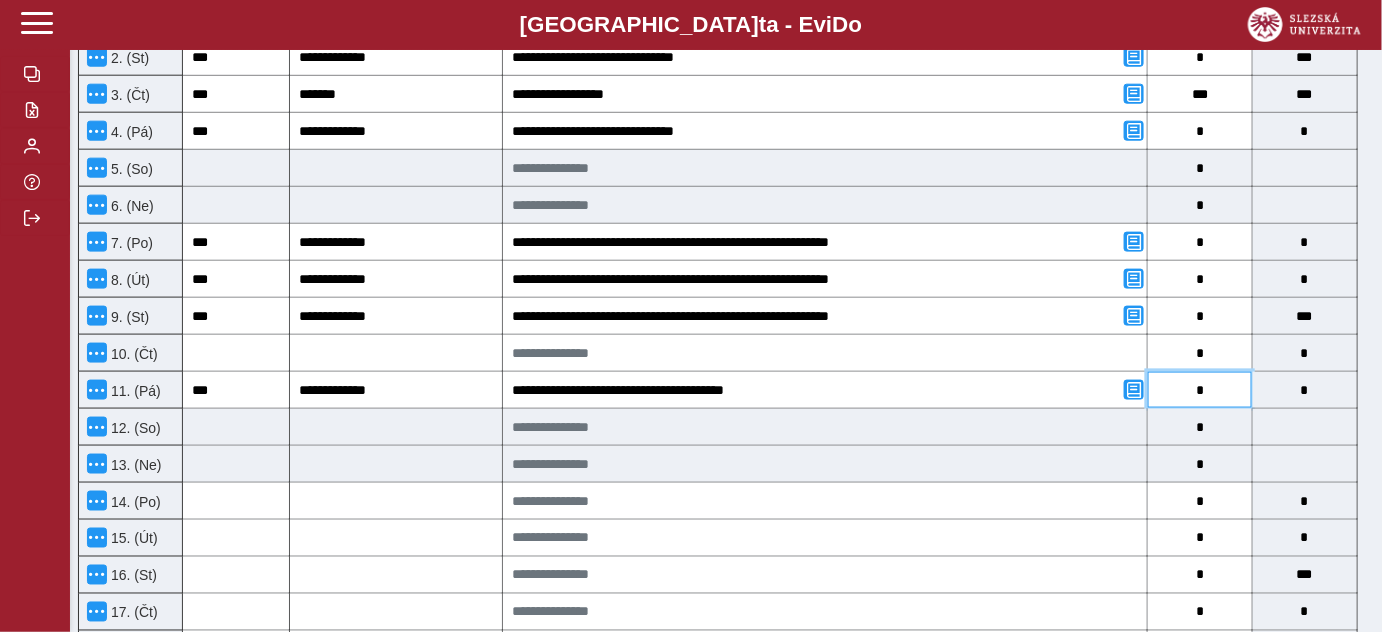 click on "*" at bounding box center [1200, 390] 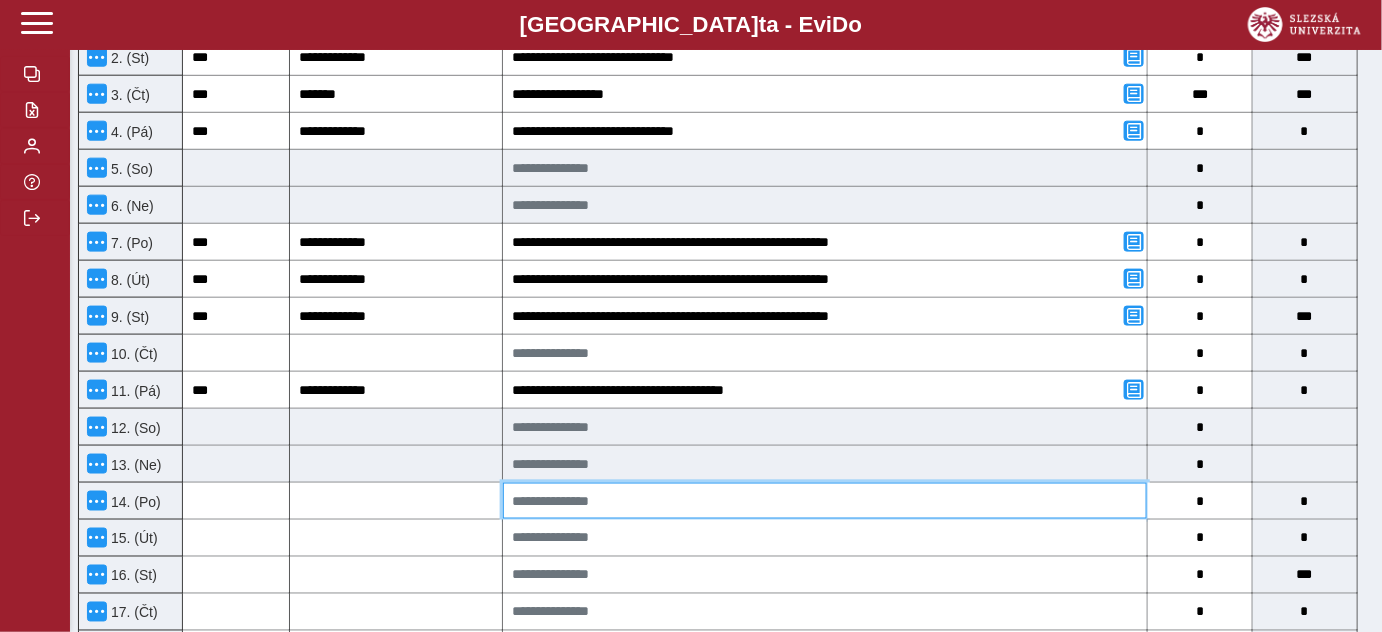 click at bounding box center (825, 501) 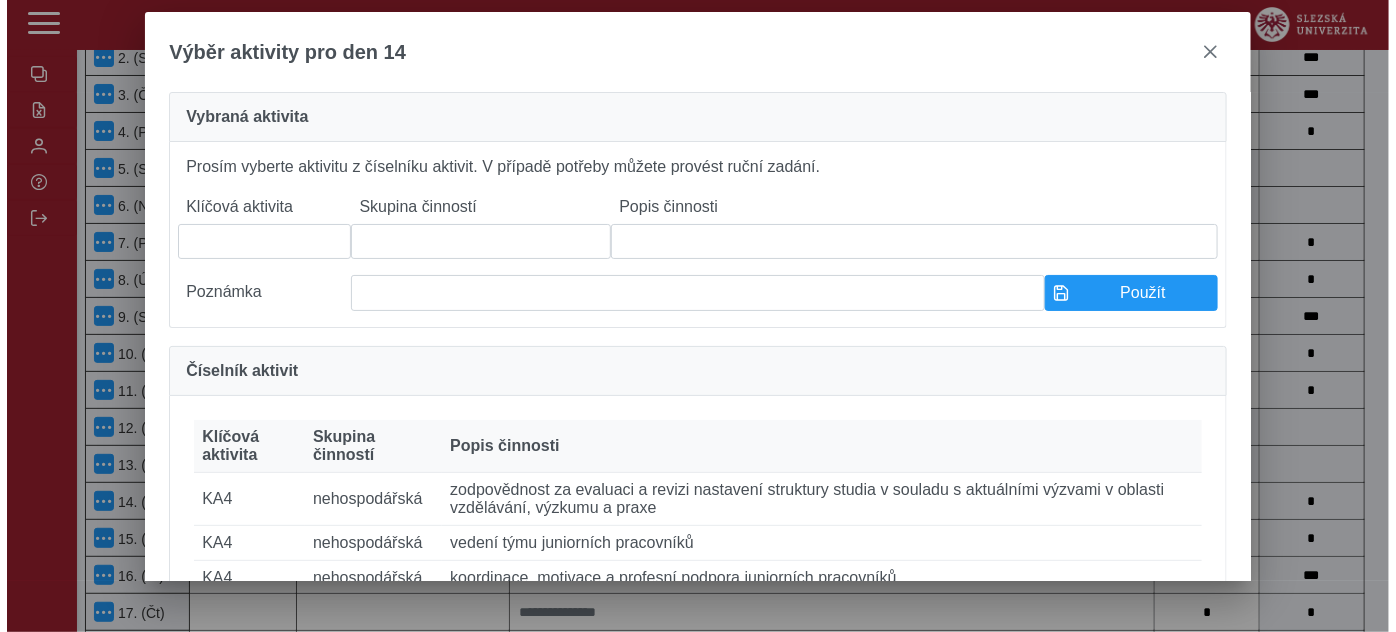 scroll, scrollTop: 711, scrollLeft: 0, axis: vertical 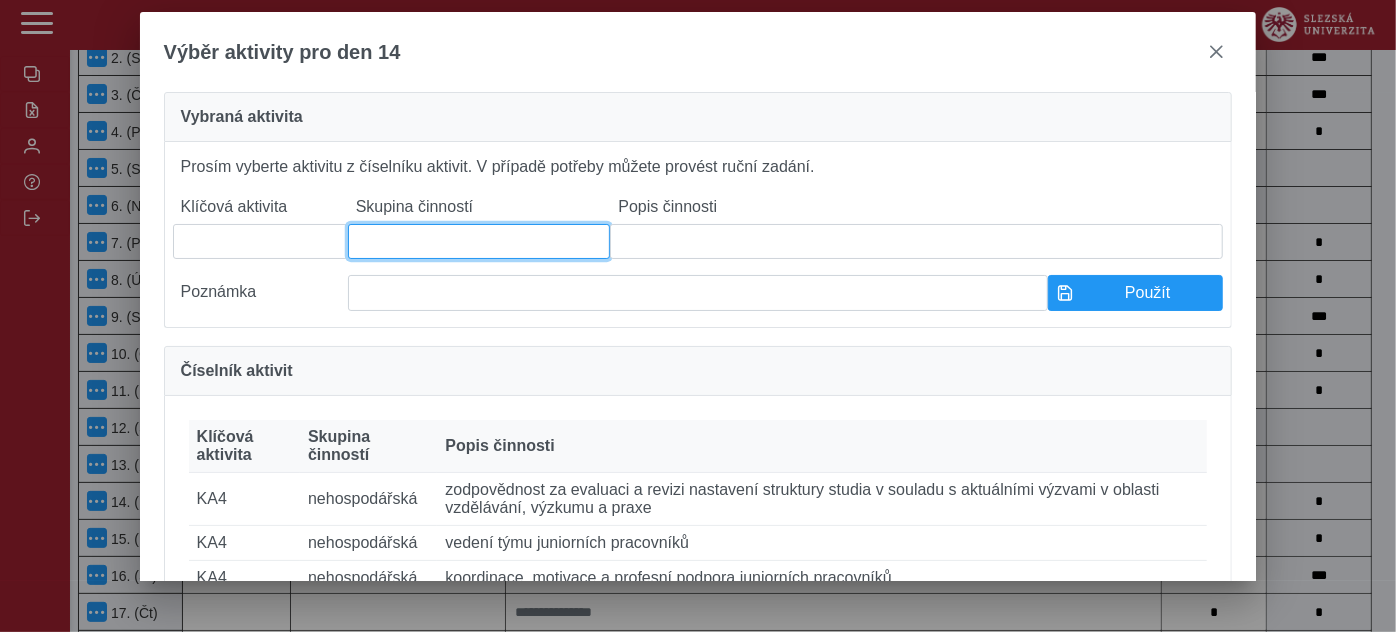 click at bounding box center [479, 241] 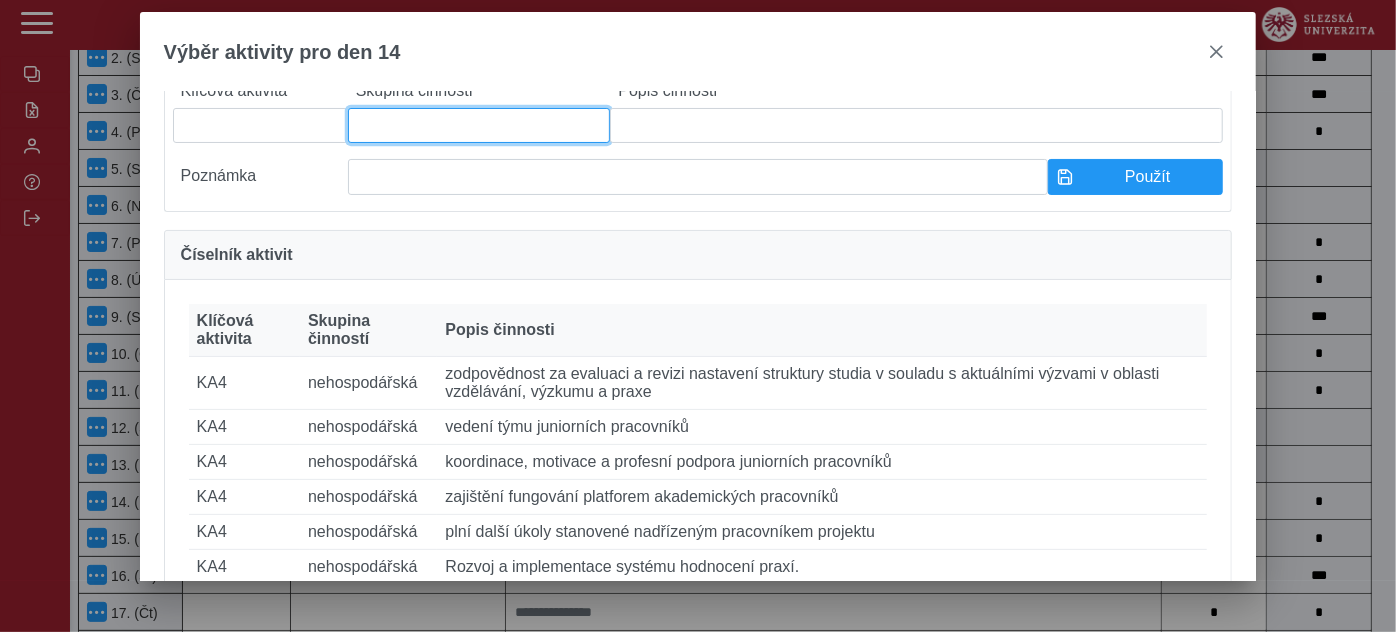 scroll, scrollTop: 363, scrollLeft: 0, axis: vertical 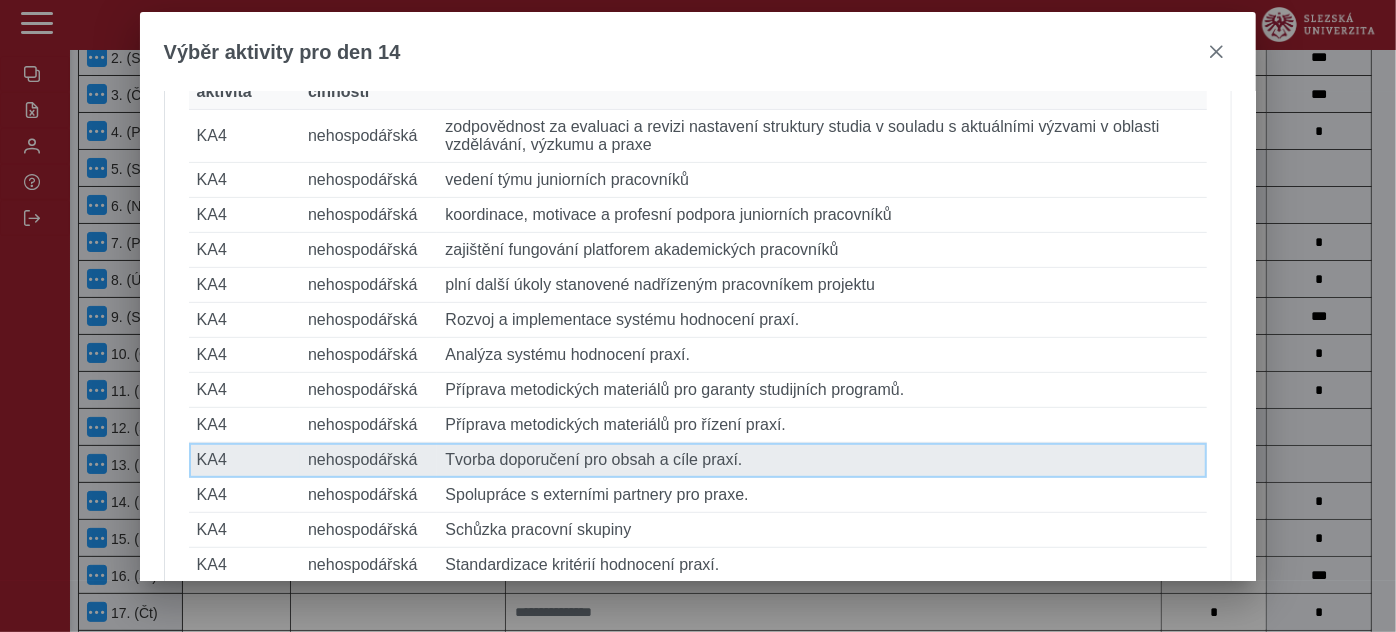 click on "Popis činnosti  Tvorba doporučení pro obsah a cíle praxí." at bounding box center [822, 460] 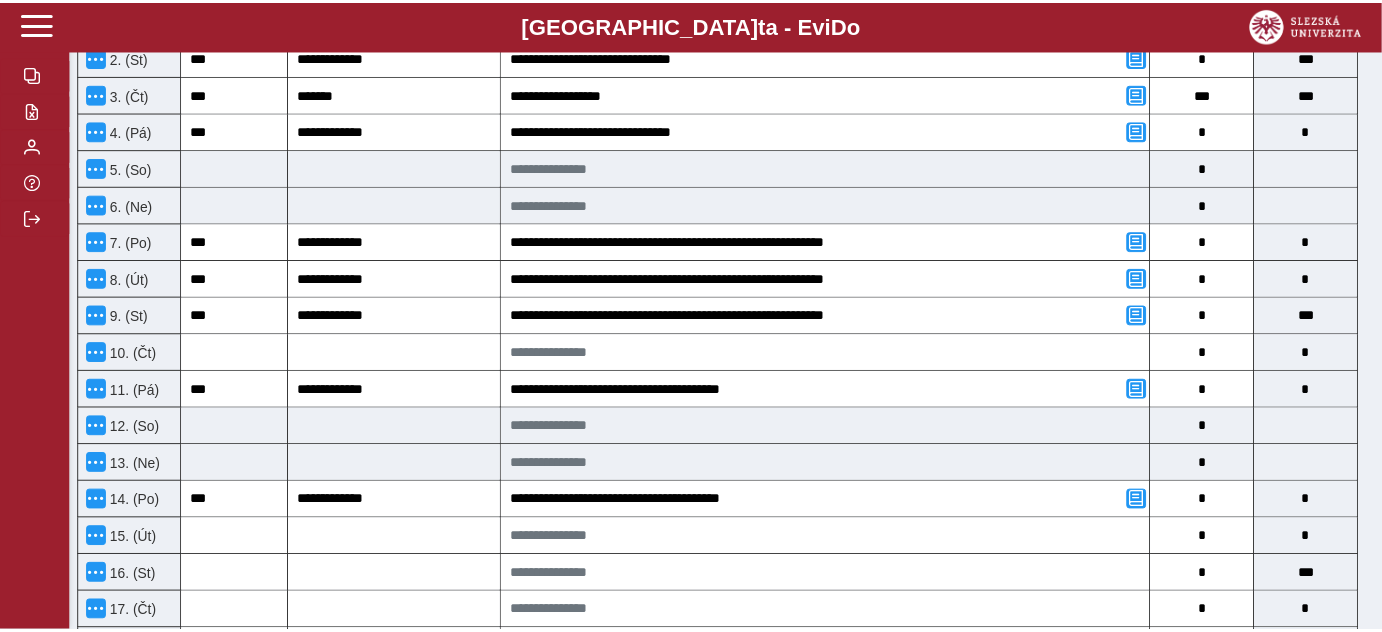 scroll, scrollTop: 727, scrollLeft: 0, axis: vertical 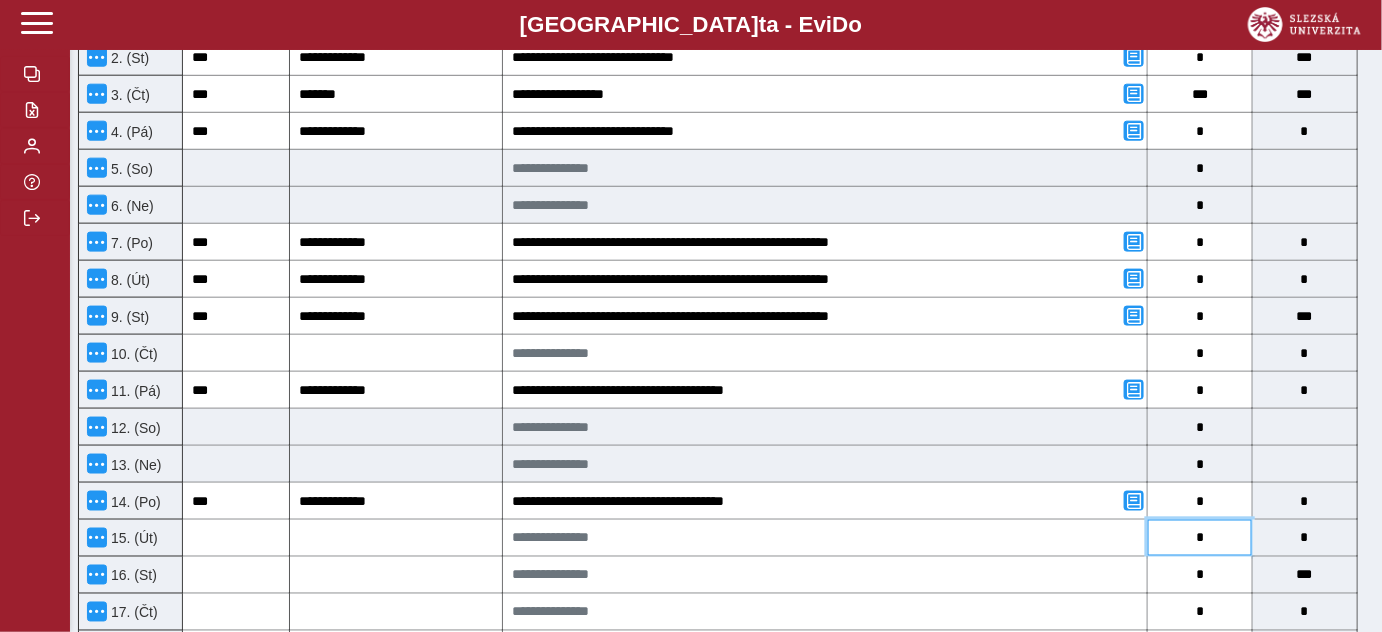 click on "*" at bounding box center (1200, 538) 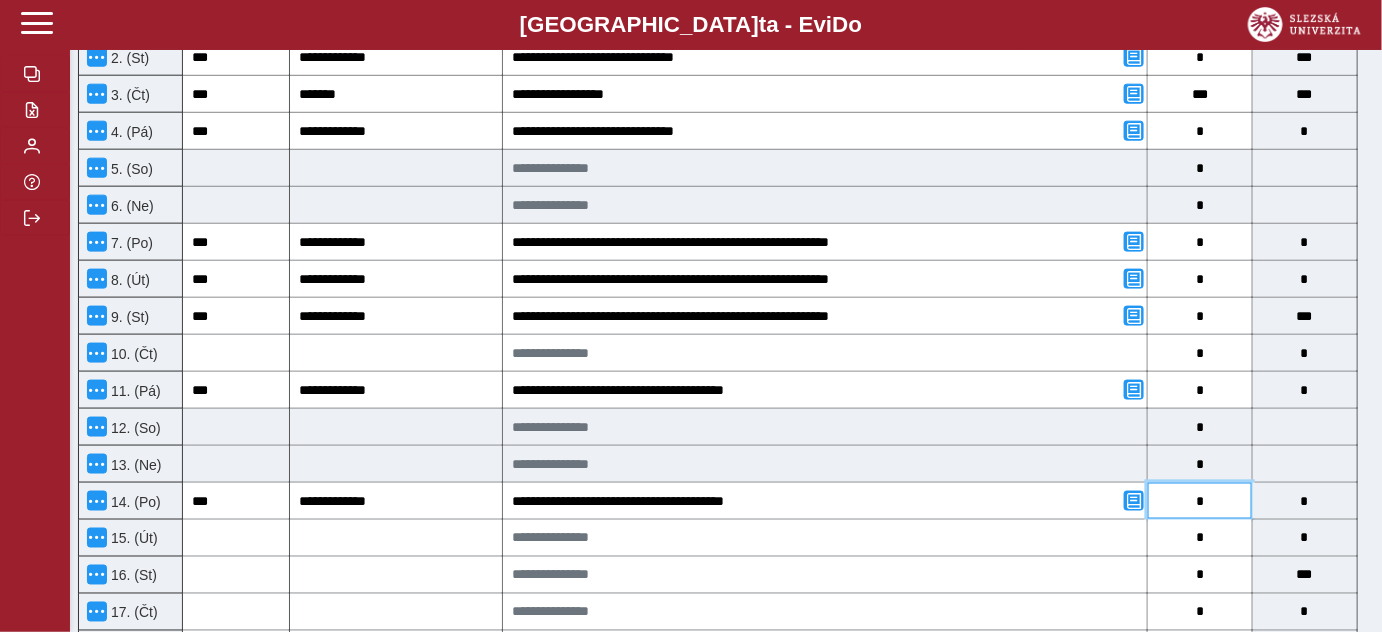 drag, startPoint x: 1205, startPoint y: 502, endPoint x: 1208, endPoint y: 487, distance: 15.297058 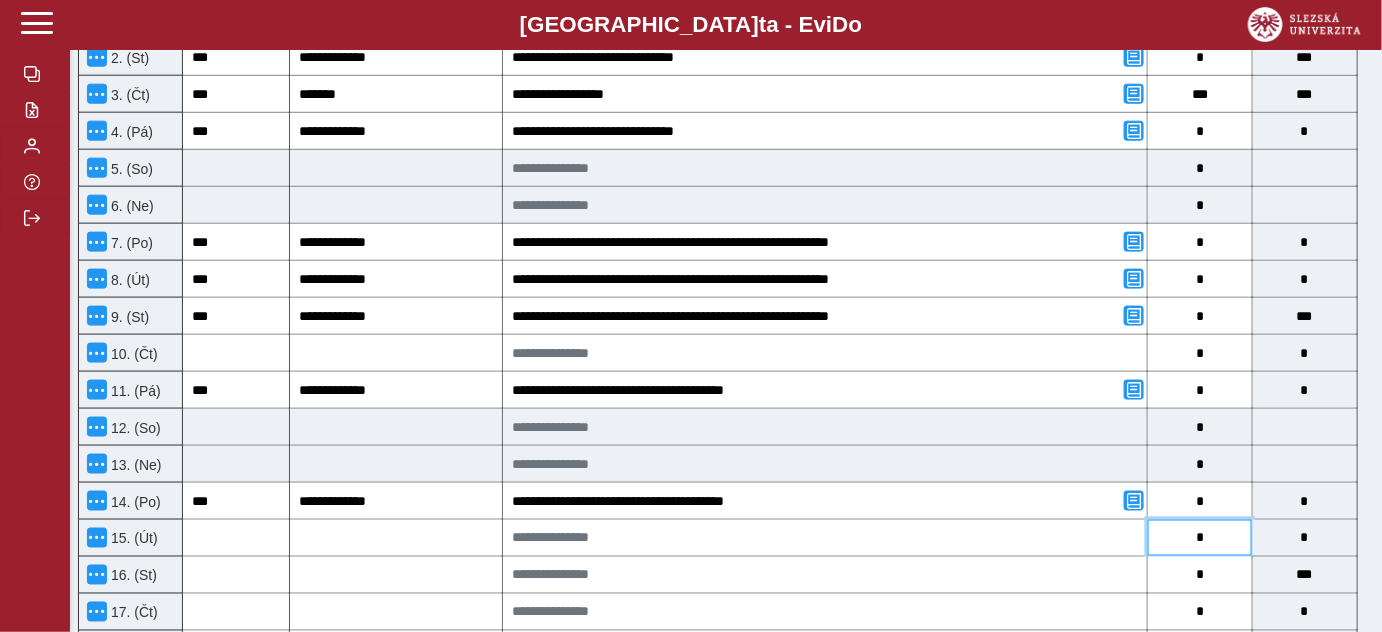 drag, startPoint x: 1212, startPoint y: 538, endPoint x: 1193, endPoint y: 534, distance: 19.416489 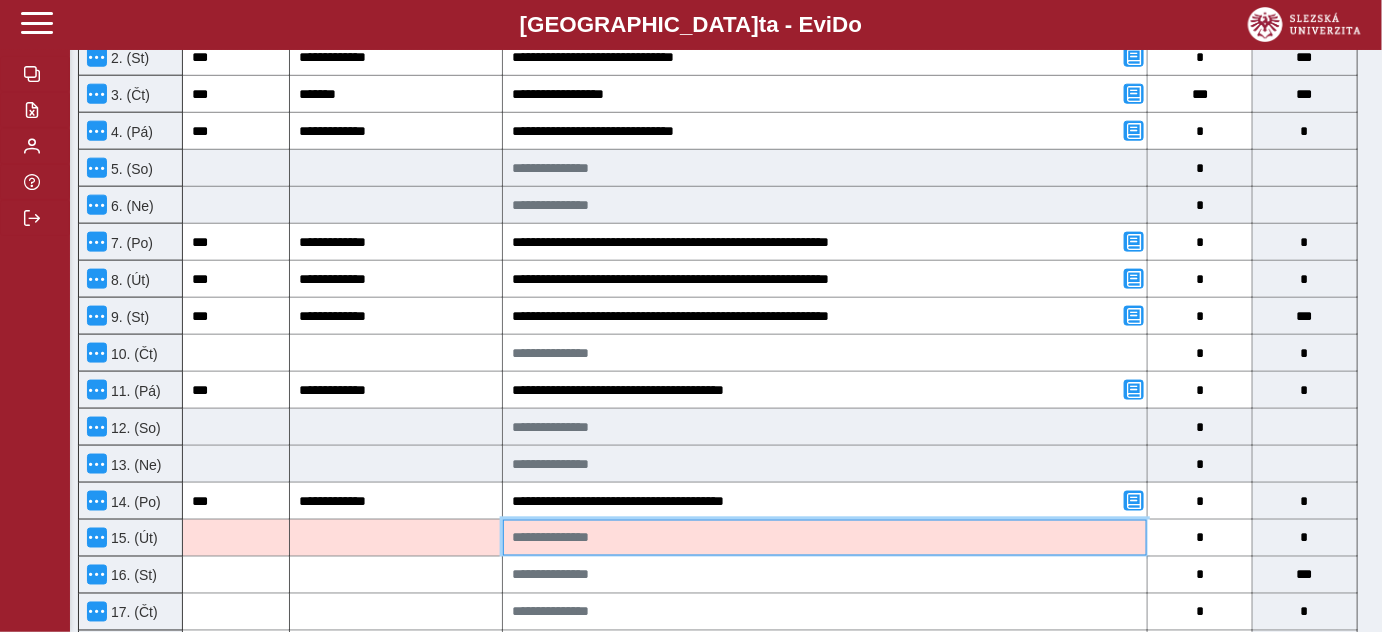 click at bounding box center [825, 538] 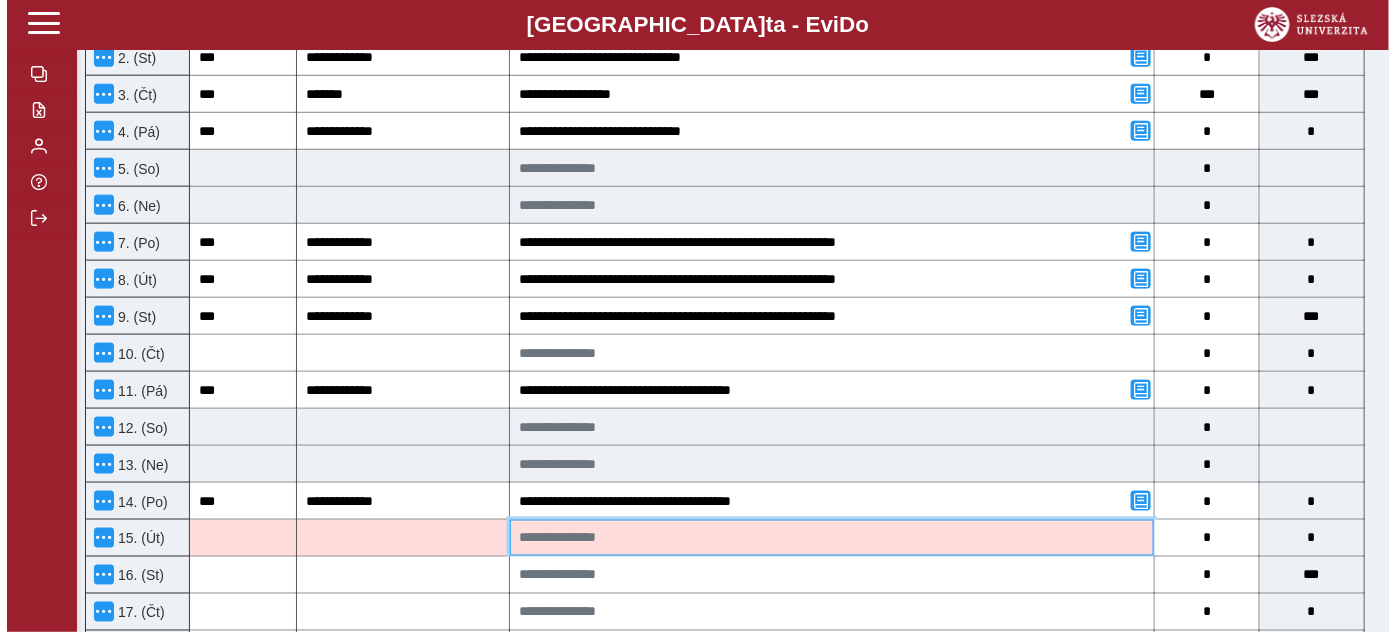 scroll, scrollTop: 711, scrollLeft: 0, axis: vertical 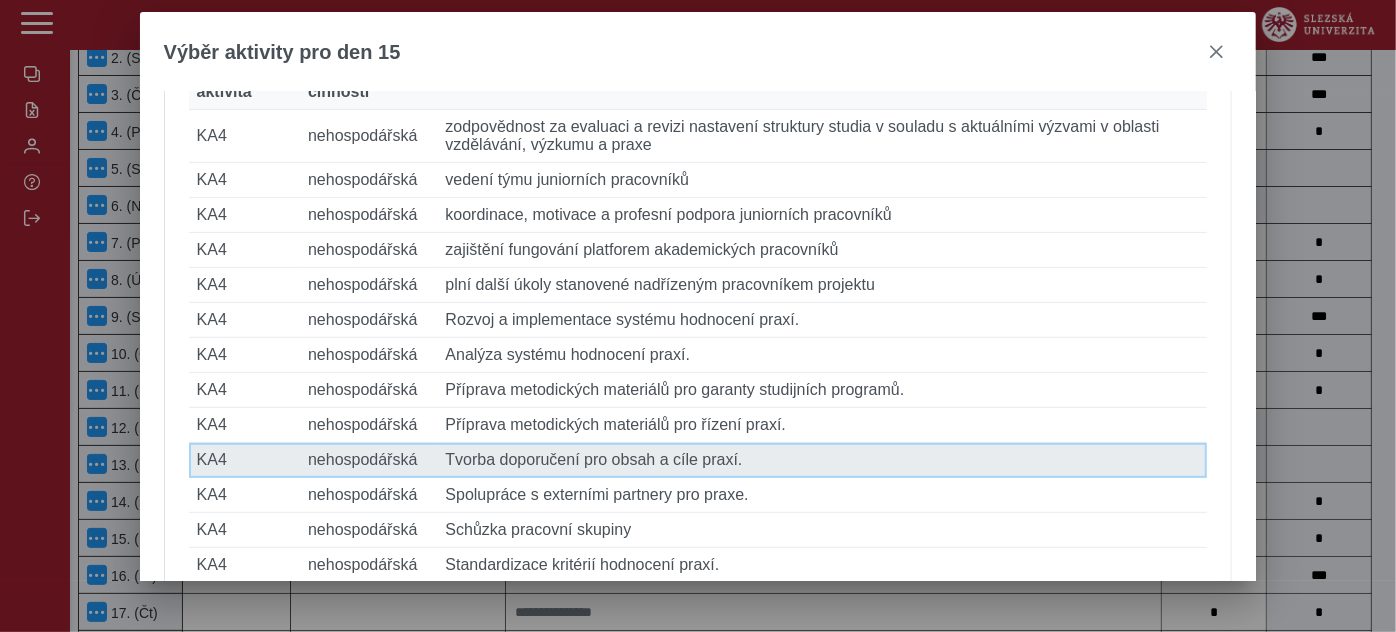 click on "Popis činnosti  Tvorba doporučení pro obsah a cíle praxí." at bounding box center [822, 460] 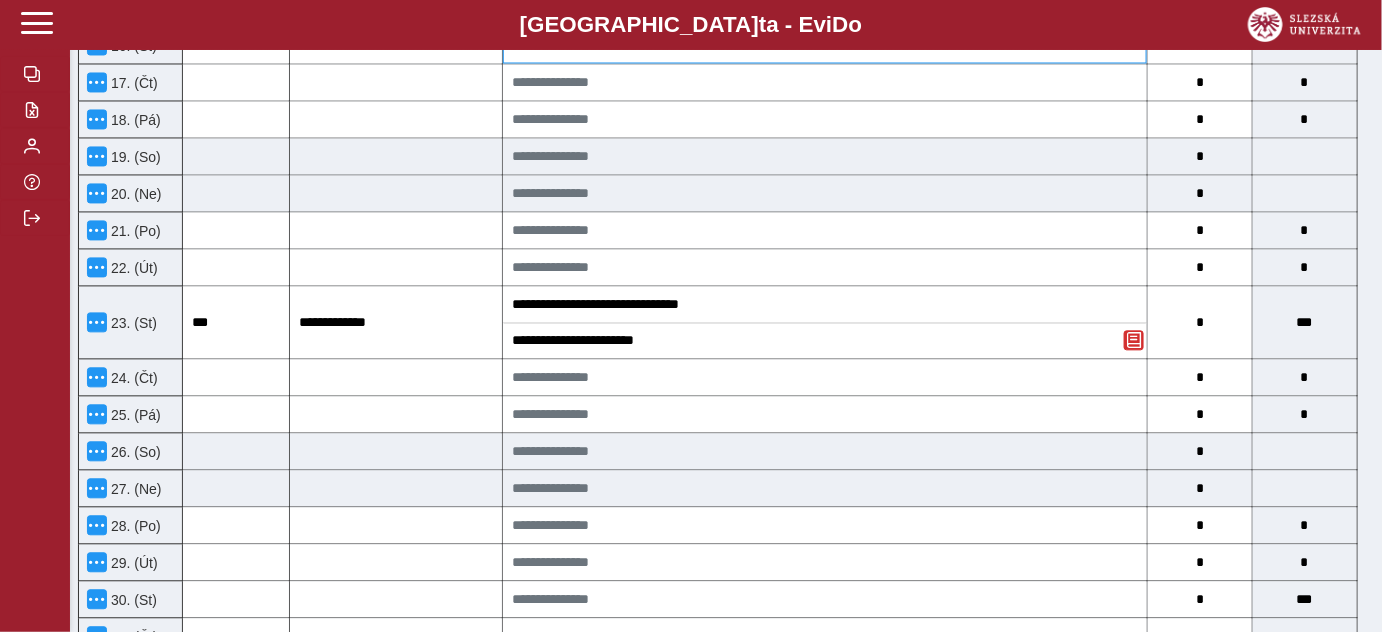 scroll, scrollTop: 1363, scrollLeft: 0, axis: vertical 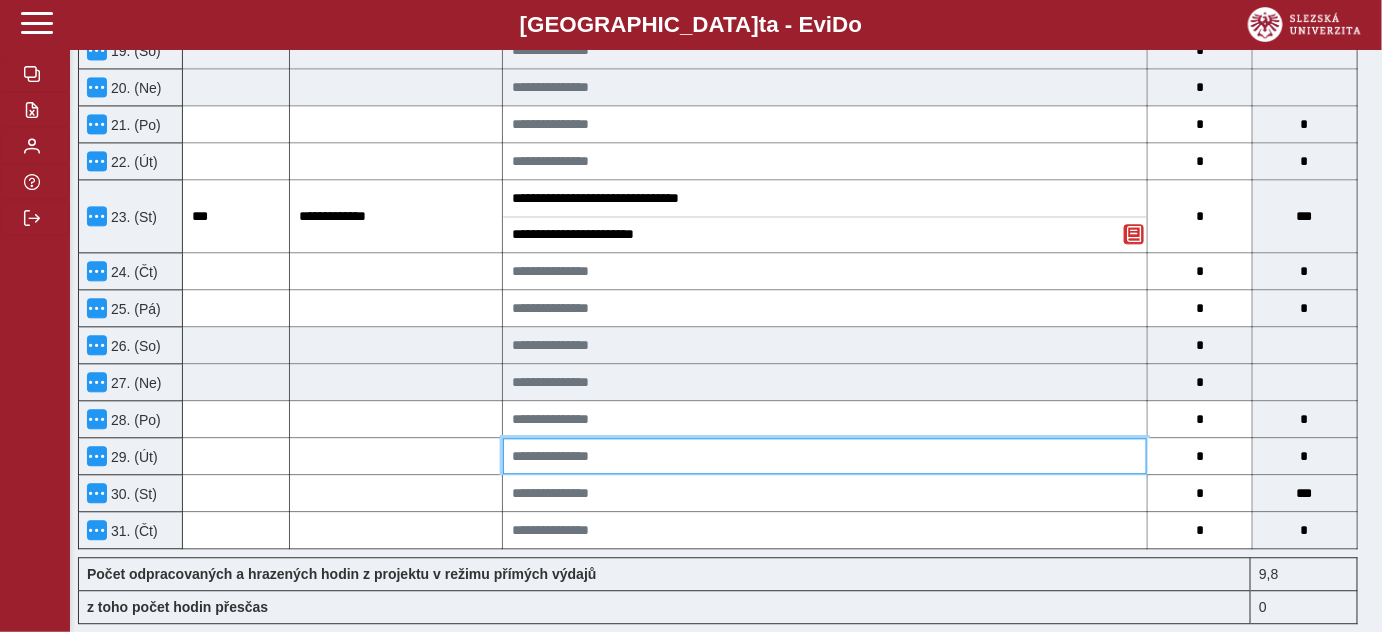 click at bounding box center [825, 456] 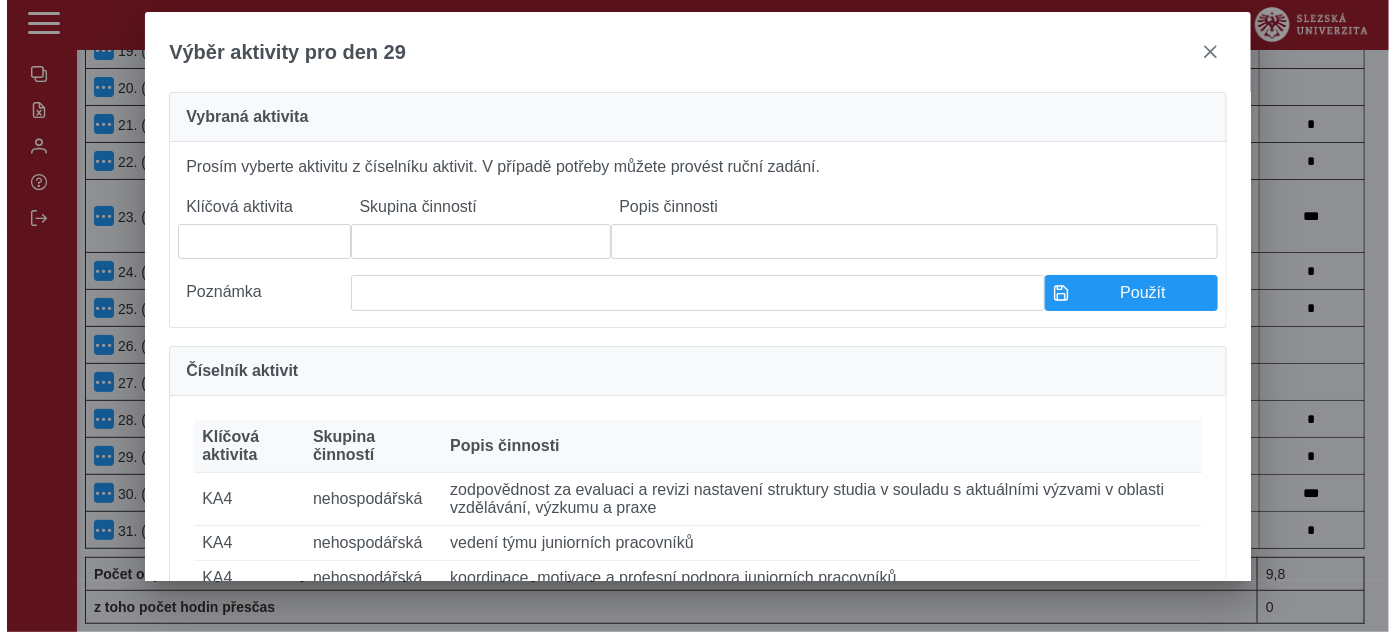 scroll, scrollTop: 1347, scrollLeft: 0, axis: vertical 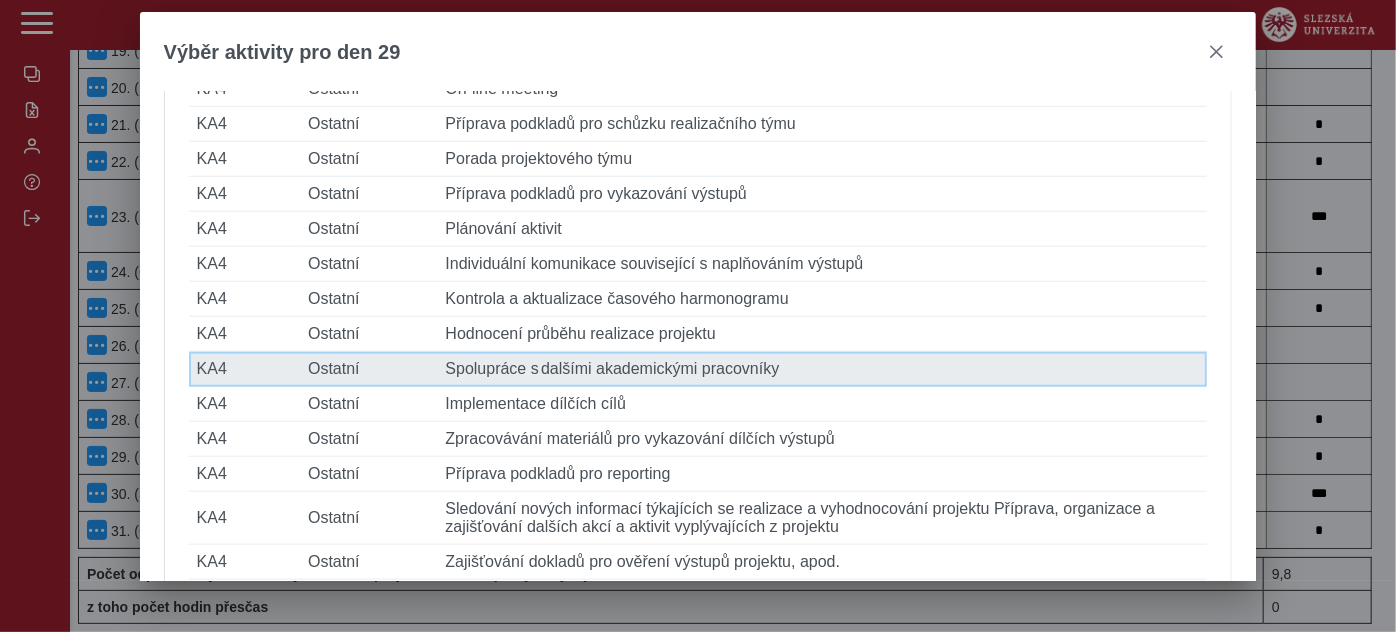 click on "Popis činnosti Spolupráce s dalšími akademickými pracovníky" at bounding box center [822, 369] 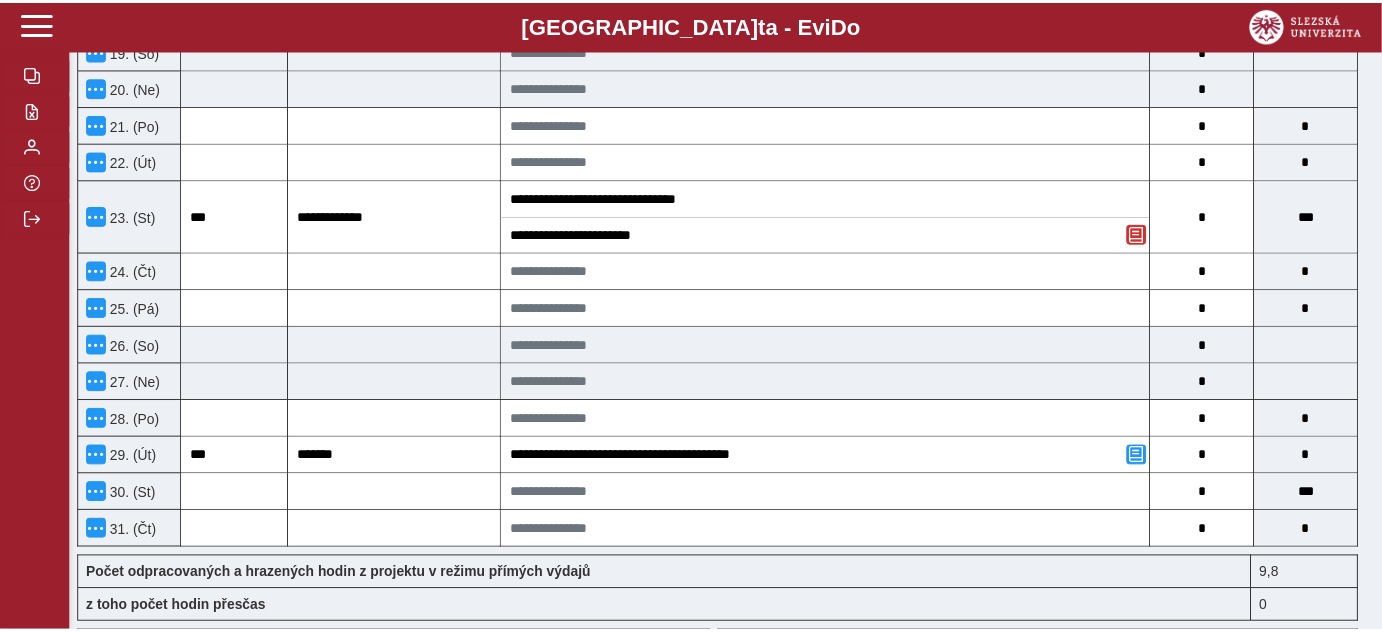 scroll, scrollTop: 1363, scrollLeft: 0, axis: vertical 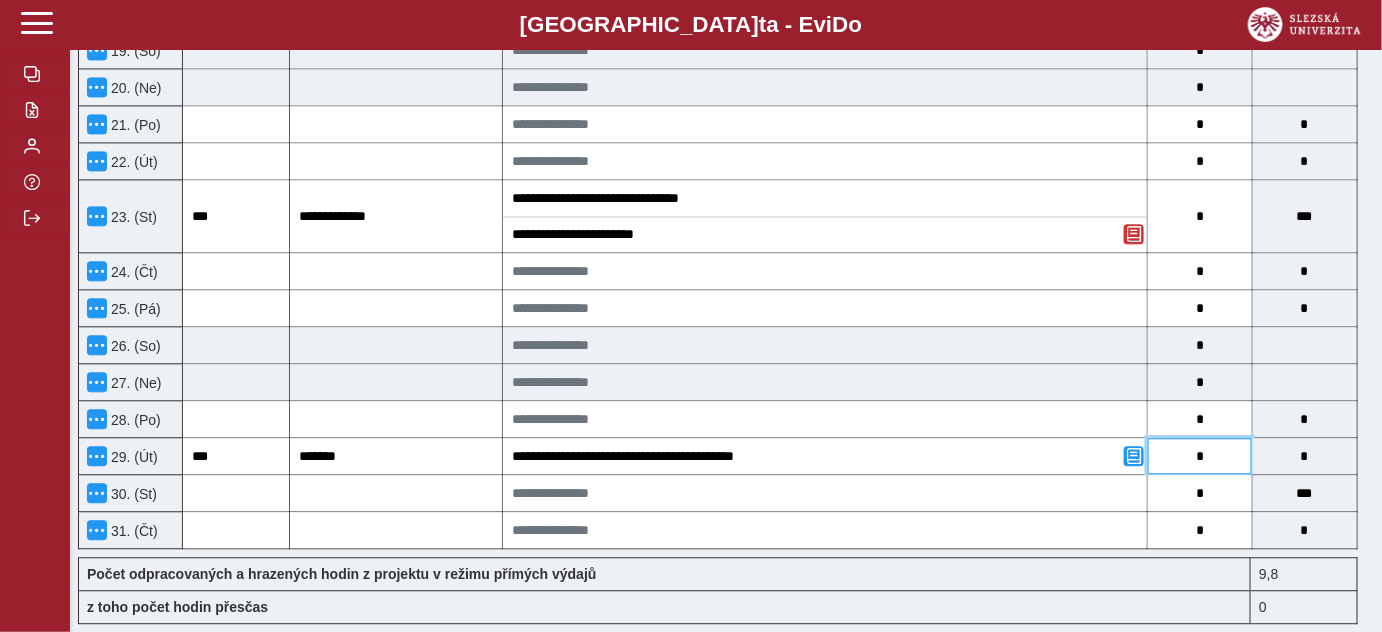 drag, startPoint x: 1198, startPoint y: 440, endPoint x: 1207, endPoint y: 445, distance: 10.29563 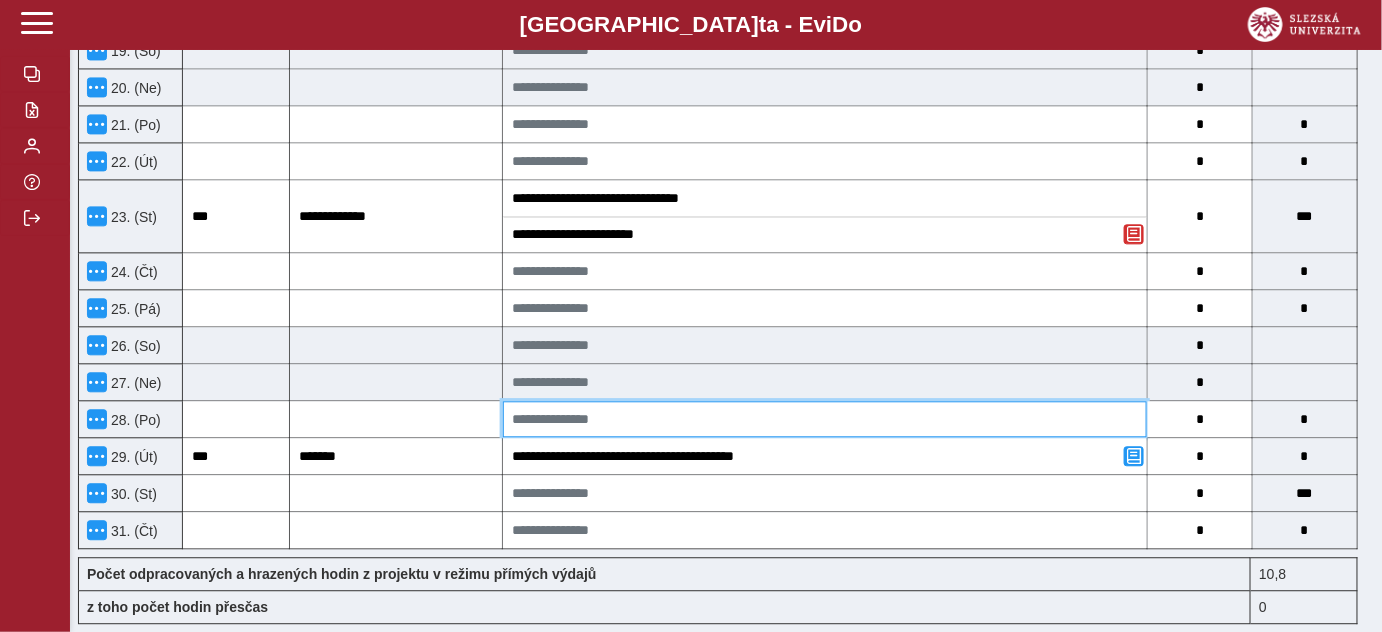 click at bounding box center (825, 419) 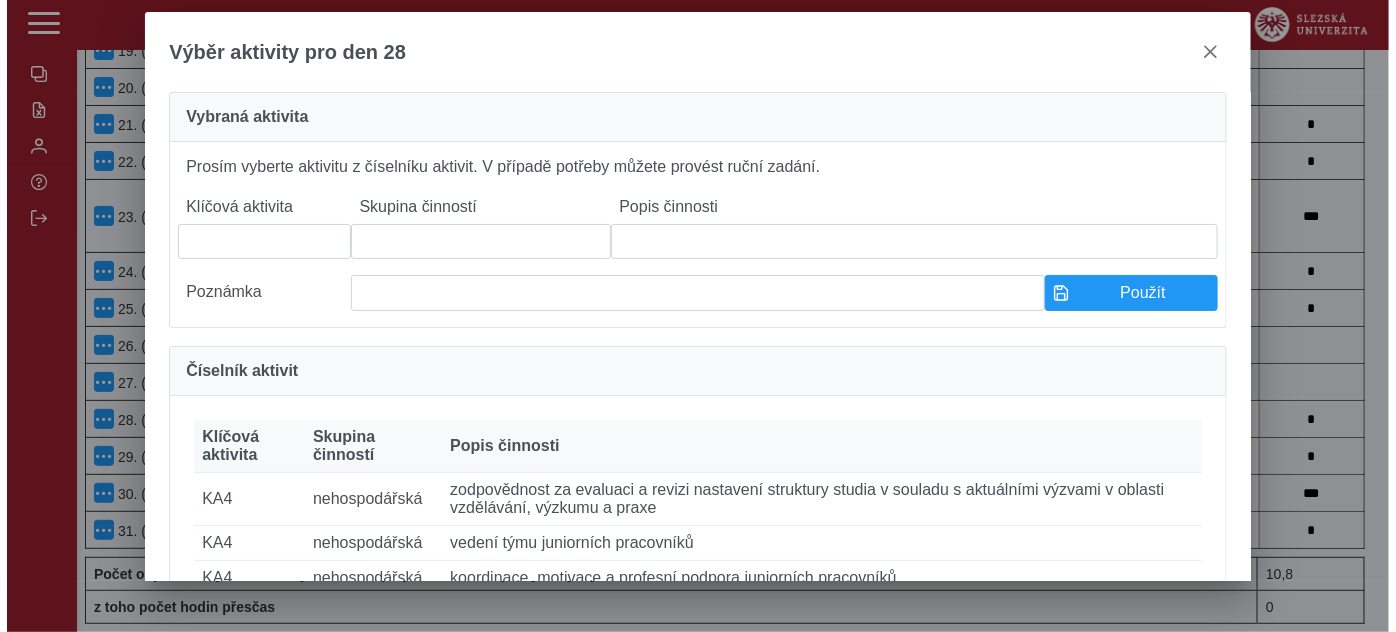 scroll, scrollTop: 1347, scrollLeft: 0, axis: vertical 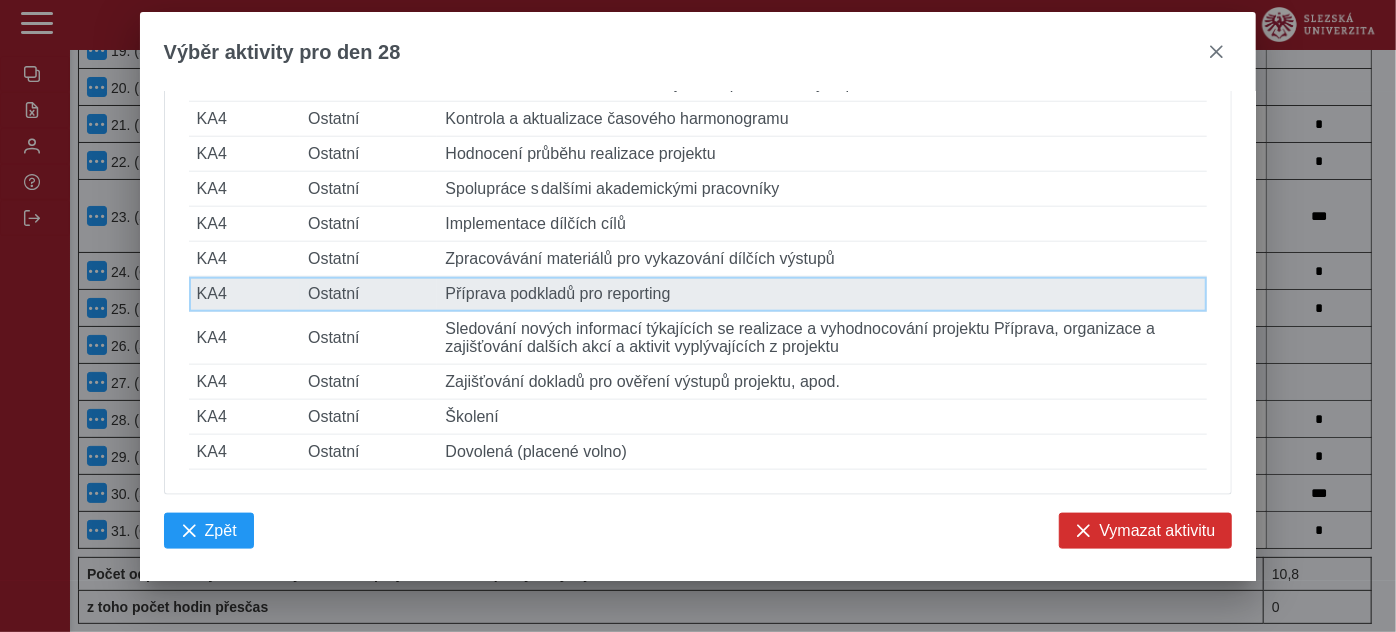 click on "Popis činnosti Příprava podkladů pro reporting" at bounding box center (822, 294) 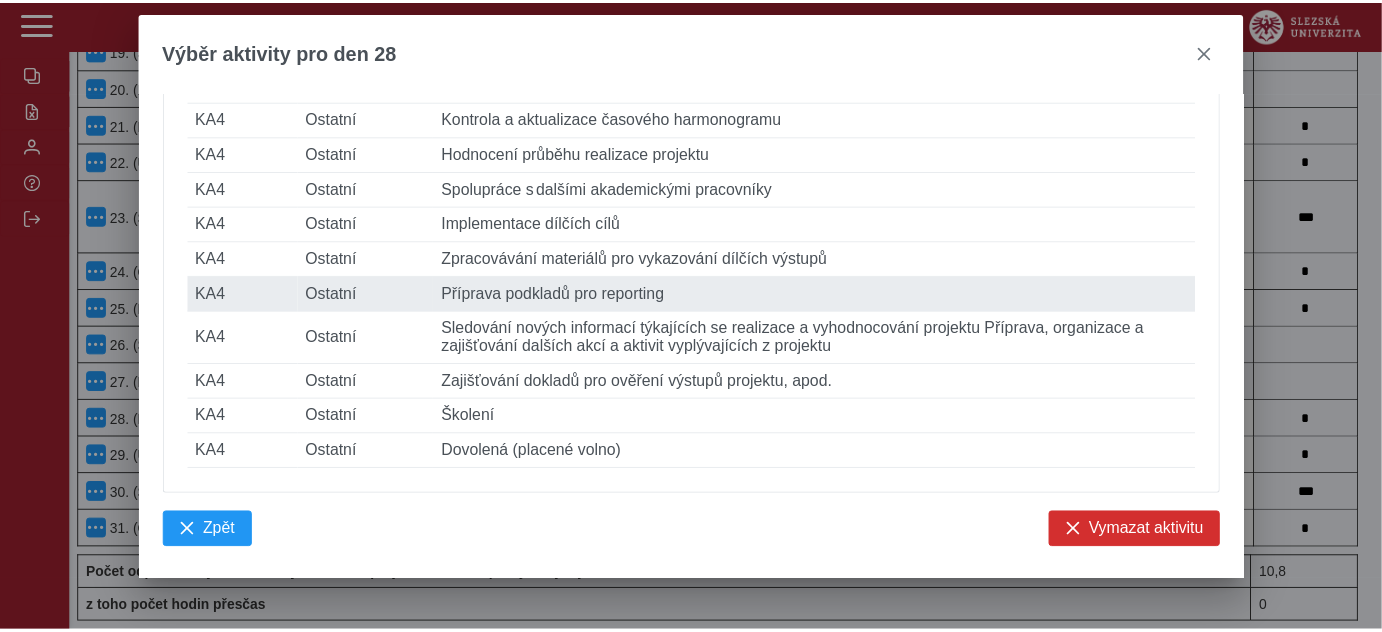 scroll, scrollTop: 1363, scrollLeft: 0, axis: vertical 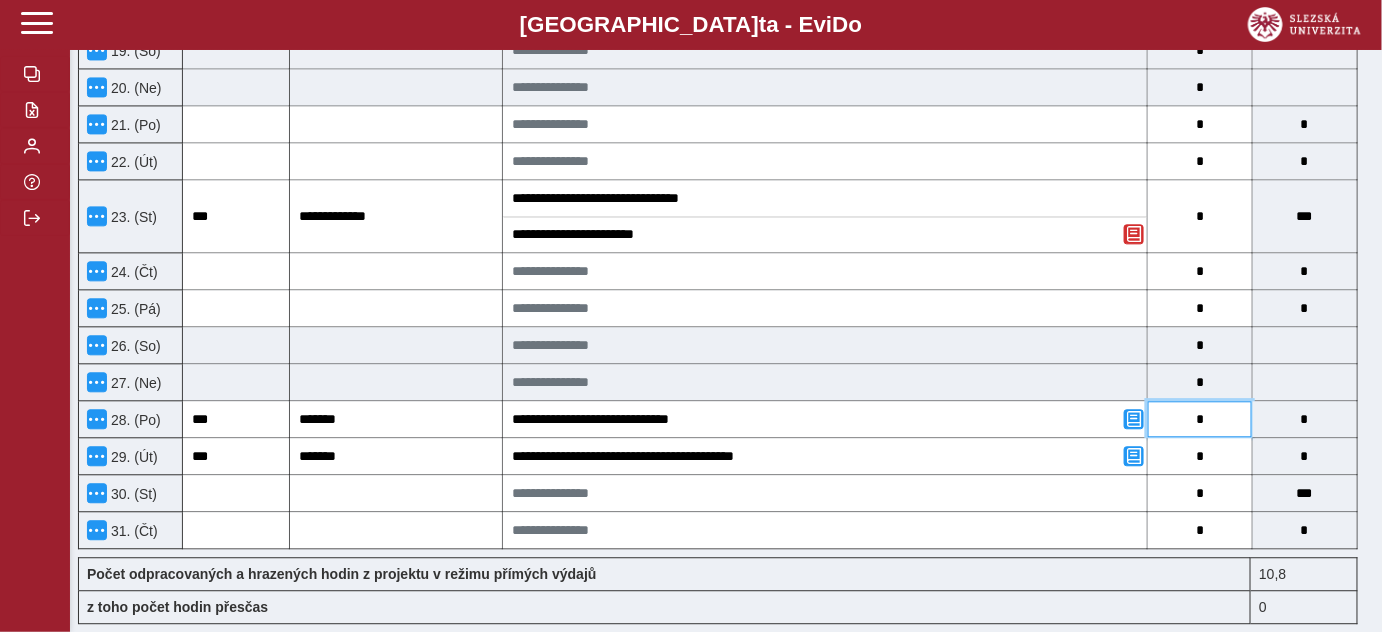 drag, startPoint x: 1208, startPoint y: 412, endPoint x: 1226, endPoint y: 399, distance: 22.203604 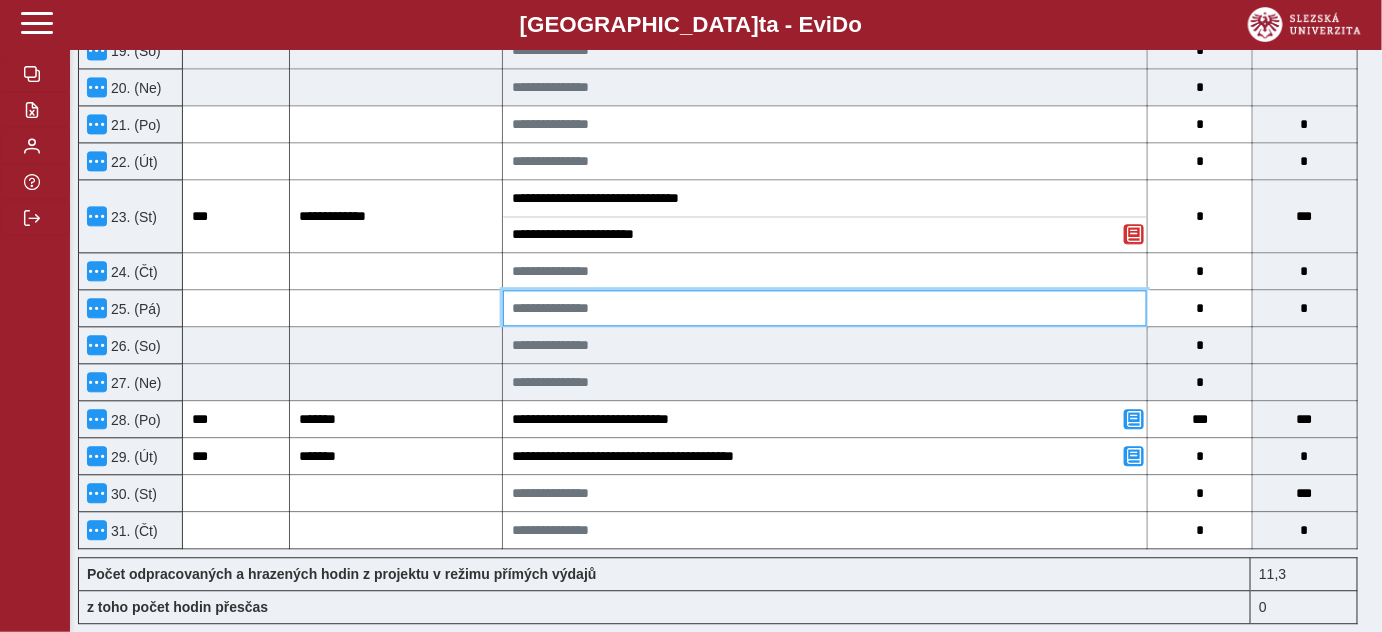 click at bounding box center [825, 308] 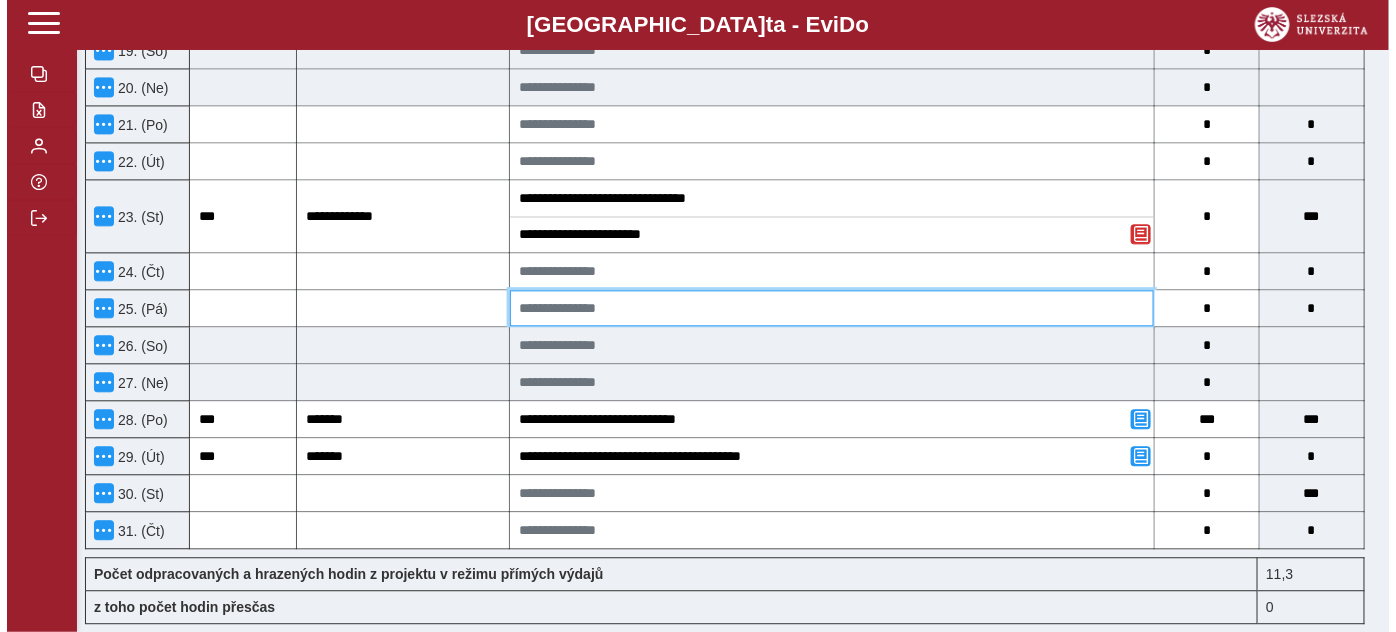 scroll, scrollTop: 1347, scrollLeft: 0, axis: vertical 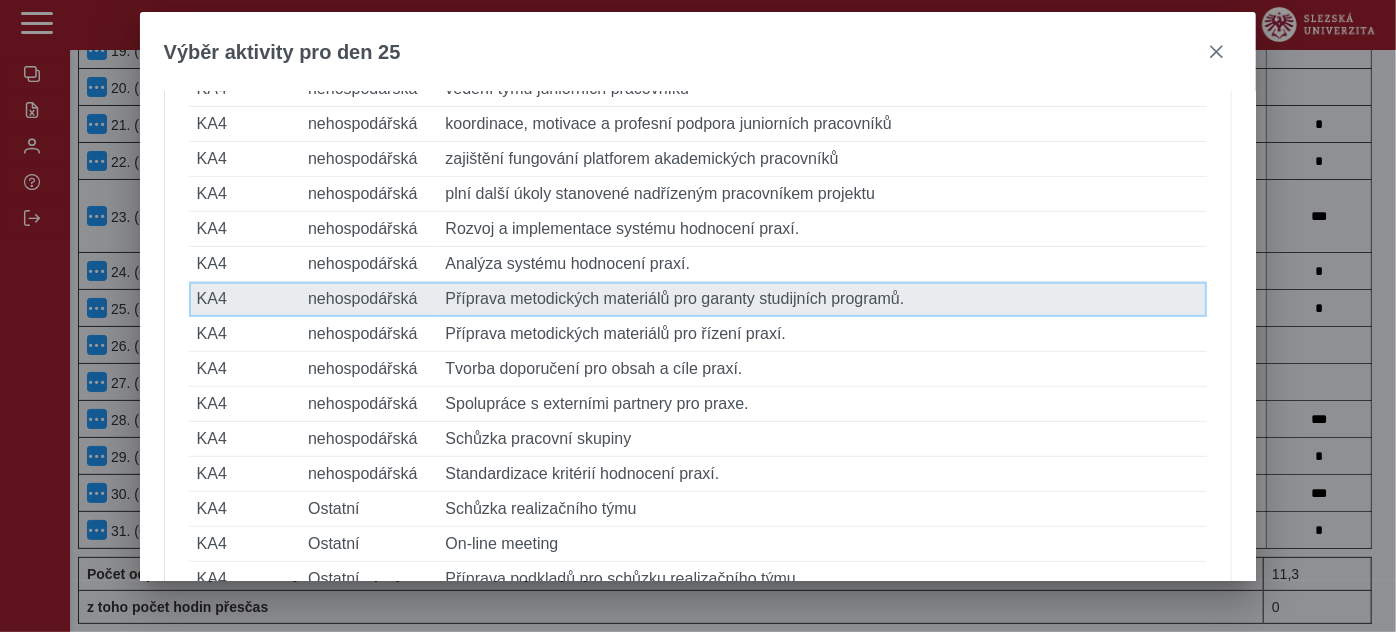 click on "Popis činnosti Příprava metodických materiálů pro garanty studijních programů." at bounding box center [822, 299] 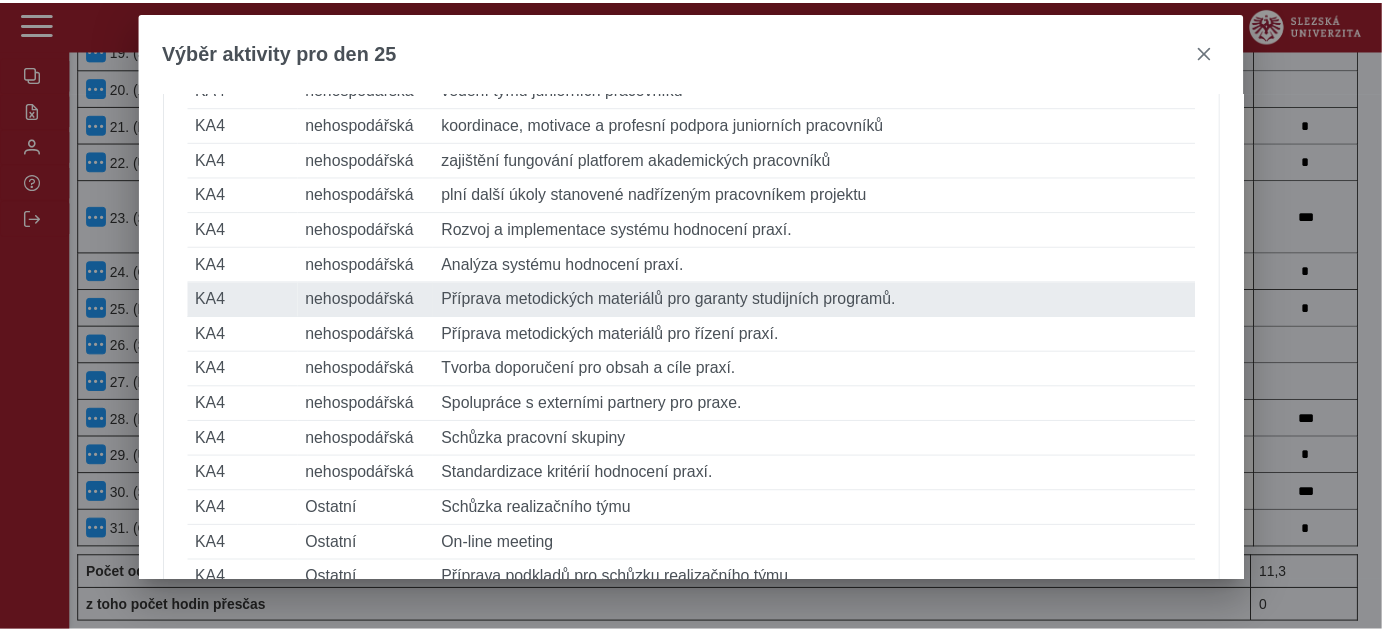 scroll, scrollTop: 1363, scrollLeft: 0, axis: vertical 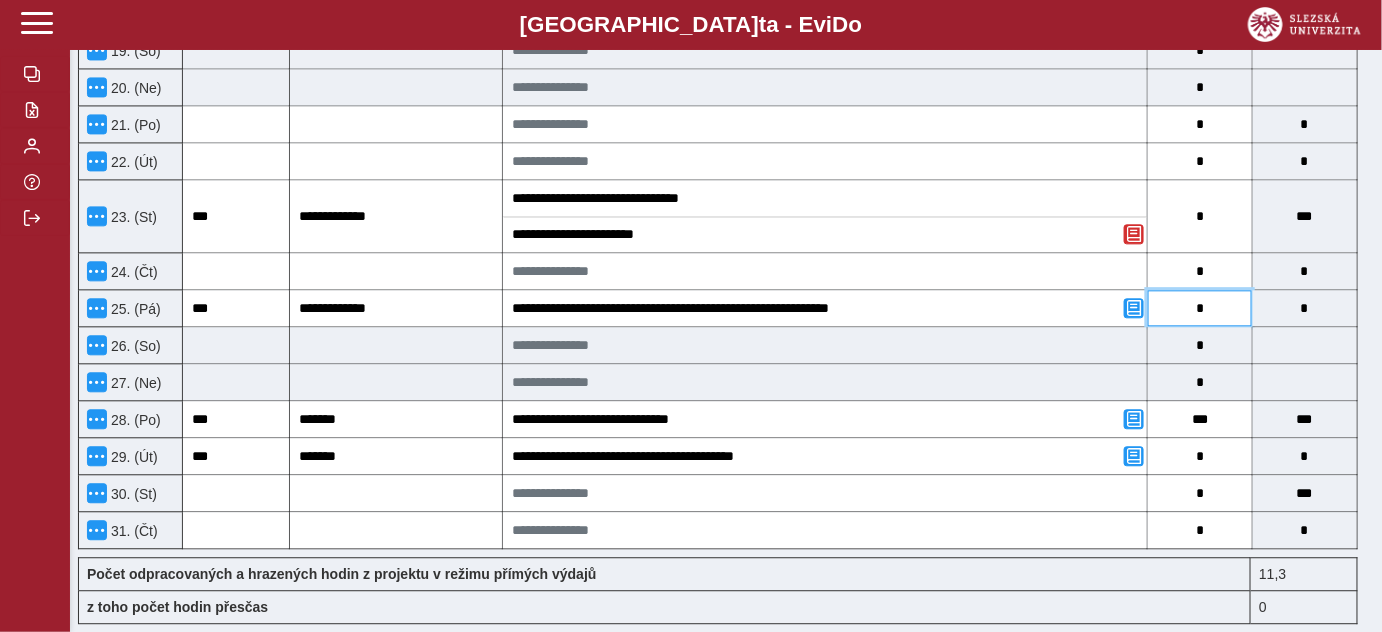 drag, startPoint x: 1213, startPoint y: 294, endPoint x: 1189, endPoint y: 294, distance: 24 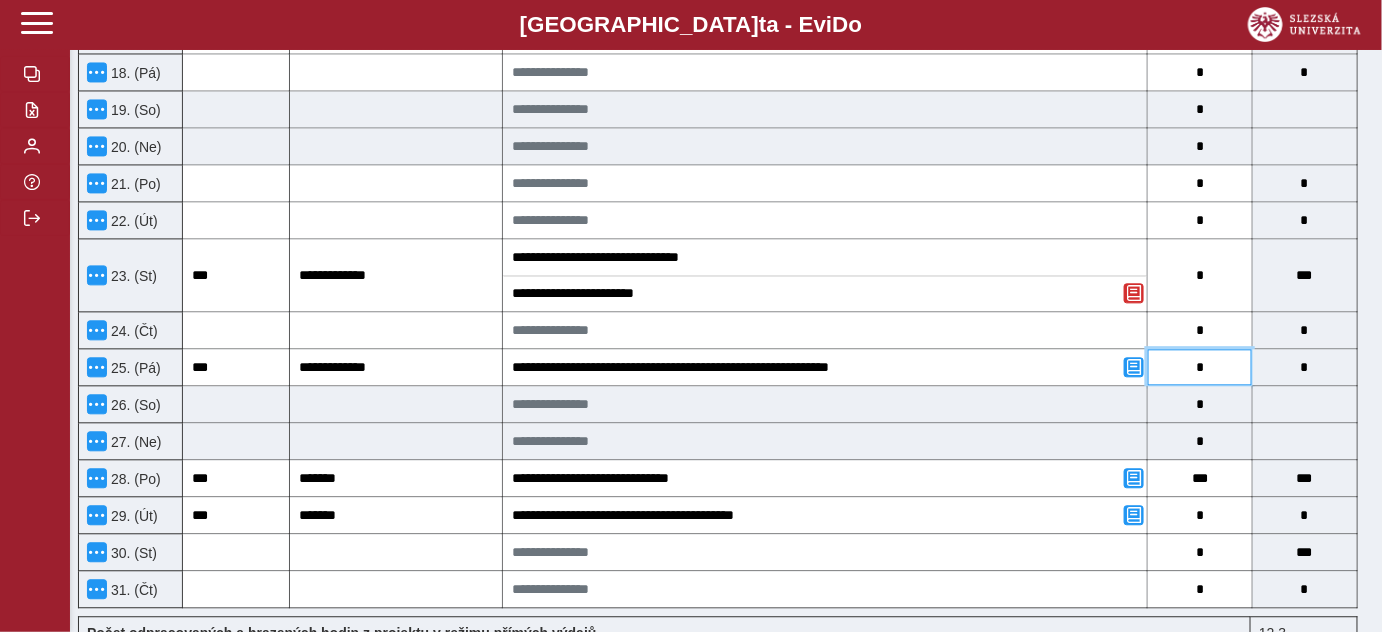 scroll, scrollTop: 1272, scrollLeft: 0, axis: vertical 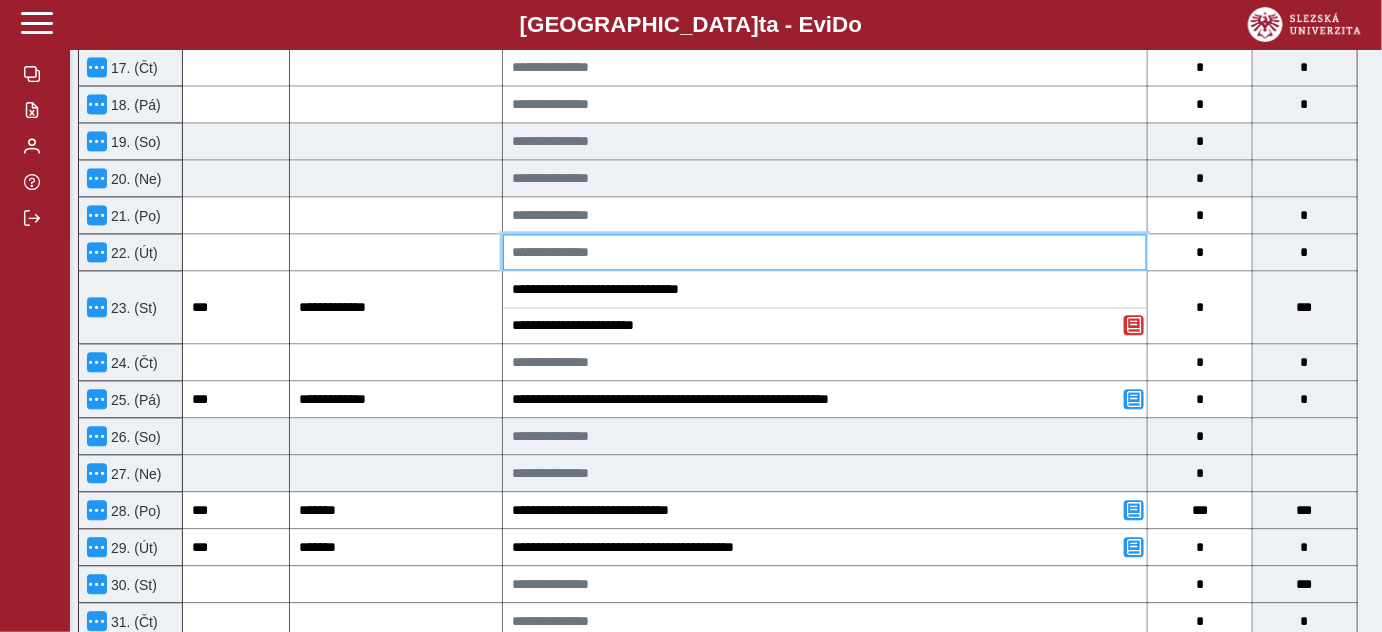 click at bounding box center [825, 252] 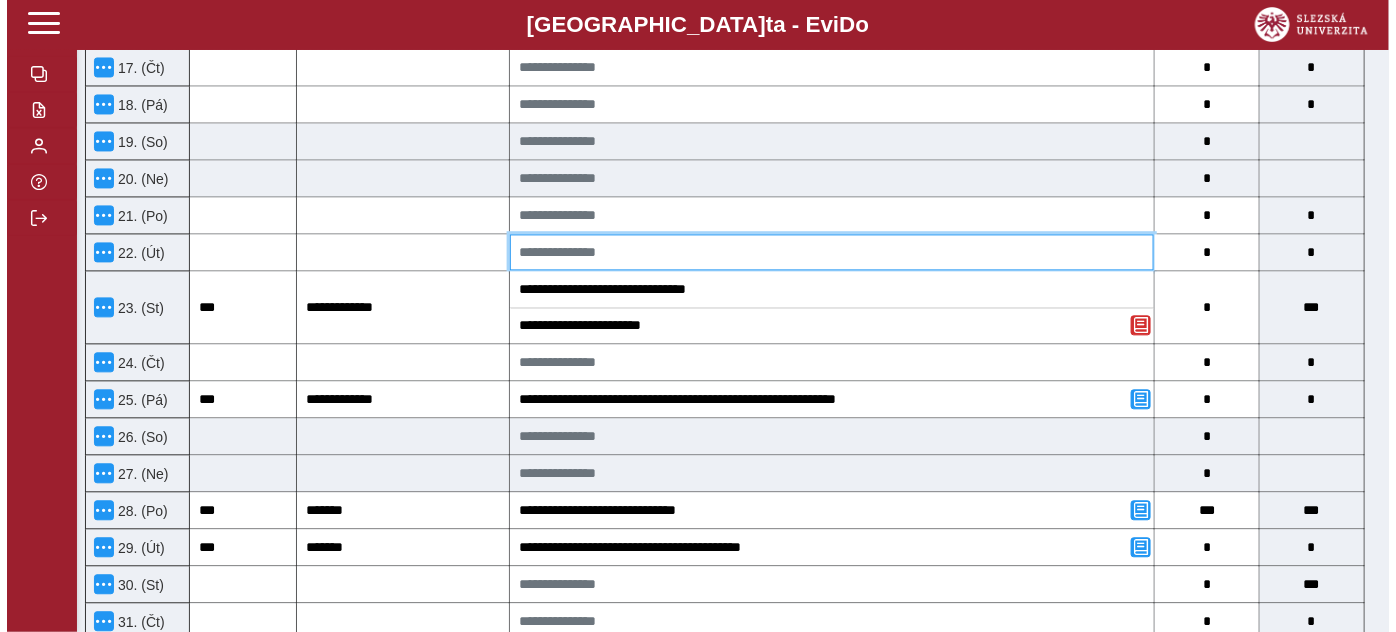 scroll, scrollTop: 1256, scrollLeft: 0, axis: vertical 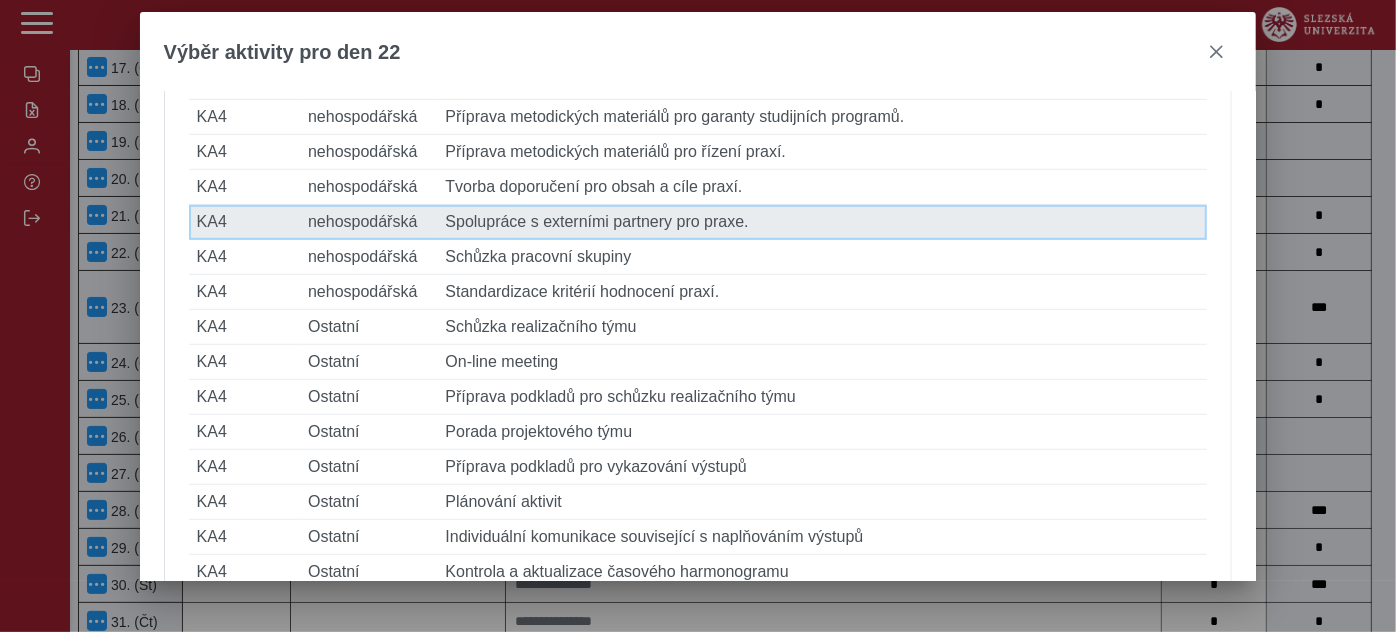 click on "Popis činnosti Spolupráce s externími partnery pro praxe." at bounding box center (822, 222) 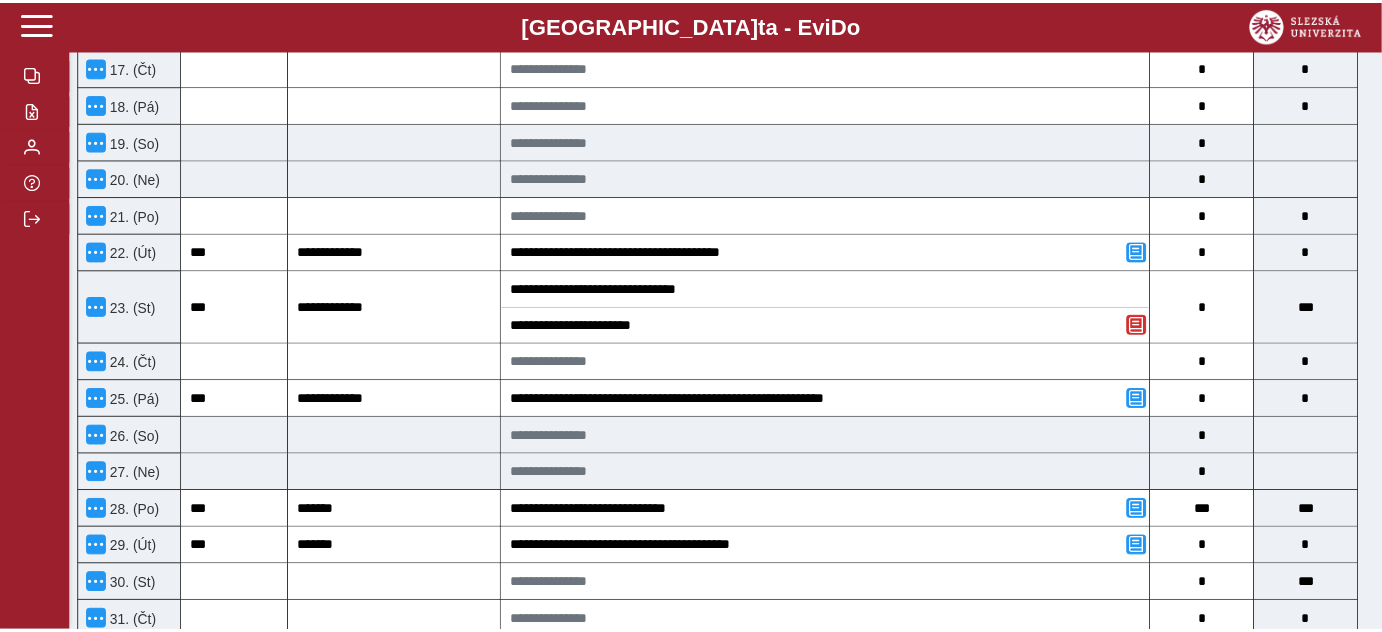 scroll, scrollTop: 1272, scrollLeft: 0, axis: vertical 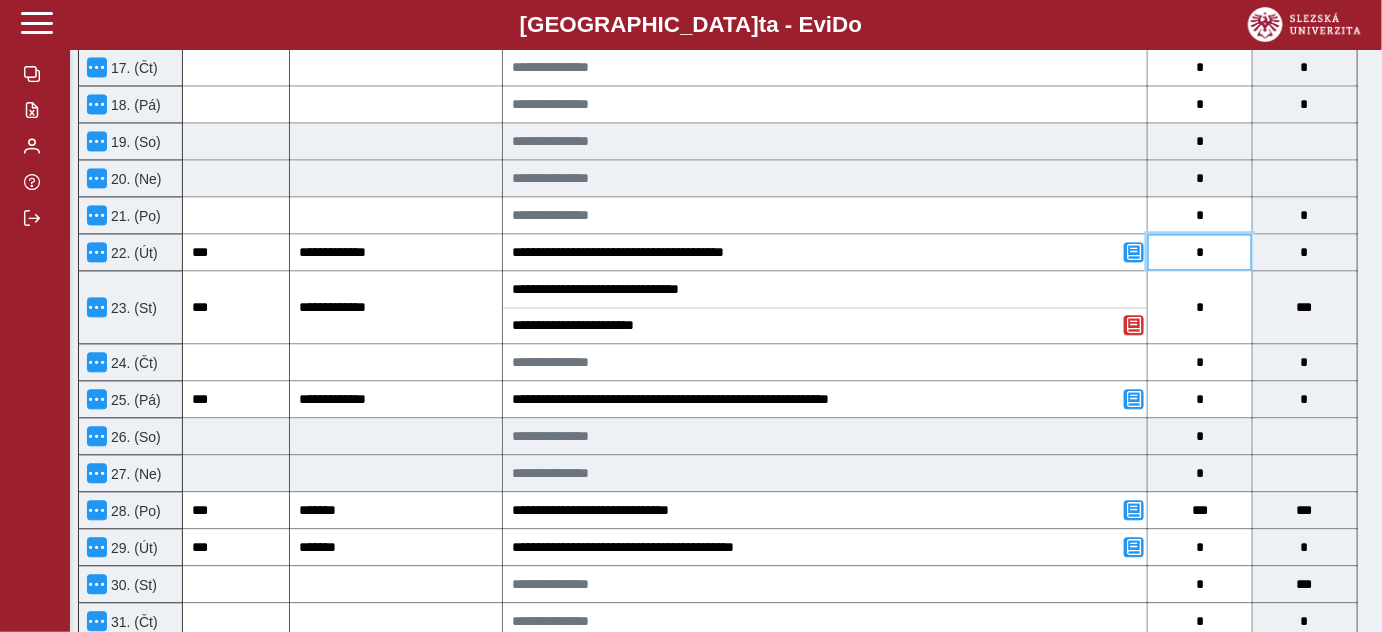 drag, startPoint x: 1205, startPoint y: 248, endPoint x: 1193, endPoint y: 247, distance: 12.0415945 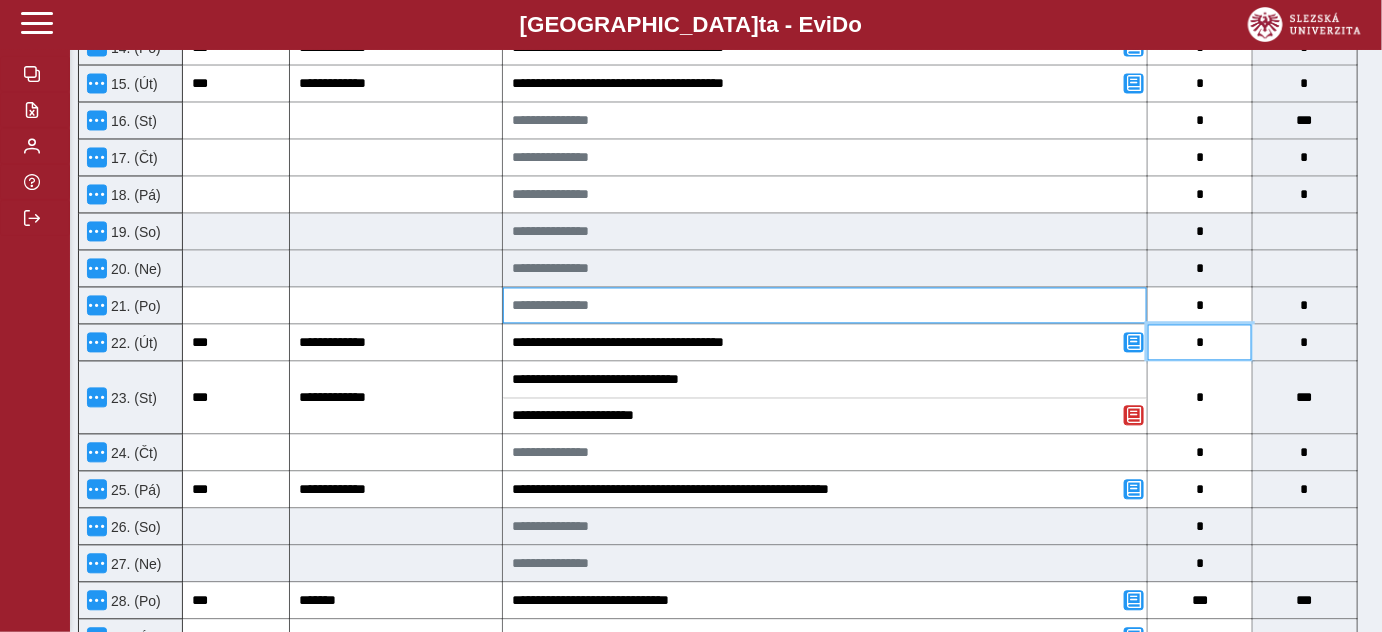 scroll, scrollTop: 1090, scrollLeft: 0, axis: vertical 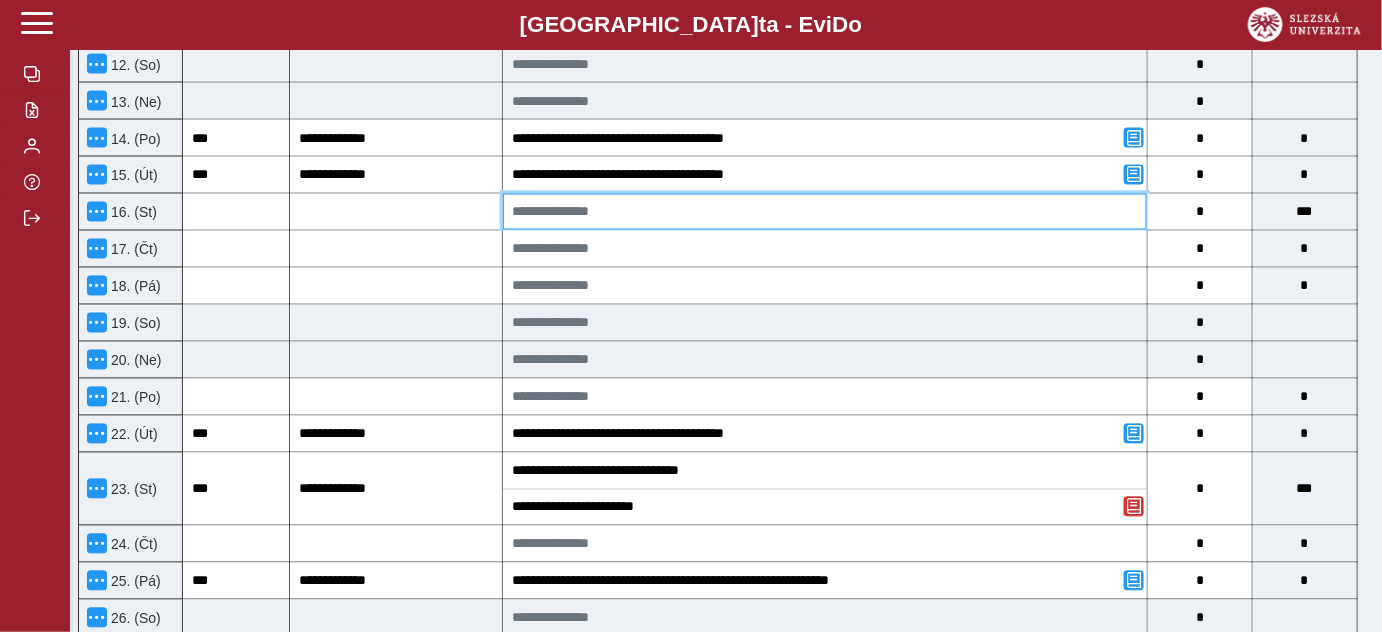 click at bounding box center (825, 212) 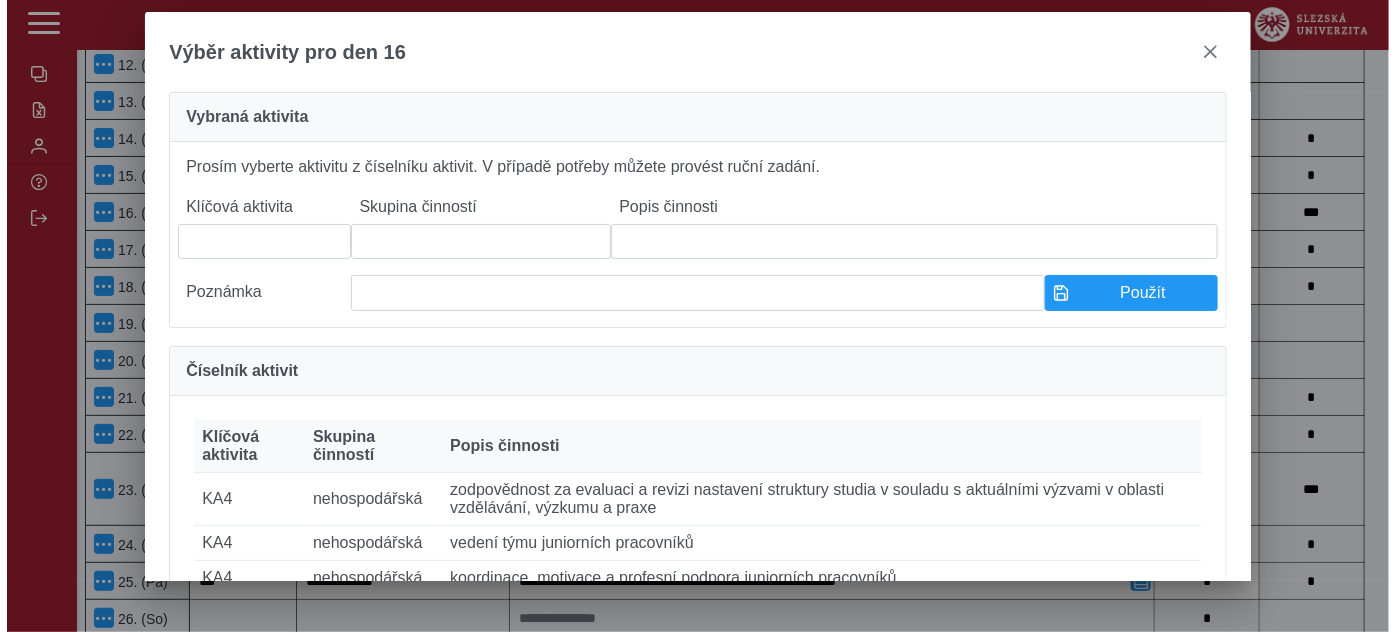 scroll, scrollTop: 1074, scrollLeft: 0, axis: vertical 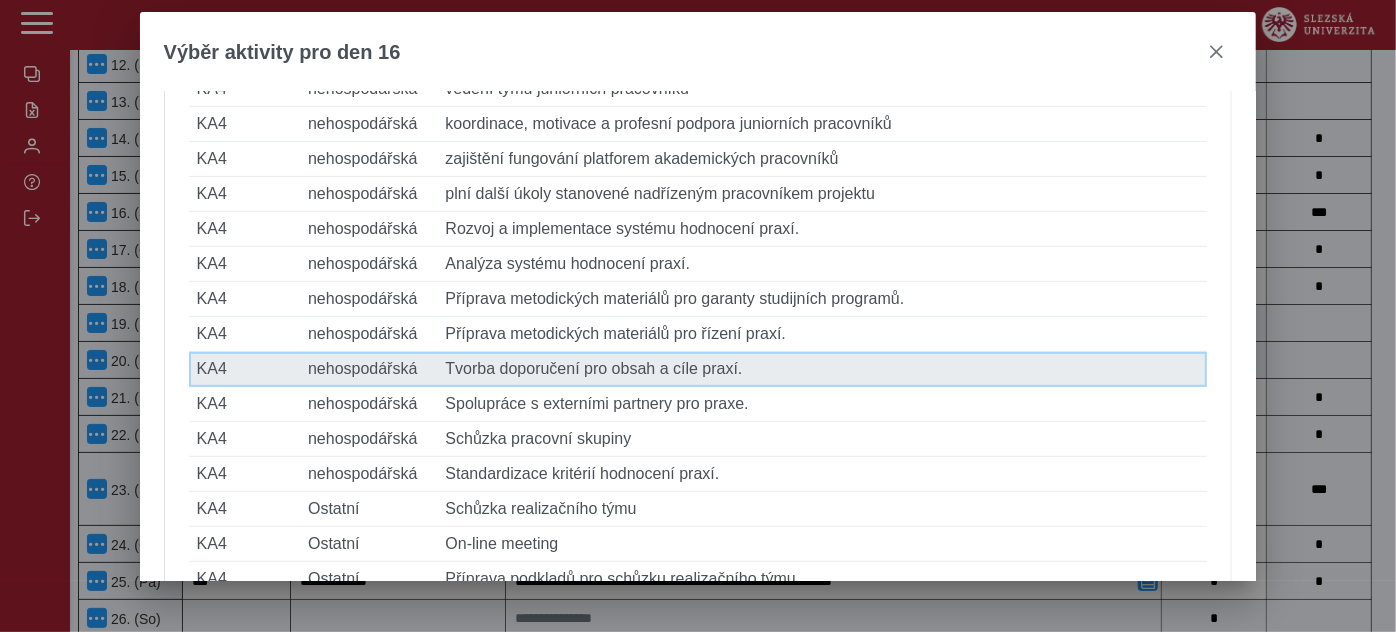 click on "Popis činnosti  Tvorba doporučení pro obsah a cíle praxí." at bounding box center [822, 369] 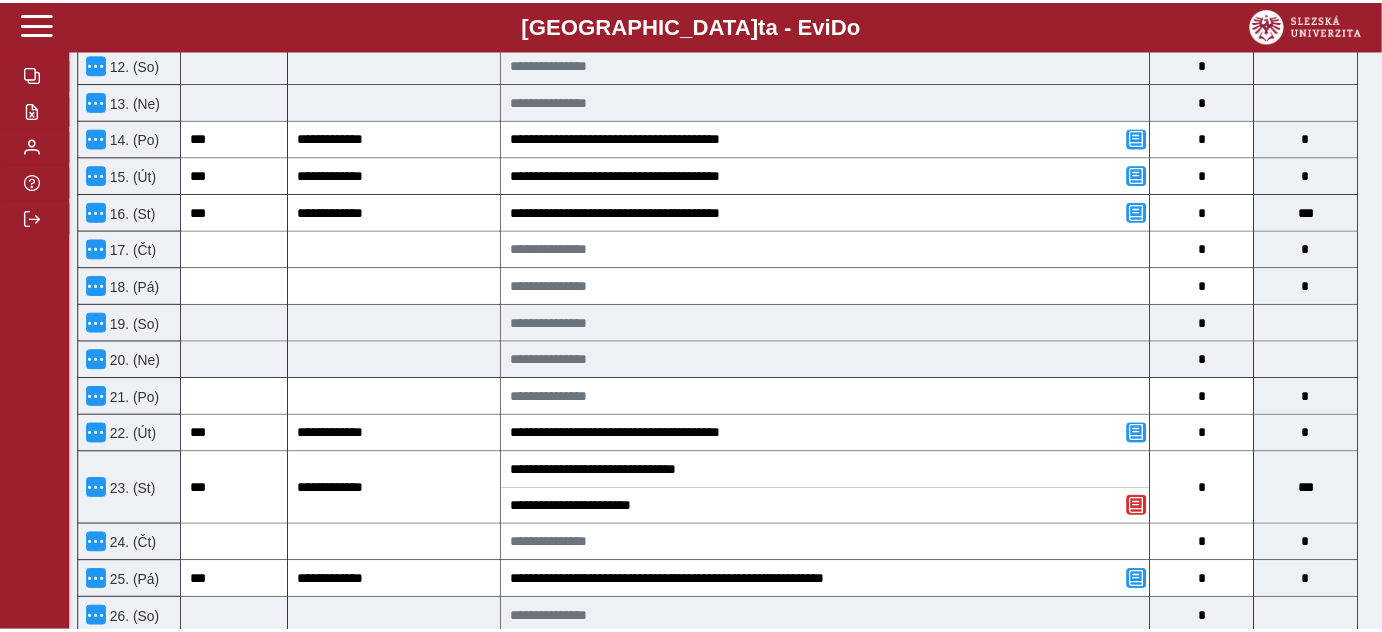 scroll, scrollTop: 1090, scrollLeft: 0, axis: vertical 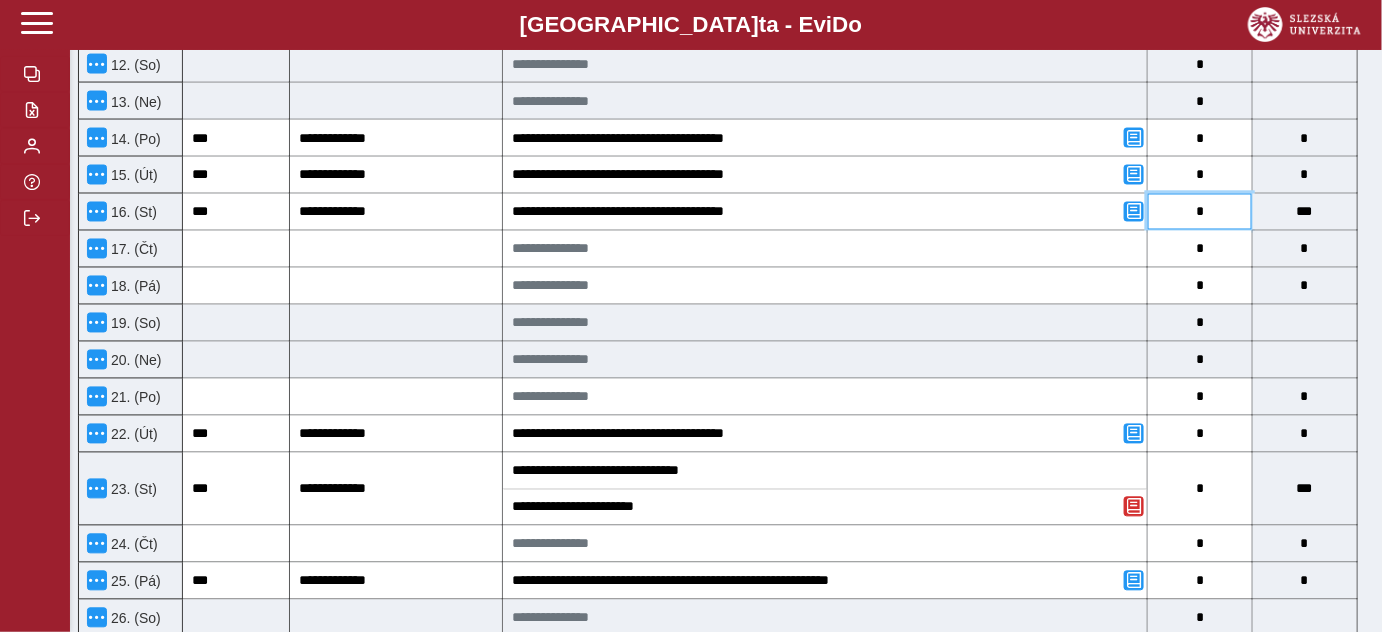 drag, startPoint x: 1184, startPoint y: 205, endPoint x: 1206, endPoint y: 210, distance: 22.561028 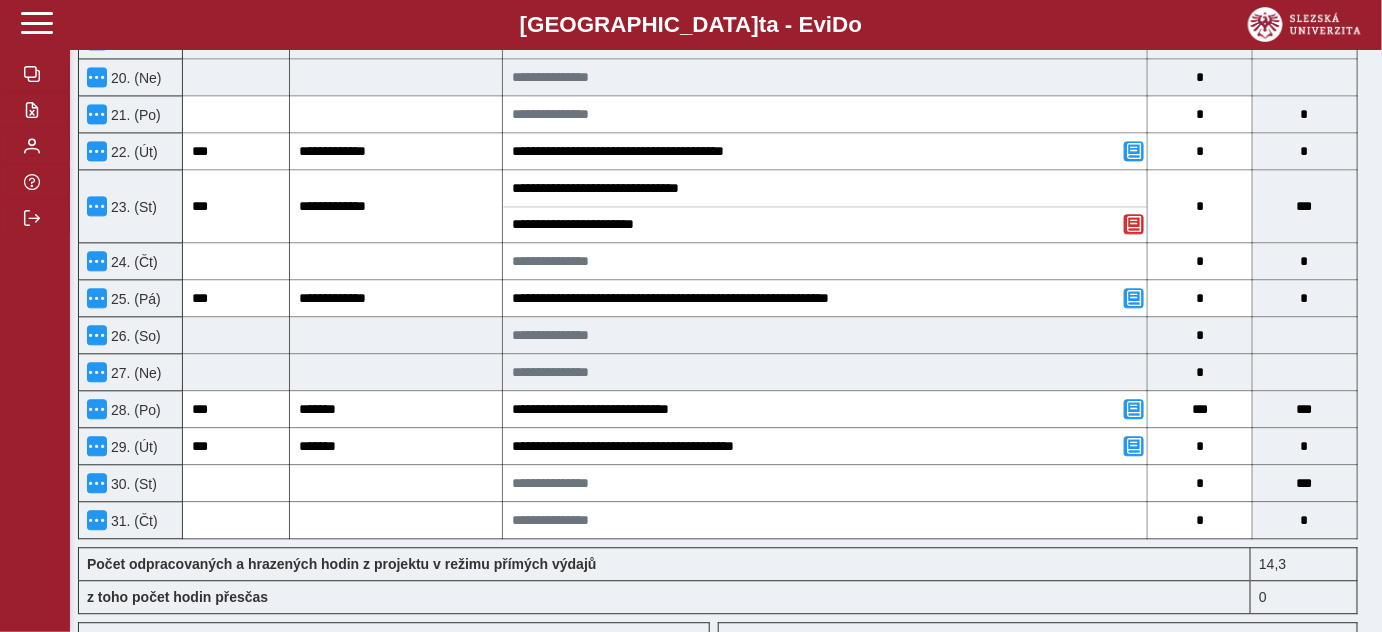 scroll, scrollTop: 1197, scrollLeft: 0, axis: vertical 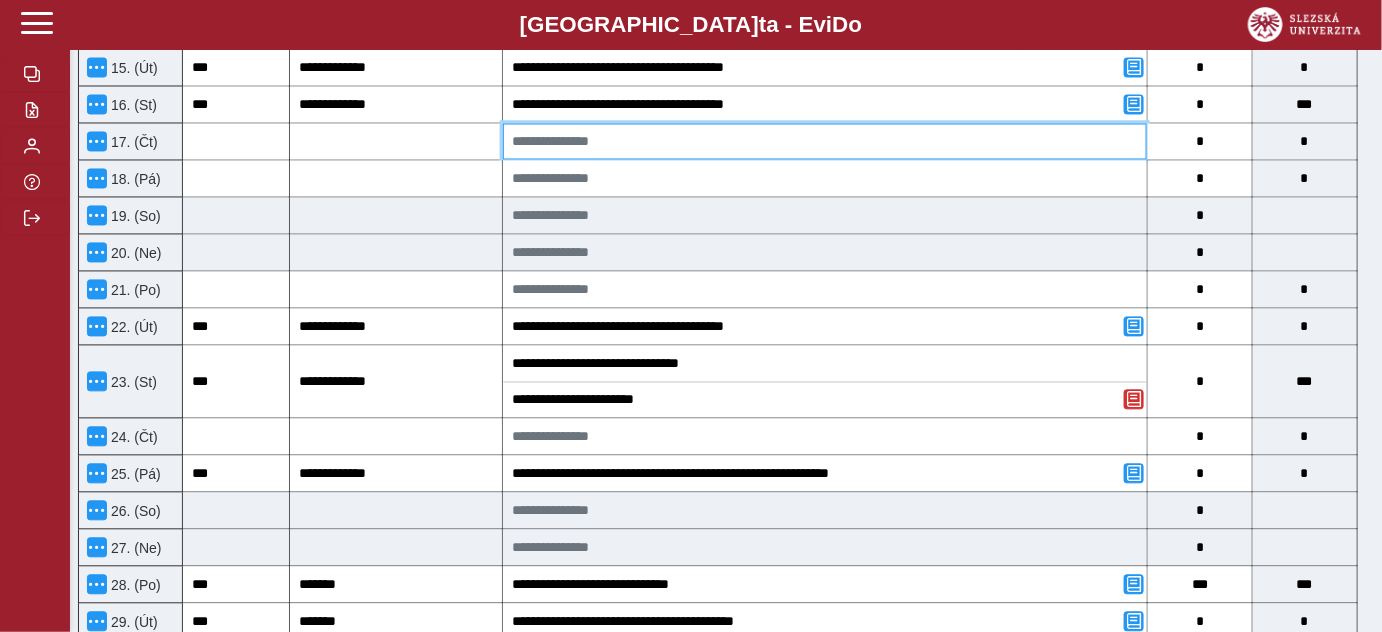 click at bounding box center [825, 142] 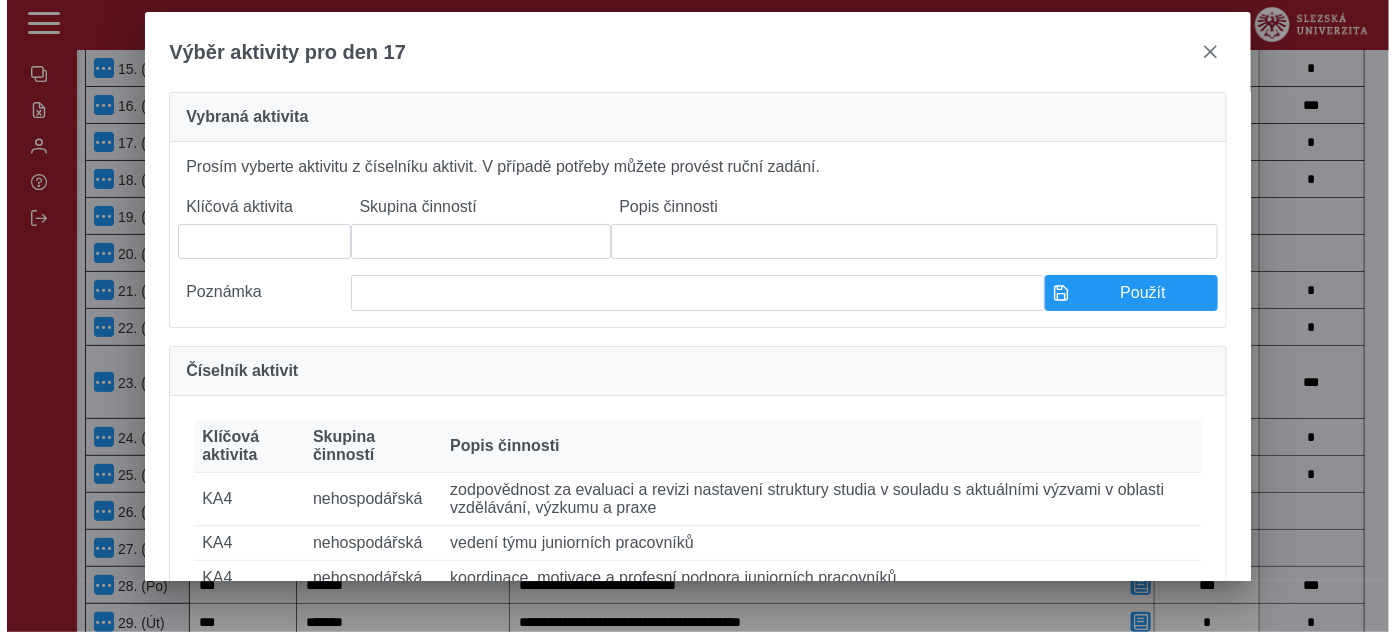 scroll, scrollTop: 1181, scrollLeft: 0, axis: vertical 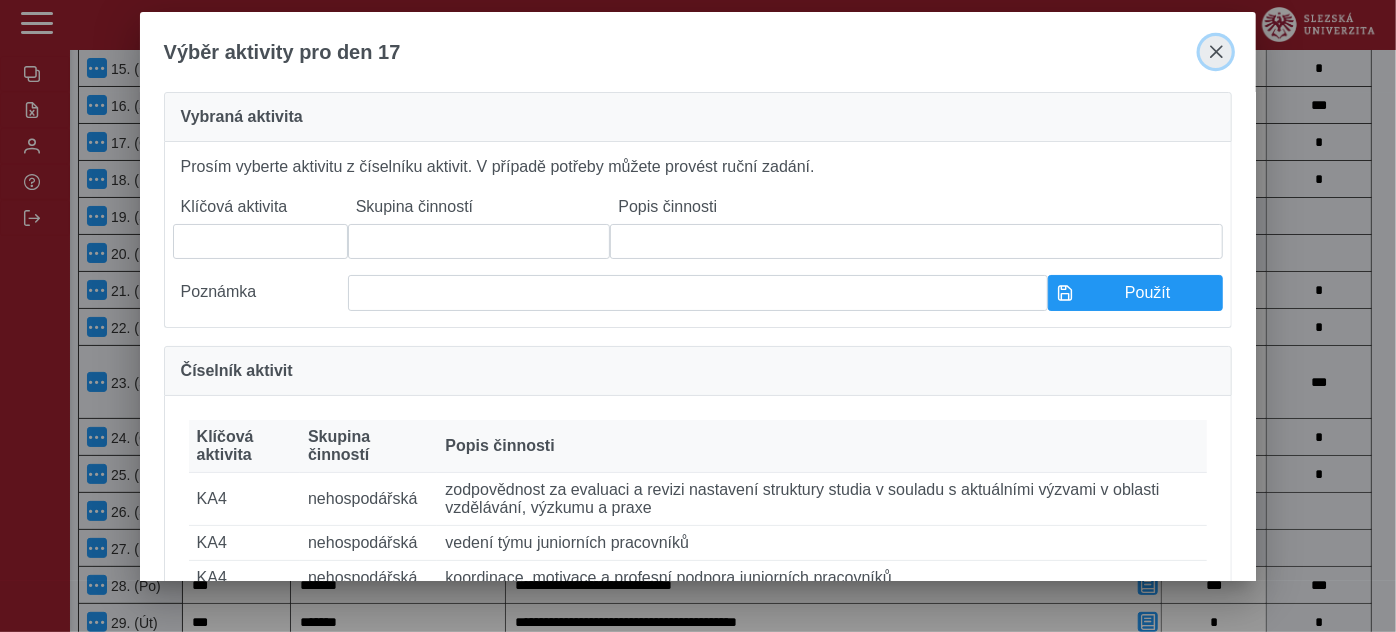 click at bounding box center [1216, 52] 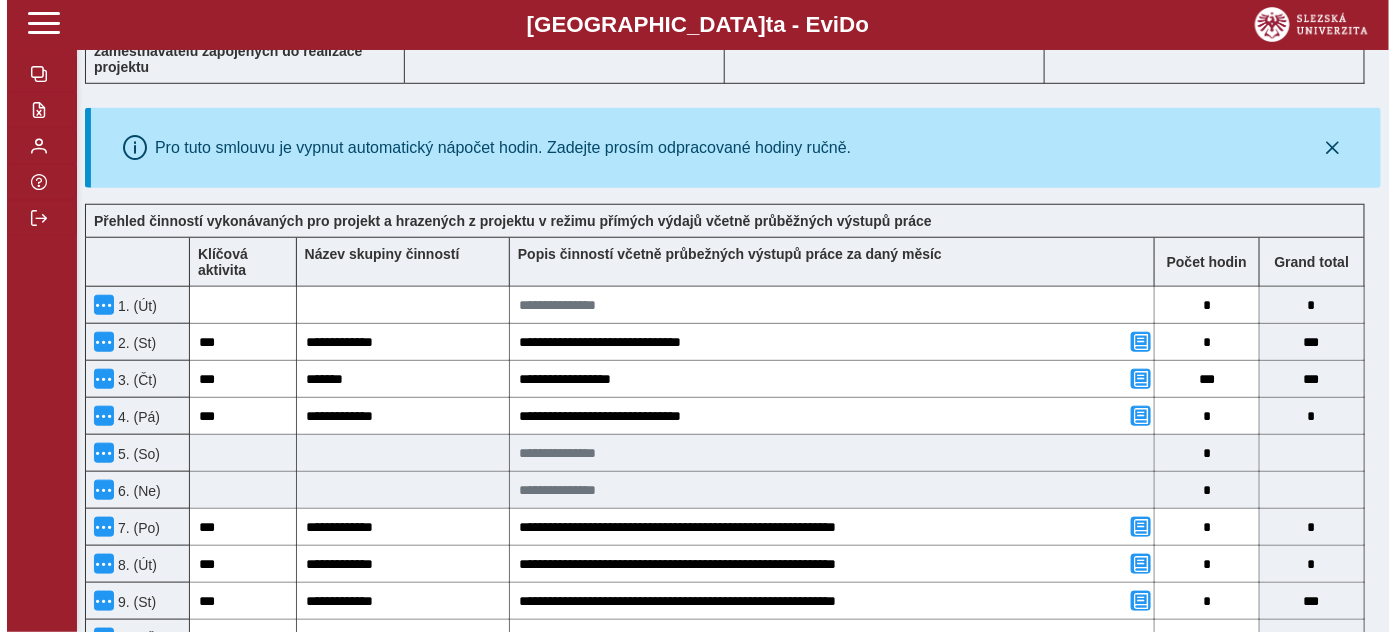scroll, scrollTop: 469, scrollLeft: 0, axis: vertical 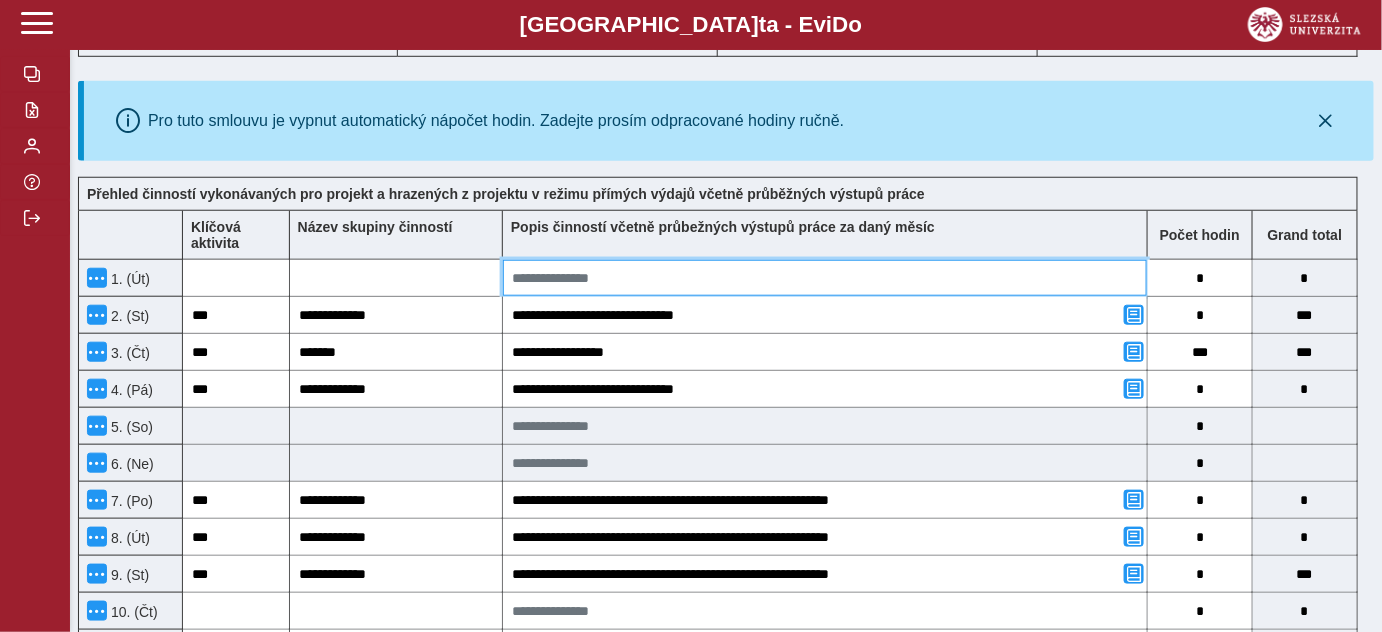 click at bounding box center [825, 278] 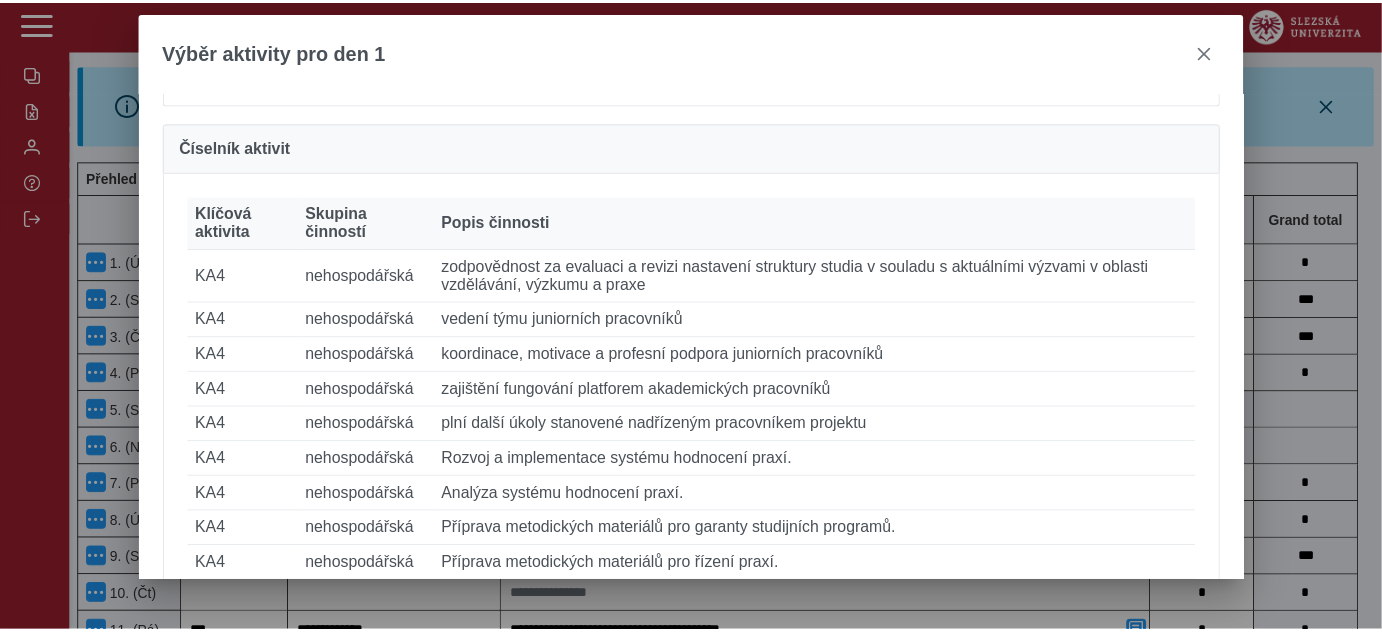 scroll, scrollTop: 272, scrollLeft: 0, axis: vertical 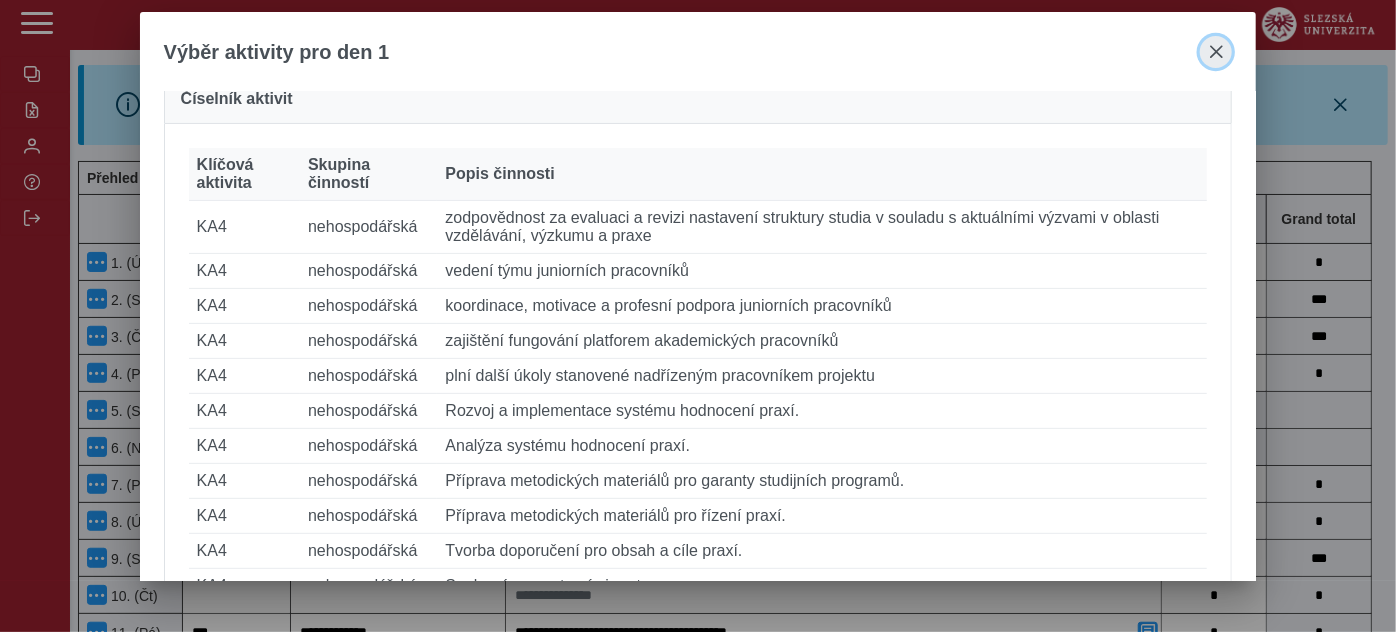 click at bounding box center [1216, 52] 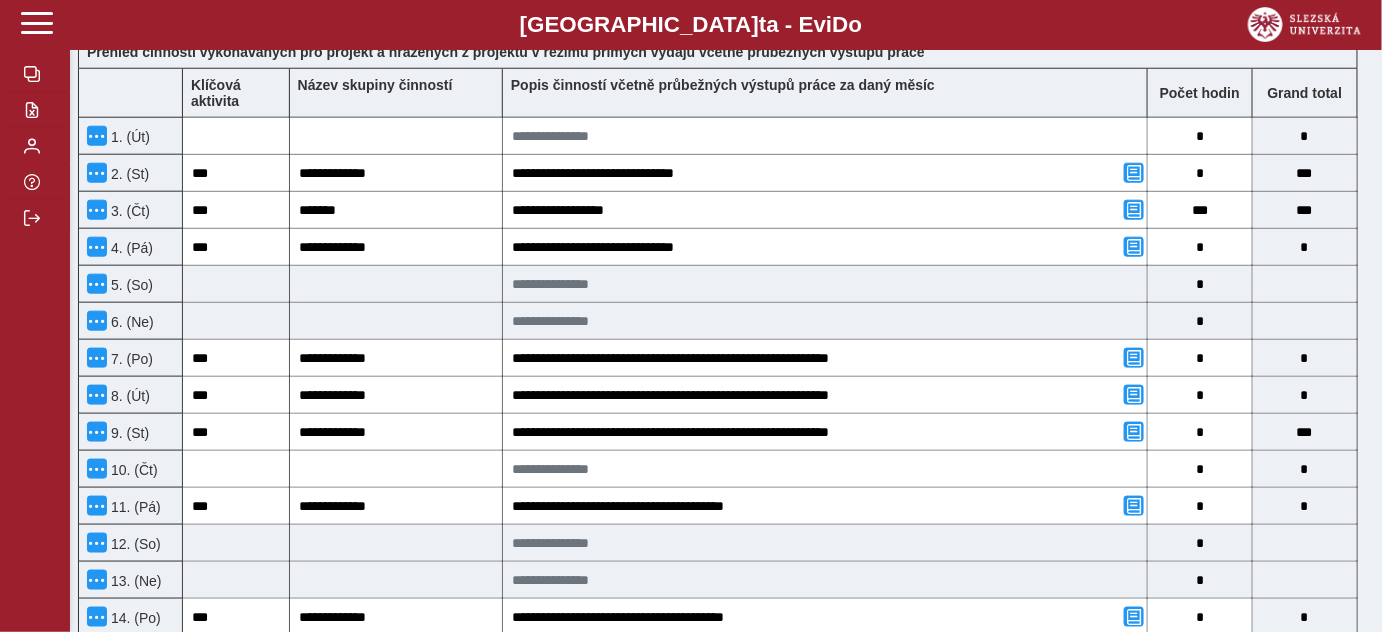 scroll, scrollTop: 651, scrollLeft: 0, axis: vertical 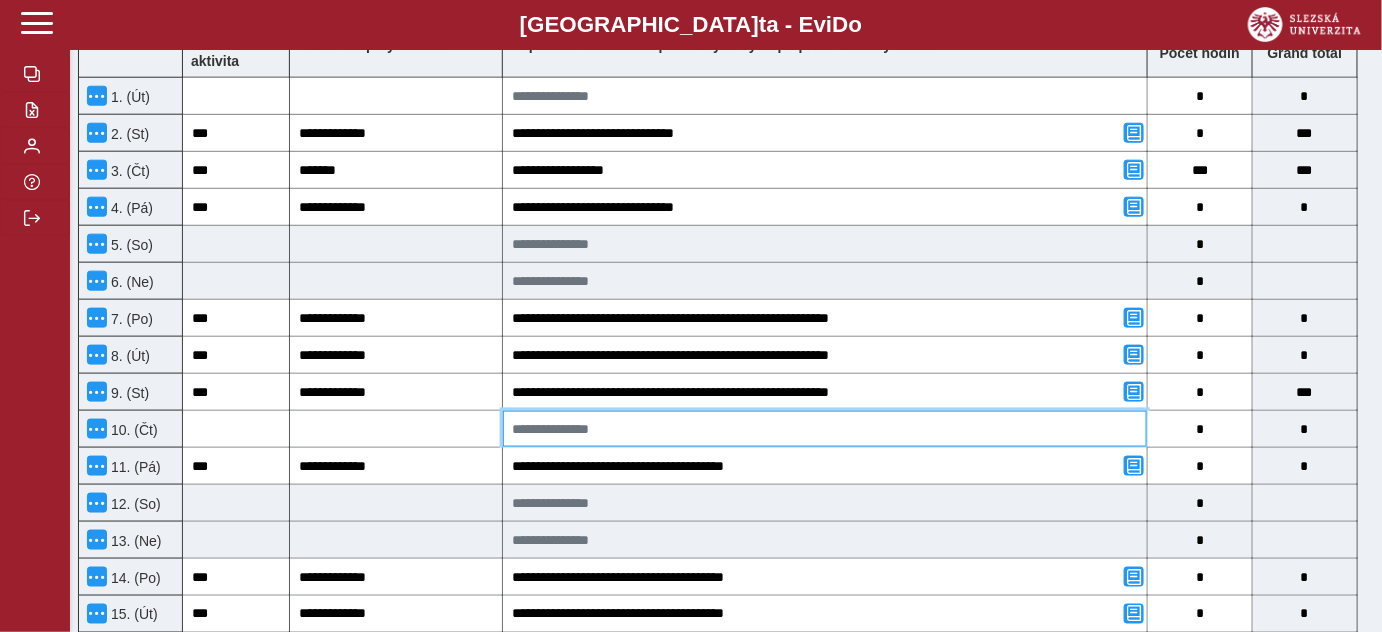 click at bounding box center [825, 429] 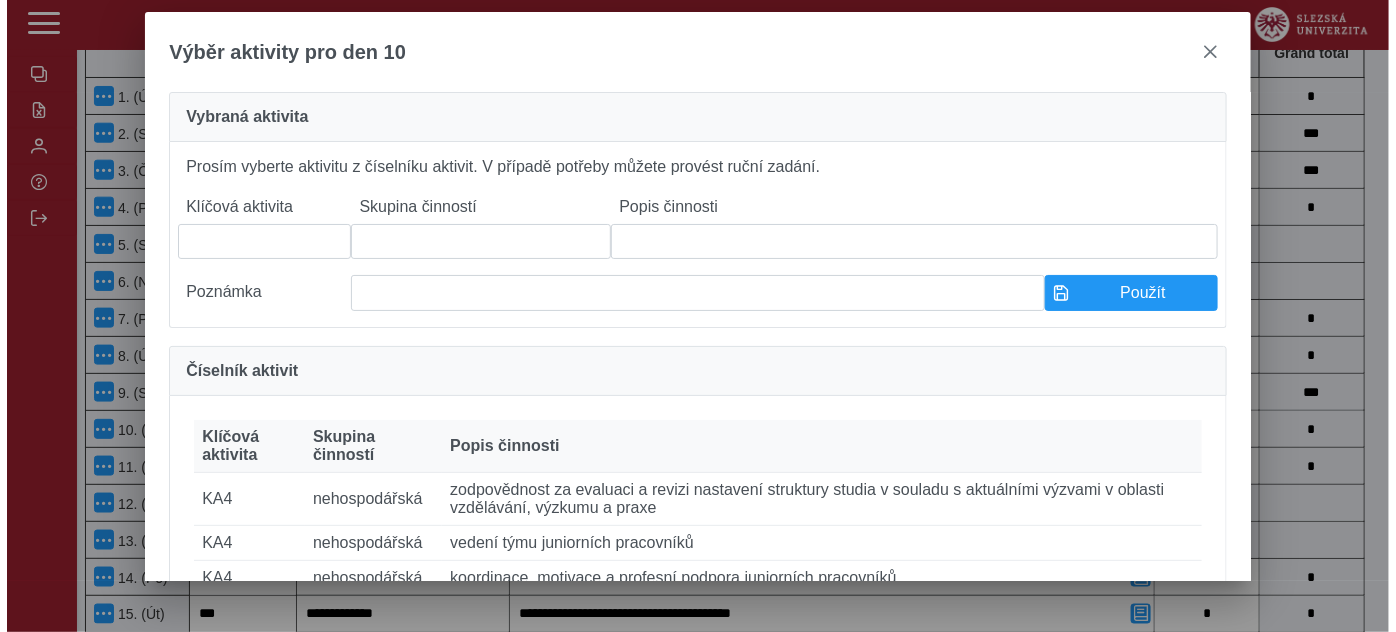 scroll, scrollTop: 635, scrollLeft: 0, axis: vertical 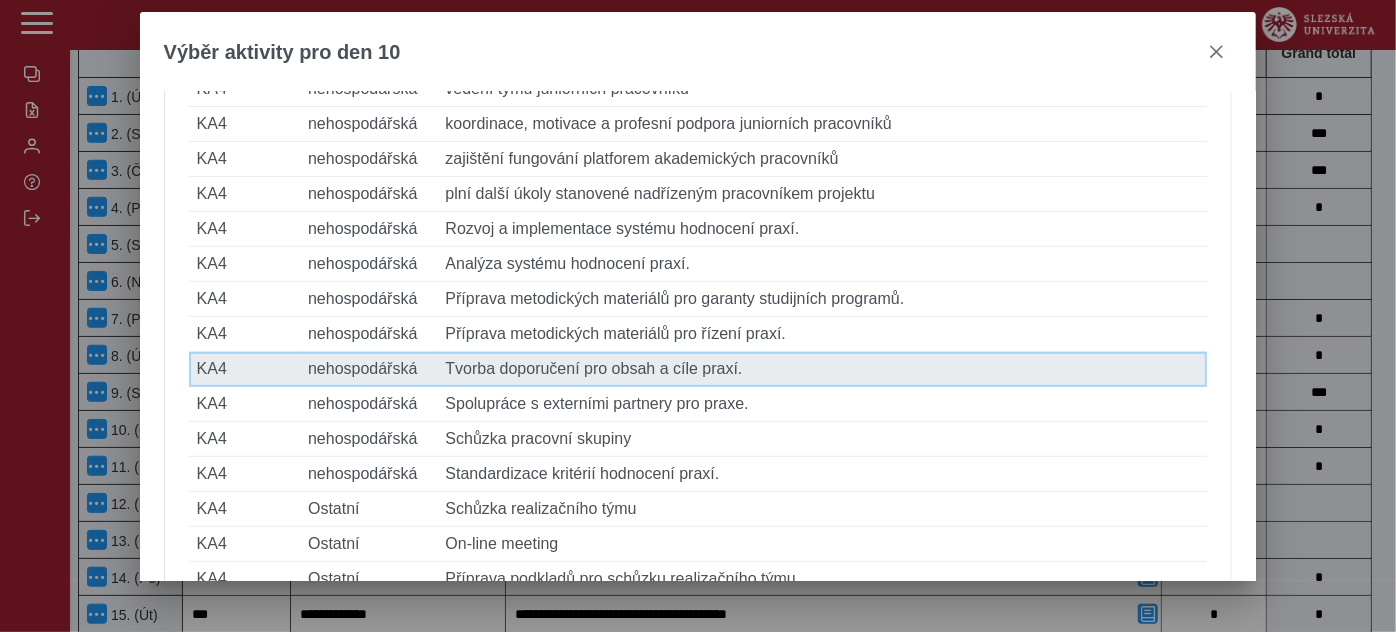 click on "Popis činnosti  Tvorba doporučení pro obsah a cíle praxí." at bounding box center [822, 369] 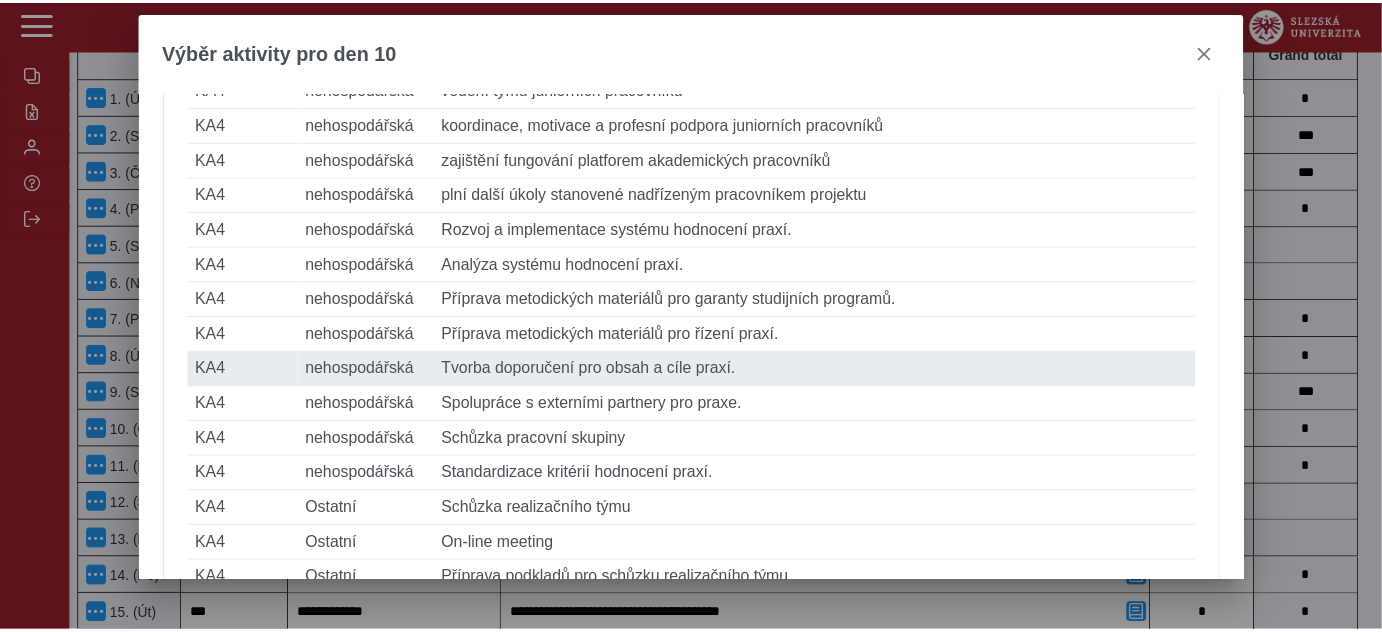 scroll, scrollTop: 651, scrollLeft: 0, axis: vertical 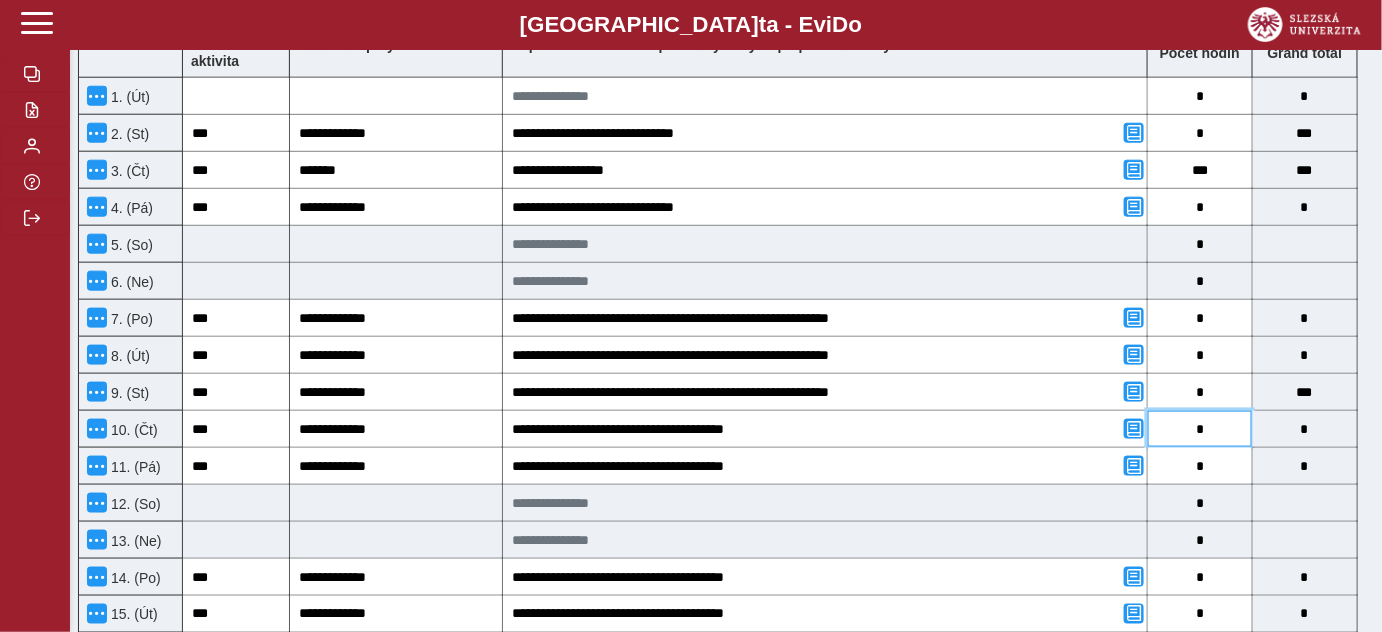 drag, startPoint x: 1189, startPoint y: 426, endPoint x: 1206, endPoint y: 428, distance: 17.117243 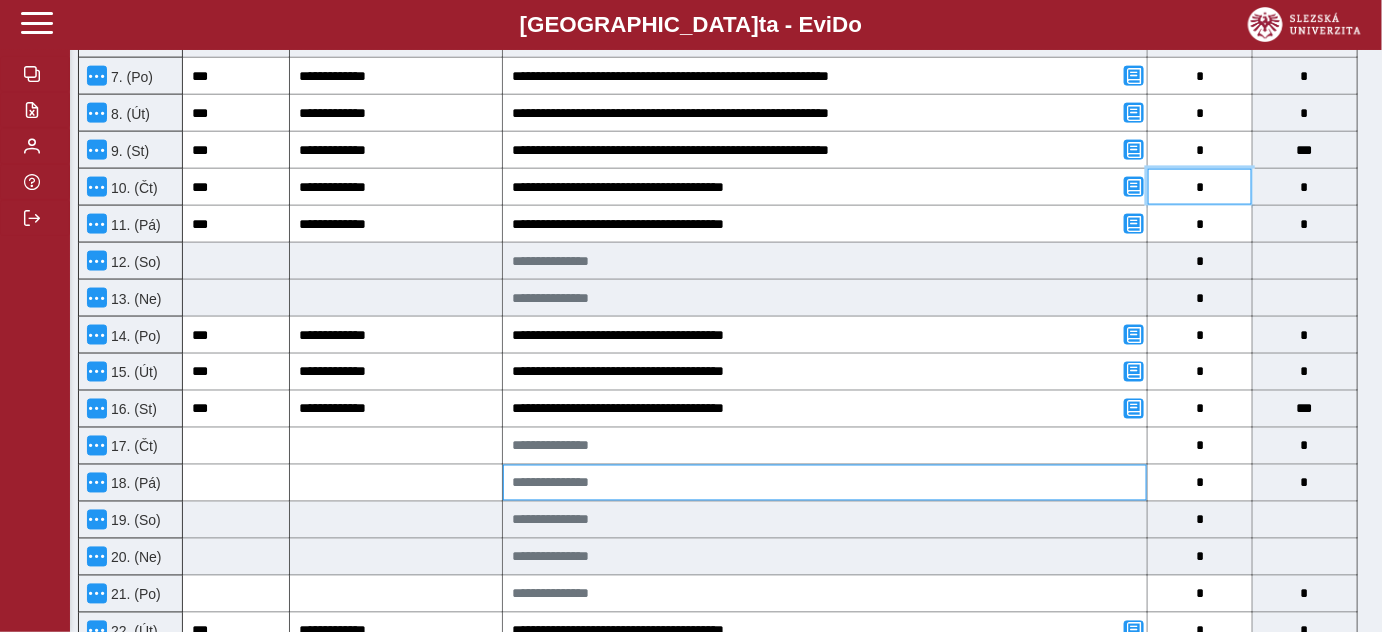 scroll, scrollTop: 924, scrollLeft: 0, axis: vertical 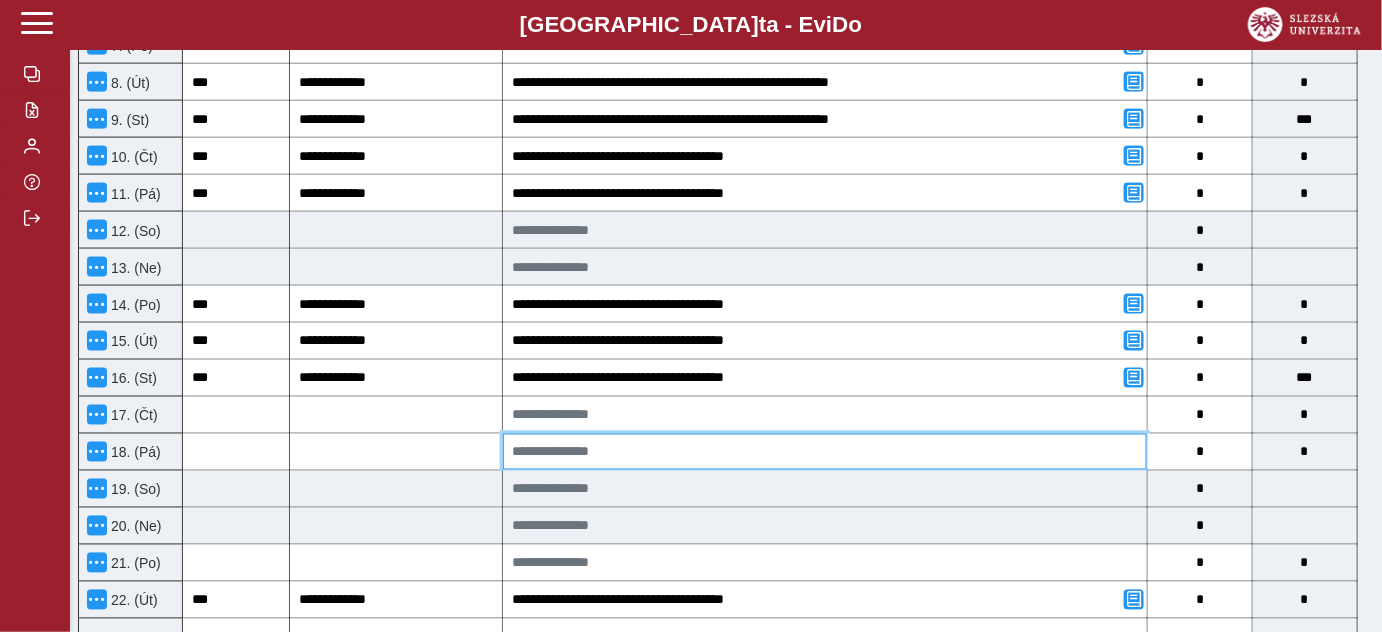 click at bounding box center (825, 452) 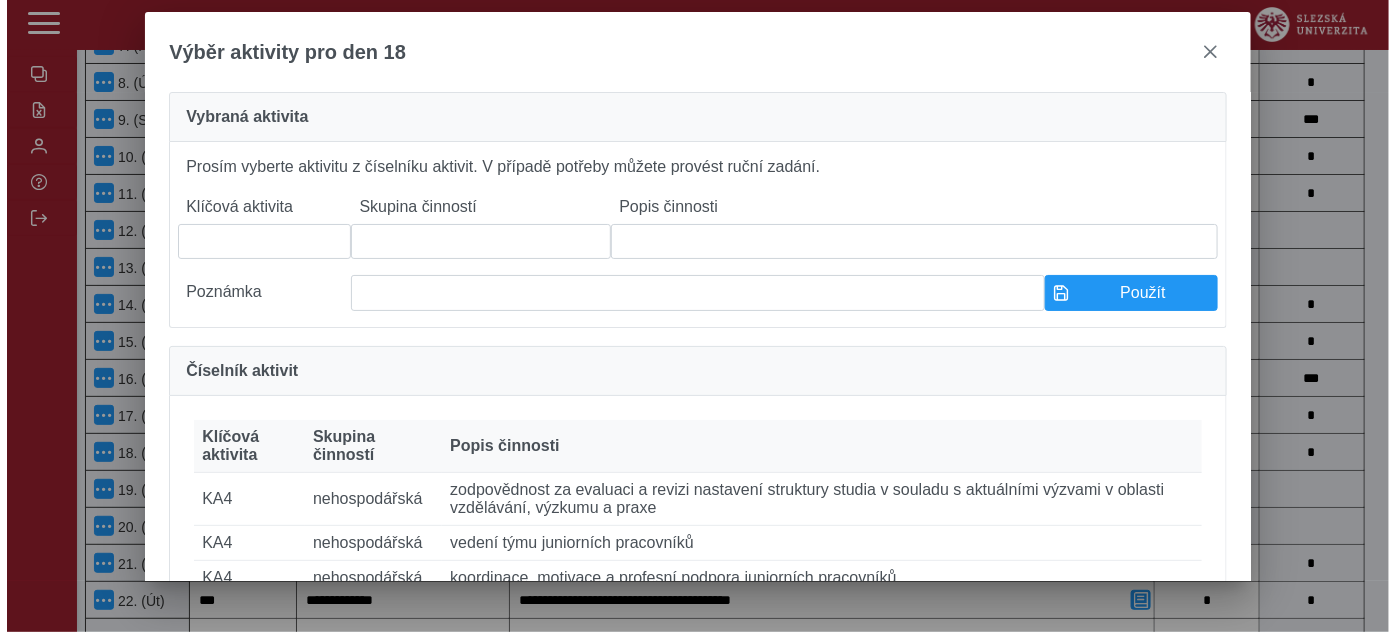 scroll, scrollTop: 908, scrollLeft: 0, axis: vertical 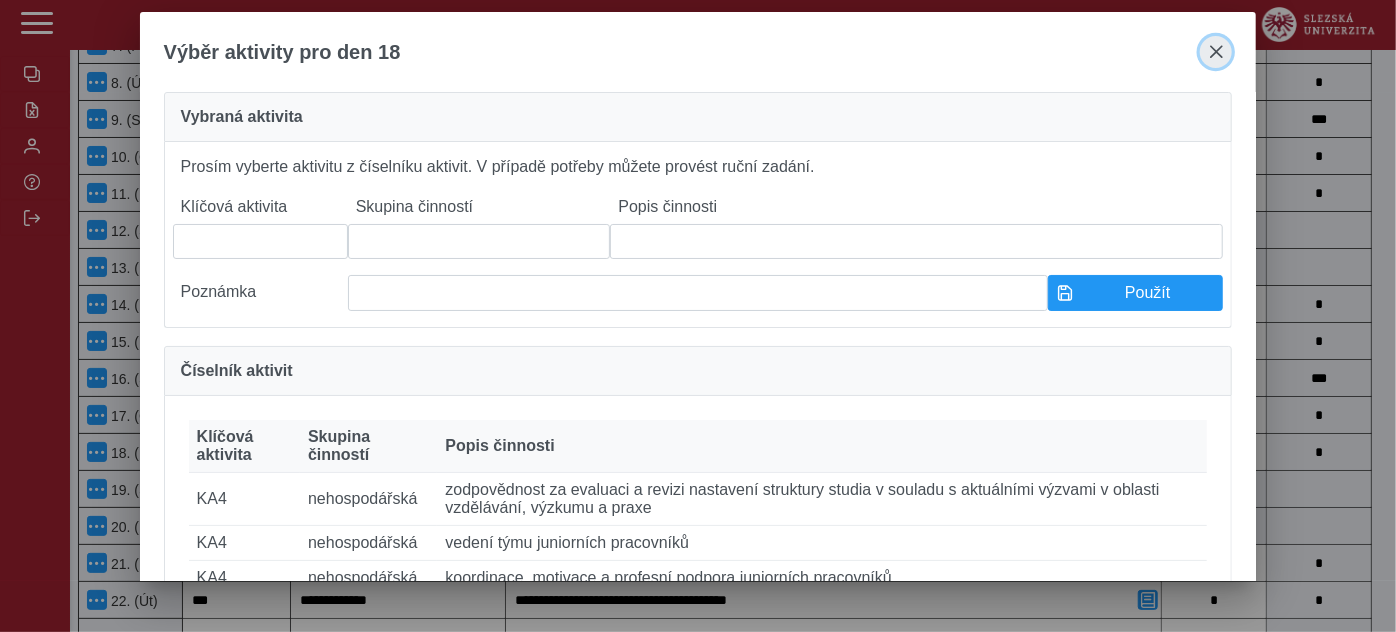 click at bounding box center (1216, 52) 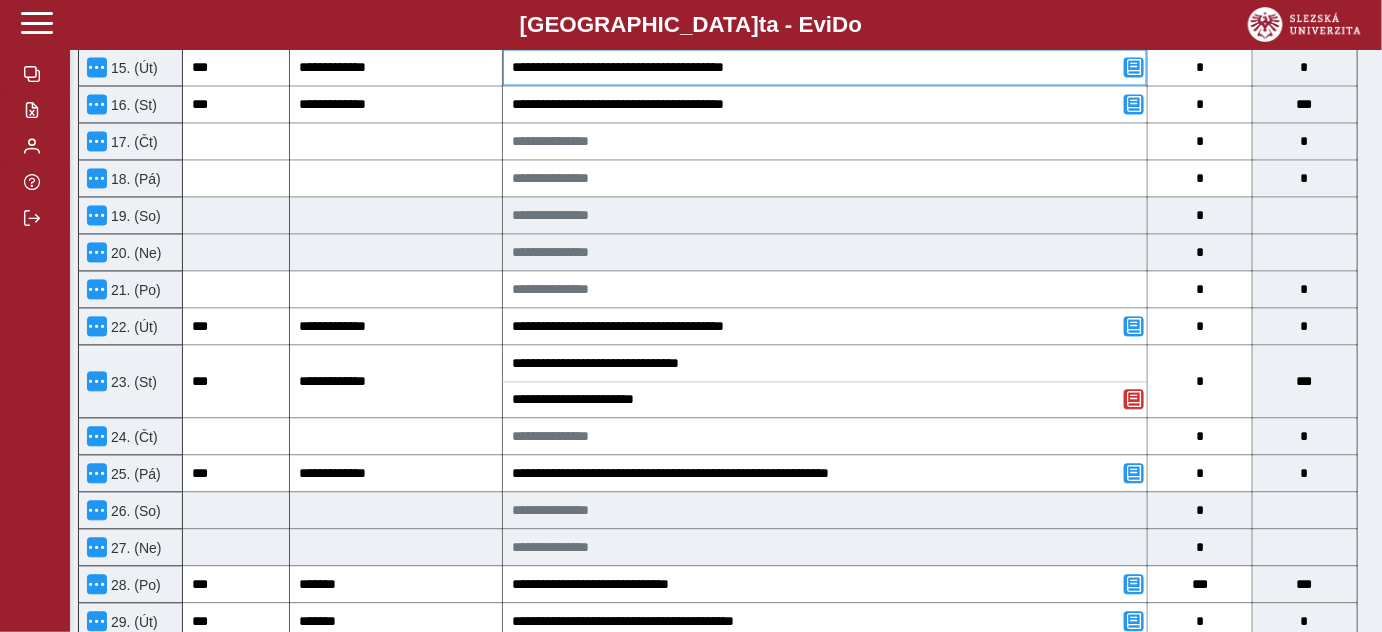 scroll, scrollTop: 1288, scrollLeft: 0, axis: vertical 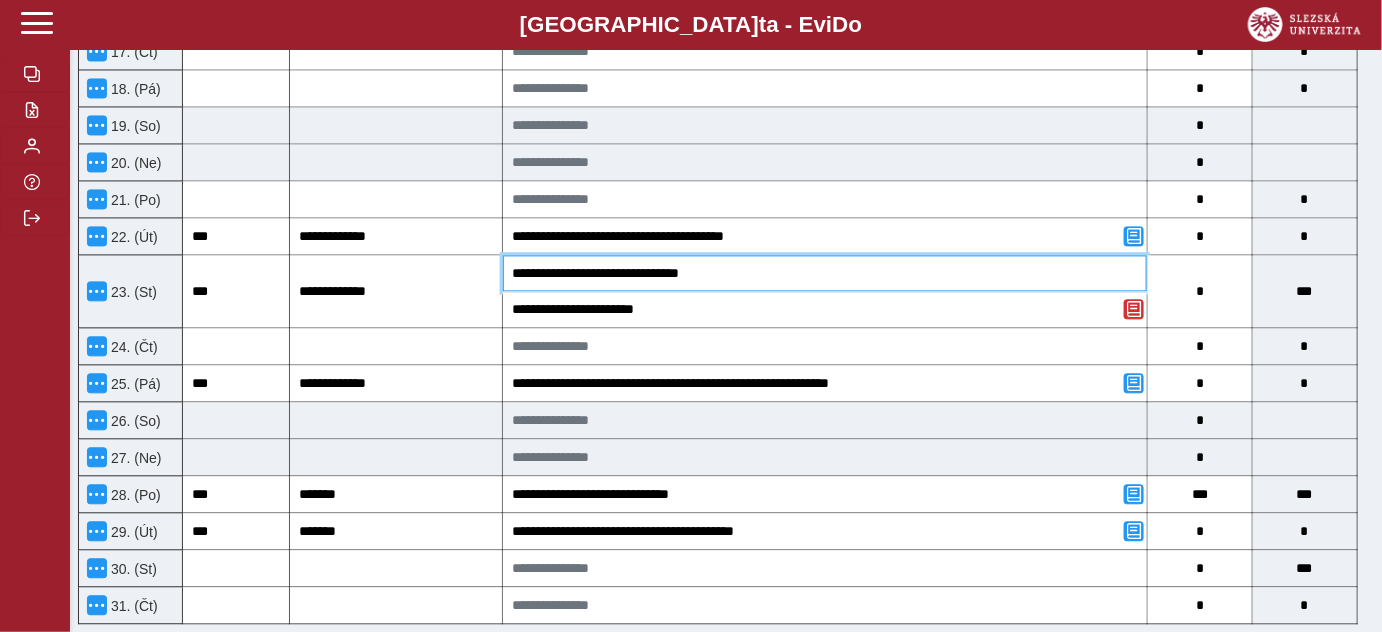click on "**********" at bounding box center (825, 273) 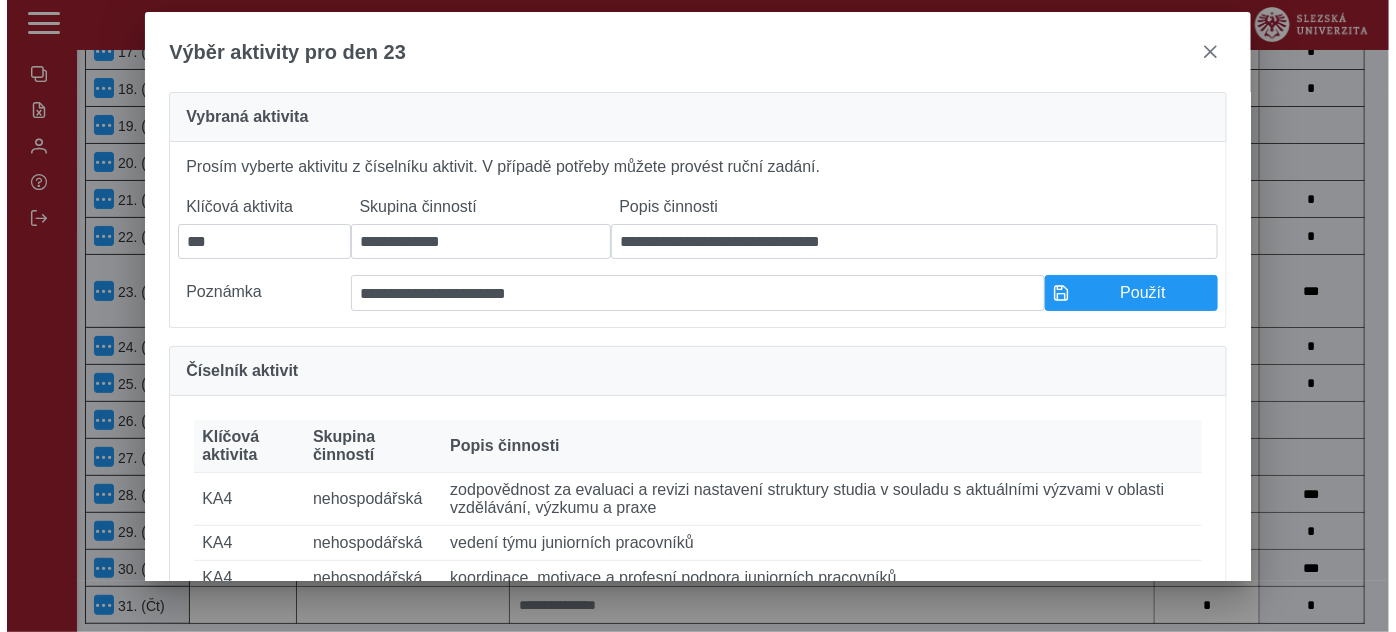 scroll, scrollTop: 1272, scrollLeft: 0, axis: vertical 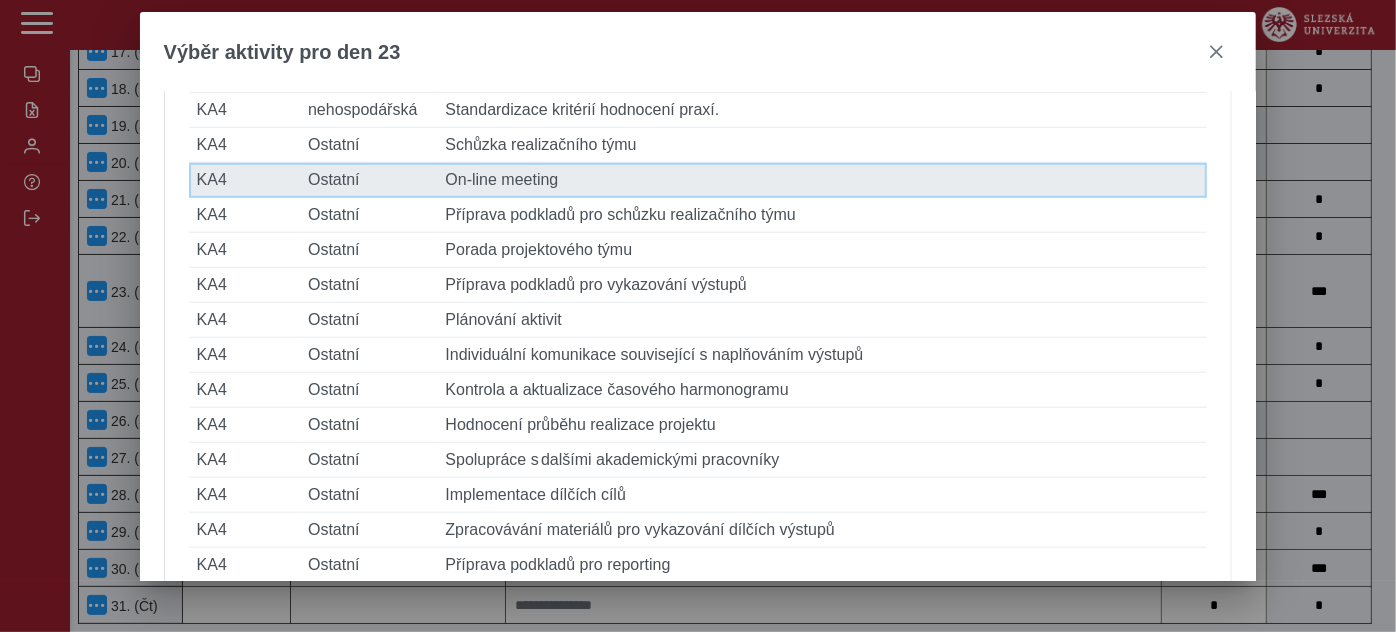 click on "Popis činnosti On-line meeting" at bounding box center [822, 180] 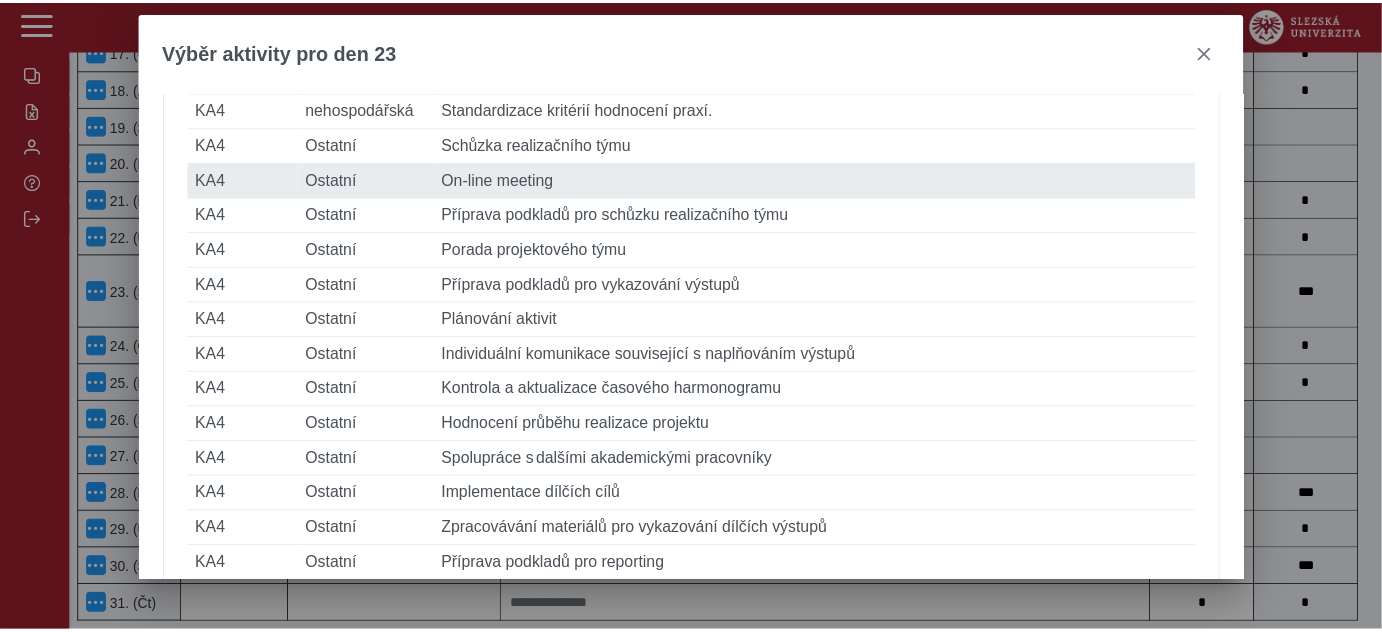 scroll, scrollTop: 1288, scrollLeft: 0, axis: vertical 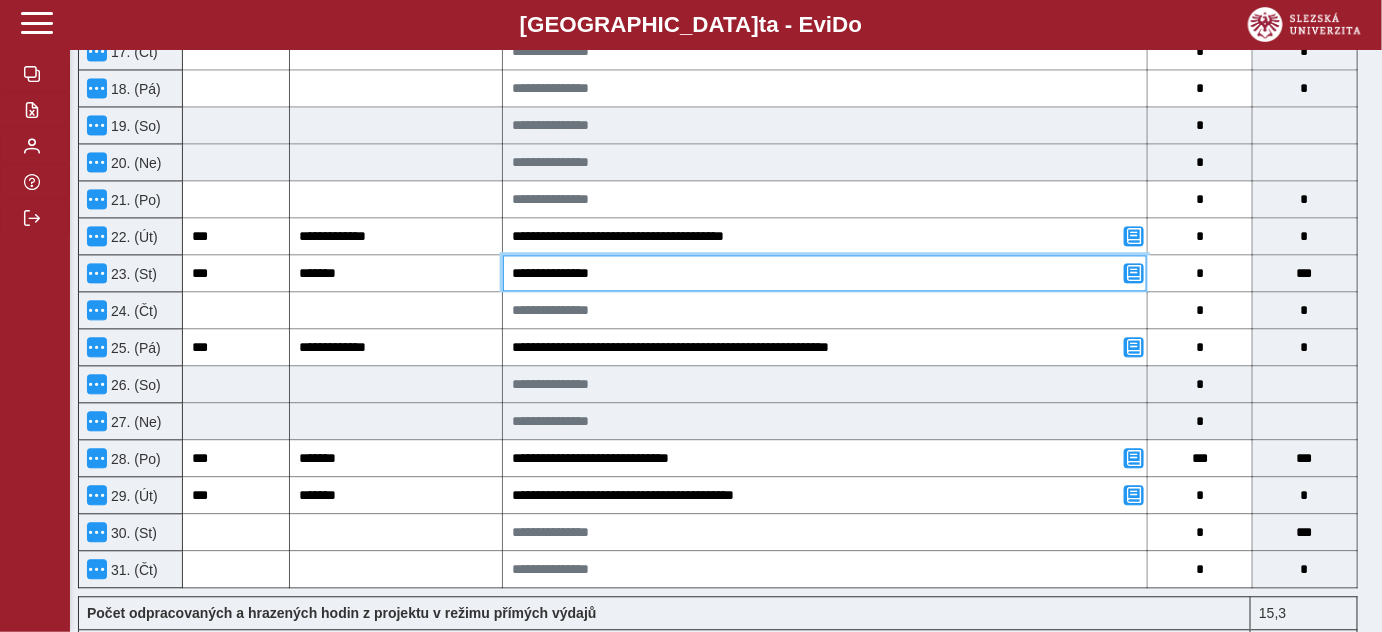 click on "**********" at bounding box center (825, 273) 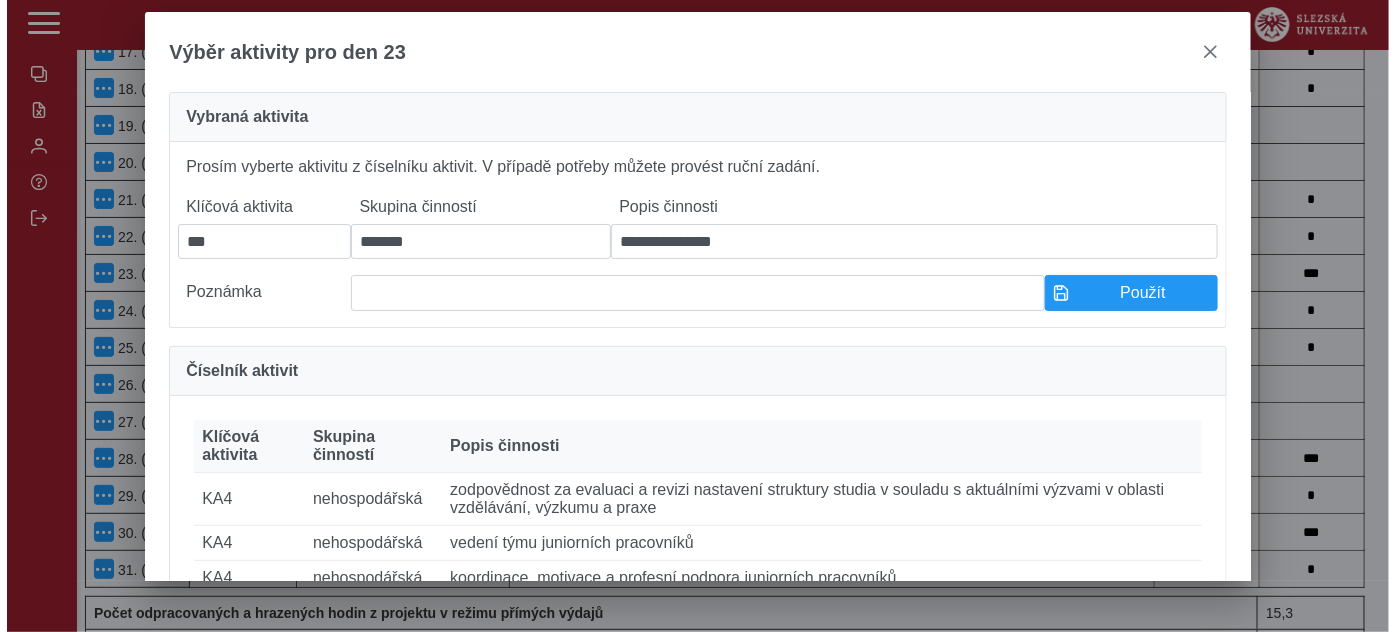 scroll, scrollTop: 1272, scrollLeft: 0, axis: vertical 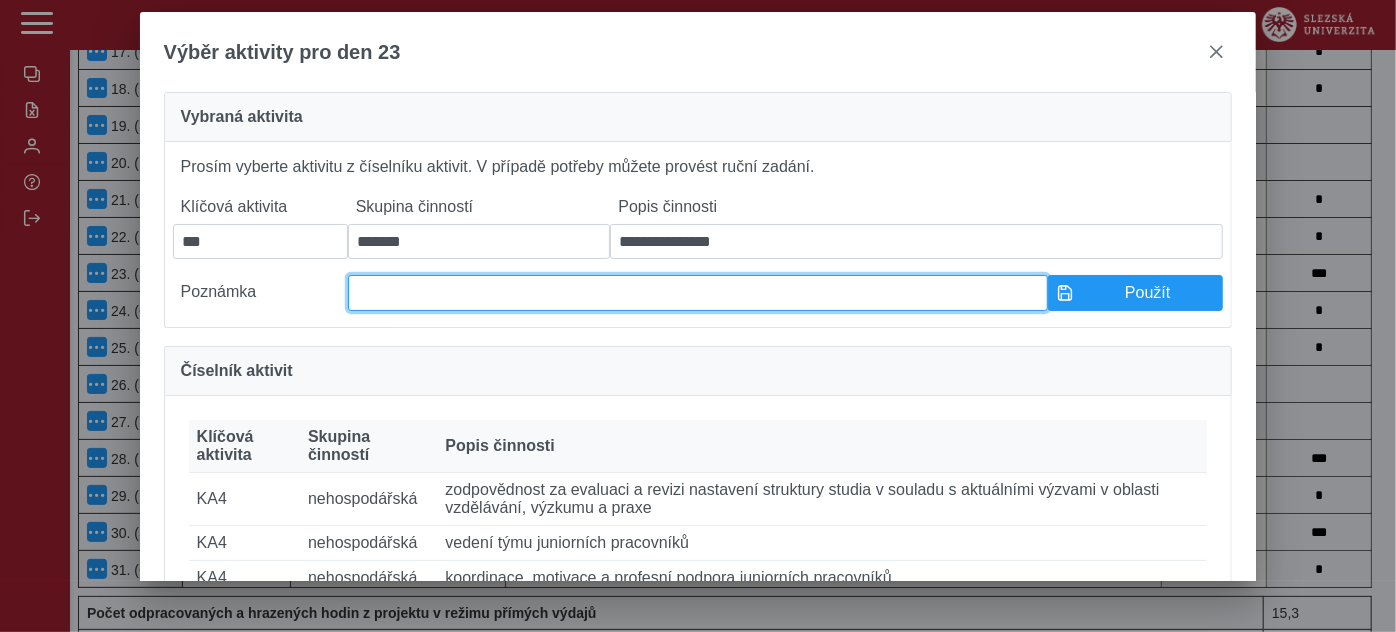 click at bounding box center (698, 293) 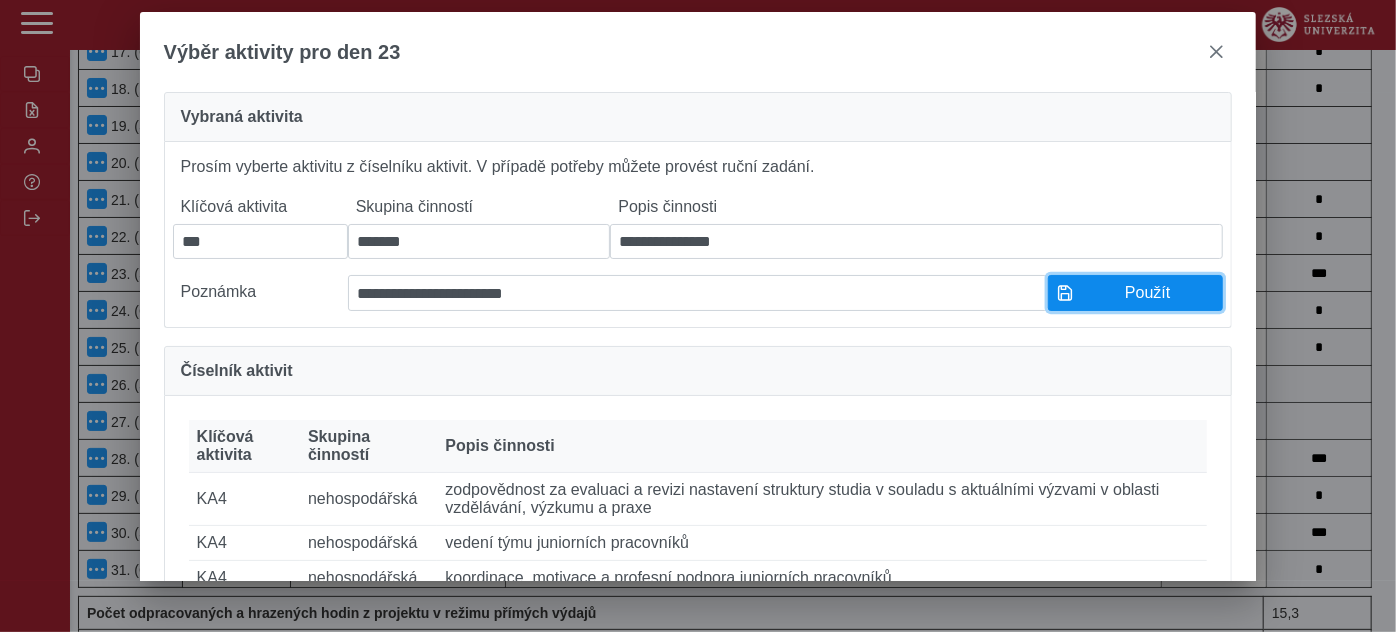 click on "Použít" at bounding box center [1147, 293] 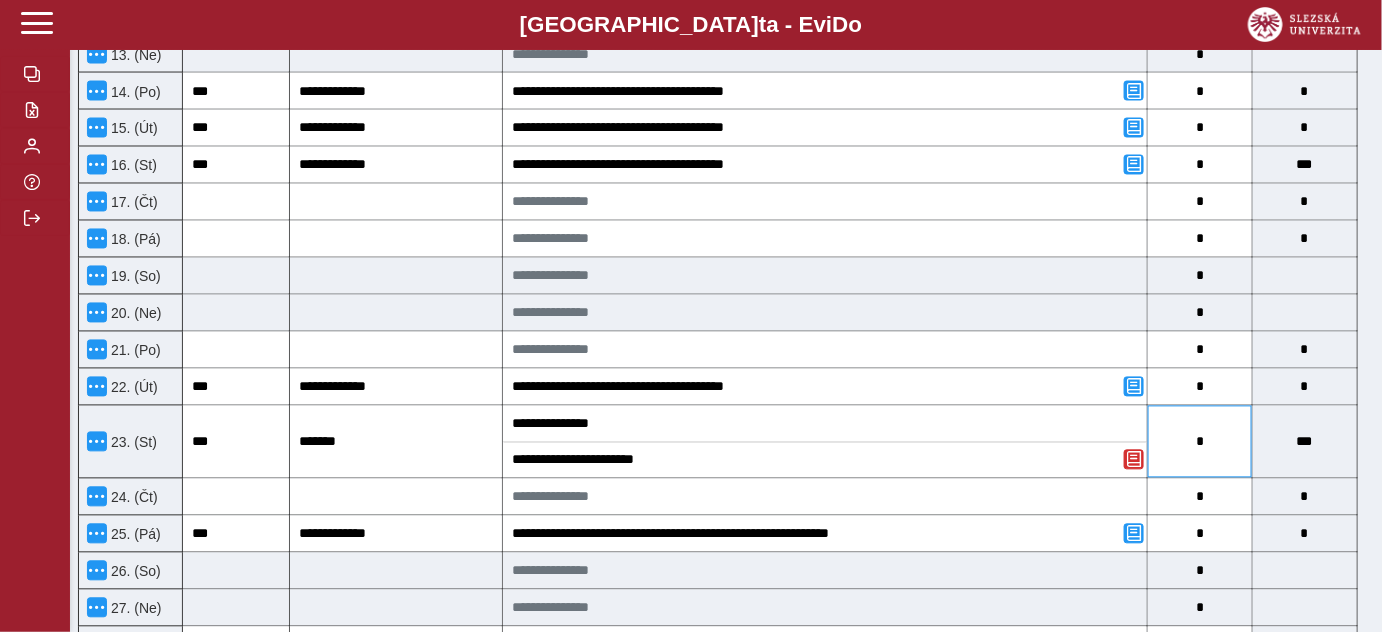scroll, scrollTop: 1106, scrollLeft: 0, axis: vertical 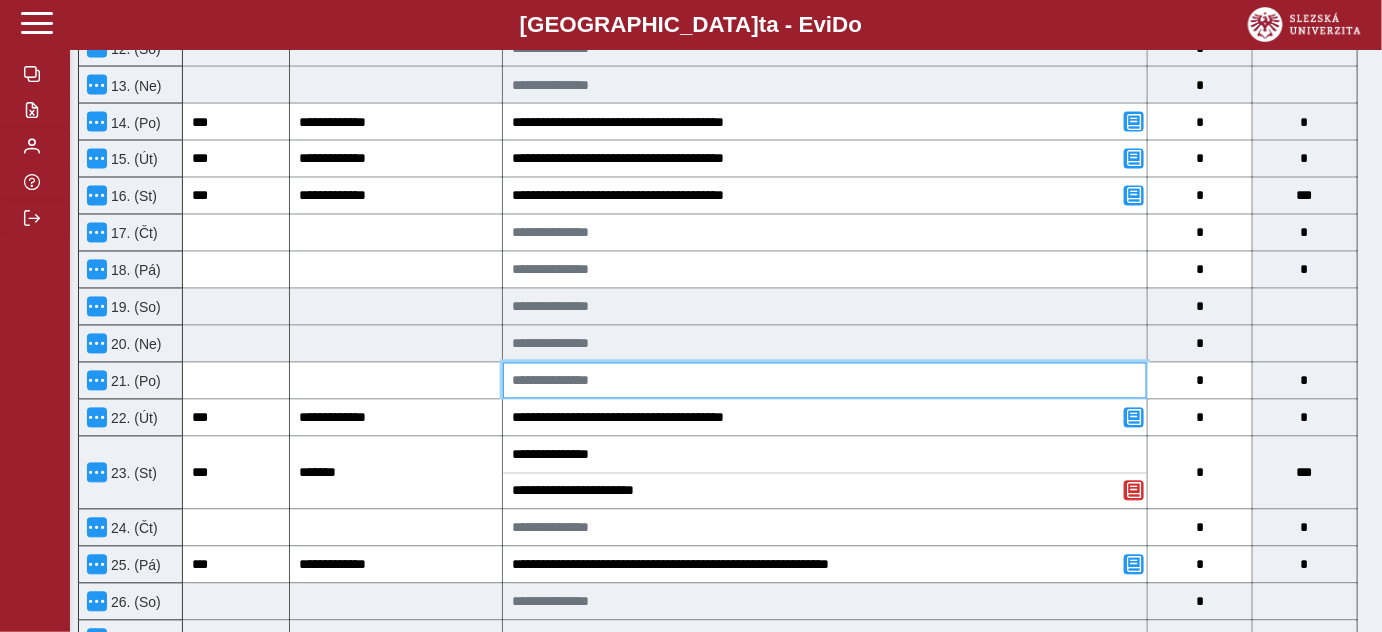 click at bounding box center [825, 381] 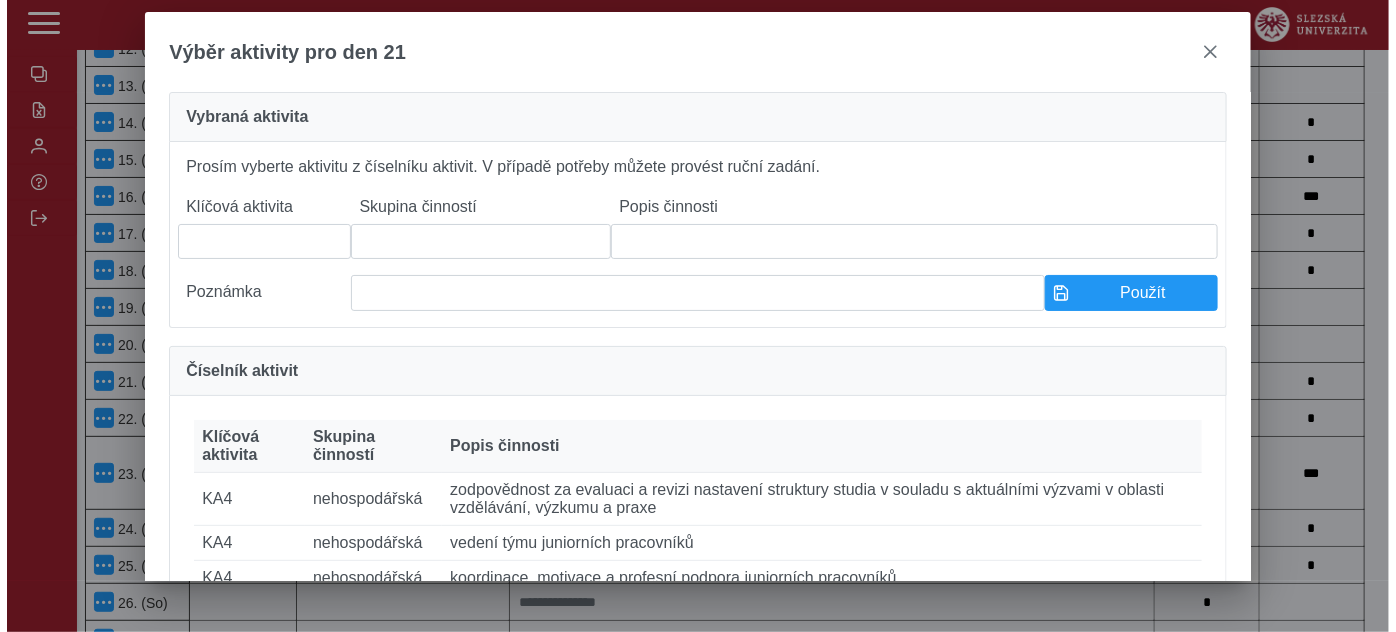 scroll, scrollTop: 1090, scrollLeft: 0, axis: vertical 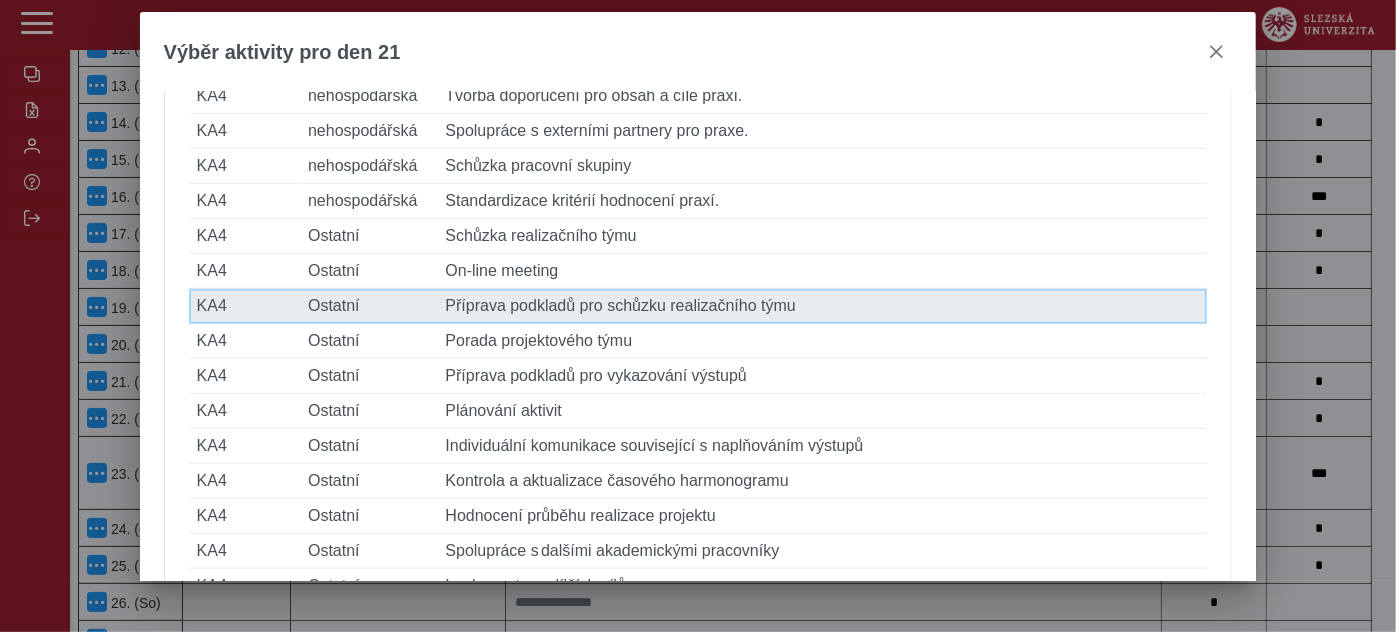 click on "Popis činnosti Příprava podkladů pro schůzku realizačního týmu" at bounding box center (822, 306) 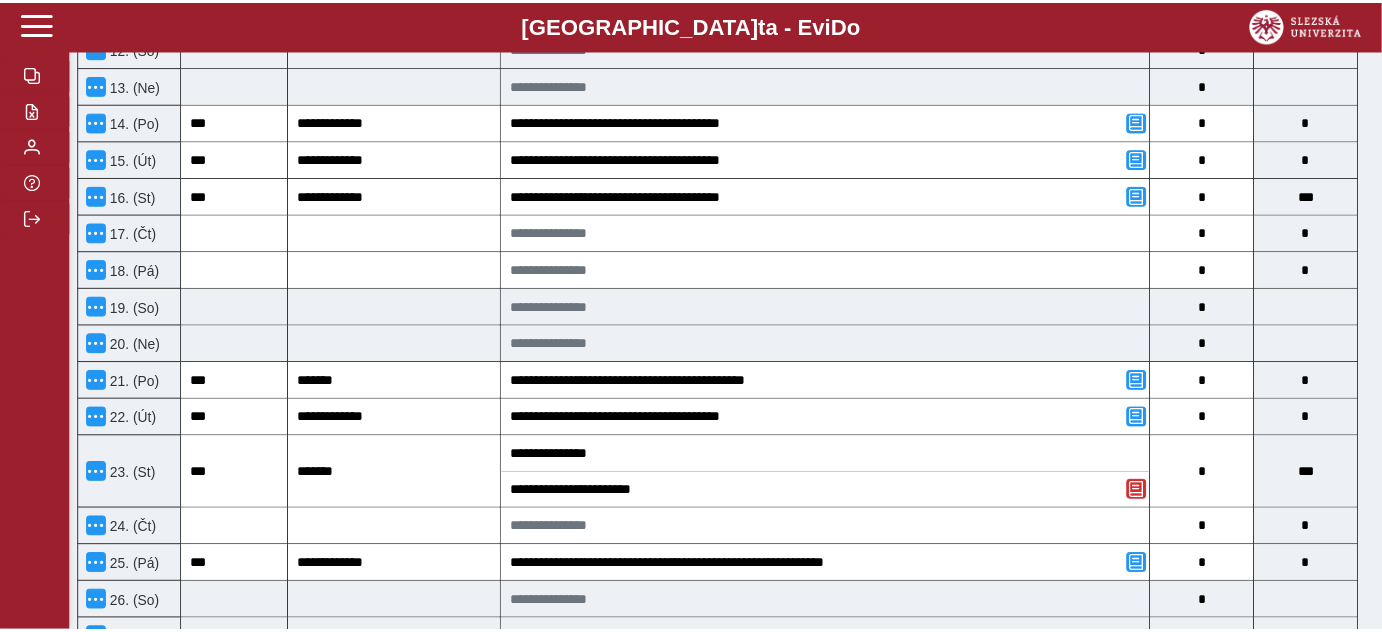 scroll, scrollTop: 1106, scrollLeft: 0, axis: vertical 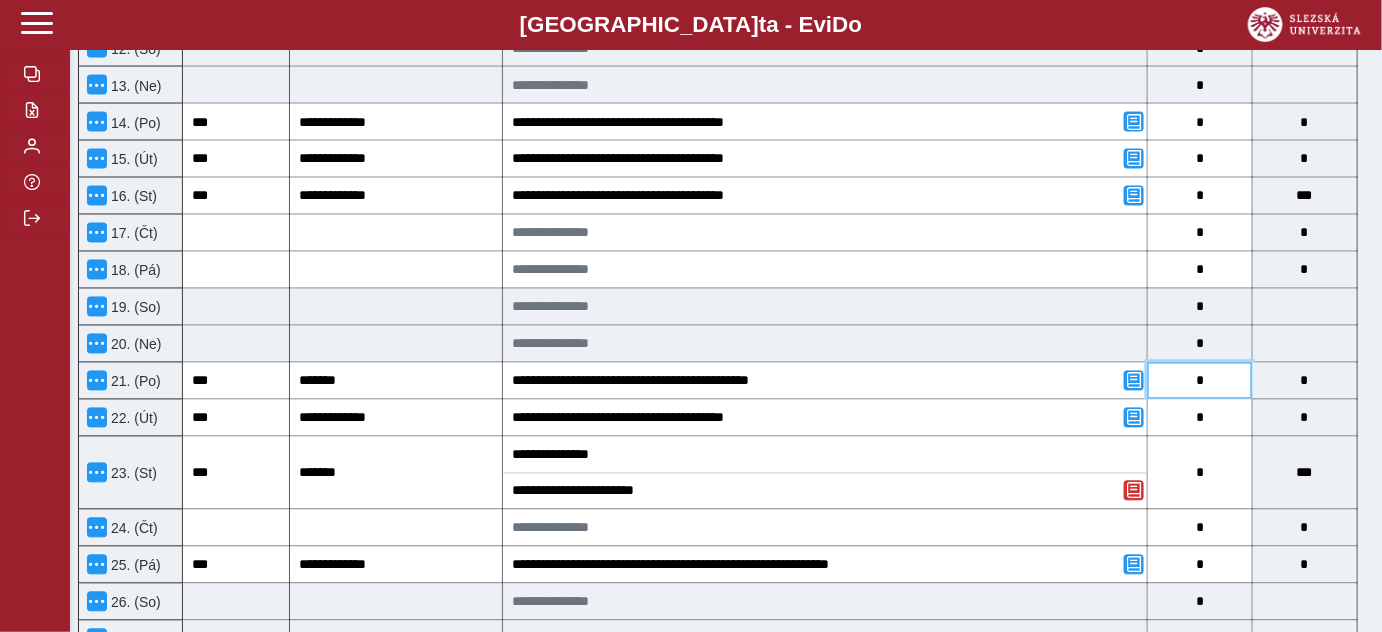 drag, startPoint x: 1186, startPoint y: 370, endPoint x: 1202, endPoint y: 371, distance: 16.03122 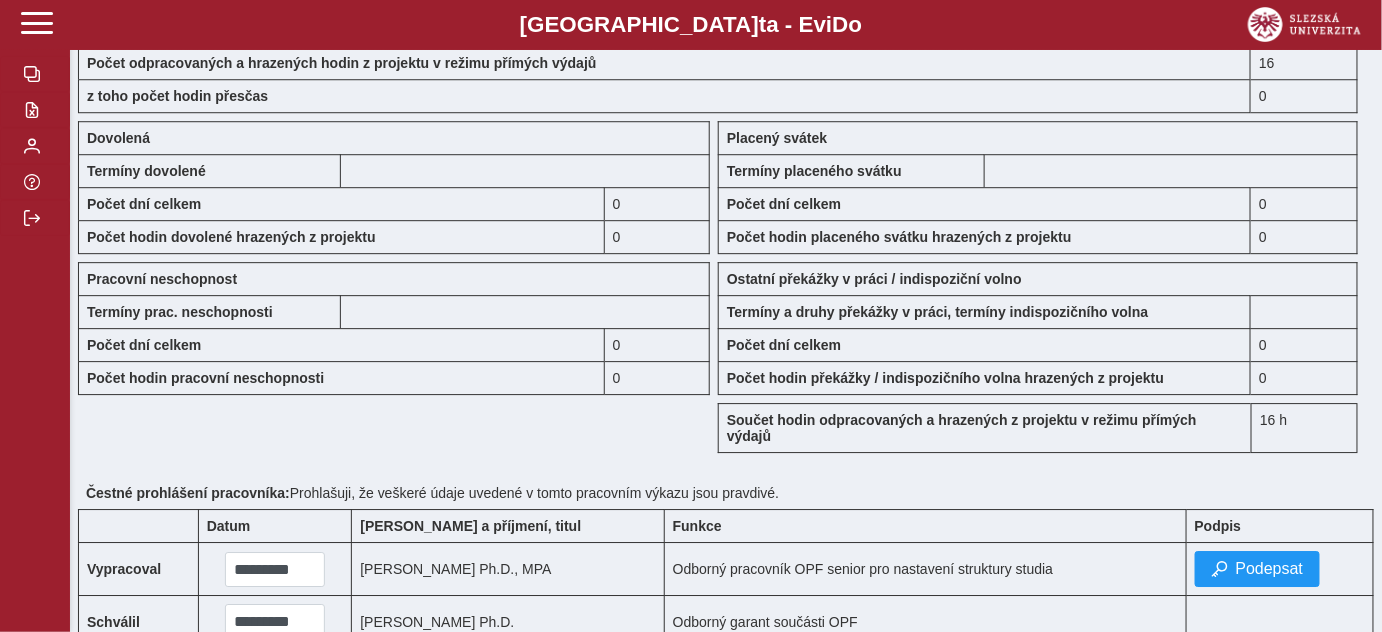 scroll, scrollTop: 2015, scrollLeft: 0, axis: vertical 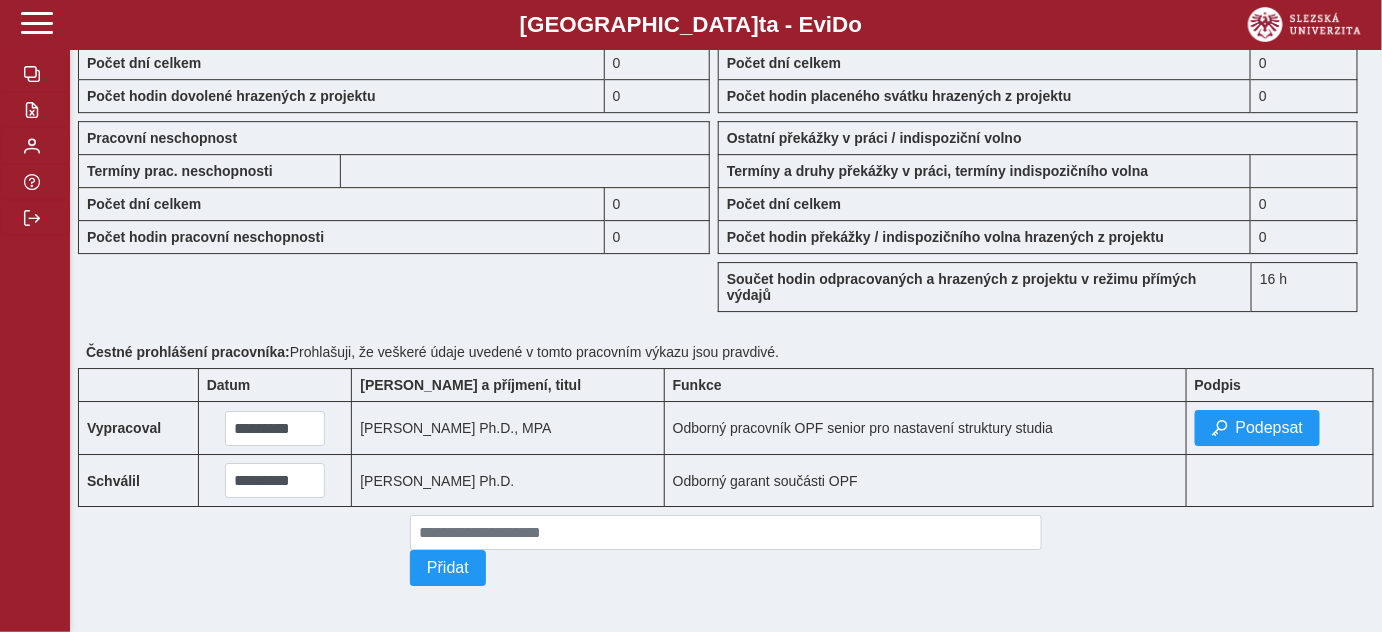 click at bounding box center (1212, 550) 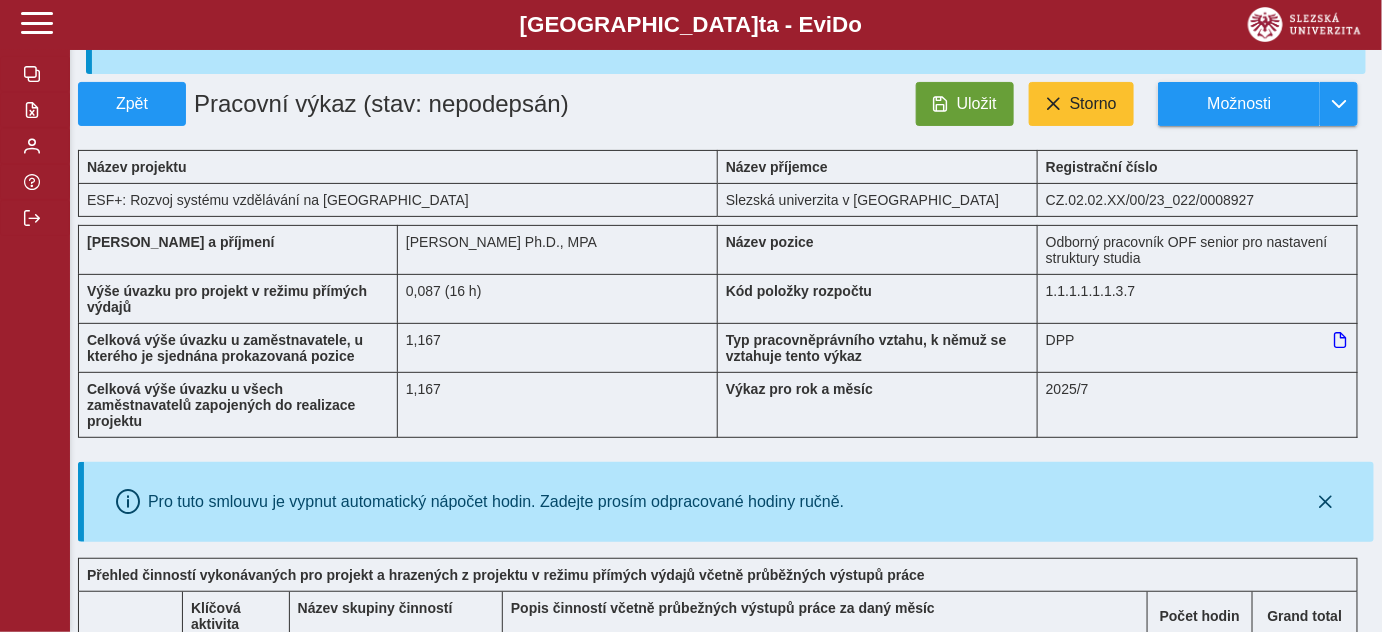 scroll, scrollTop: 0, scrollLeft: 0, axis: both 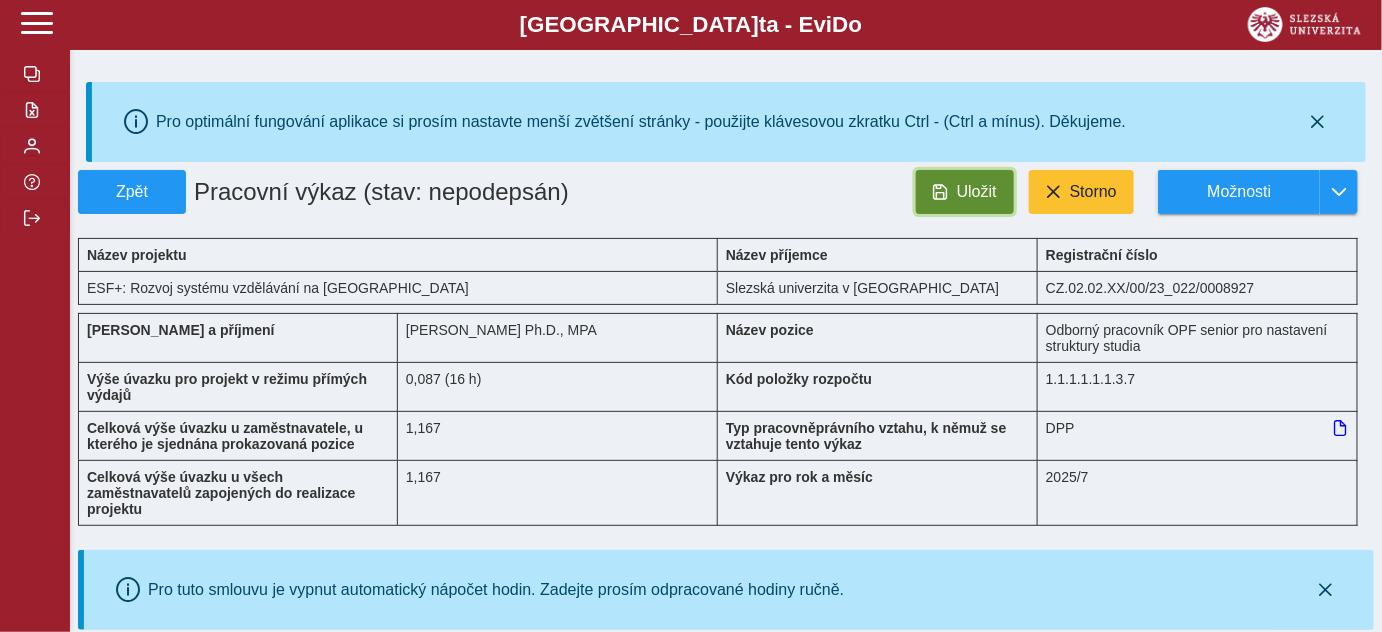 click on "Uložit" at bounding box center (977, 192) 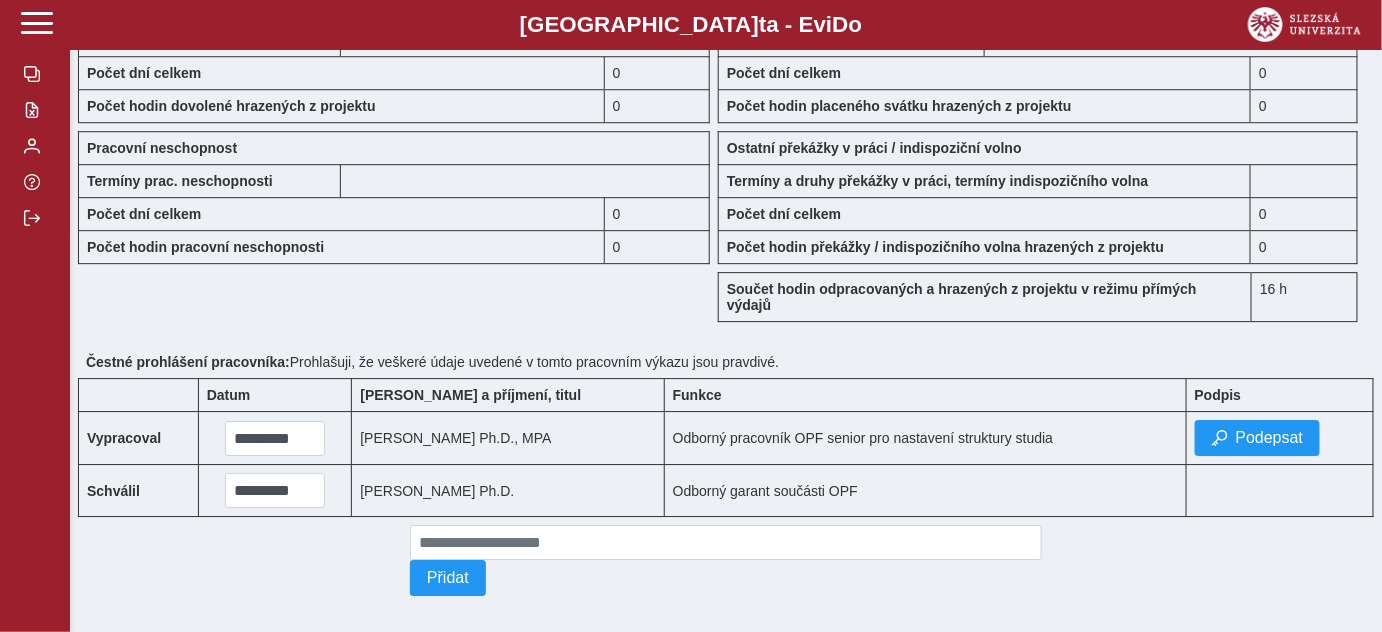 scroll, scrollTop: 1903, scrollLeft: 0, axis: vertical 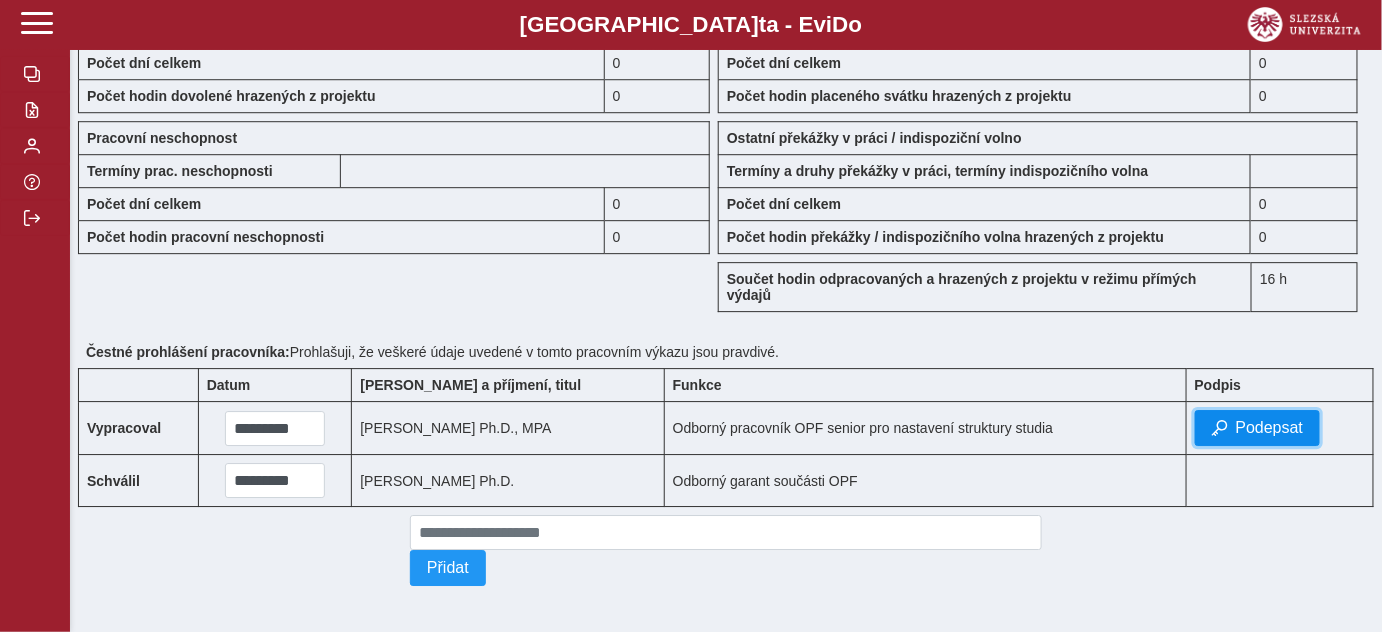 click on "Podepsat" at bounding box center (1270, 428) 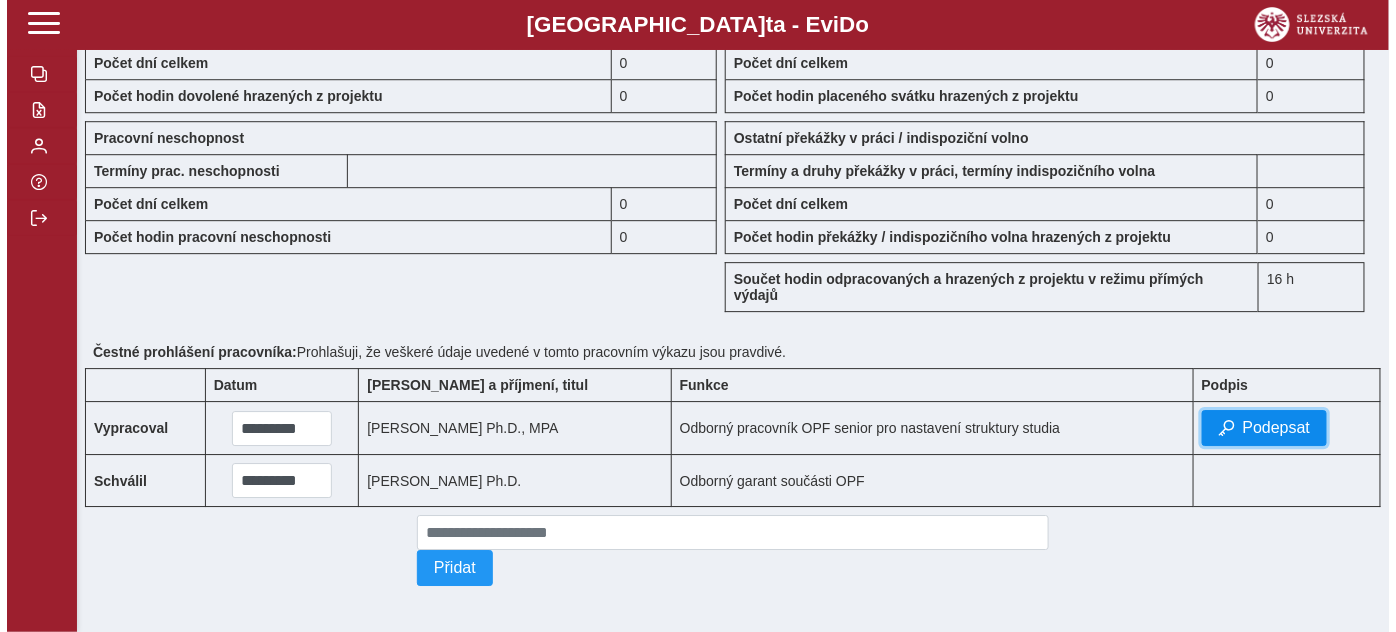 scroll, scrollTop: 1871, scrollLeft: 0, axis: vertical 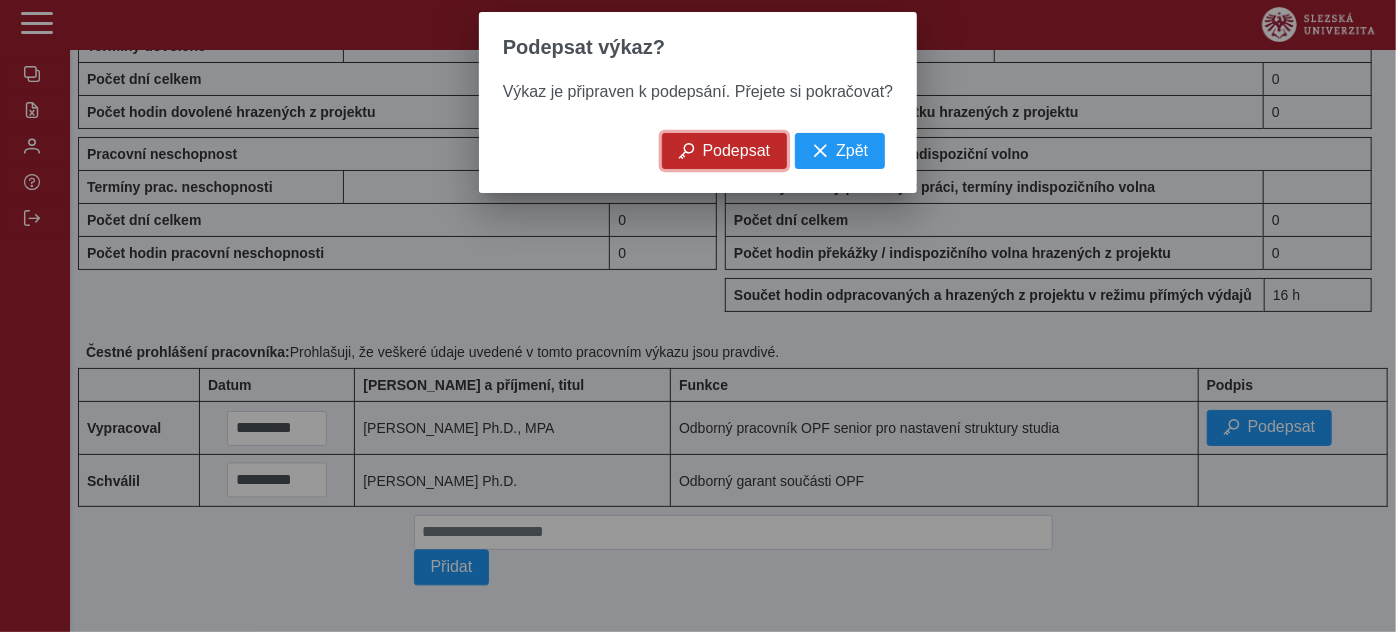 click on "Podepsat" at bounding box center (737, 151) 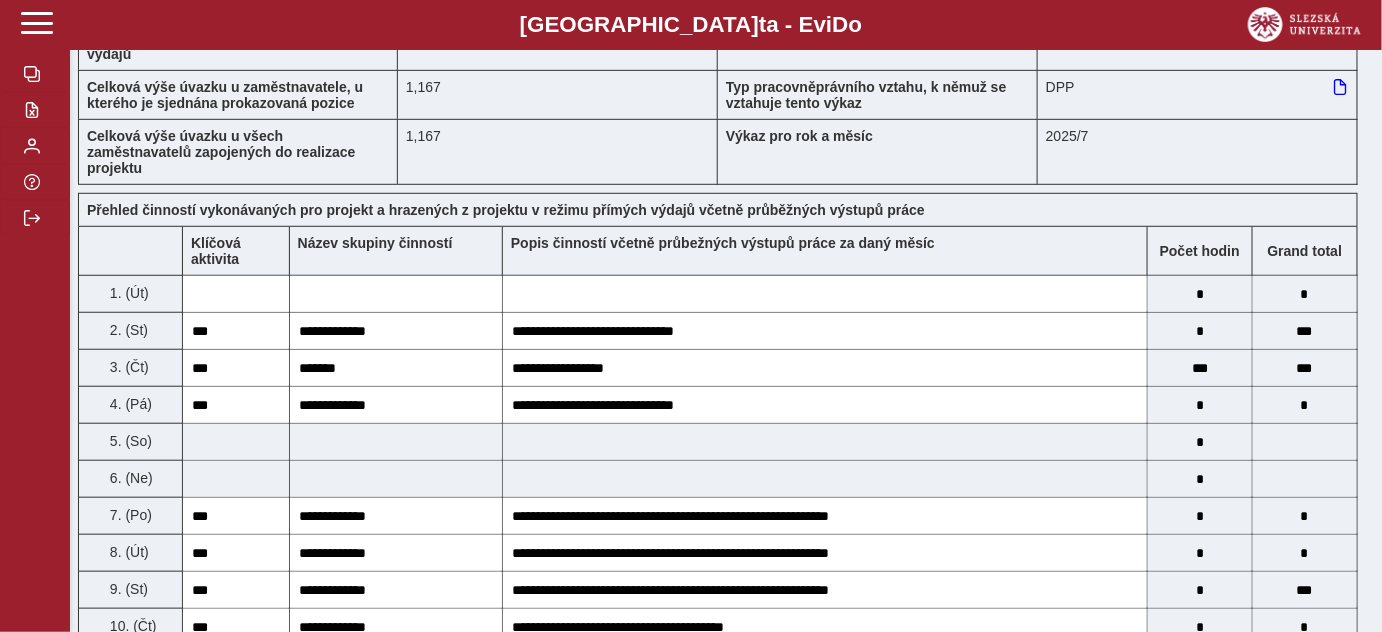 scroll, scrollTop: 0, scrollLeft: 0, axis: both 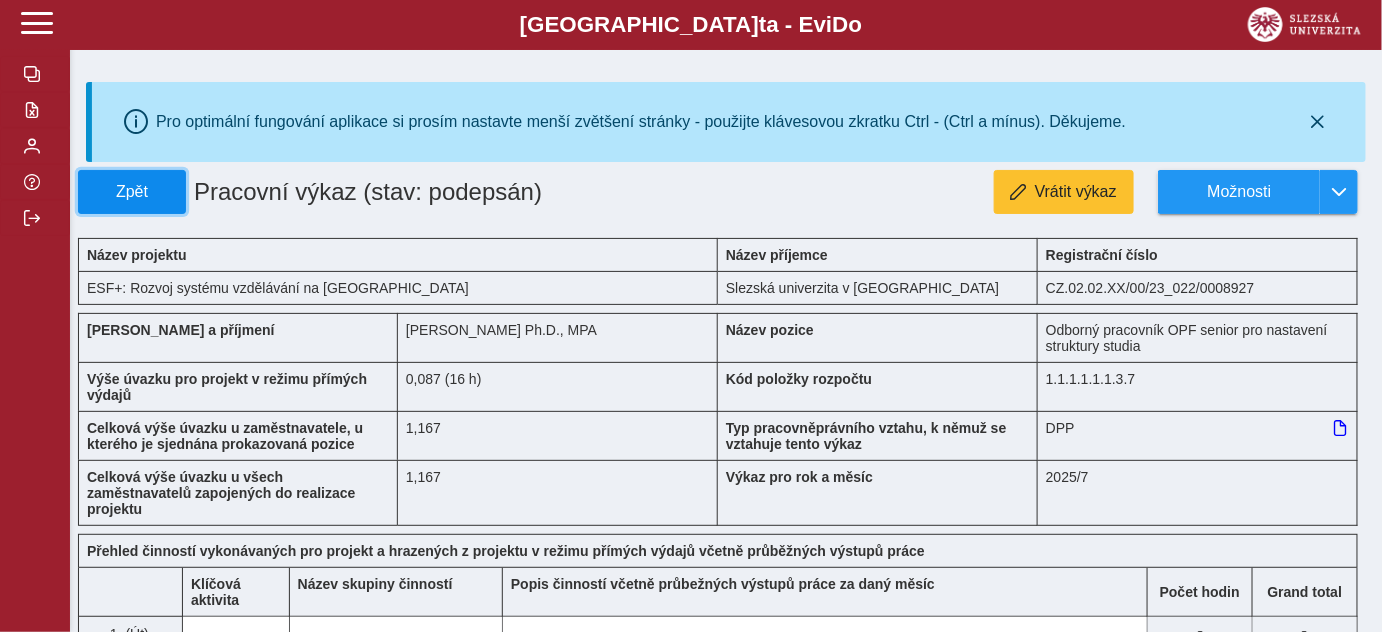 click on "Zpět" at bounding box center [132, 192] 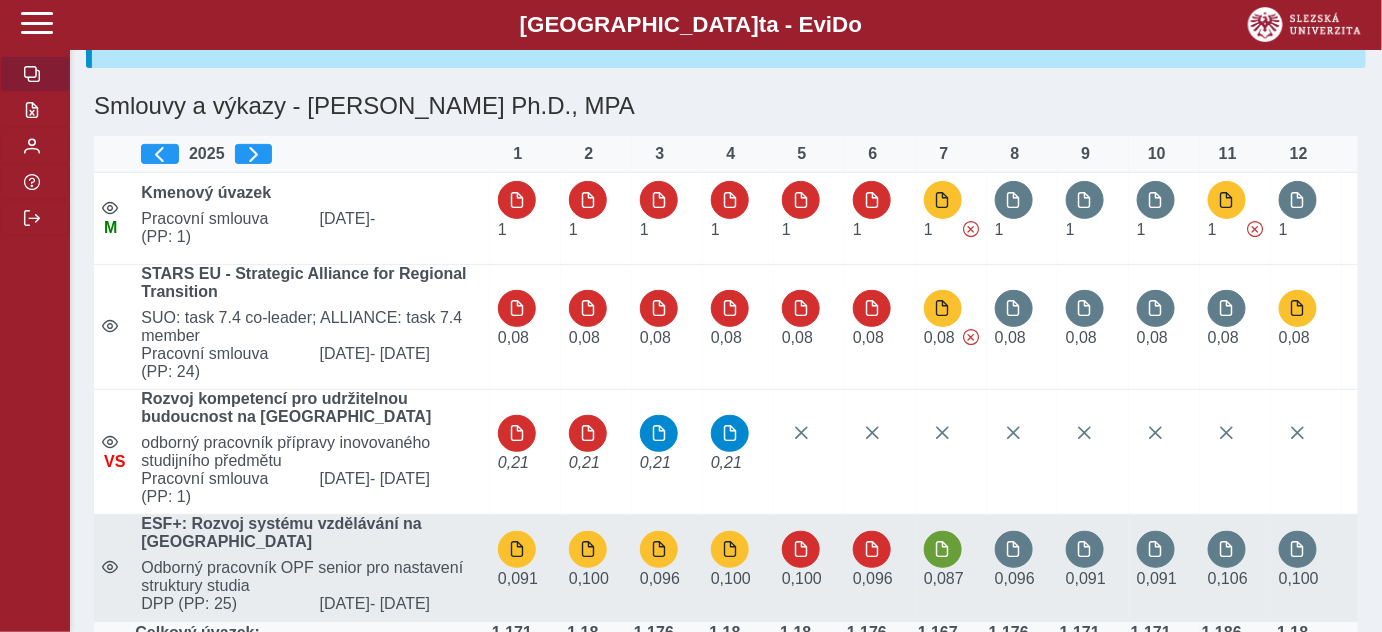 scroll, scrollTop: 0, scrollLeft: 0, axis: both 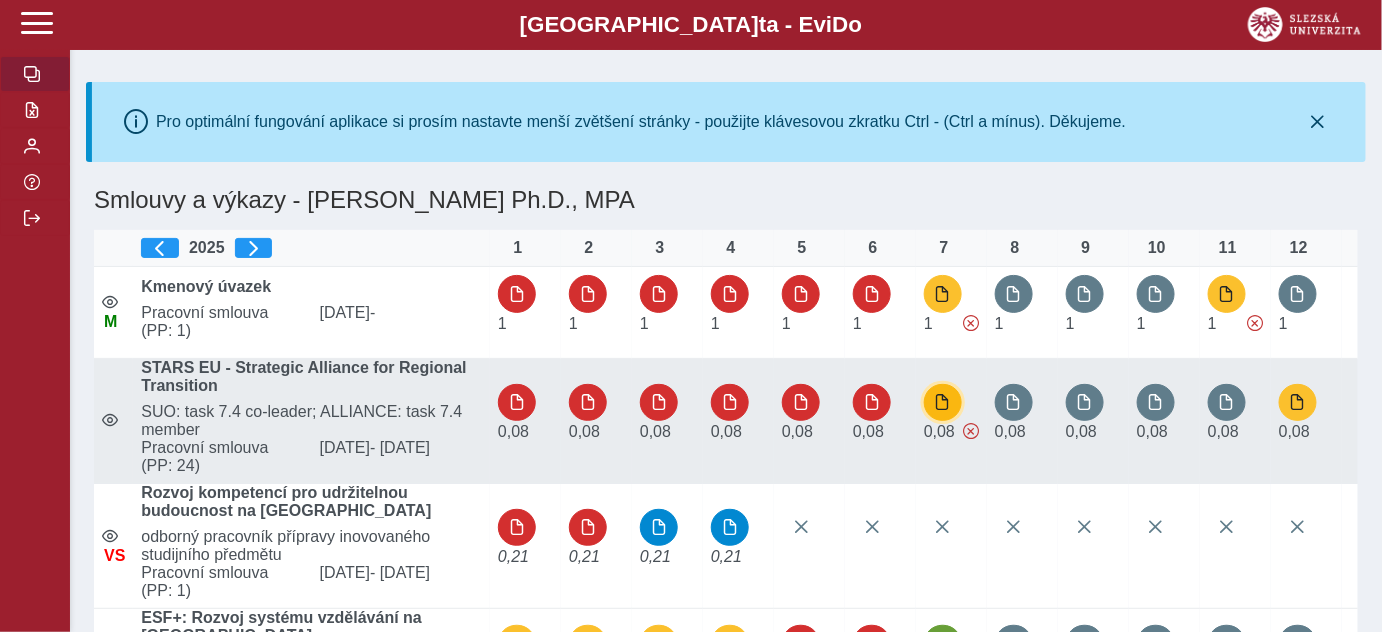click at bounding box center (943, 402) 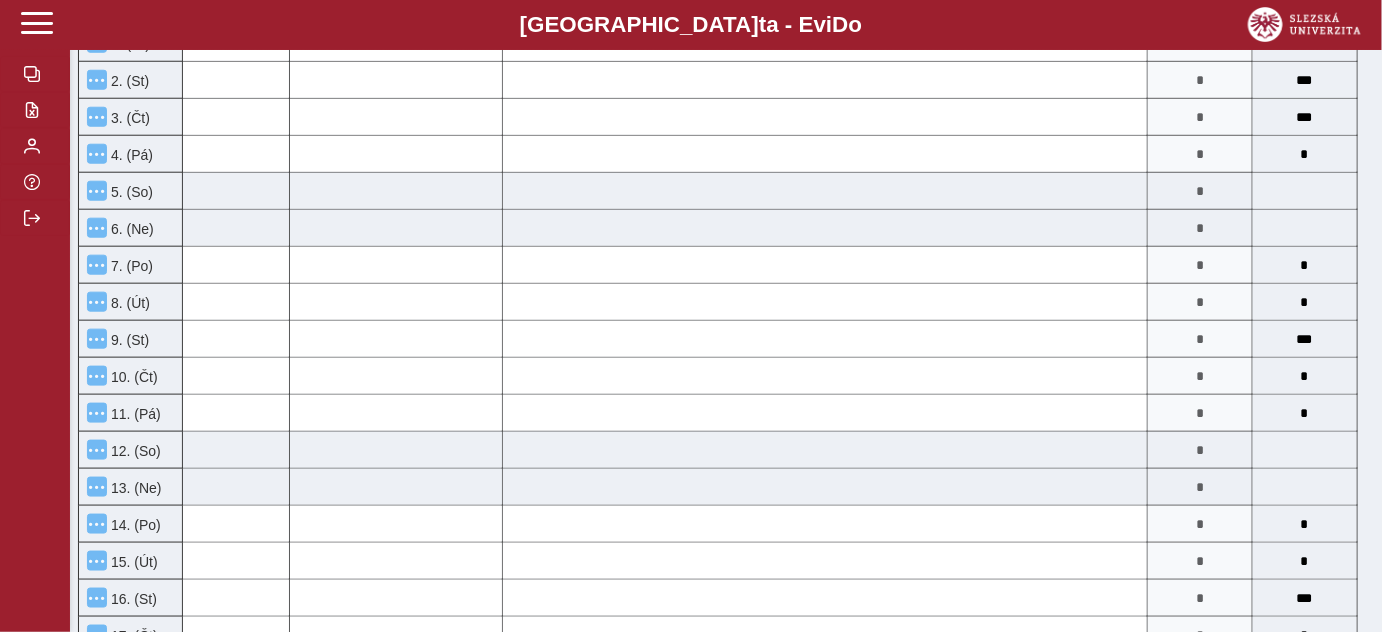 scroll, scrollTop: 454, scrollLeft: 0, axis: vertical 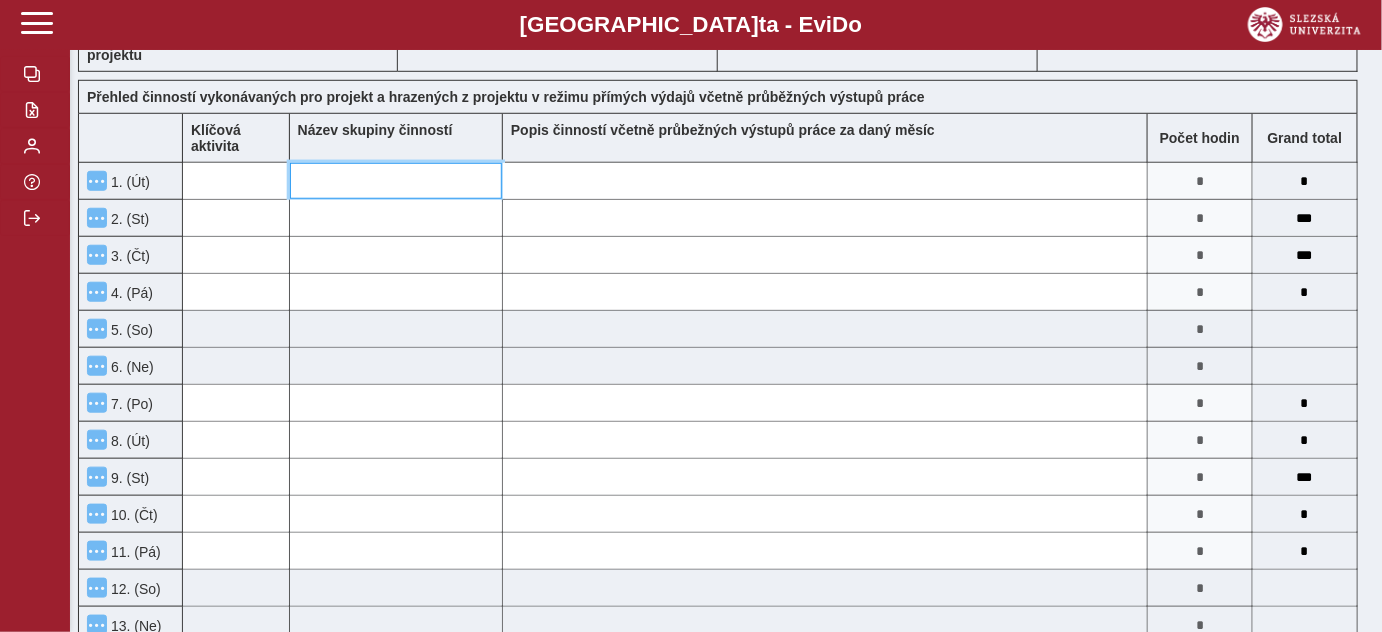 click at bounding box center [396, 181] 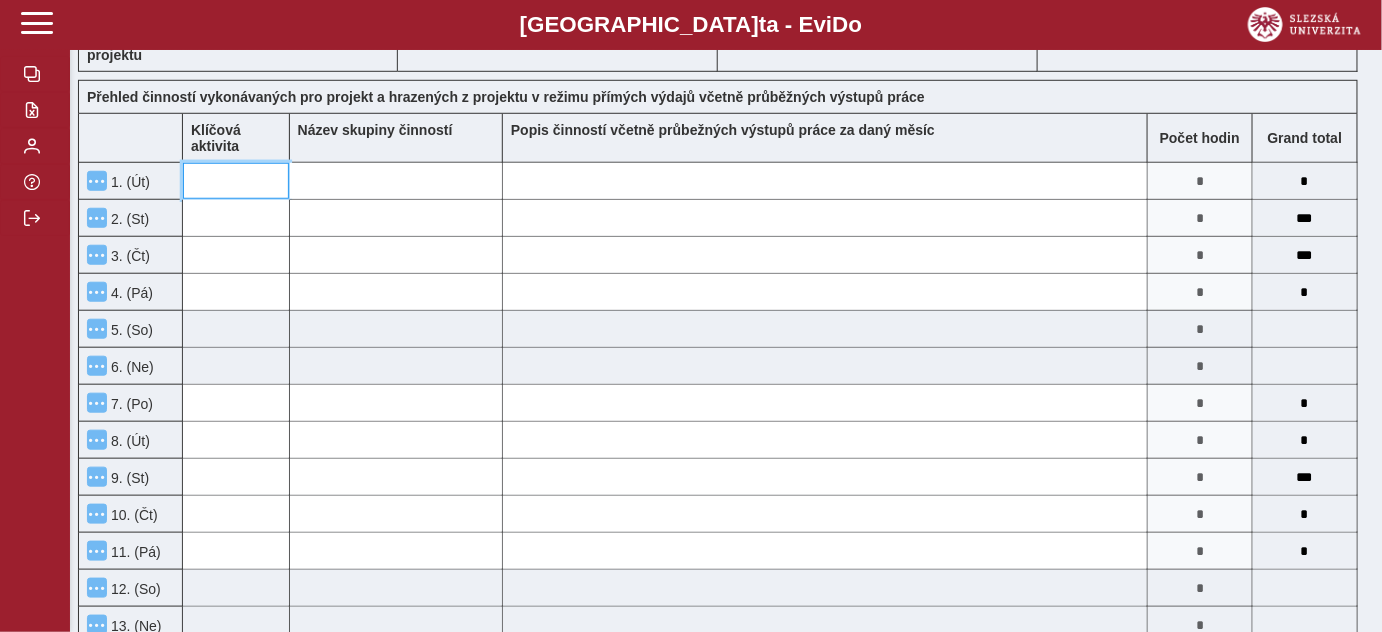 click at bounding box center [236, 181] 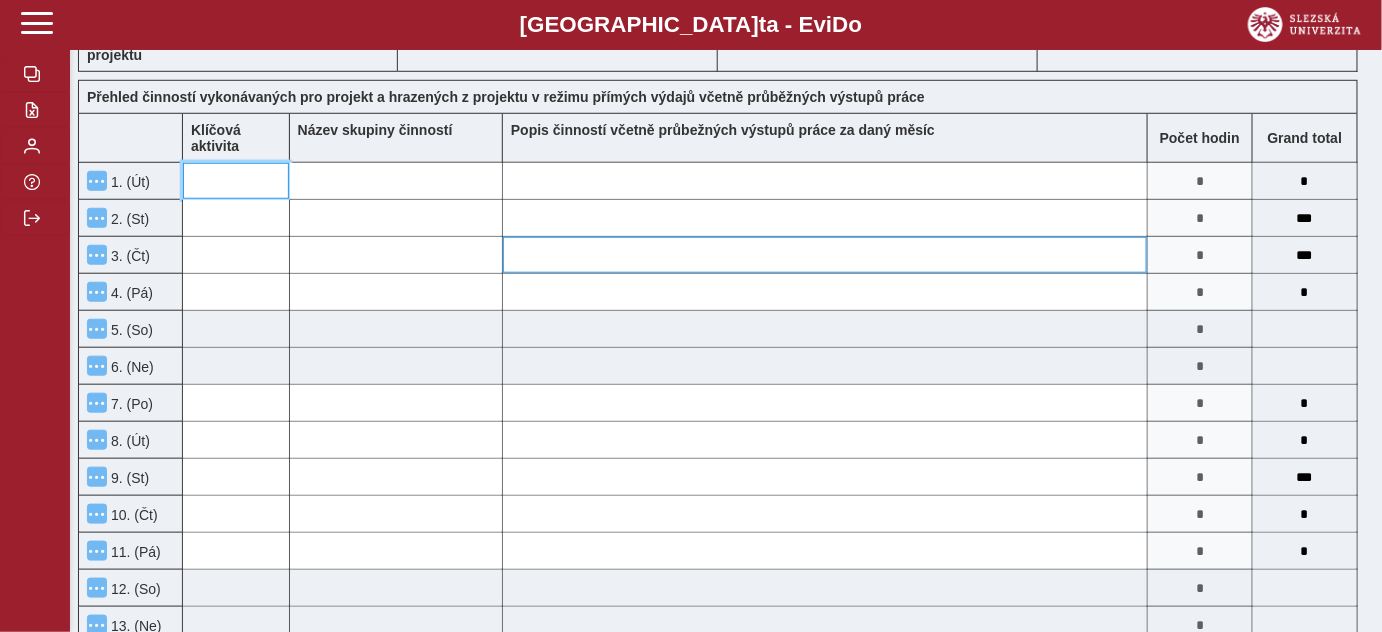 scroll, scrollTop: 0, scrollLeft: 0, axis: both 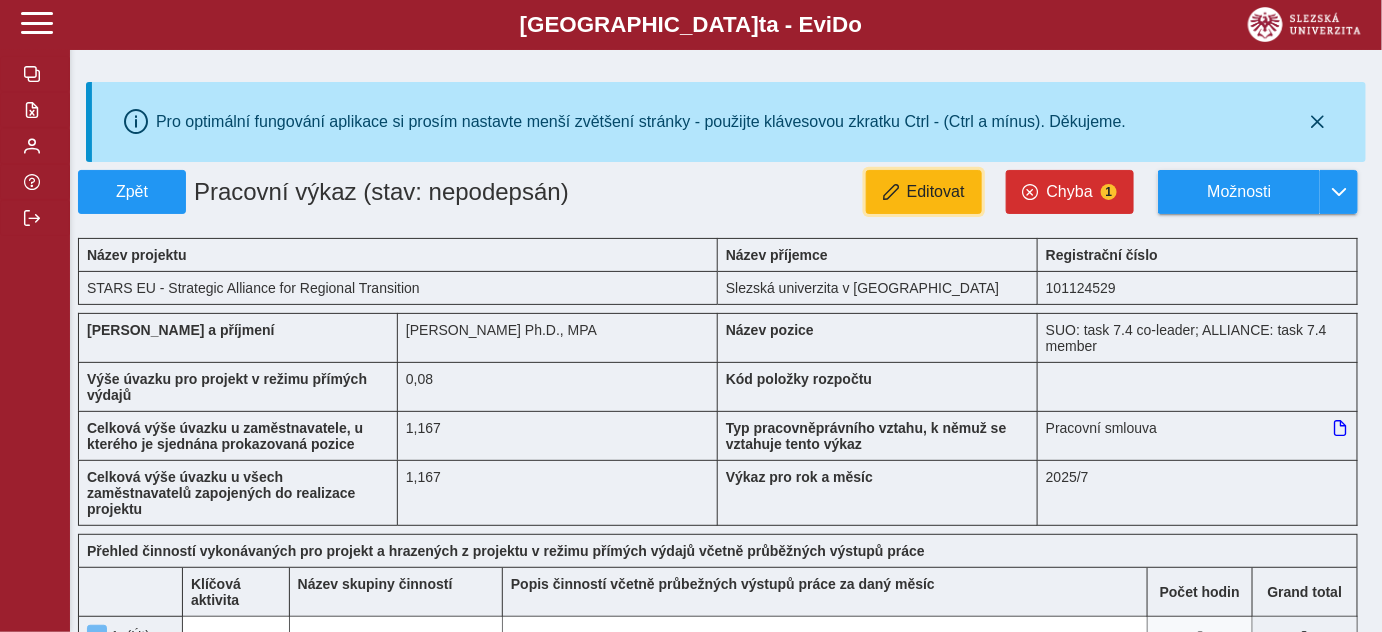 click on "Editovat" at bounding box center (936, 192) 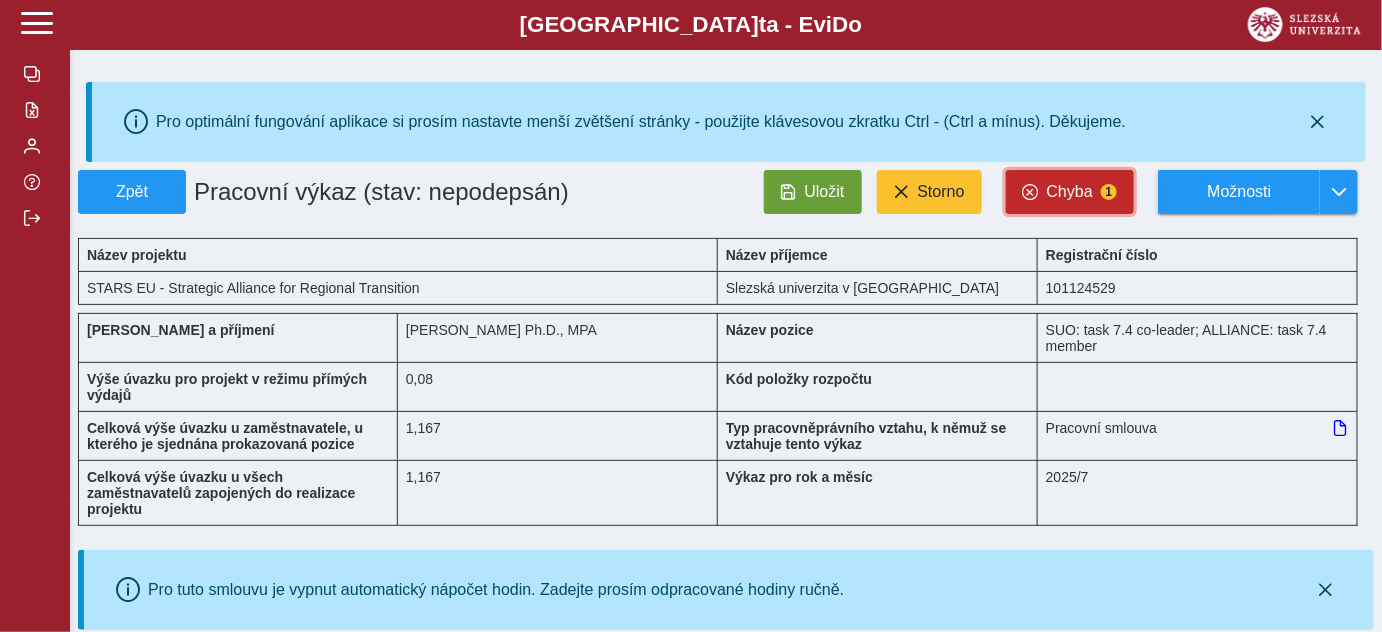 click on "Chyba" at bounding box center [1070, 192] 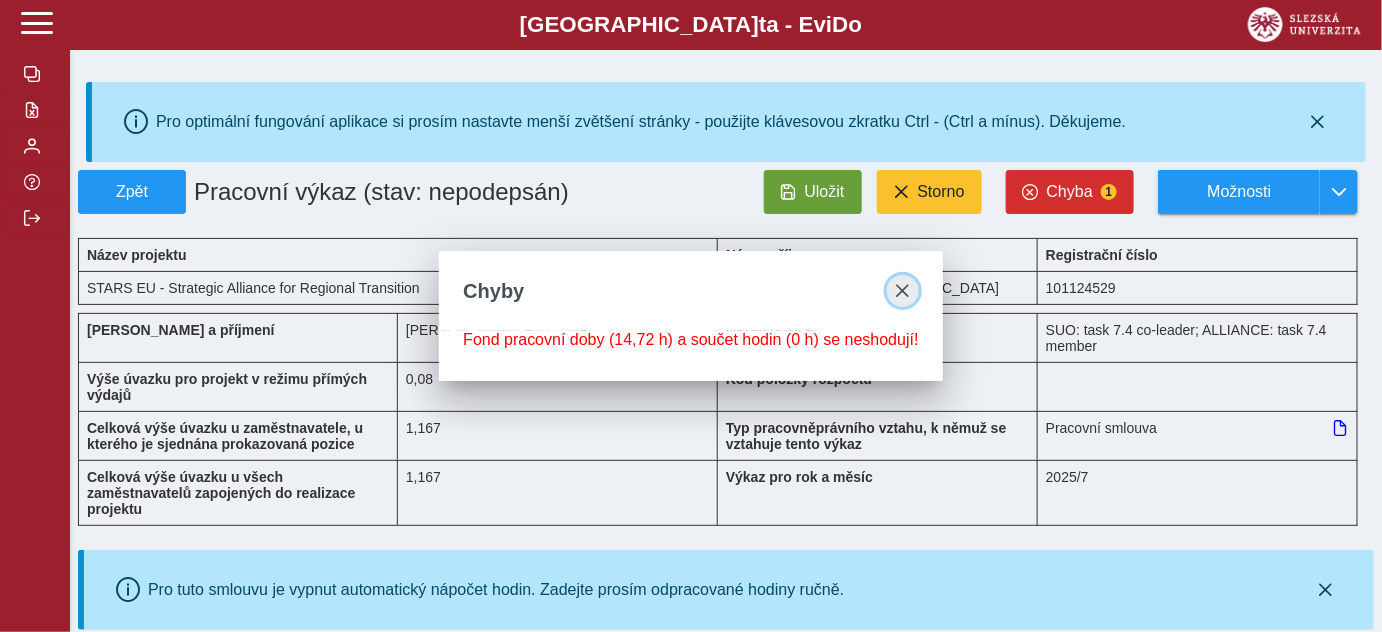 click at bounding box center (903, 291) 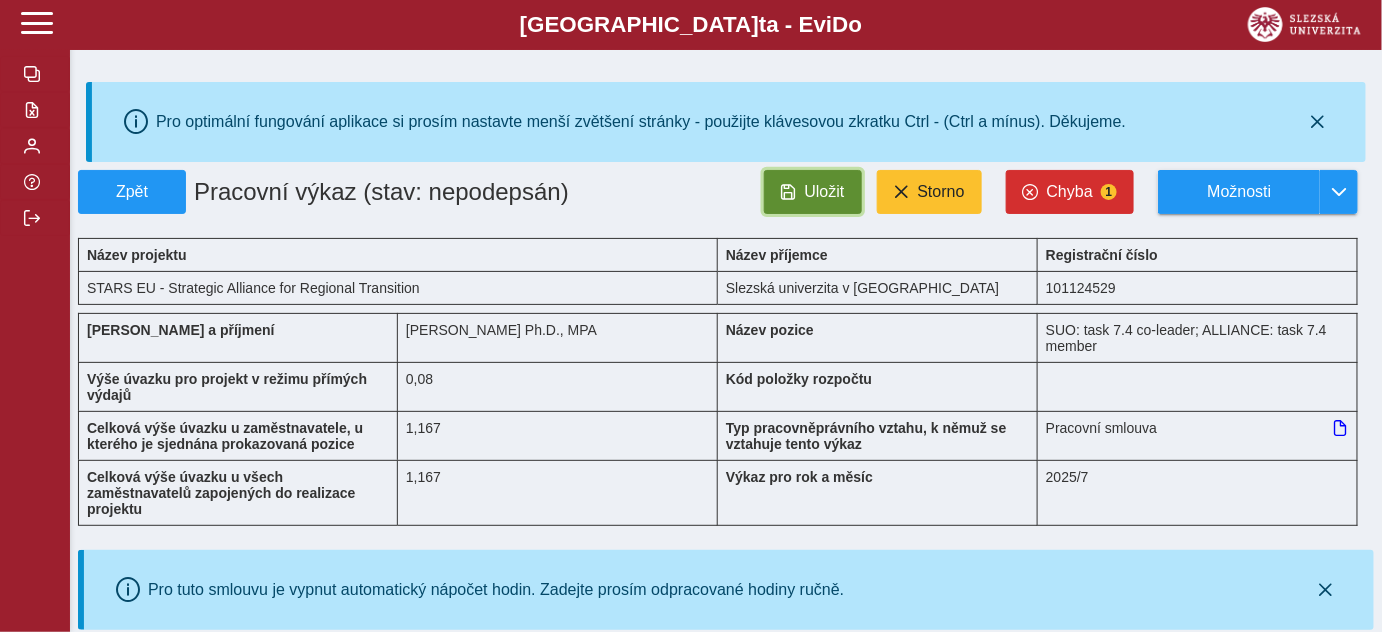 click on "Uložit" at bounding box center (825, 192) 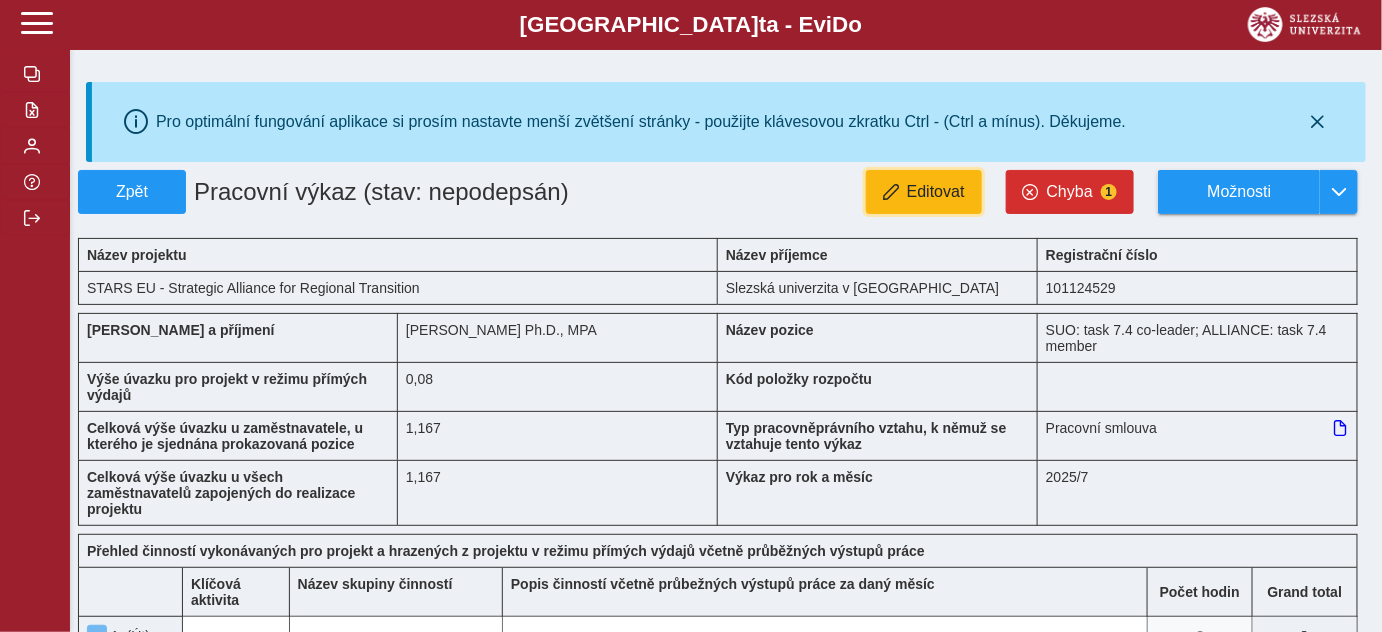 click on "Editovat" at bounding box center [936, 192] 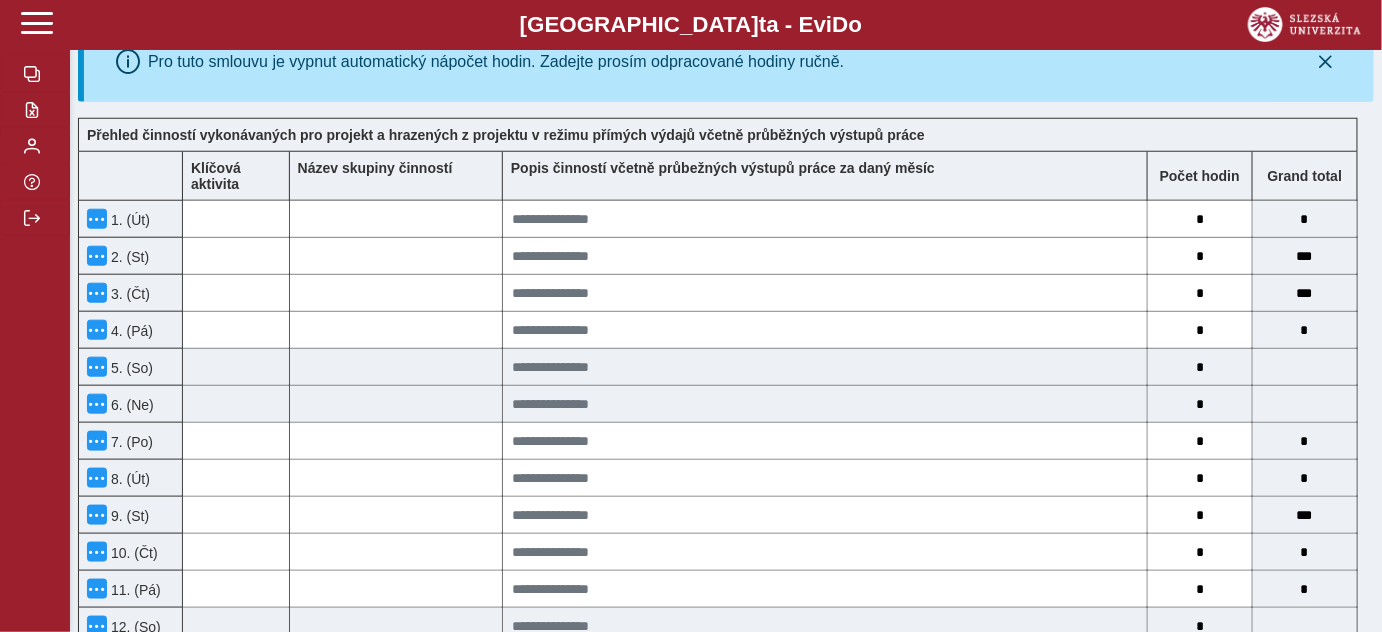 scroll, scrollTop: 545, scrollLeft: 0, axis: vertical 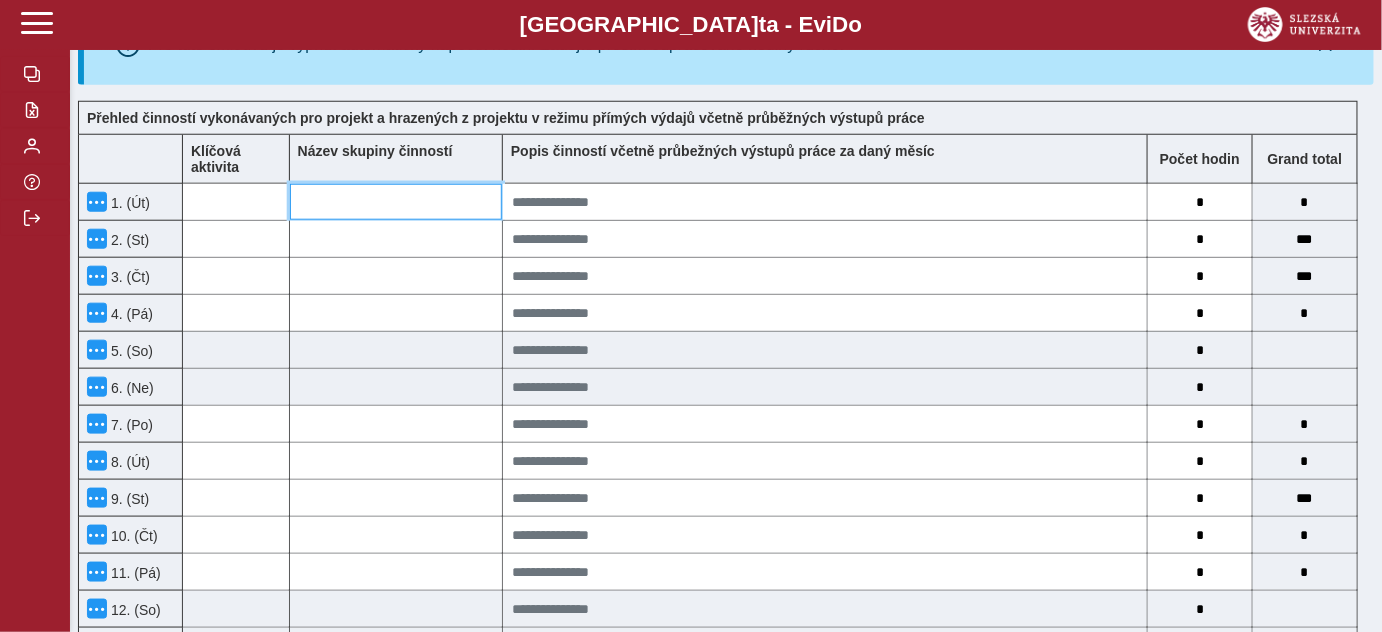 click at bounding box center (396, 202) 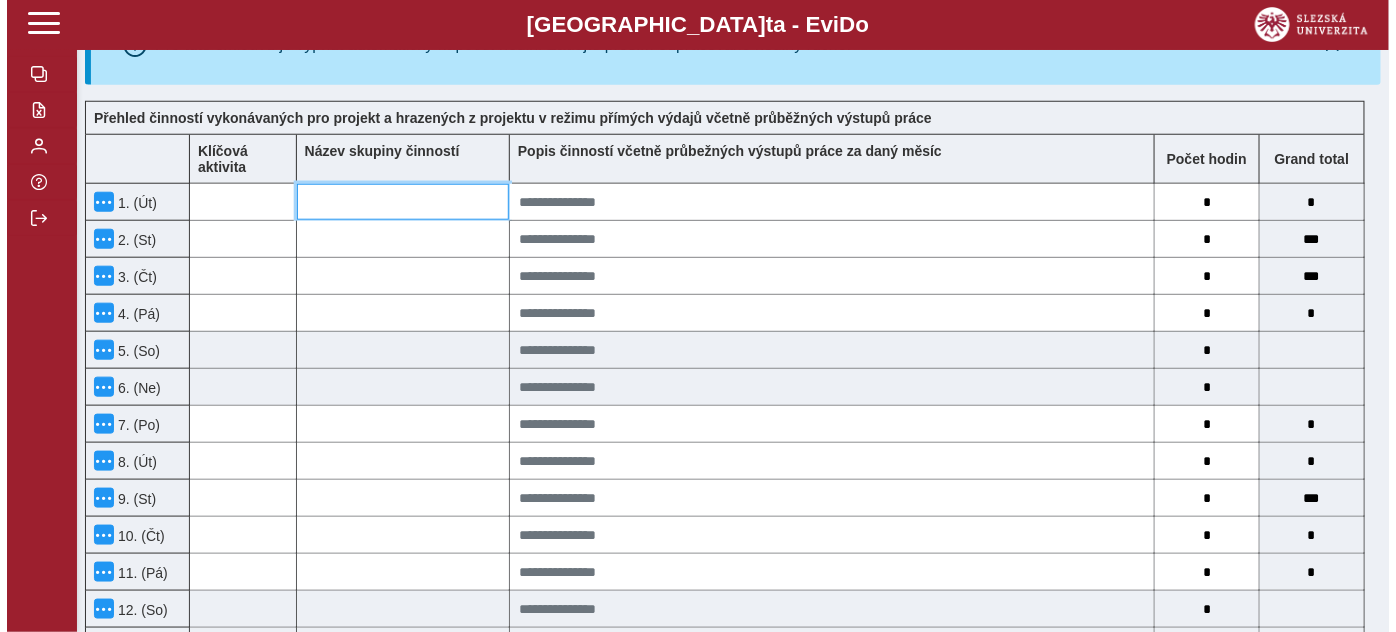scroll, scrollTop: 529, scrollLeft: 0, axis: vertical 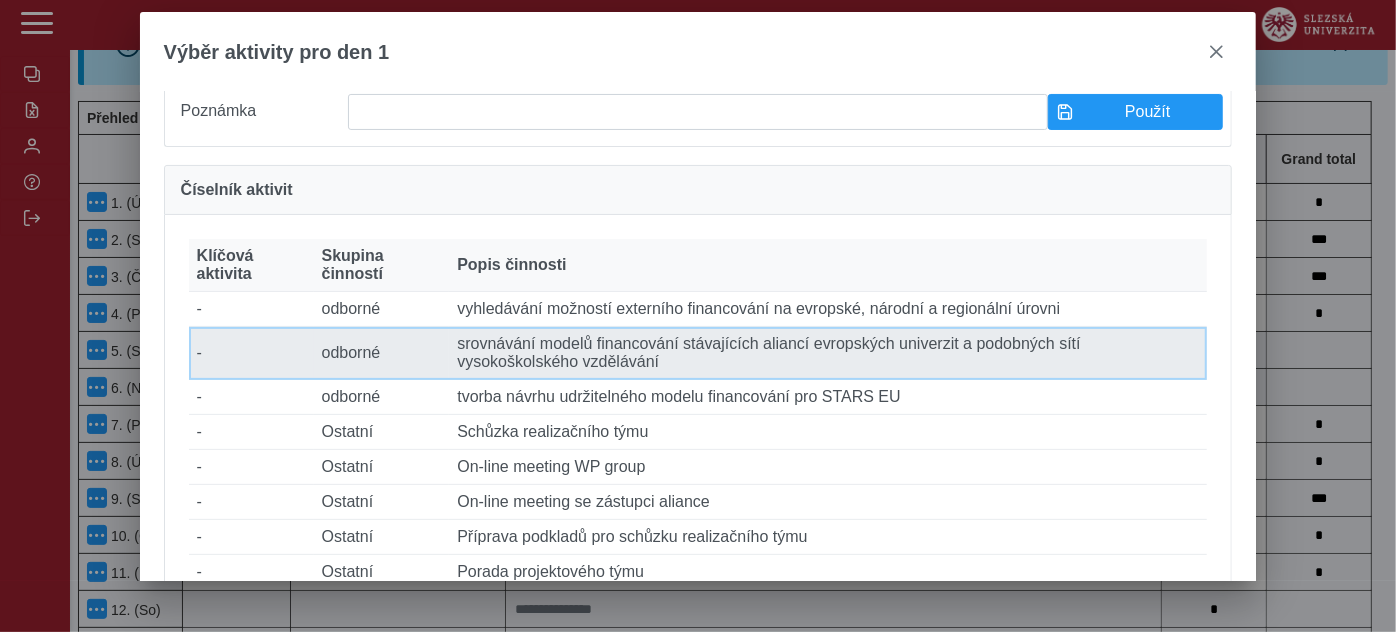 click on "Popis činnosti srovnávání modelů financování stávajících aliancí evropských univerzit a podobných sítí vysokoškolského vzdělávání" at bounding box center (828, 353) 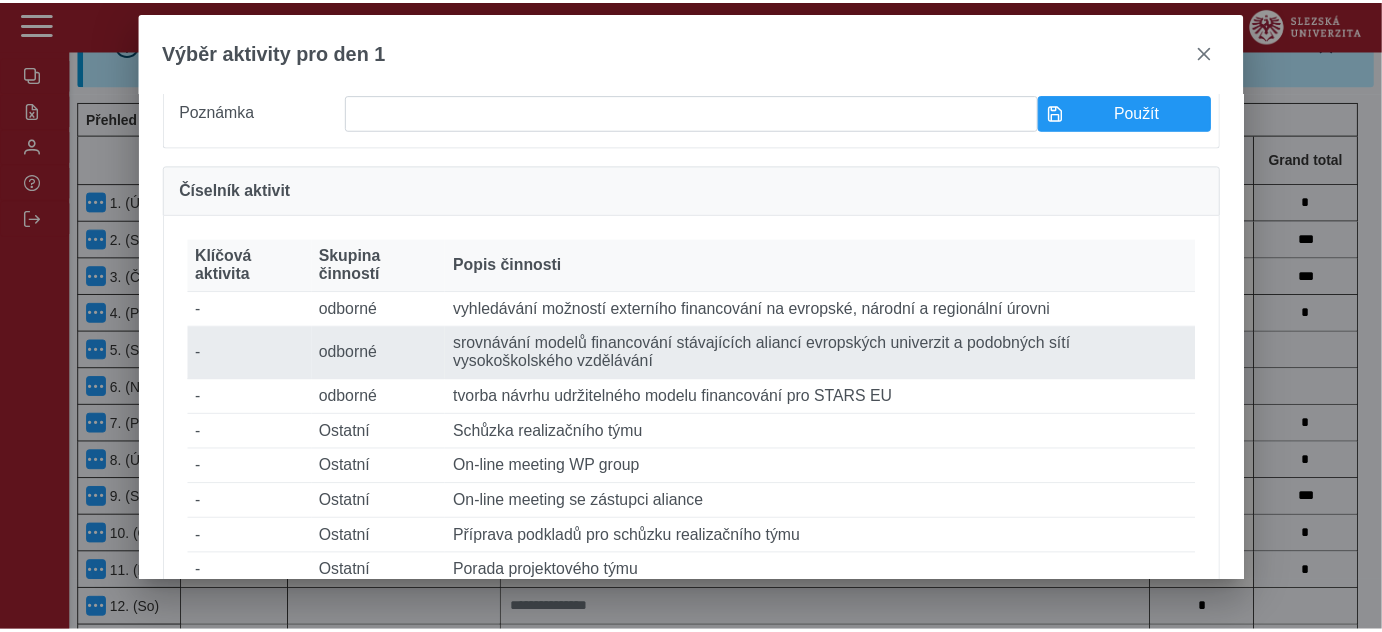 scroll, scrollTop: 545, scrollLeft: 0, axis: vertical 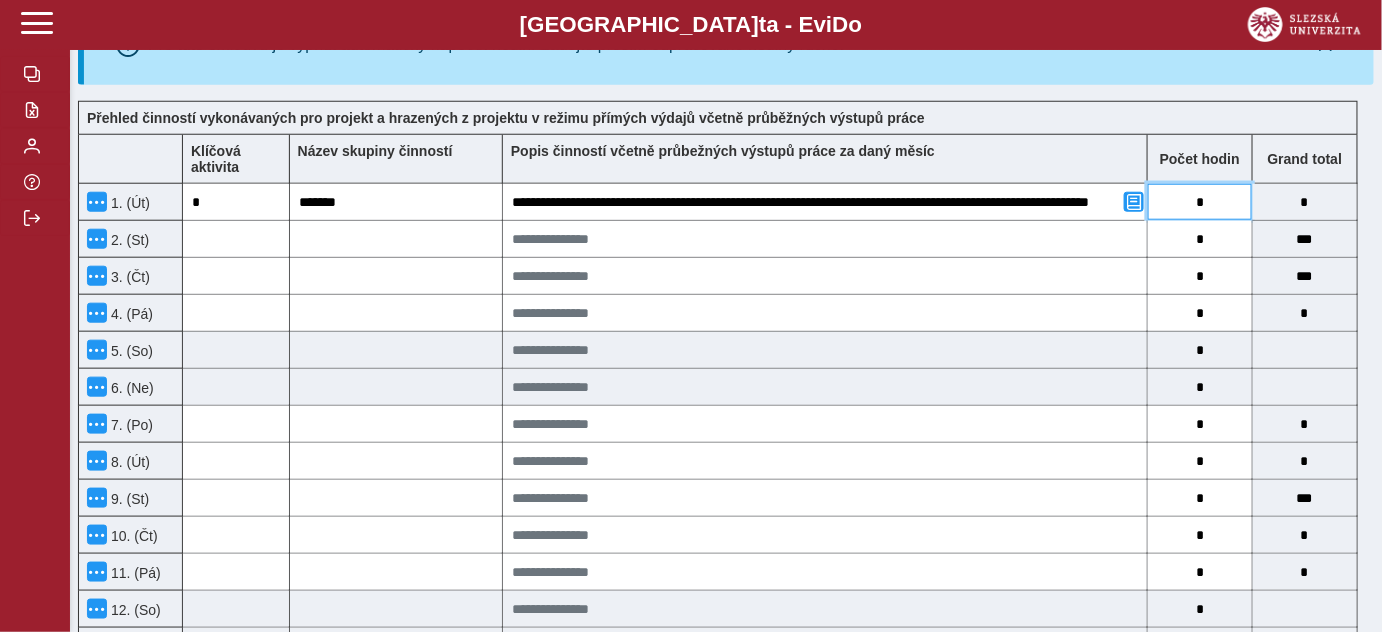 drag, startPoint x: 1197, startPoint y: 199, endPoint x: 1207, endPoint y: 200, distance: 10.049875 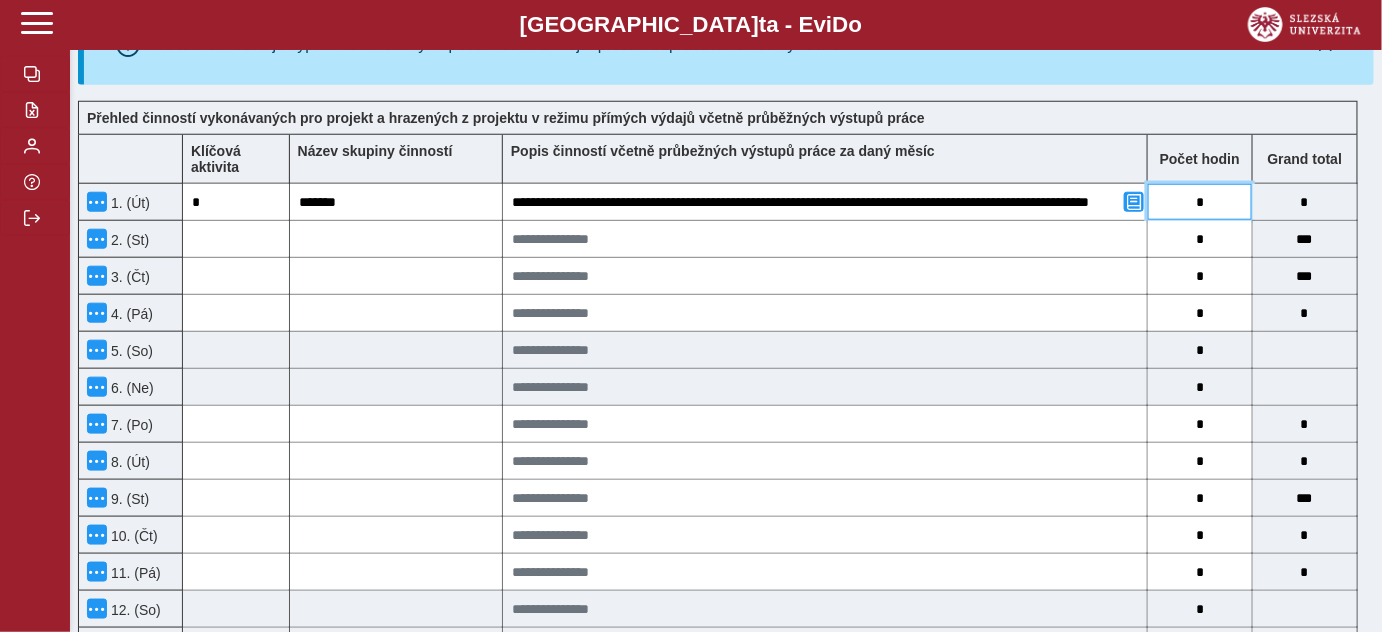 click on "*" at bounding box center (1200, 202) 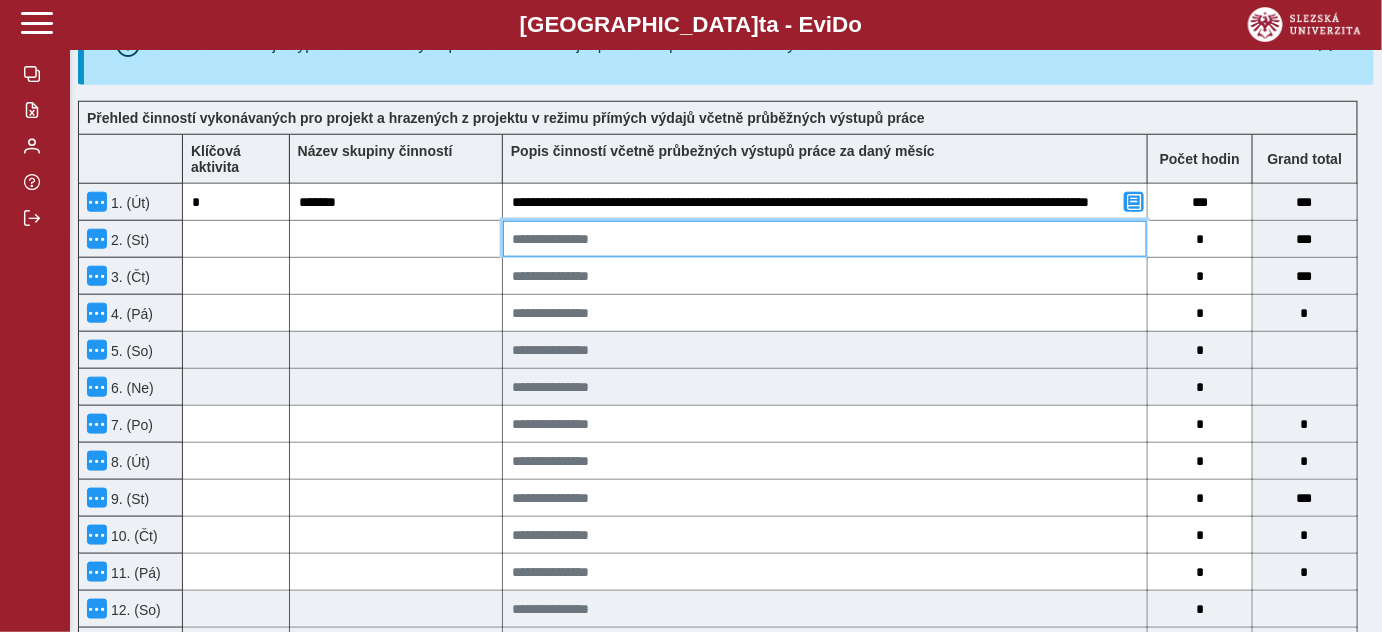 click at bounding box center (825, 239) 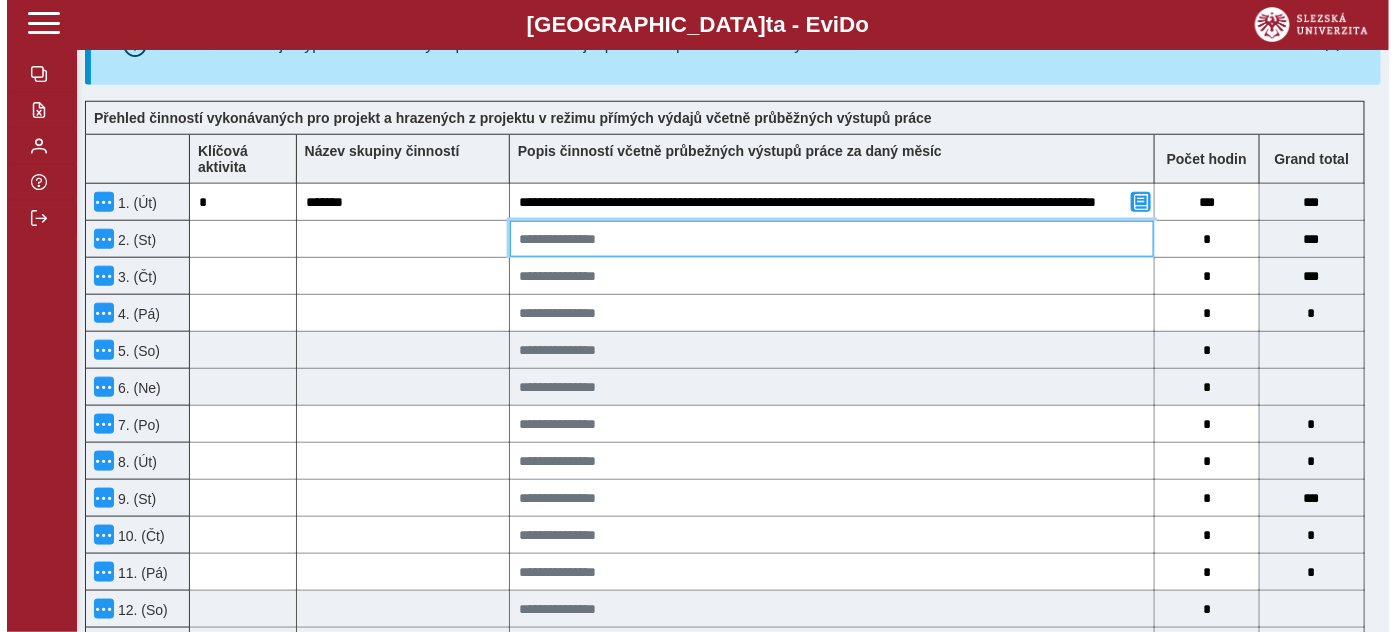 scroll, scrollTop: 529, scrollLeft: 0, axis: vertical 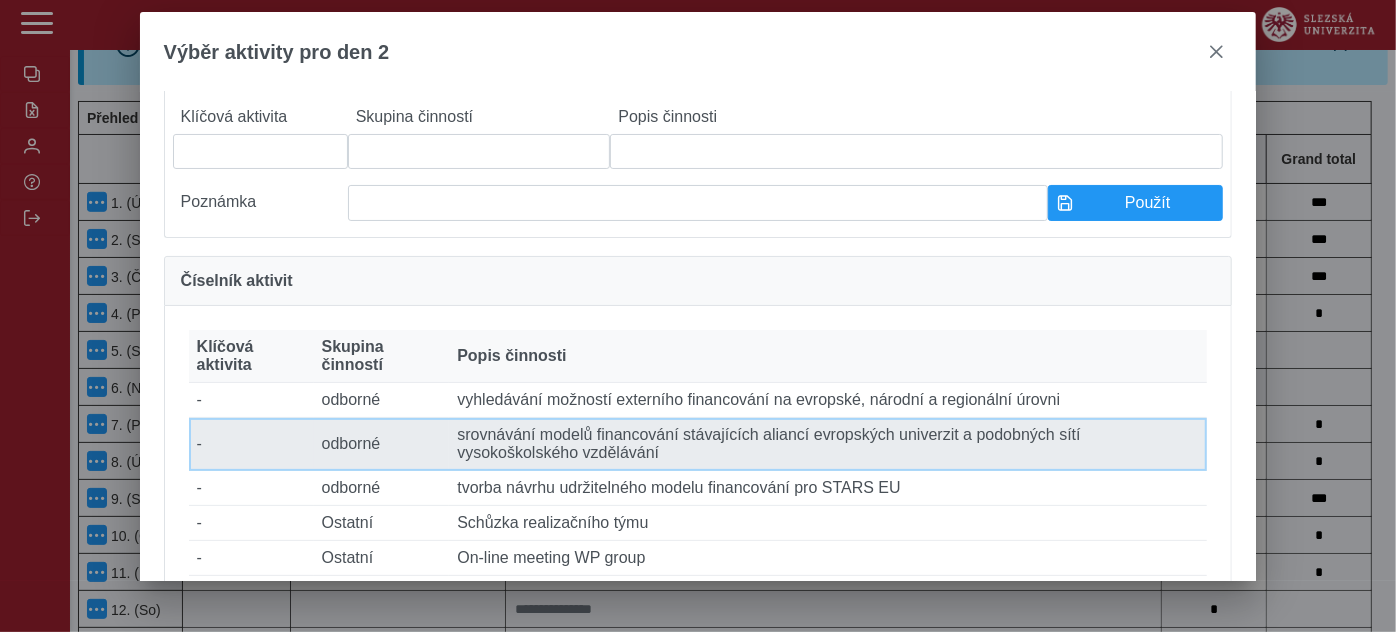 click on "Popis činnosti srovnávání modelů financování stávajících aliancí evropských univerzit a podobných sítí vysokoškolského vzdělávání" at bounding box center (828, 444) 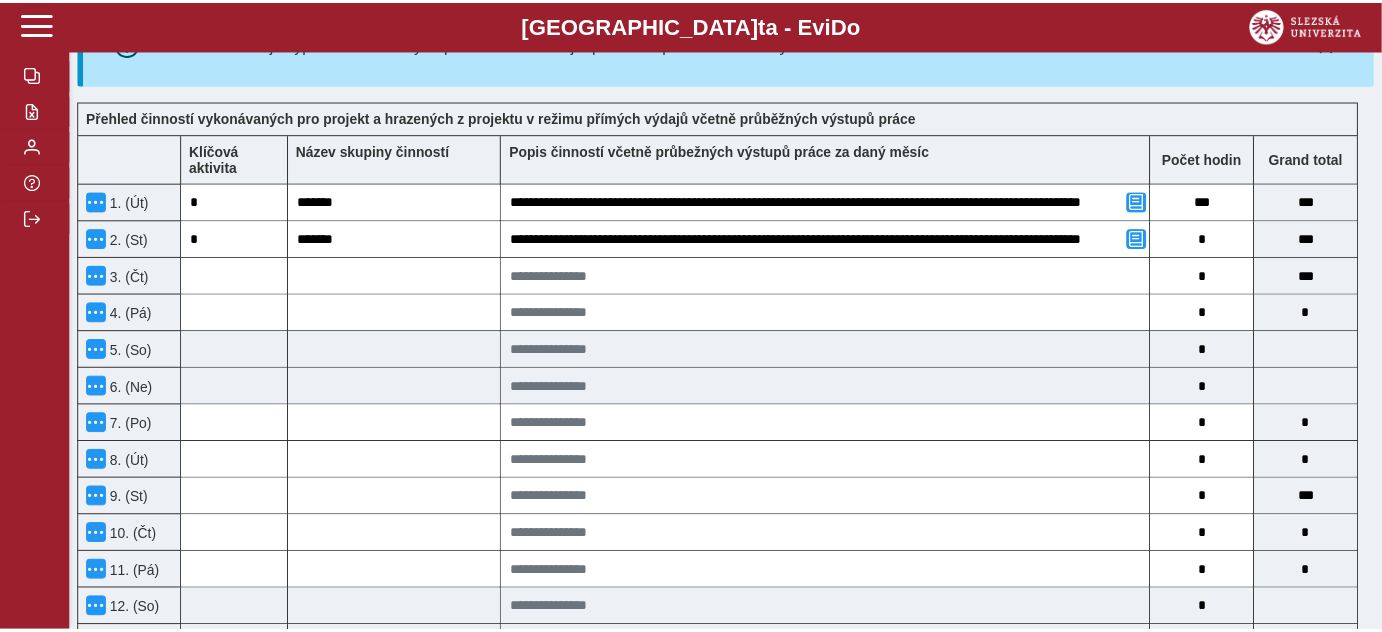 scroll, scrollTop: 545, scrollLeft: 0, axis: vertical 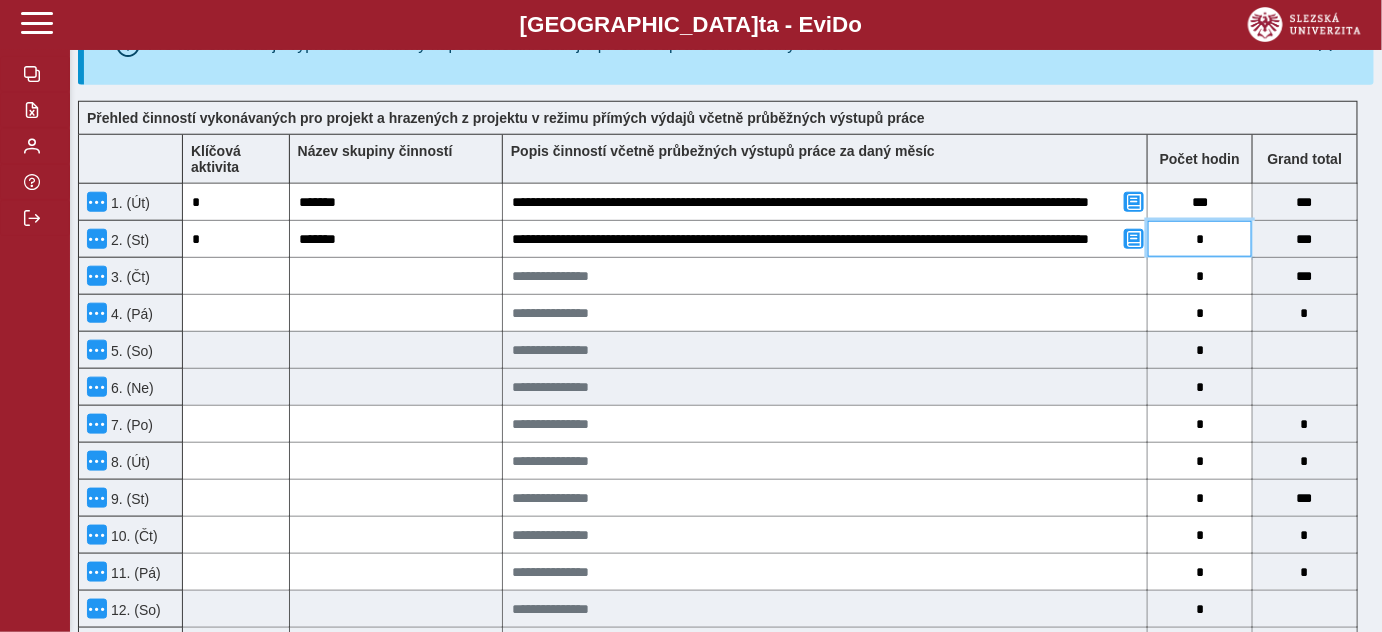 click on "*" at bounding box center [1200, 239] 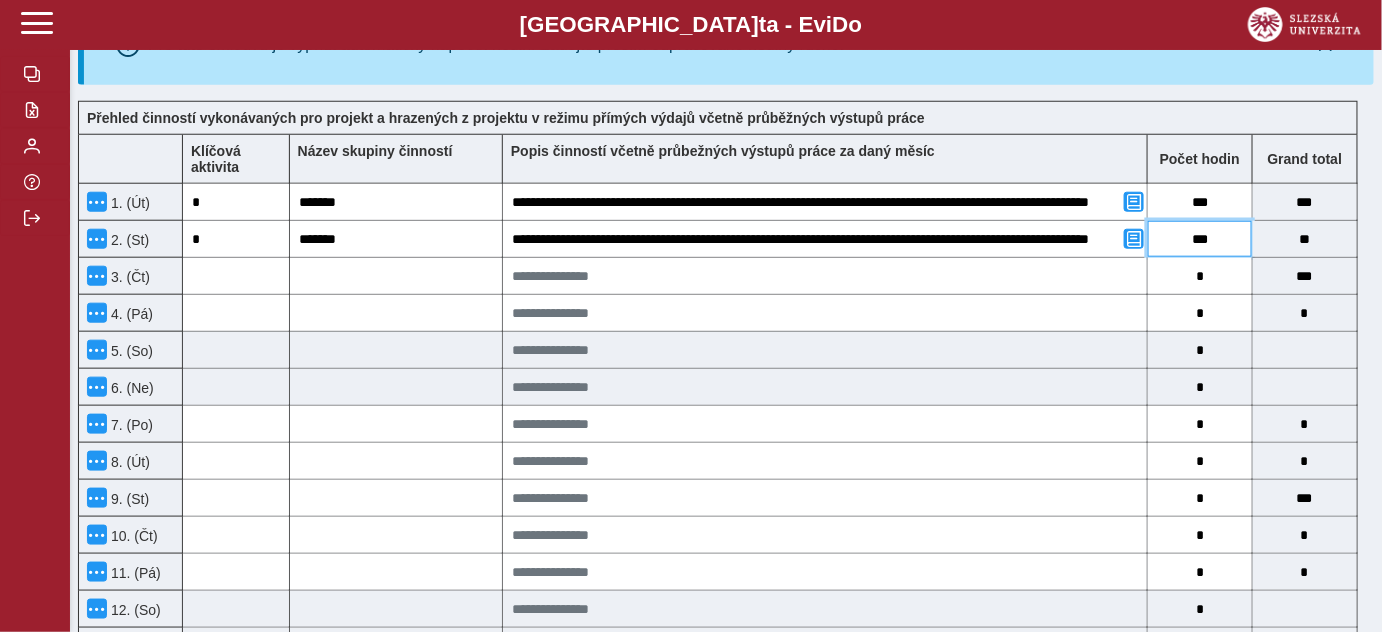 drag, startPoint x: 1208, startPoint y: 234, endPoint x: 1200, endPoint y: 243, distance: 12.0415945 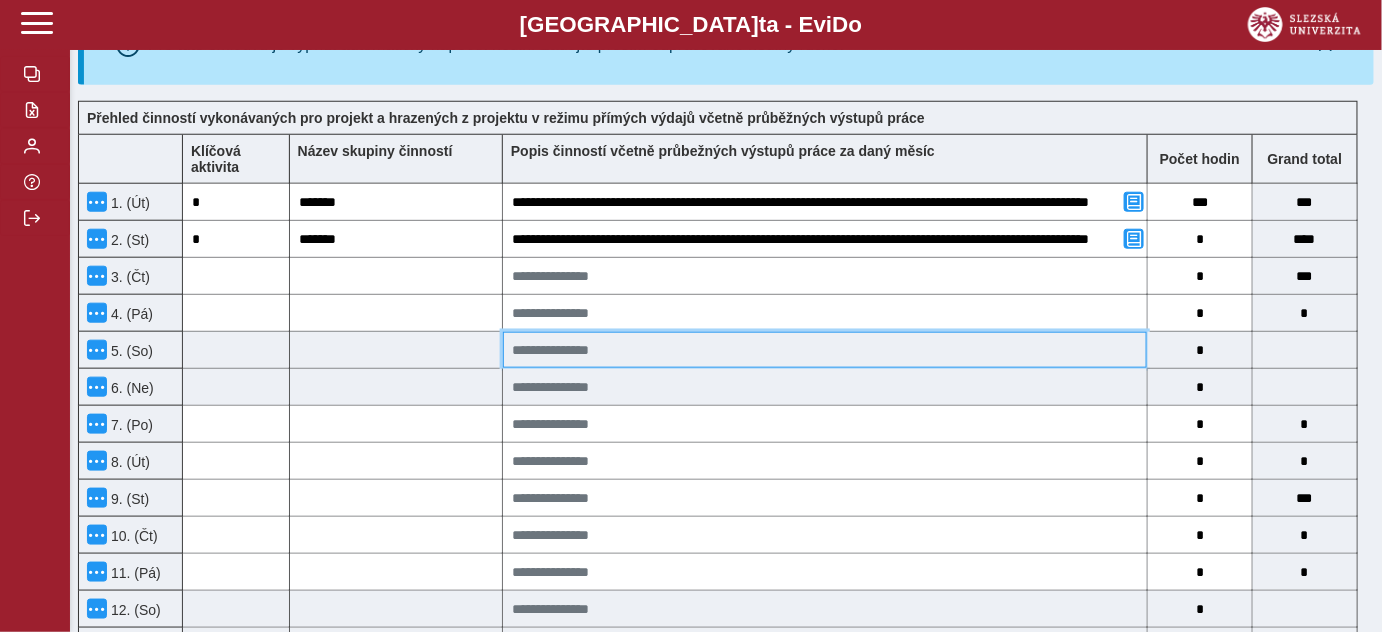click at bounding box center (825, 350) 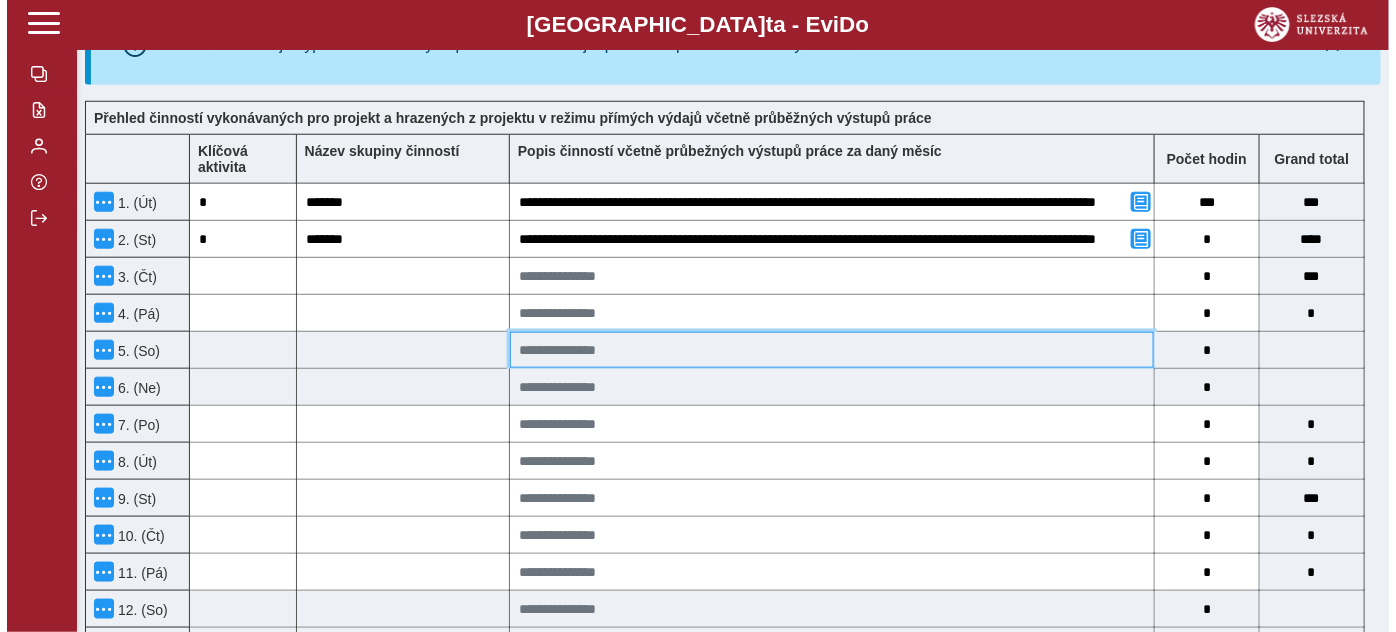 scroll, scrollTop: 529, scrollLeft: 0, axis: vertical 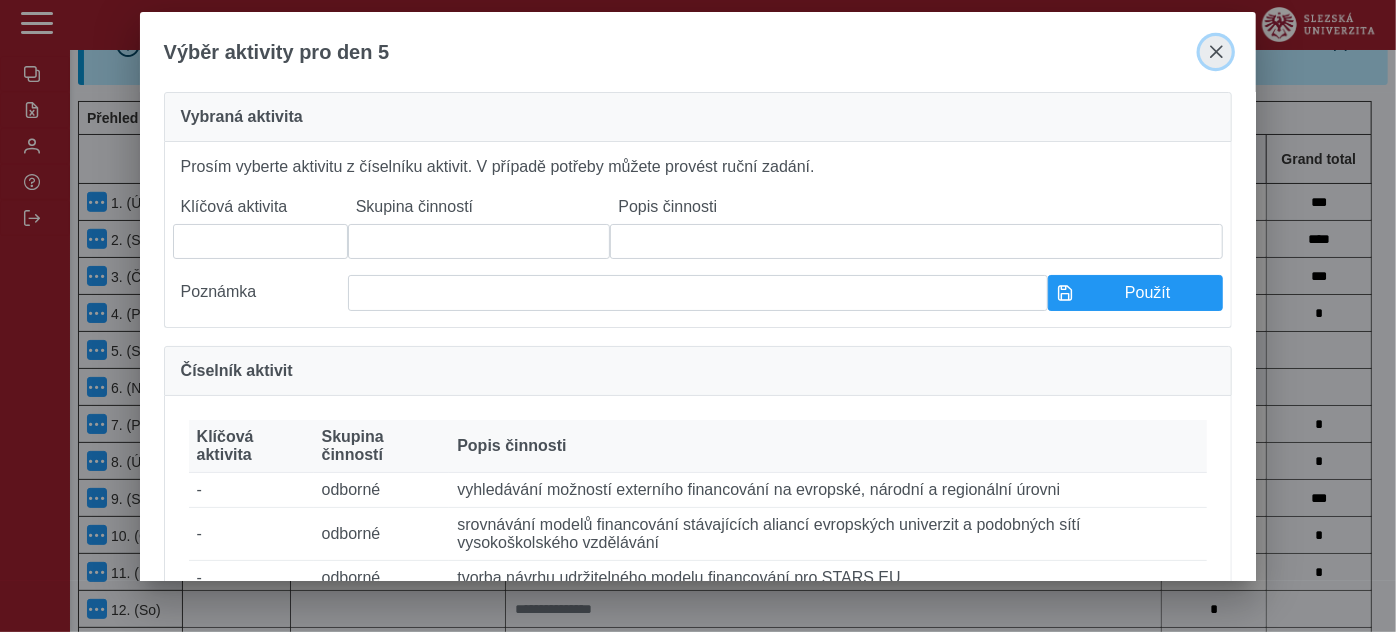 click at bounding box center (1216, 52) 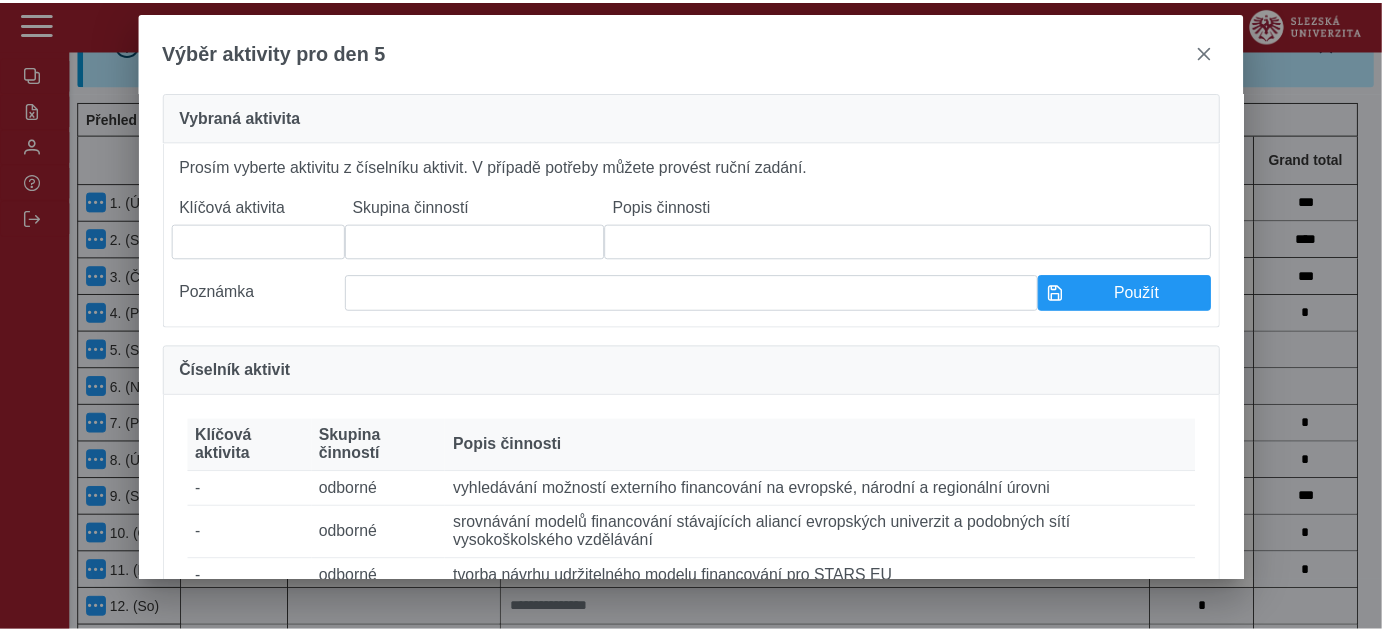 scroll, scrollTop: 545, scrollLeft: 0, axis: vertical 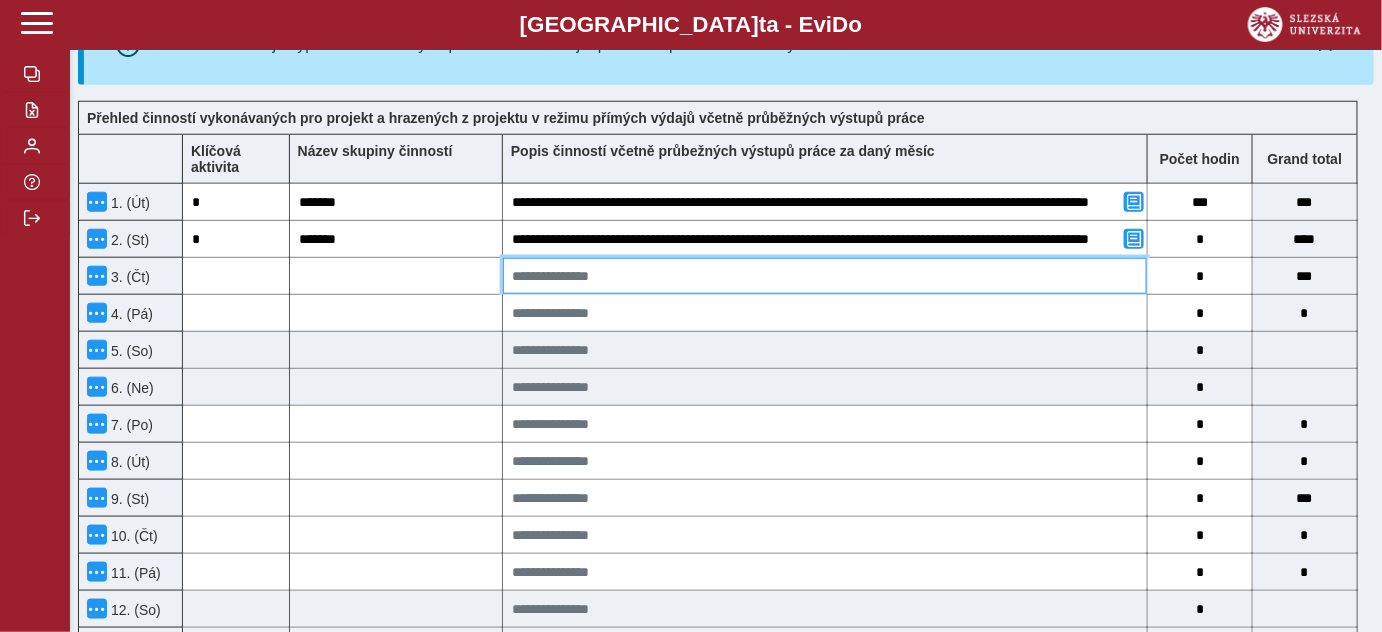 click at bounding box center [825, 276] 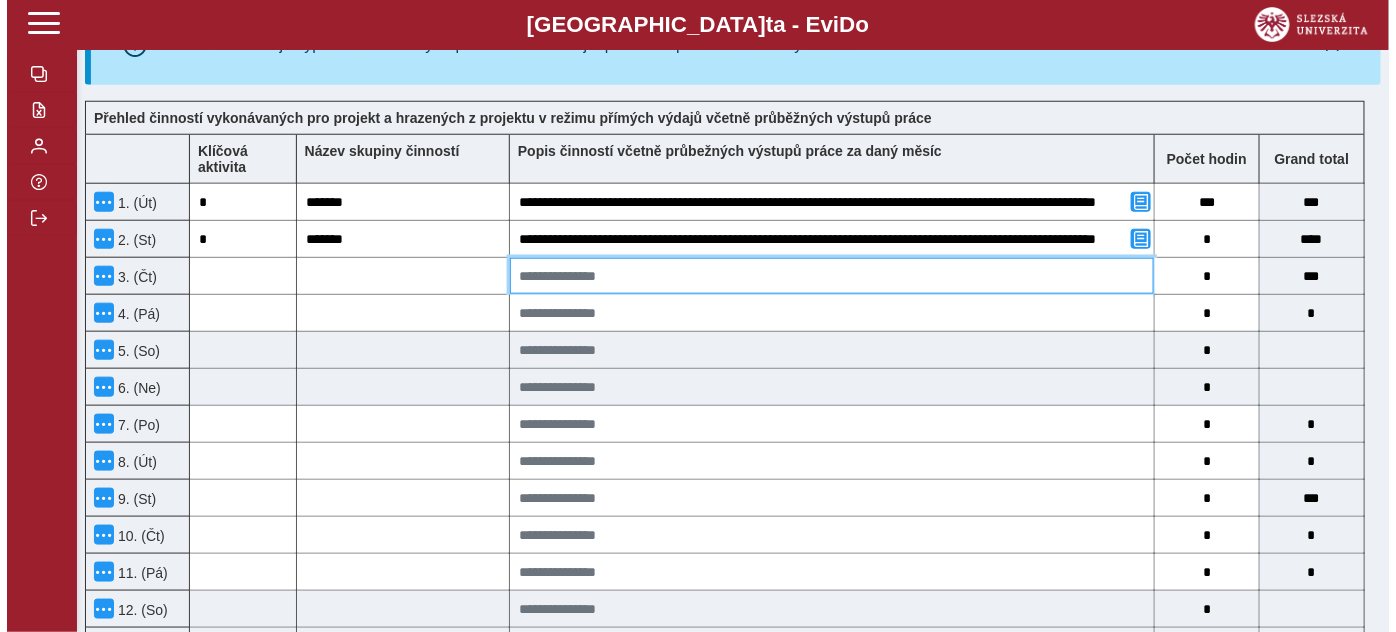 scroll, scrollTop: 529, scrollLeft: 0, axis: vertical 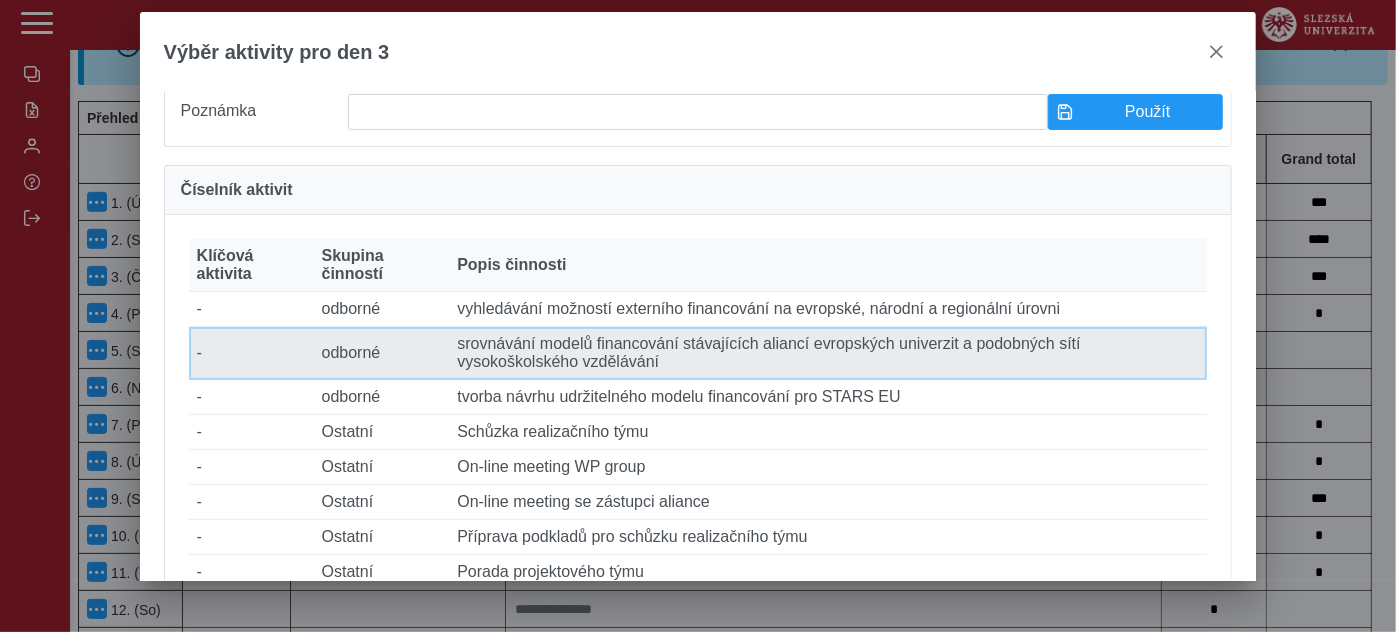 click on "Popis činnosti srovnávání modelů financování stávajících aliancí evropských univerzit a podobných sítí vysokoškolského vzdělávání" at bounding box center [828, 353] 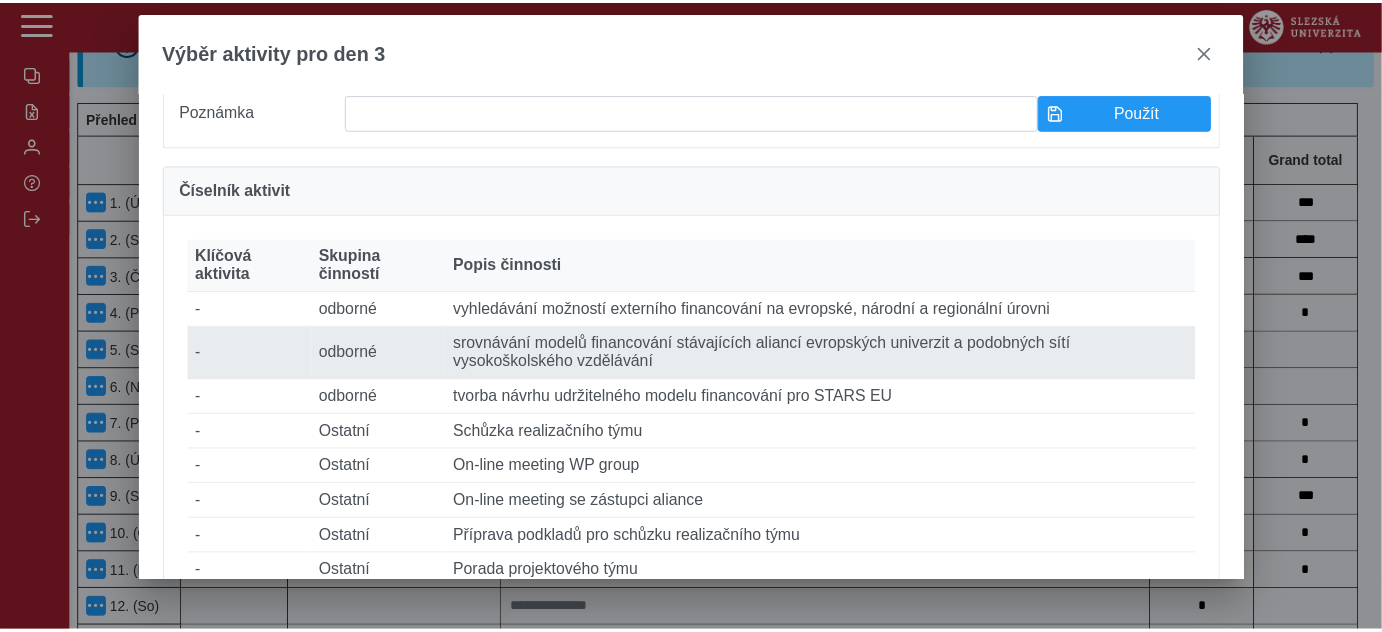scroll, scrollTop: 545, scrollLeft: 0, axis: vertical 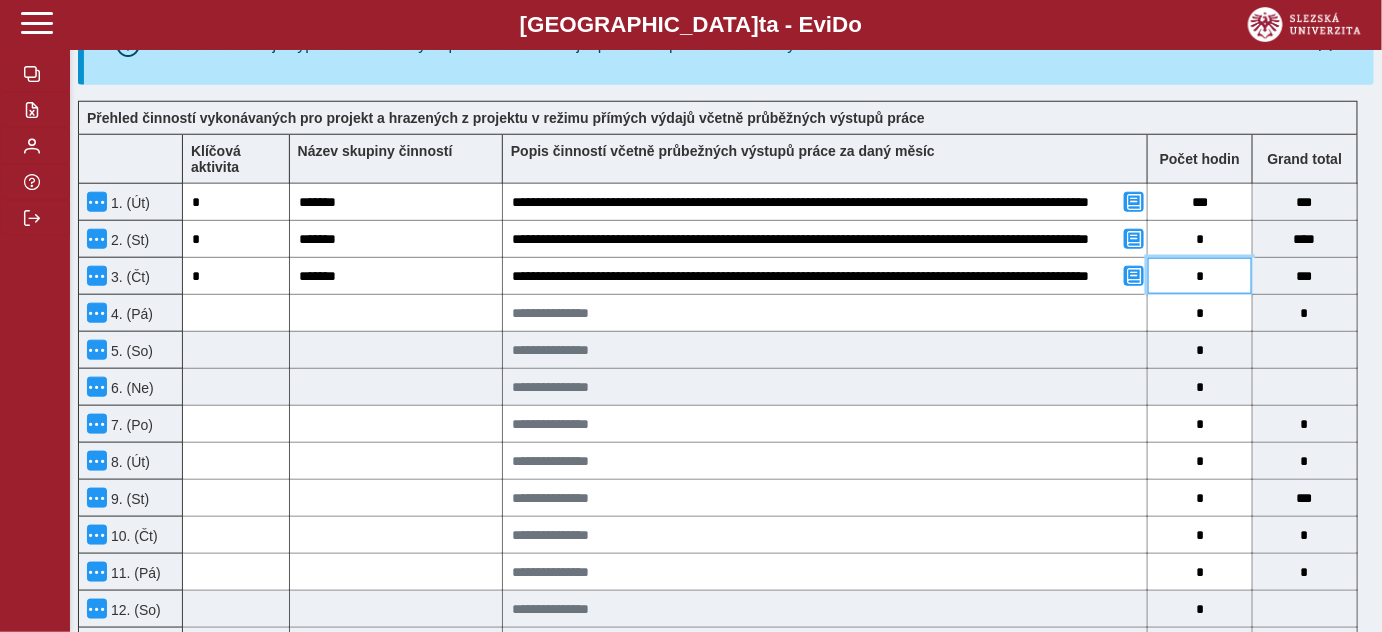 drag, startPoint x: 1198, startPoint y: 284, endPoint x: 1214, endPoint y: 280, distance: 16.492422 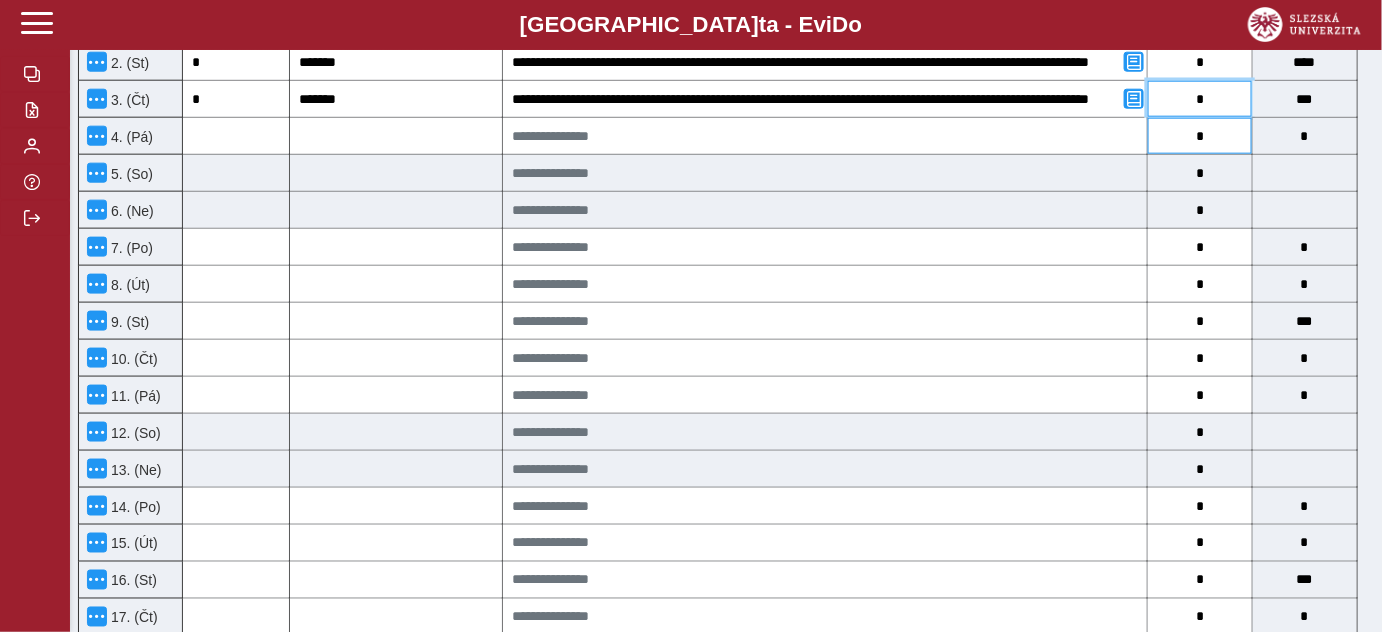 scroll, scrollTop: 727, scrollLeft: 0, axis: vertical 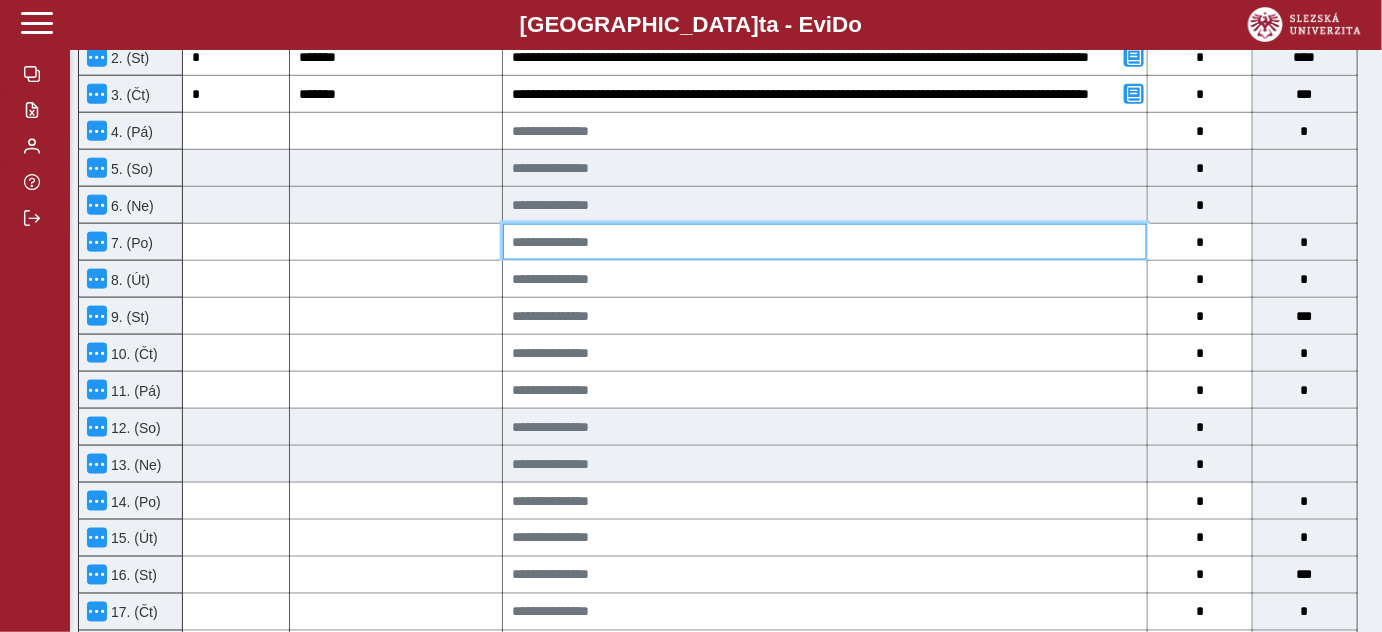 click at bounding box center [825, 242] 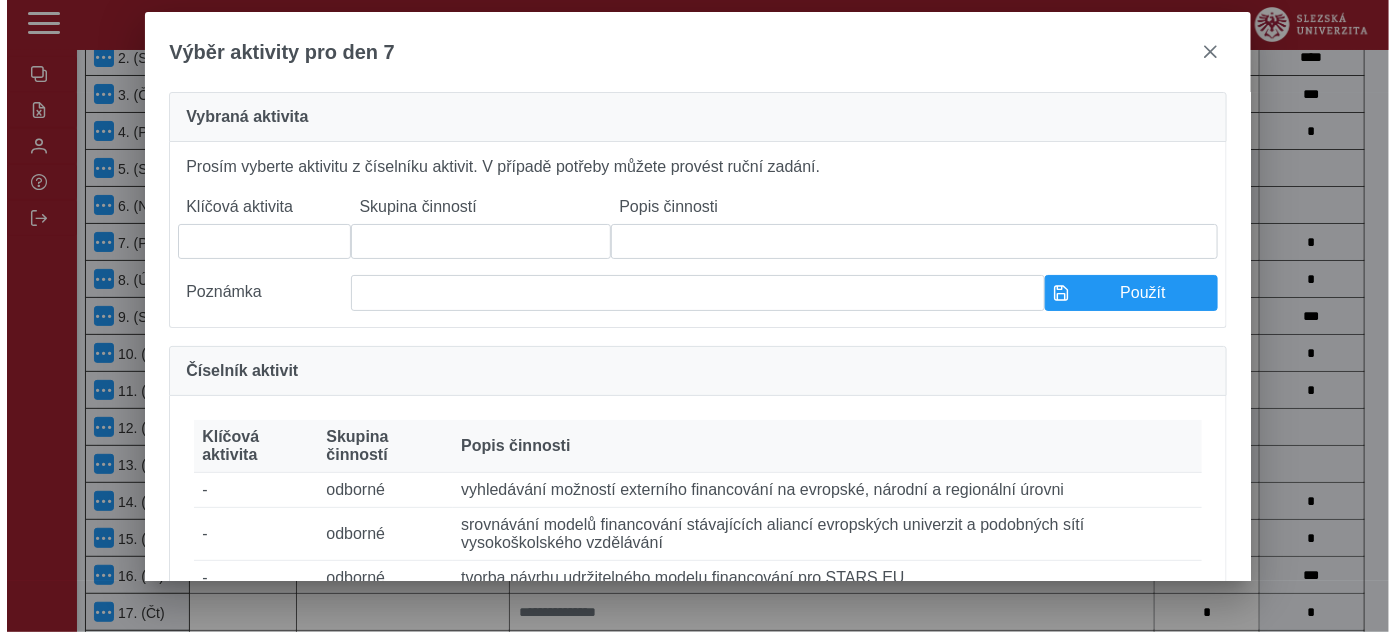 scroll, scrollTop: 711, scrollLeft: 0, axis: vertical 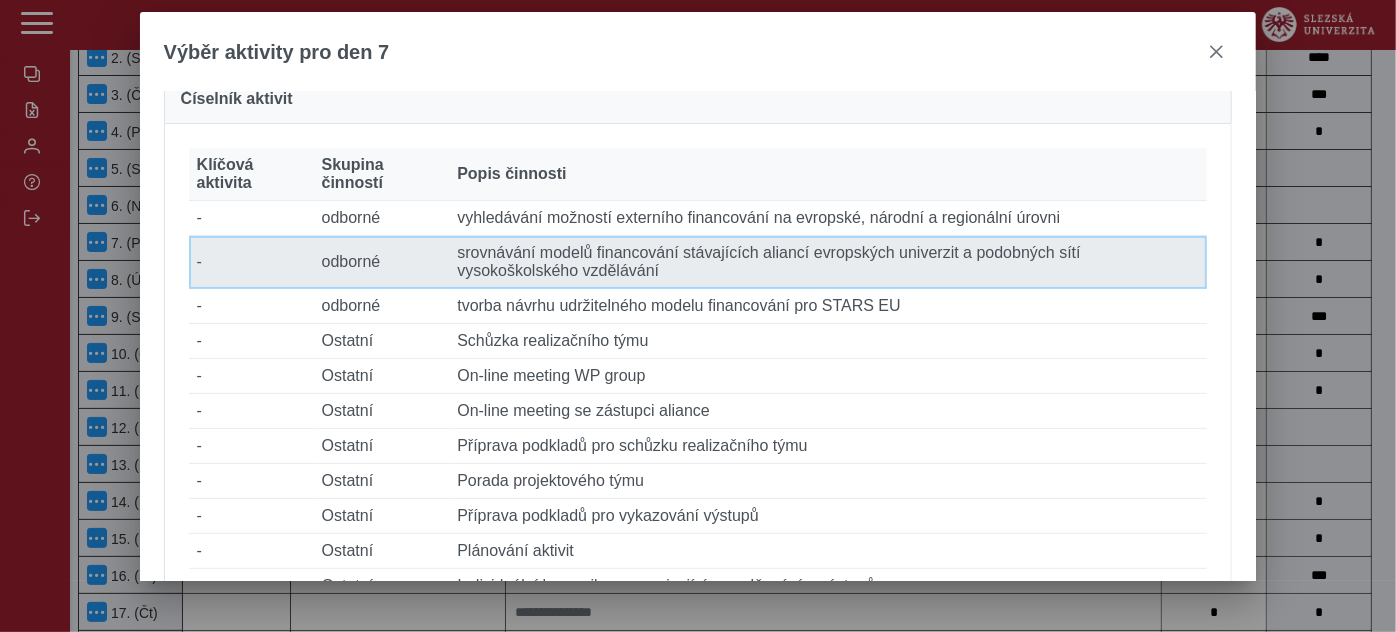 click on "Popis činnosti srovnávání modelů financování stávajících aliancí evropských univerzit a podobných sítí vysokoškolského vzdělávání" at bounding box center [828, 262] 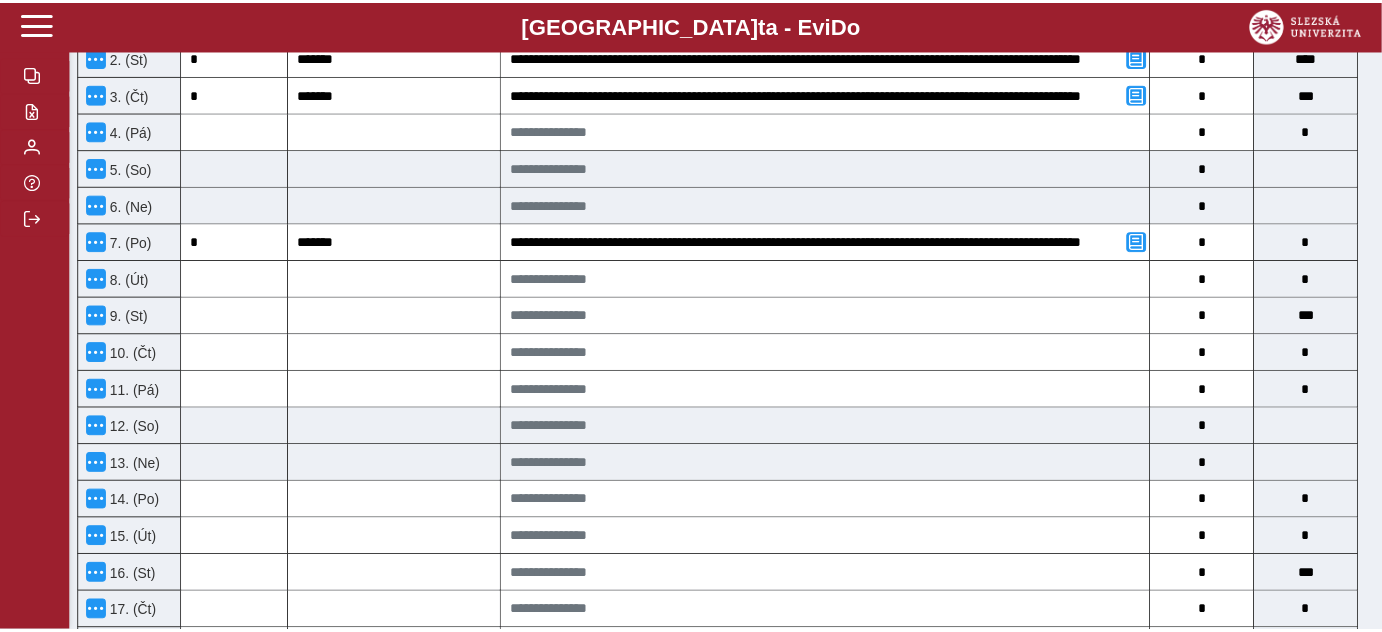 scroll, scrollTop: 727, scrollLeft: 0, axis: vertical 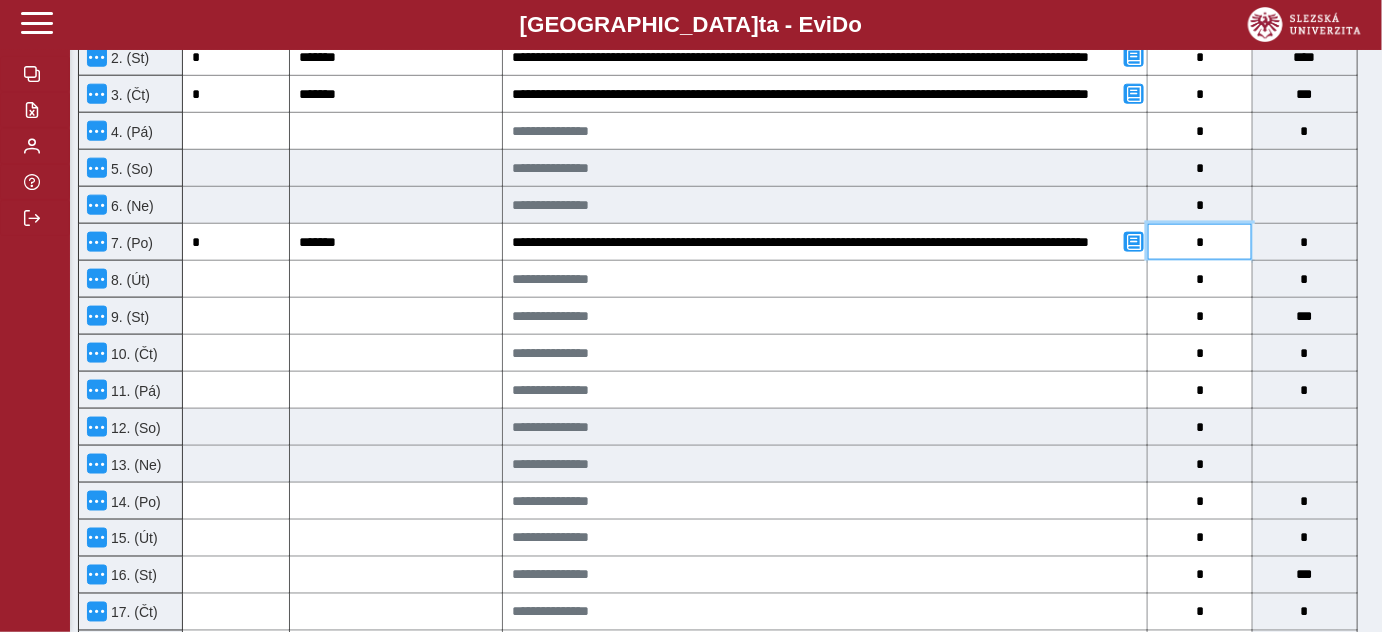 drag, startPoint x: 1217, startPoint y: 236, endPoint x: 1190, endPoint y: 239, distance: 27.166155 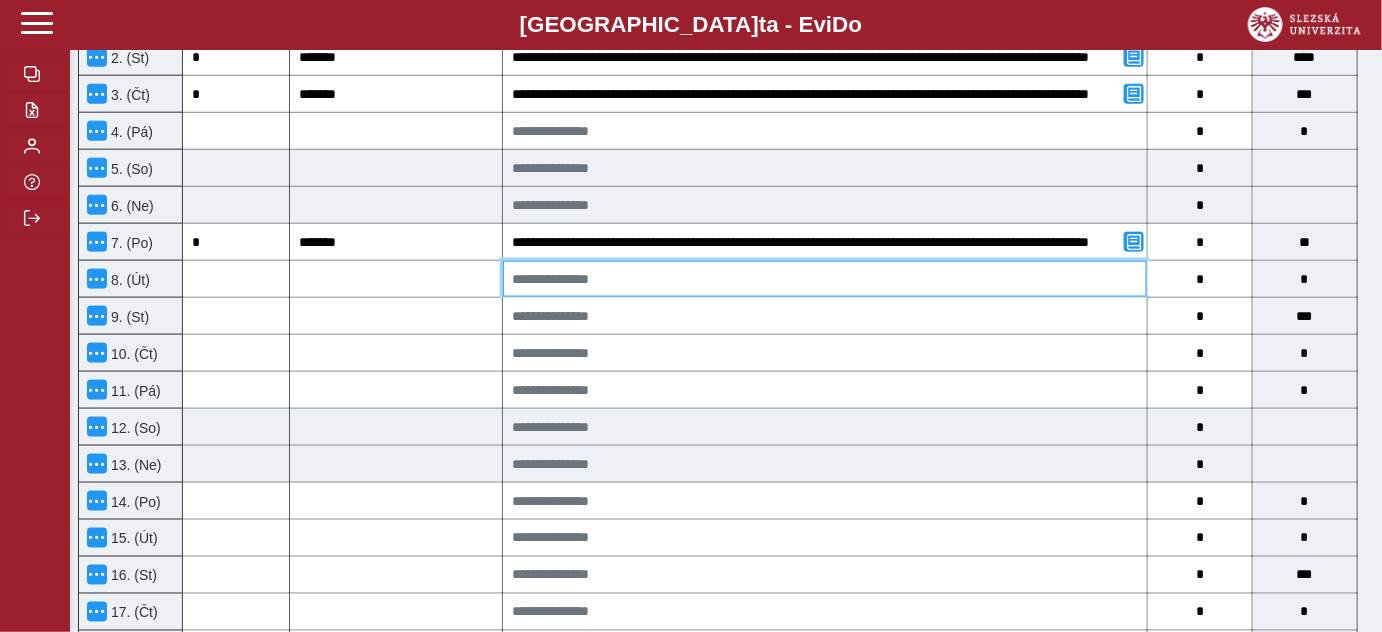 click at bounding box center (825, 279) 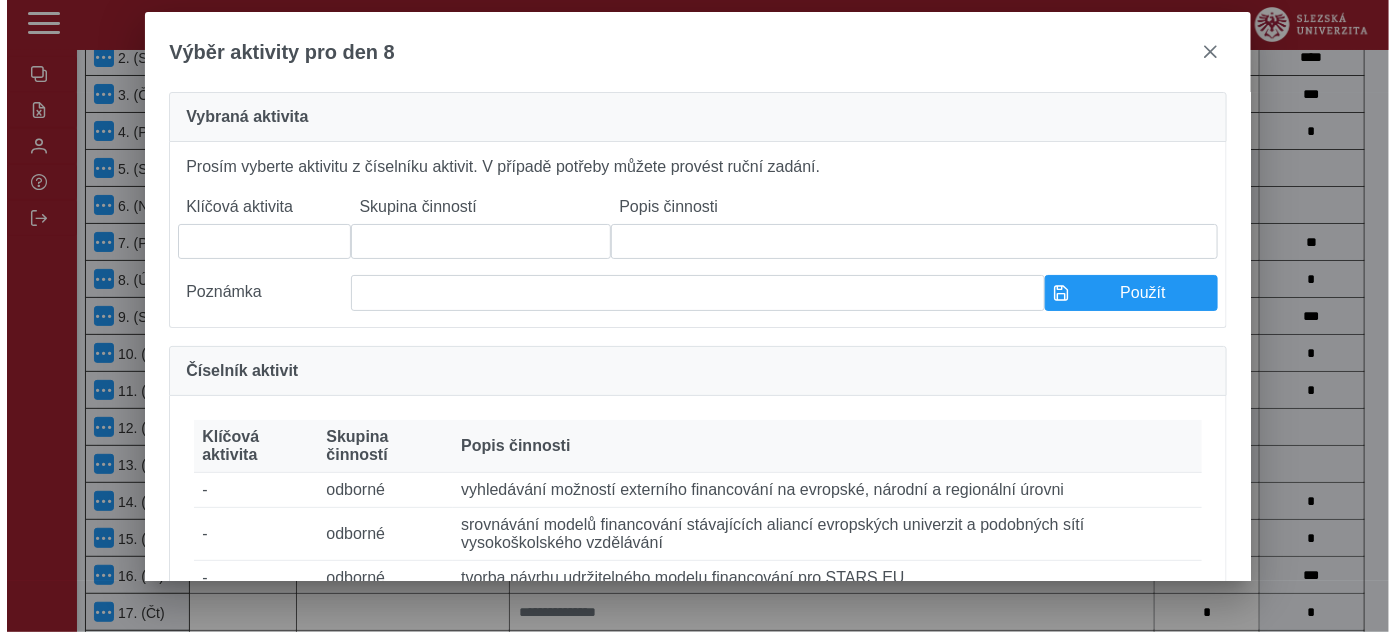scroll, scrollTop: 711, scrollLeft: 0, axis: vertical 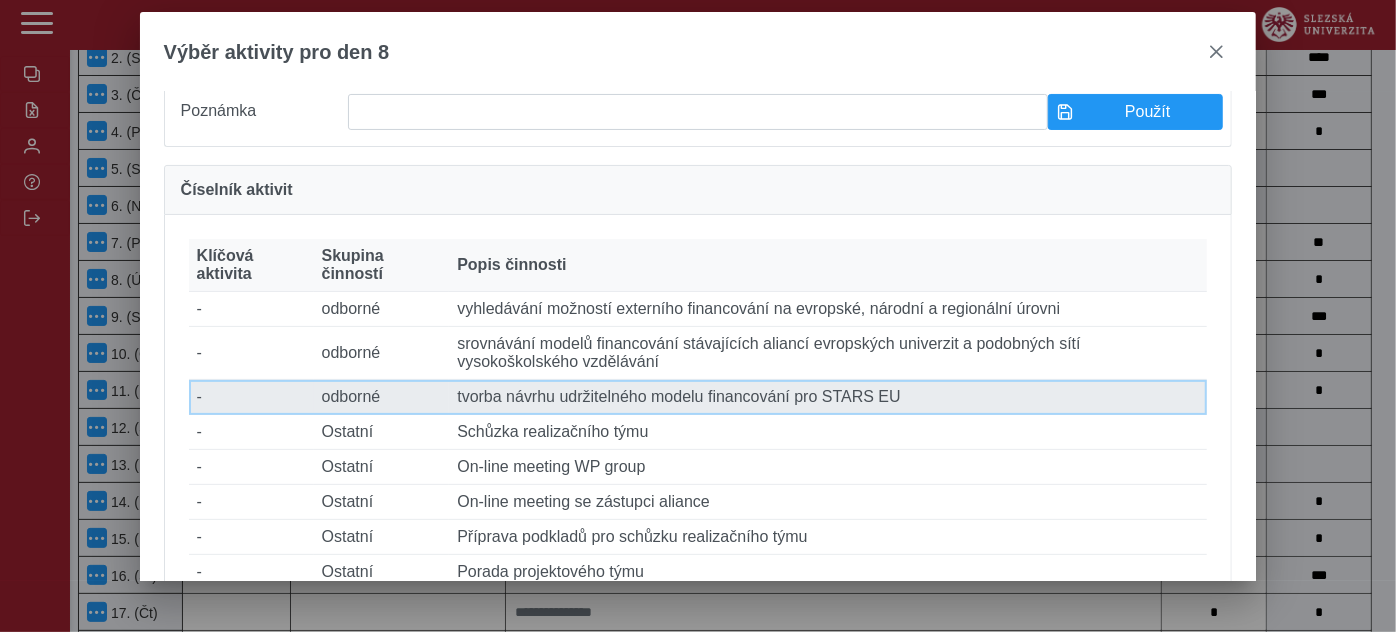 click on "Popis činnosti tvorba návrhu udržitelného modelu financování pro STARS EU" at bounding box center [828, 397] 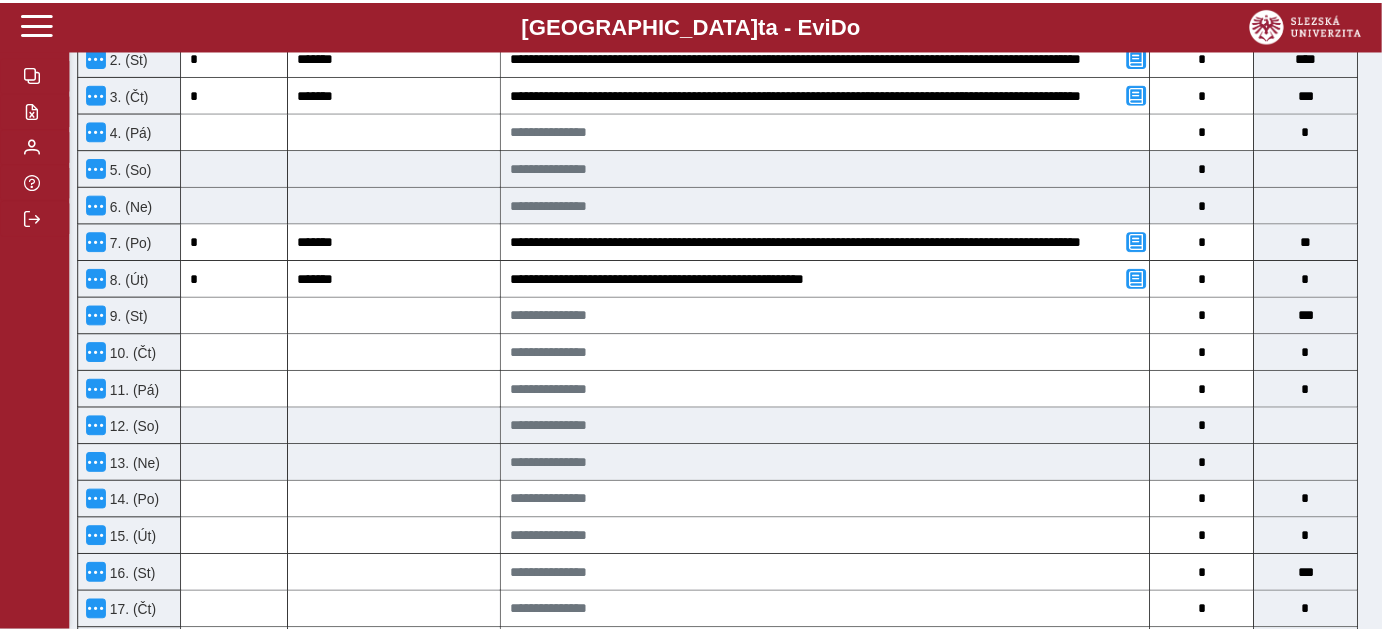 scroll, scrollTop: 727, scrollLeft: 0, axis: vertical 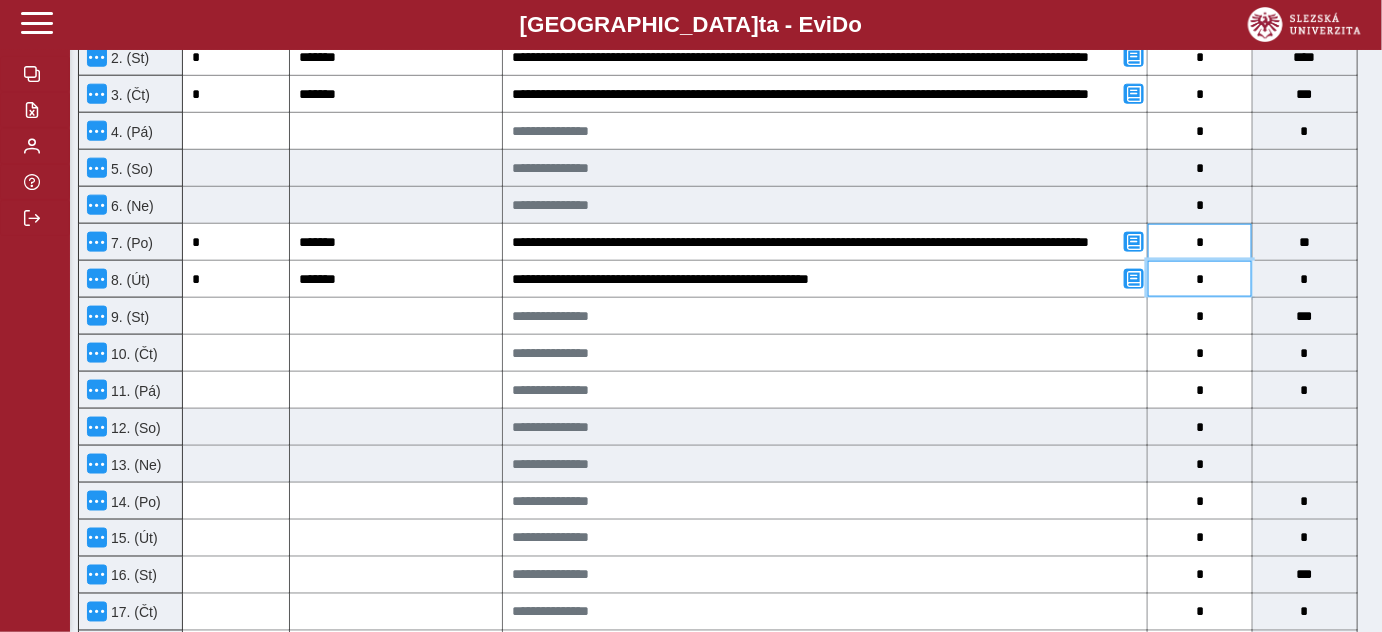 drag, startPoint x: 1206, startPoint y: 263, endPoint x: 1210, endPoint y: 250, distance: 13.601471 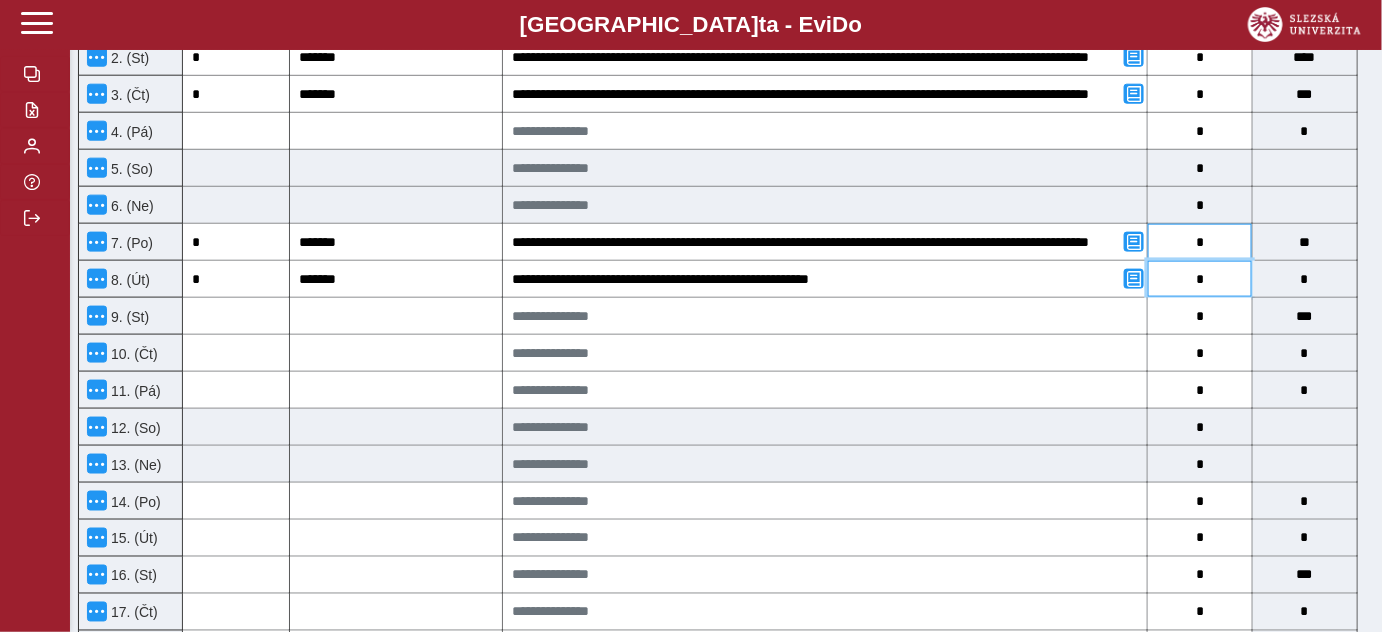 click on "*" at bounding box center [1200, 279] 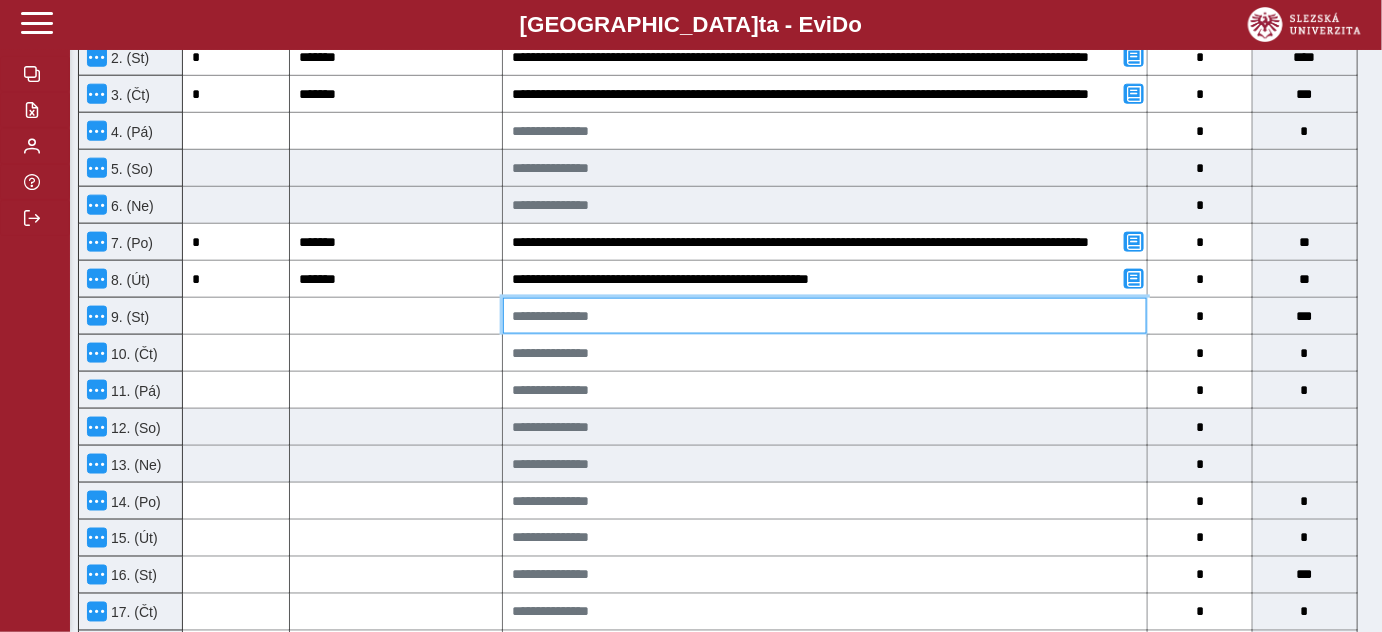 click at bounding box center [825, 316] 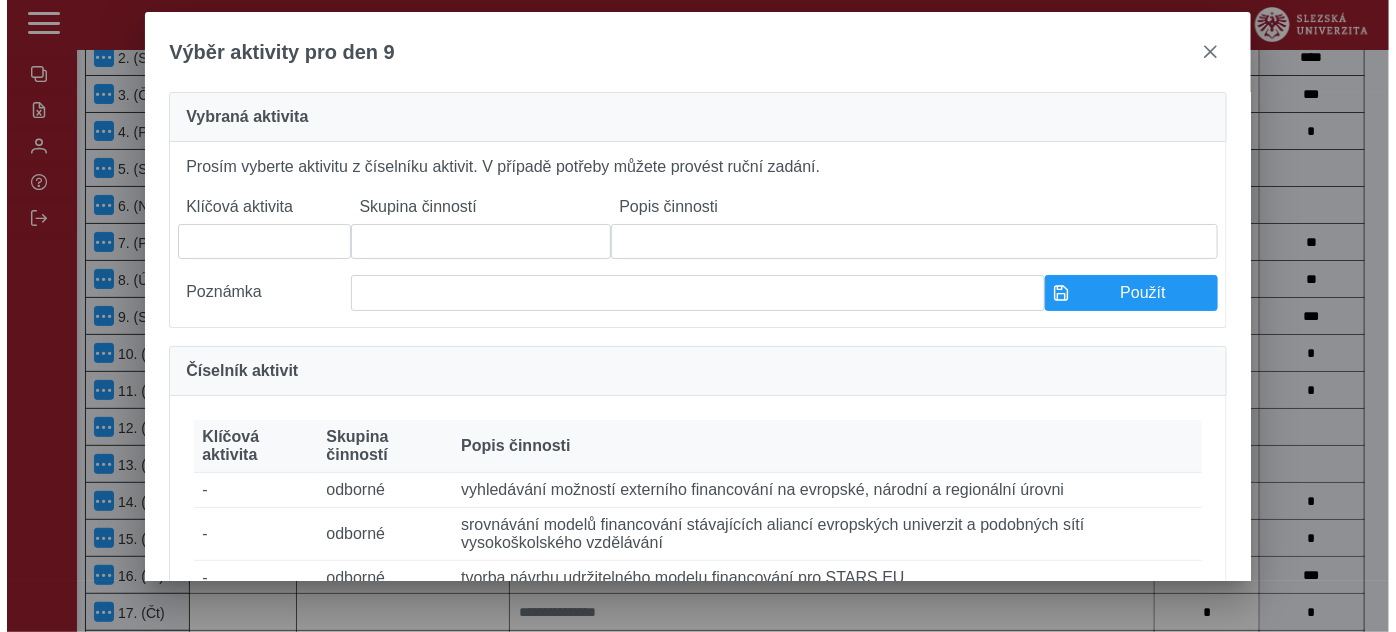 scroll, scrollTop: 711, scrollLeft: 0, axis: vertical 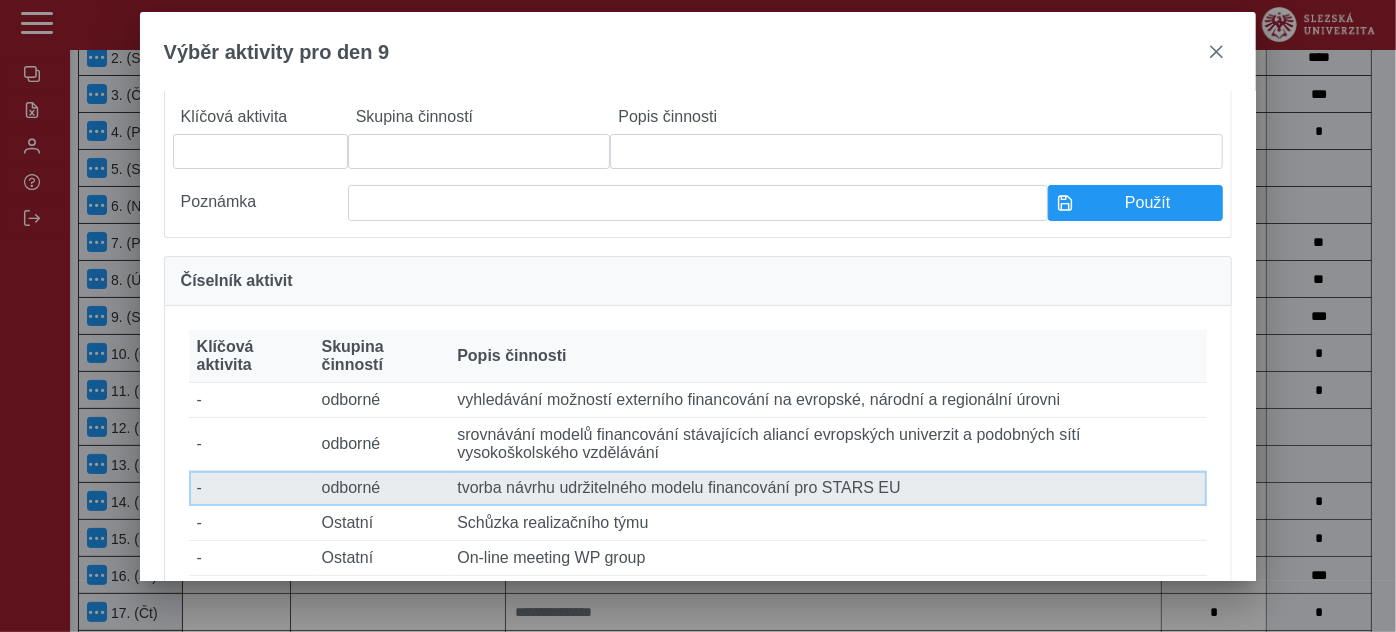 click on "Popis činnosti tvorba návrhu udržitelného modelu financování pro STARS EU" at bounding box center (828, 488) 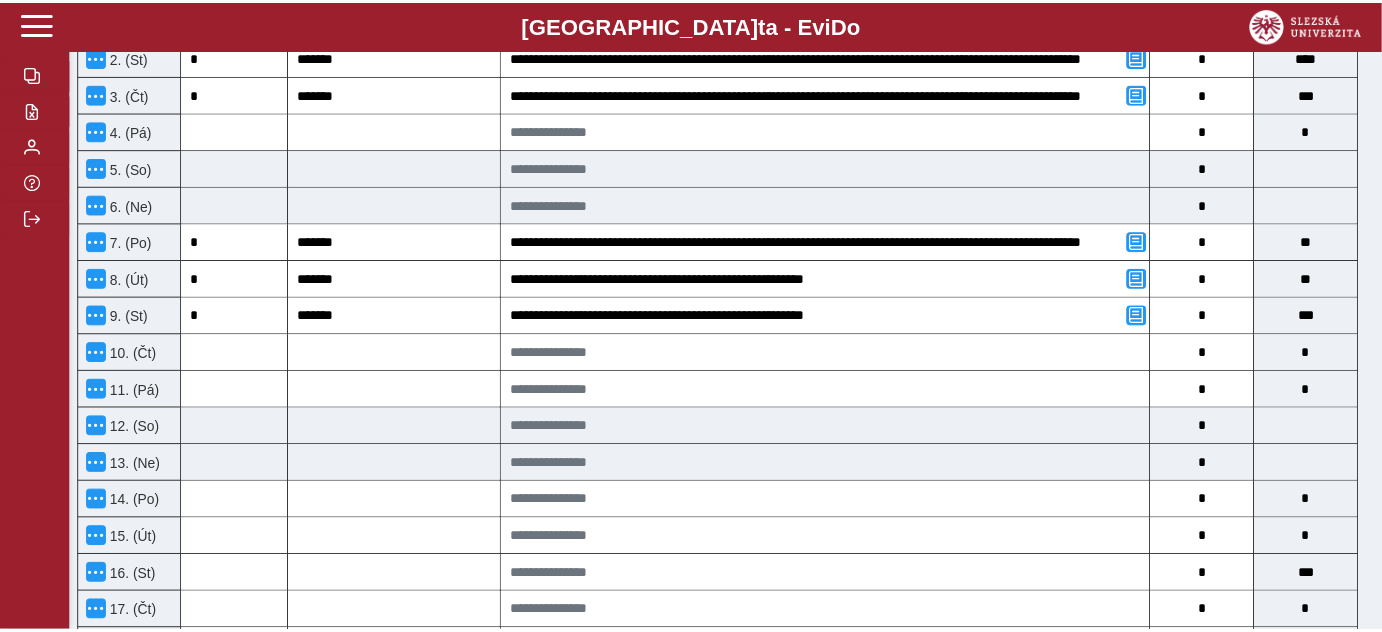 scroll, scrollTop: 727, scrollLeft: 0, axis: vertical 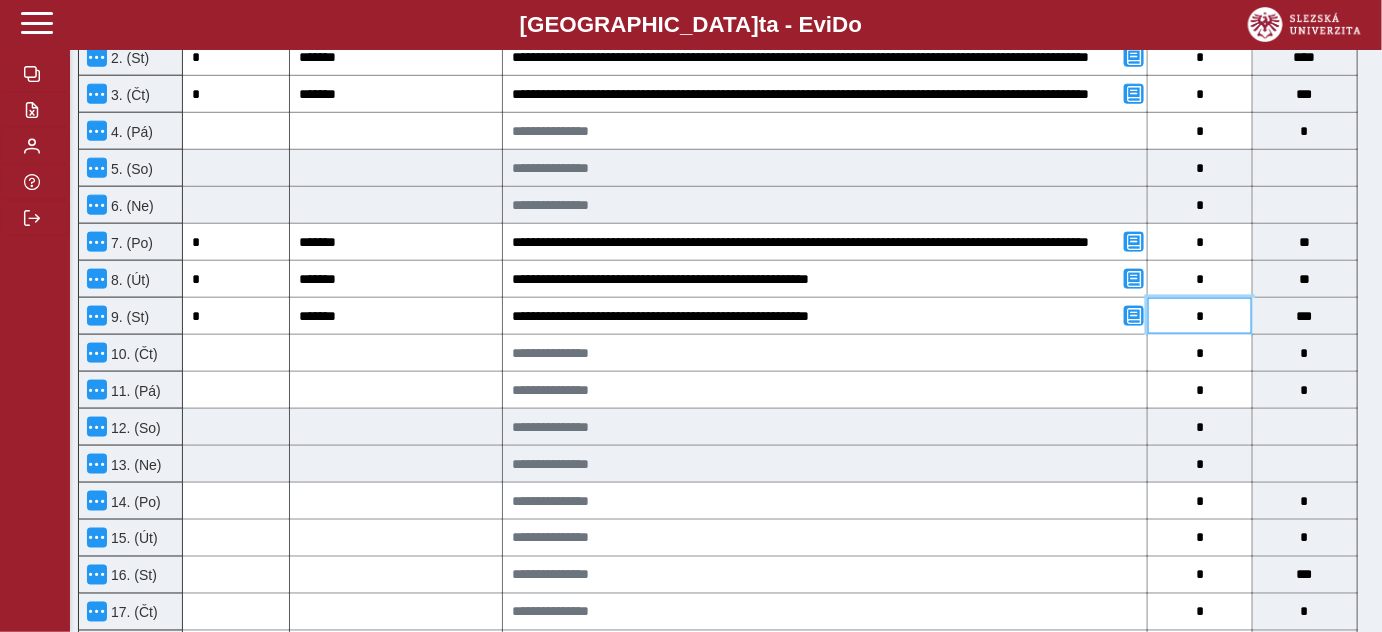 drag, startPoint x: 1210, startPoint y: 311, endPoint x: 1197, endPoint y: 310, distance: 13.038404 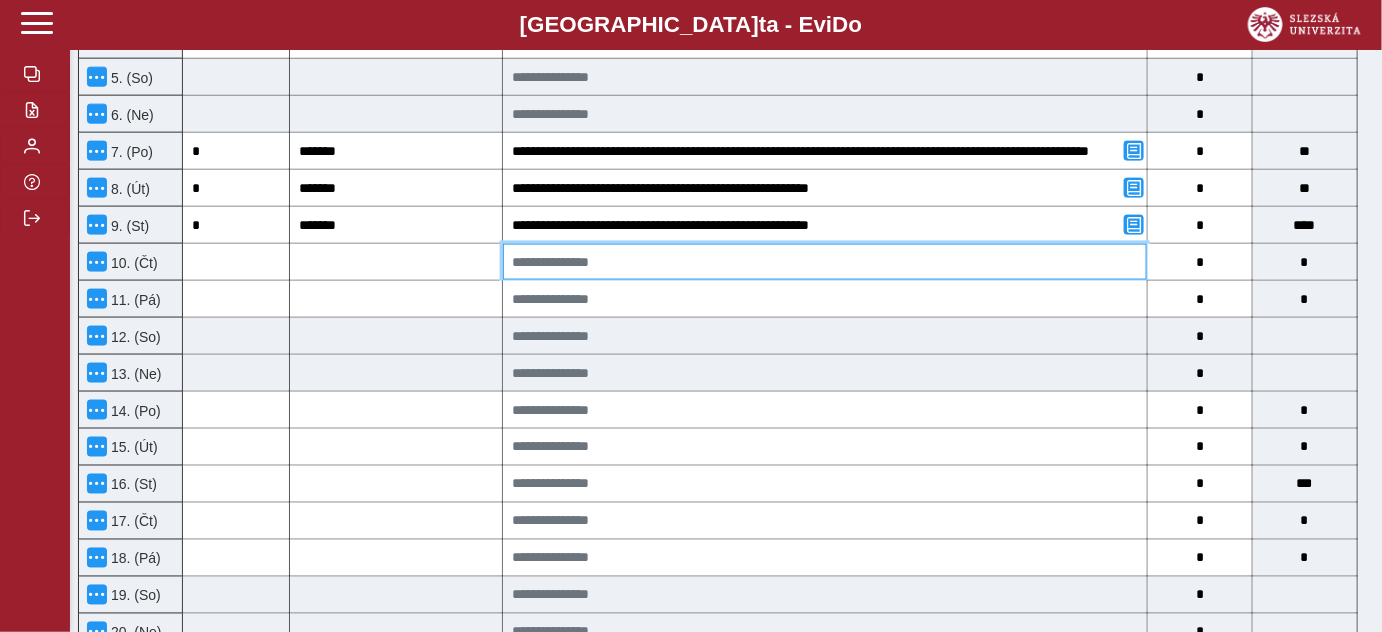 click at bounding box center (825, 262) 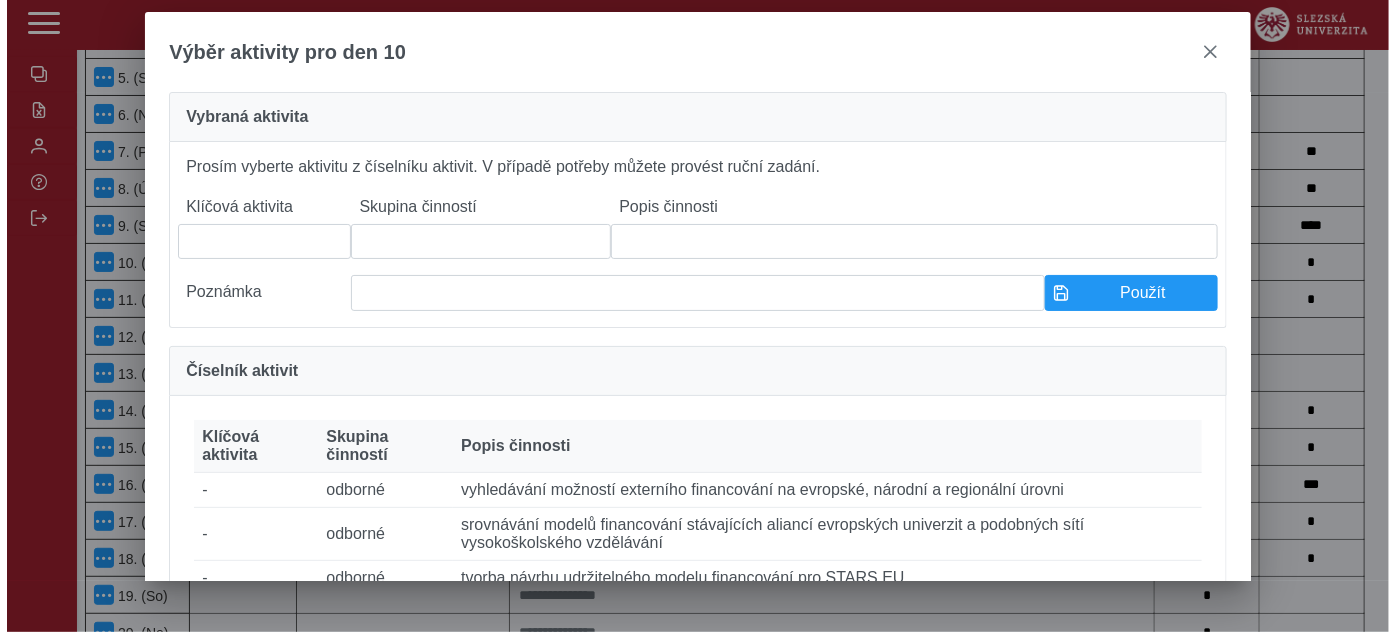 scroll, scrollTop: 802, scrollLeft: 0, axis: vertical 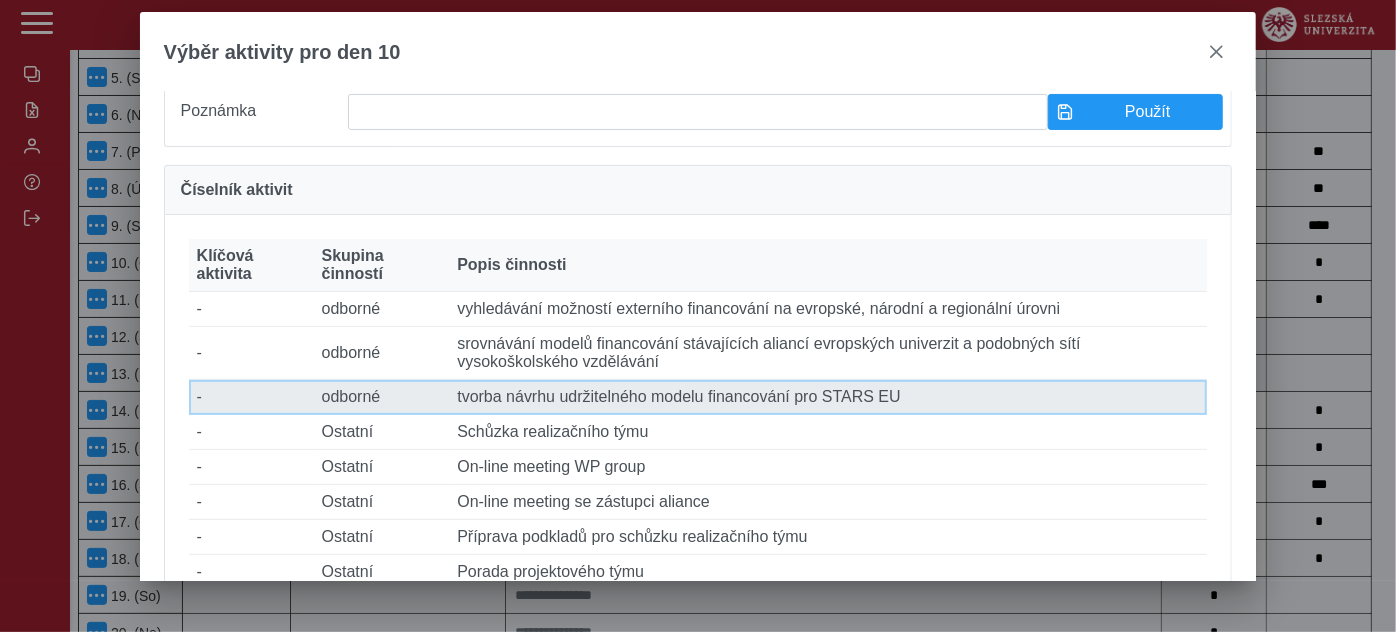 click on "Popis činnosti tvorba návrhu udržitelného modelu financování pro STARS EU" at bounding box center [828, 397] 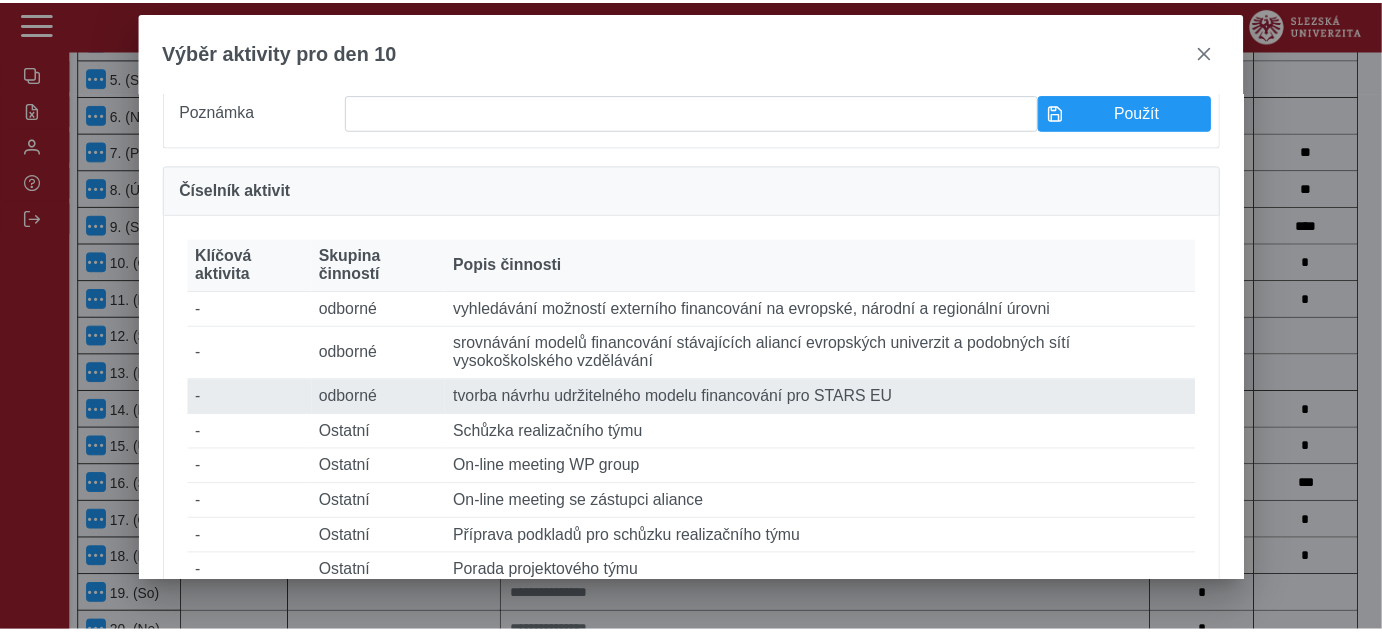 scroll, scrollTop: 818, scrollLeft: 0, axis: vertical 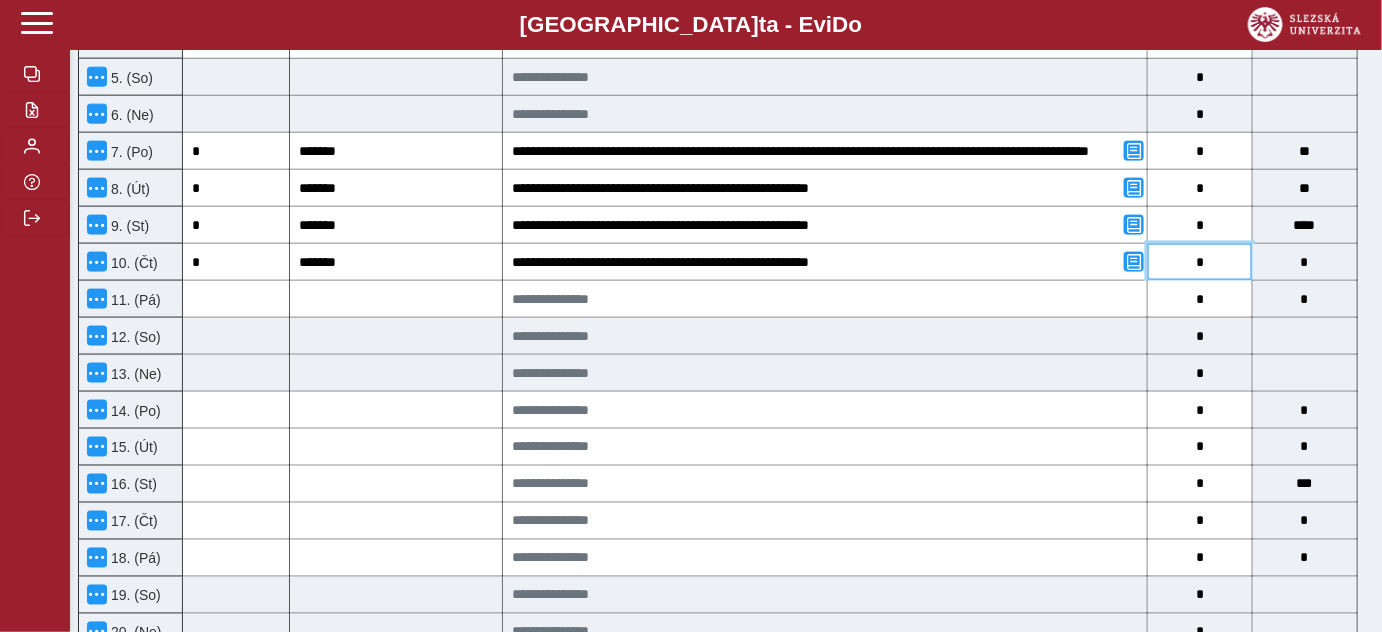 drag, startPoint x: 1189, startPoint y: 258, endPoint x: 1207, endPoint y: 256, distance: 18.110771 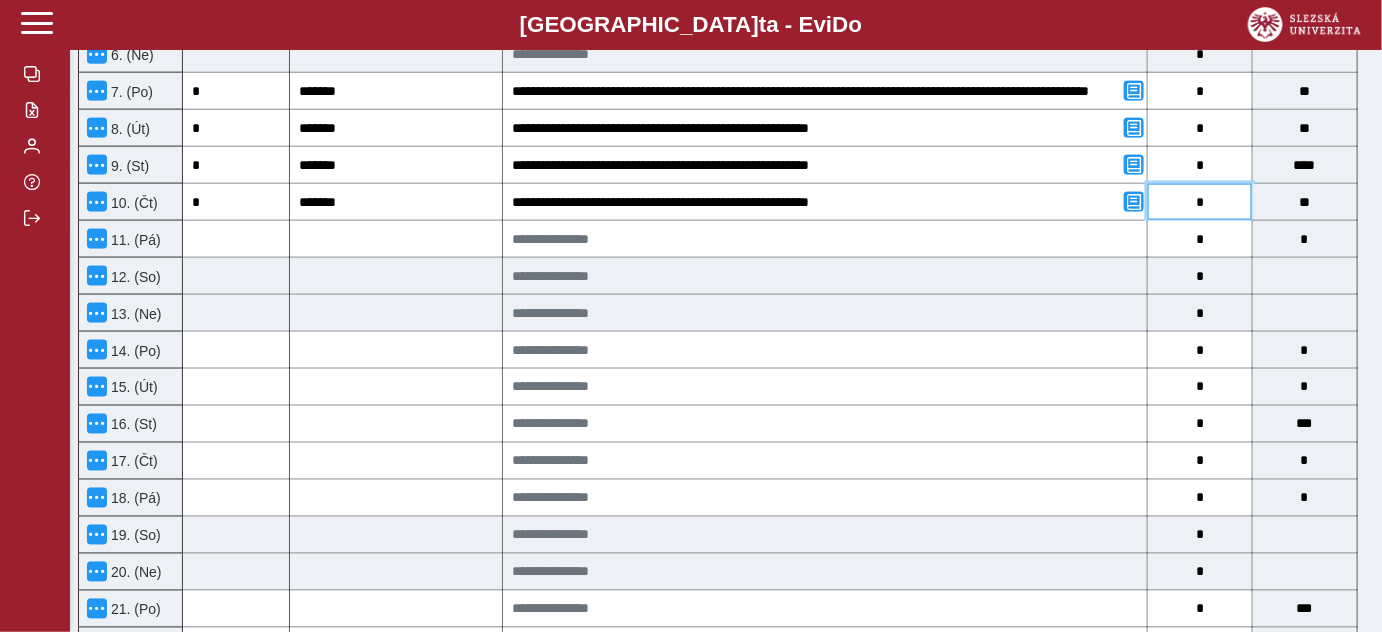 scroll, scrollTop: 909, scrollLeft: 0, axis: vertical 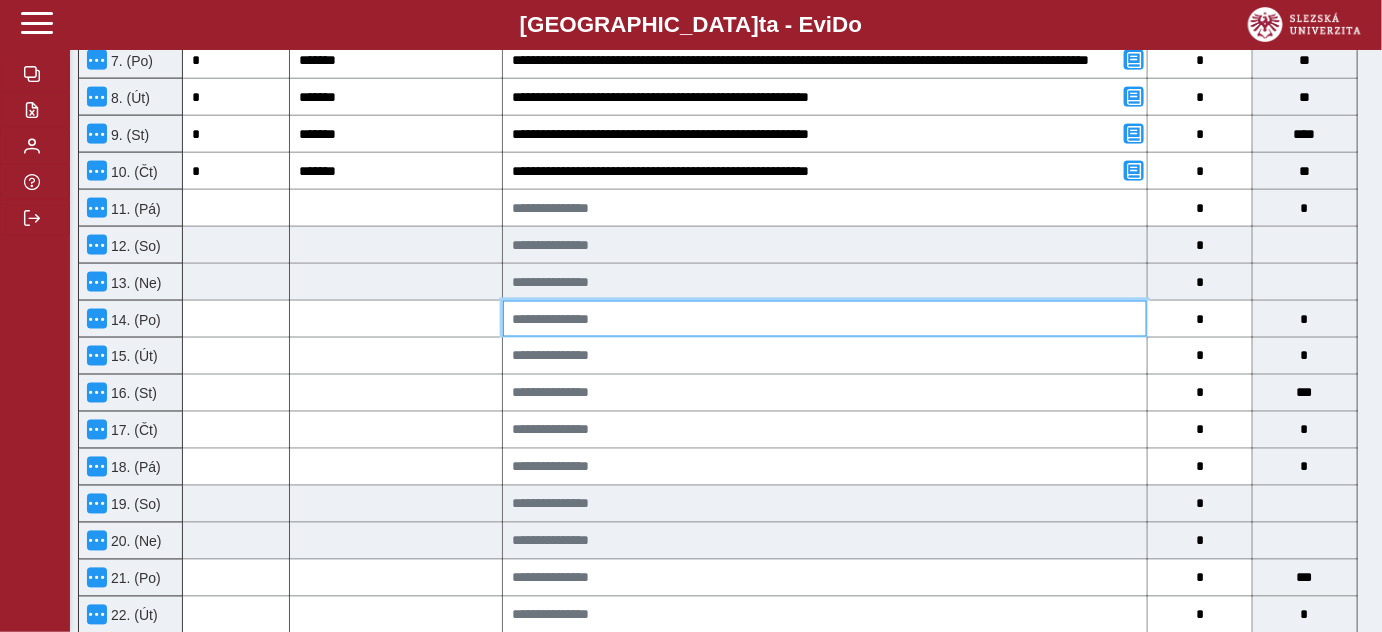 click at bounding box center (825, 319) 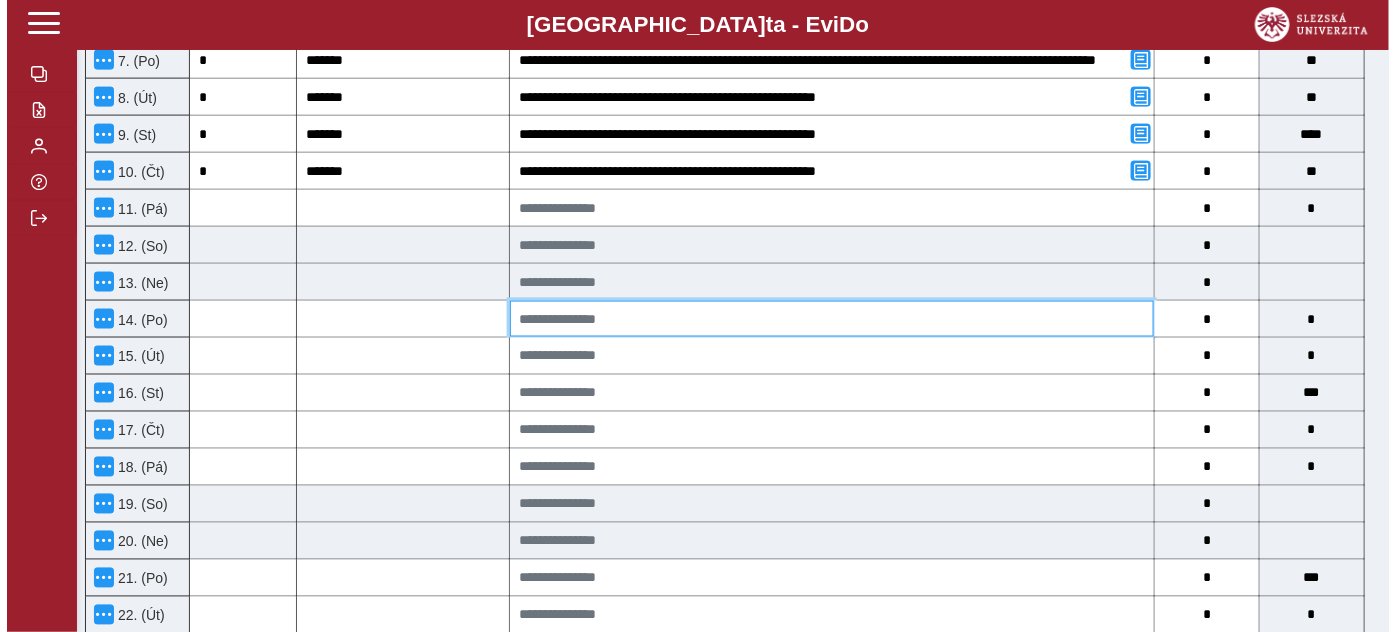 scroll, scrollTop: 893, scrollLeft: 0, axis: vertical 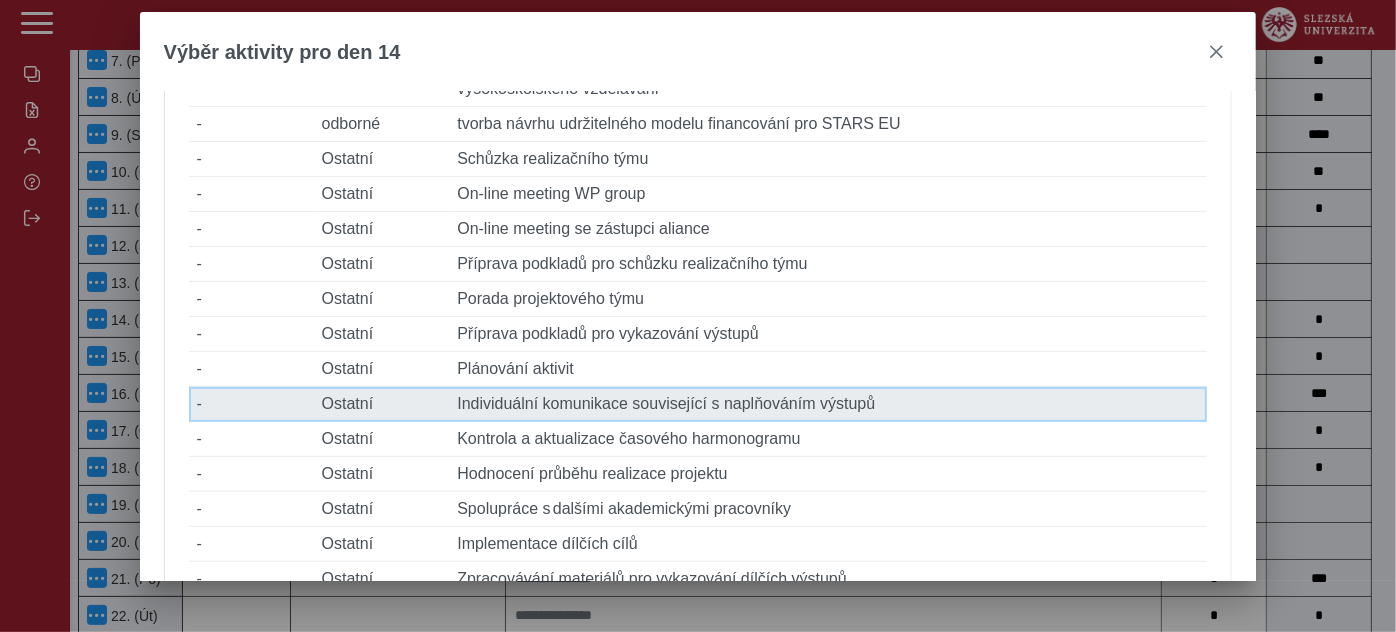 click on "Popis činnosti Individuální komunikace související s naplňováním výstupů" at bounding box center [828, 404] 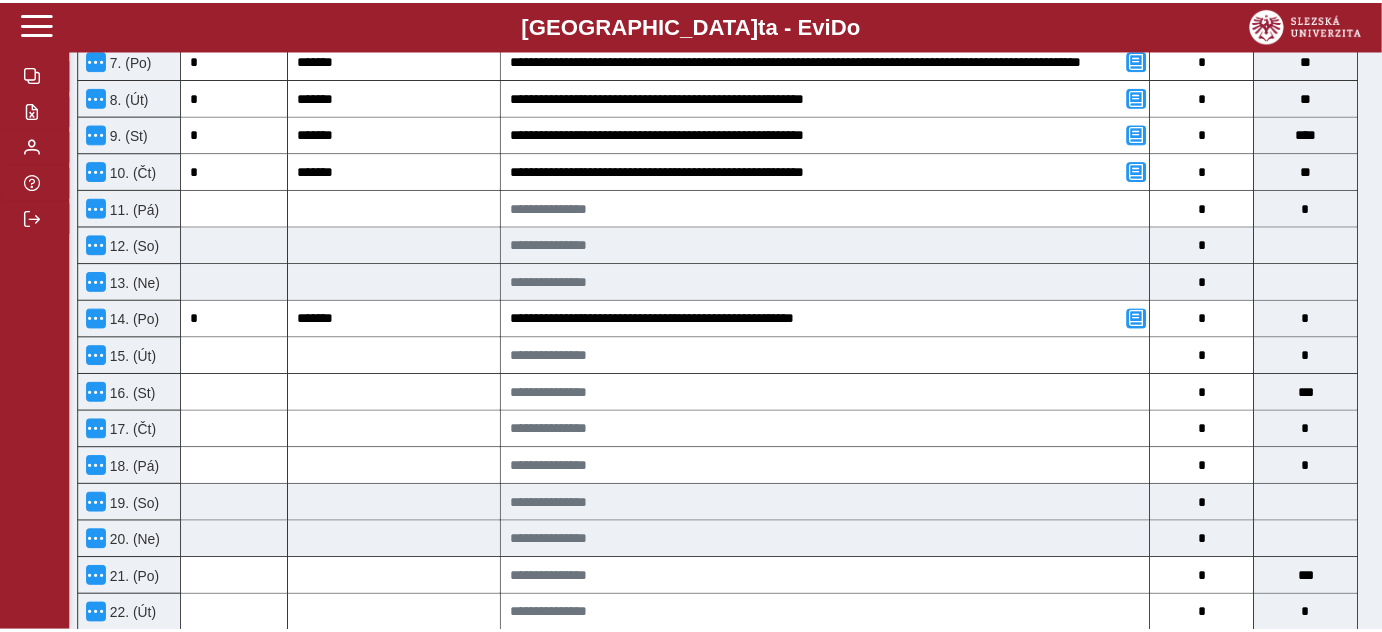 scroll, scrollTop: 909, scrollLeft: 0, axis: vertical 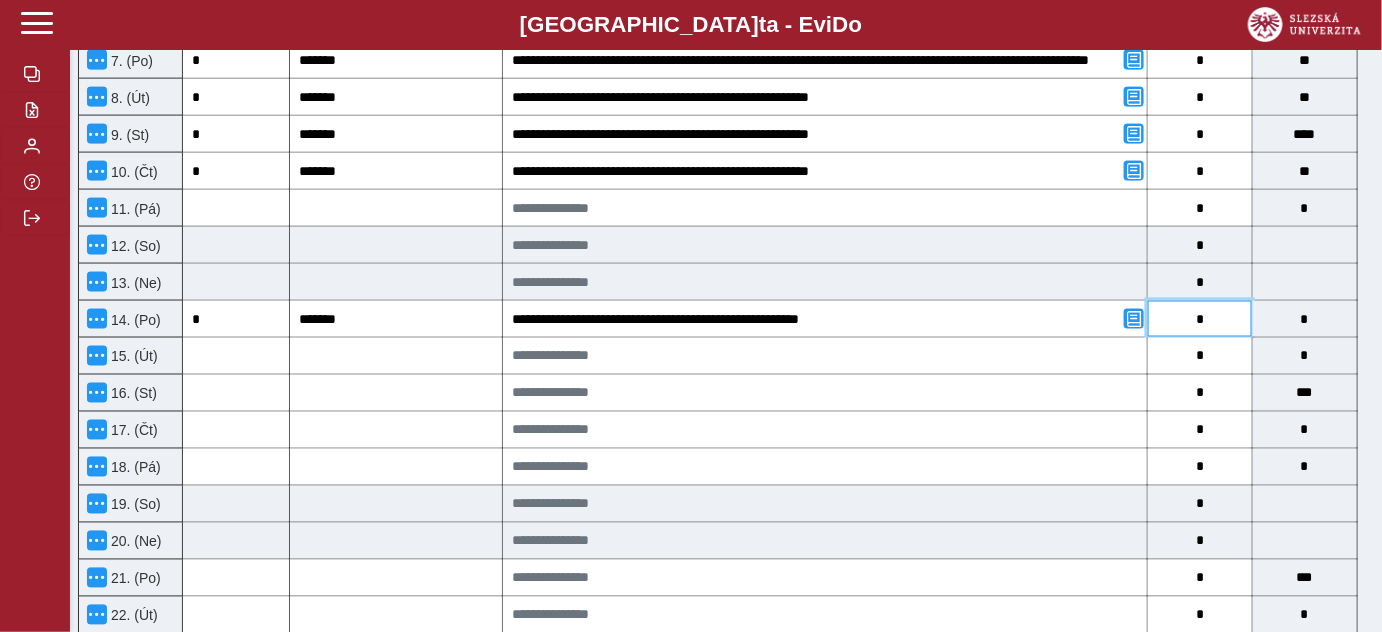 click on "*" at bounding box center (1200, 319) 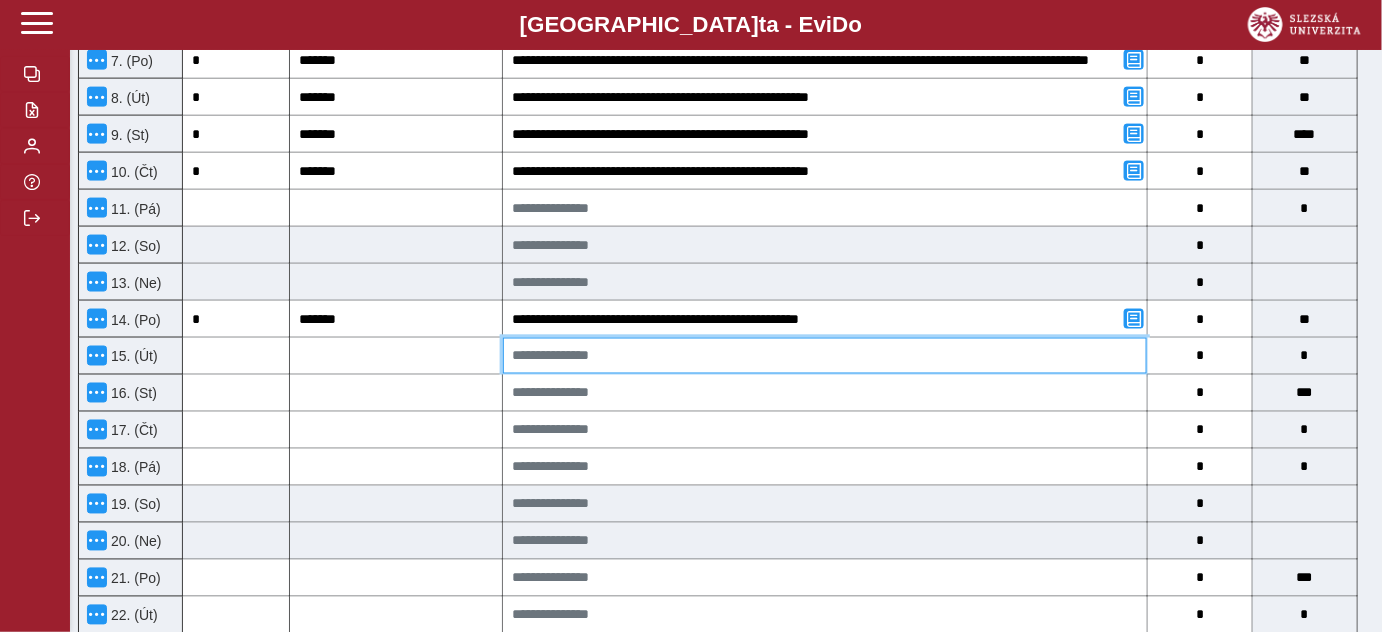 click at bounding box center (825, 356) 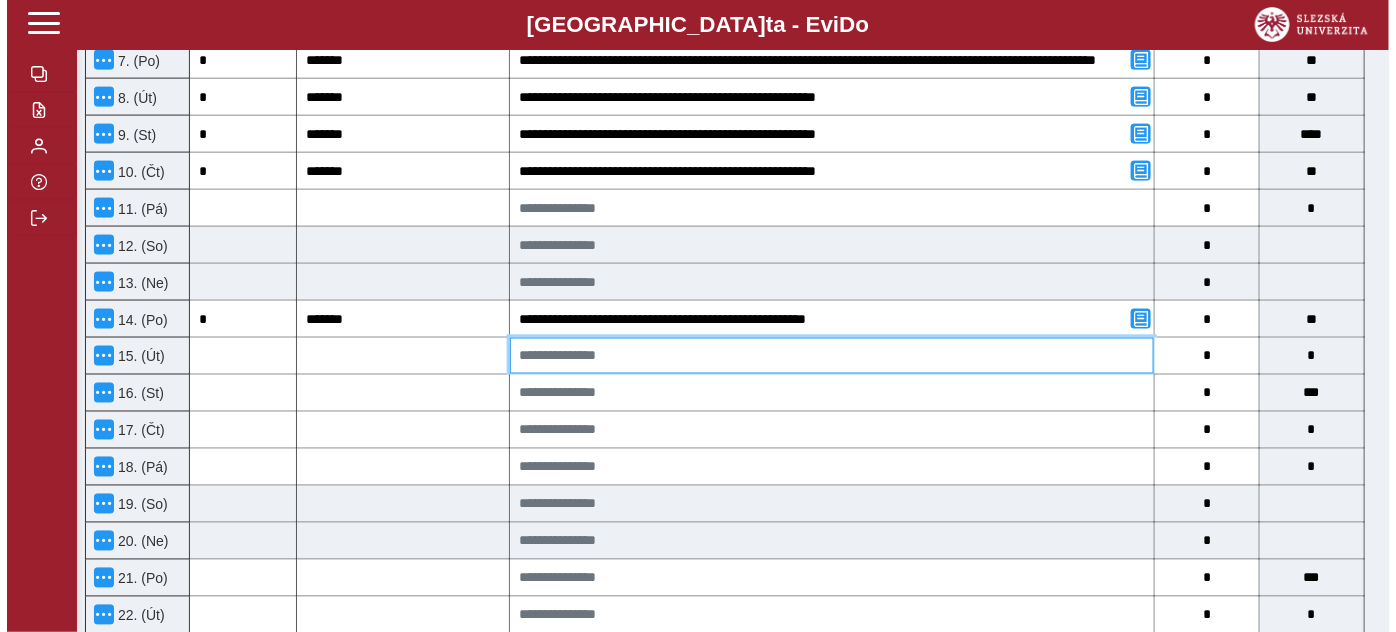 scroll, scrollTop: 893, scrollLeft: 0, axis: vertical 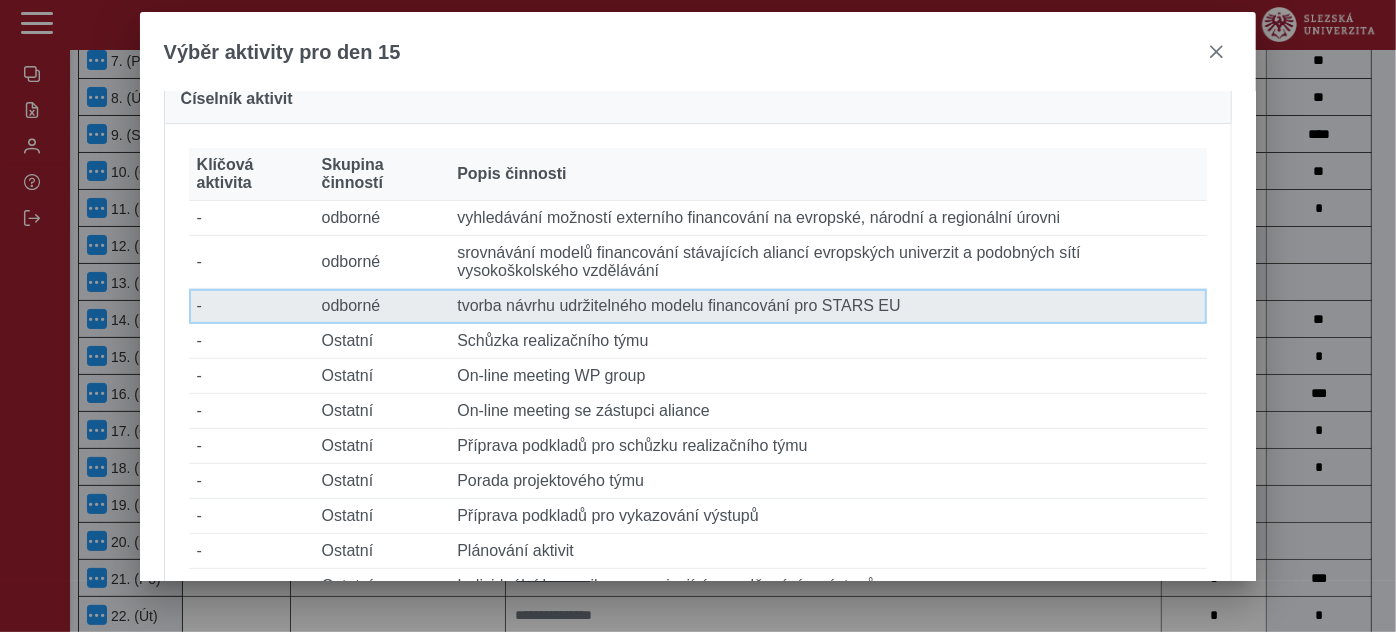 click on "Popis činnosti tvorba návrhu udržitelného modelu financování pro STARS EU" at bounding box center [828, 306] 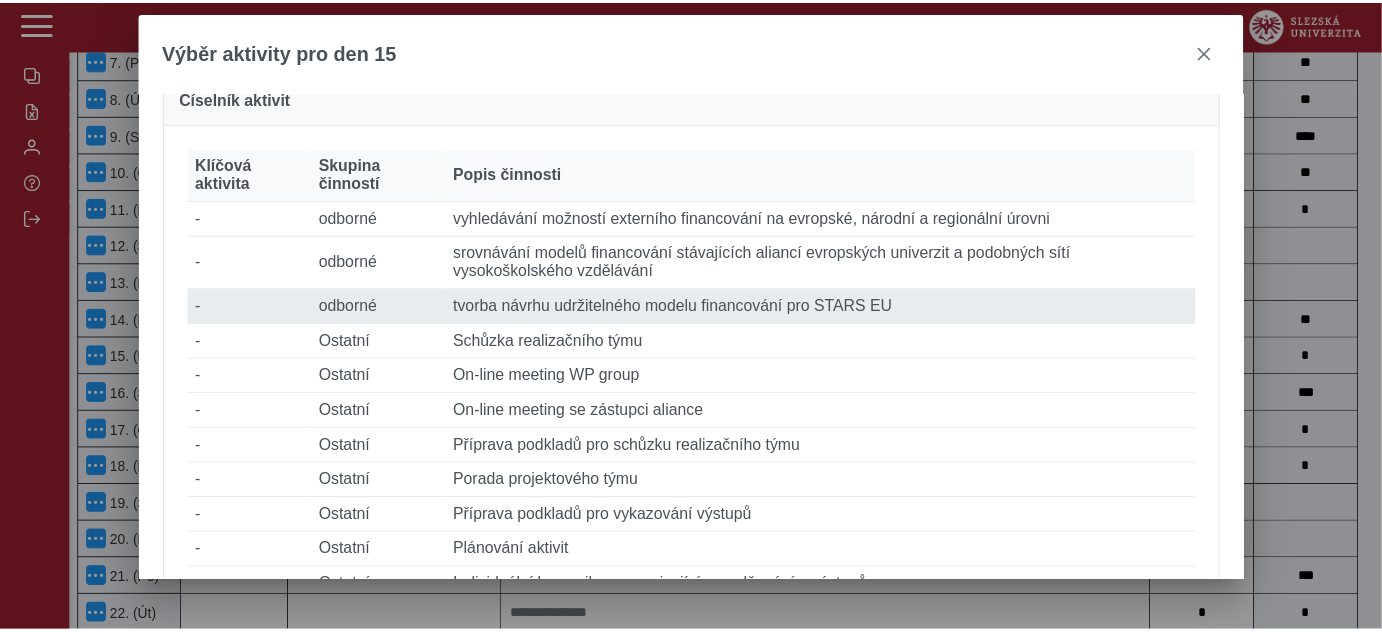 scroll, scrollTop: 909, scrollLeft: 0, axis: vertical 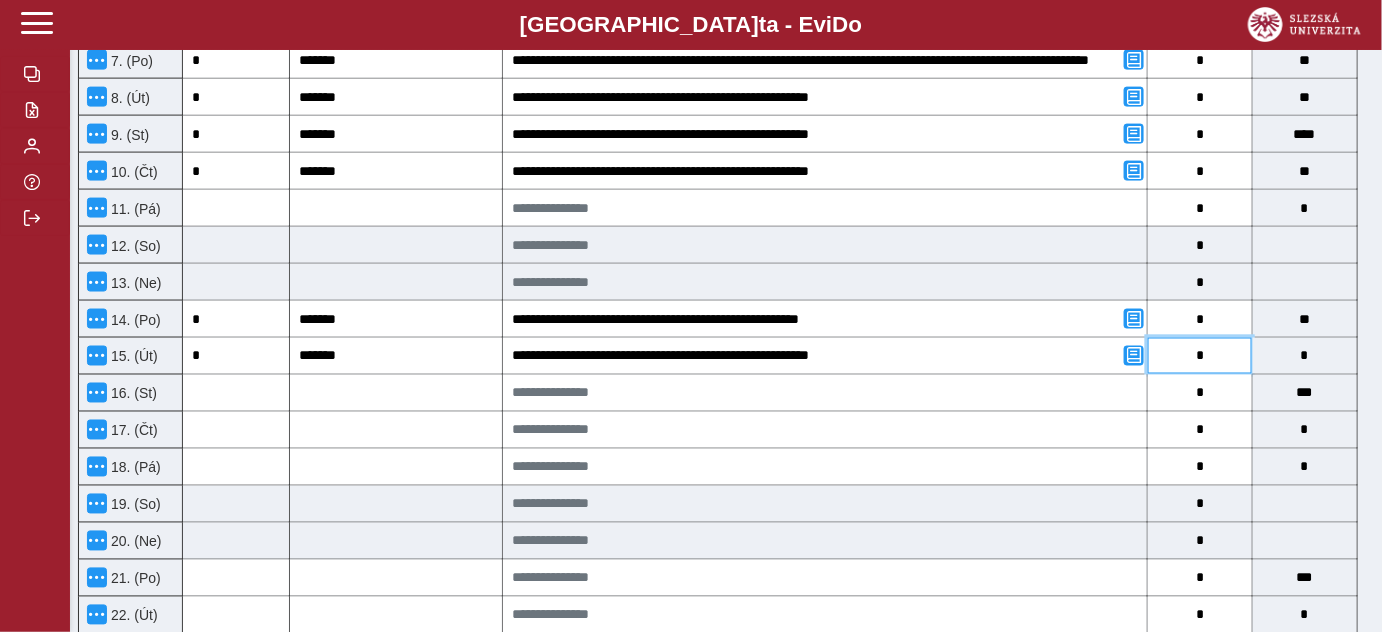 click on "*" at bounding box center [1200, 356] 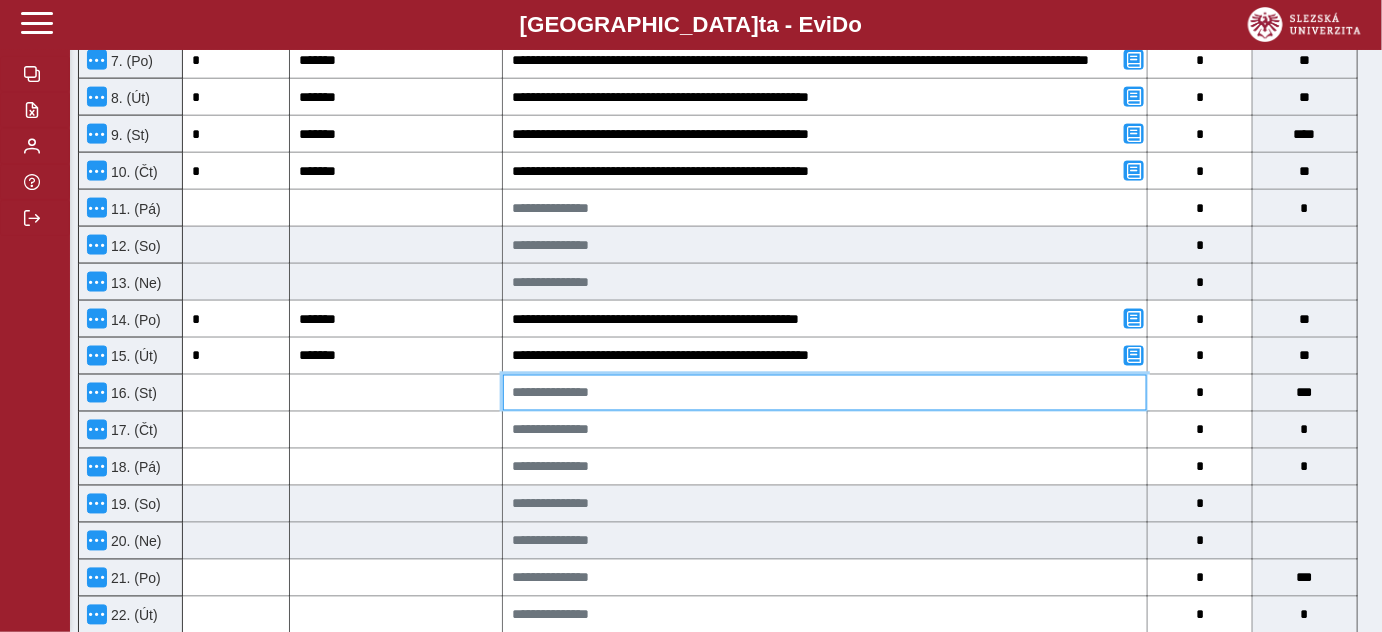click at bounding box center [825, 393] 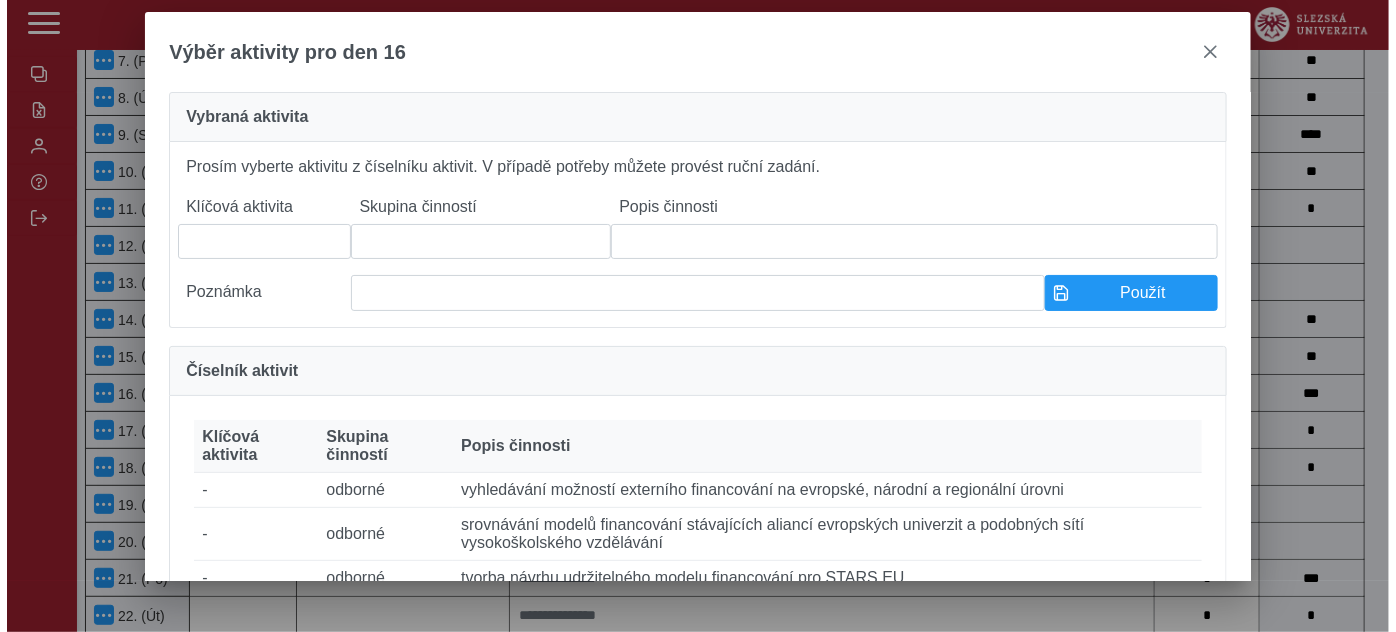 scroll, scrollTop: 893, scrollLeft: 0, axis: vertical 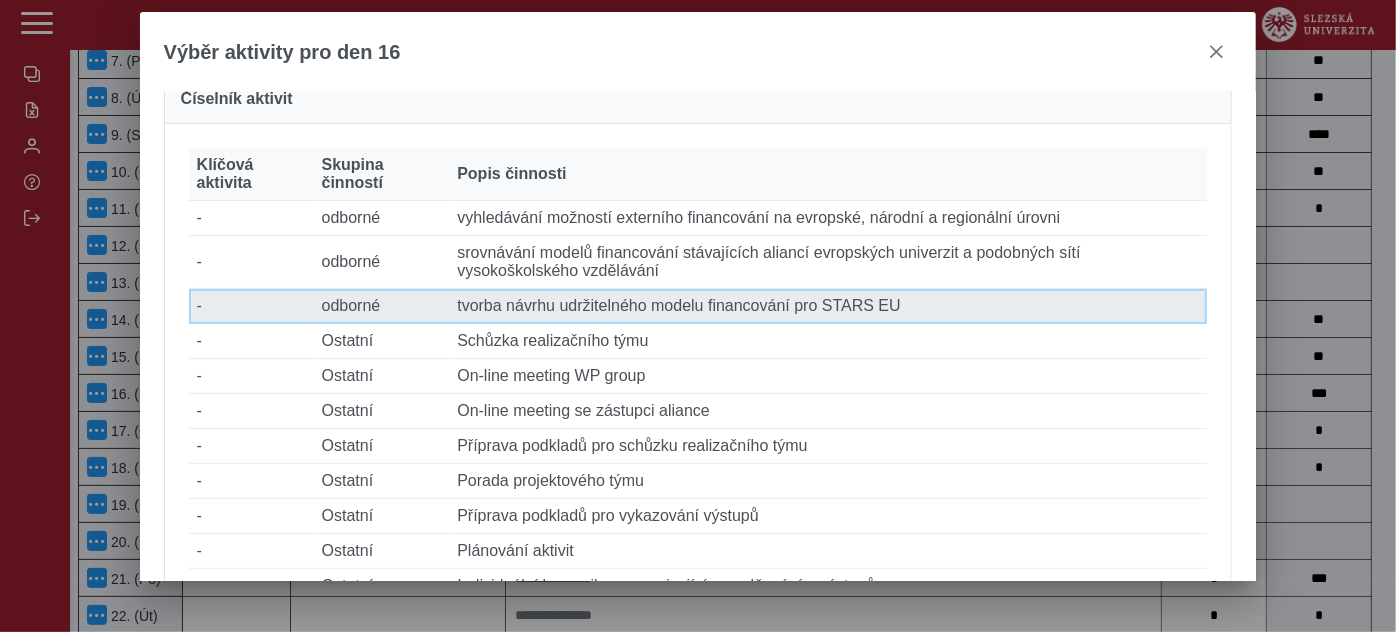 click on "Popis činnosti tvorba návrhu udržitelného modelu financování pro STARS EU" at bounding box center [828, 306] 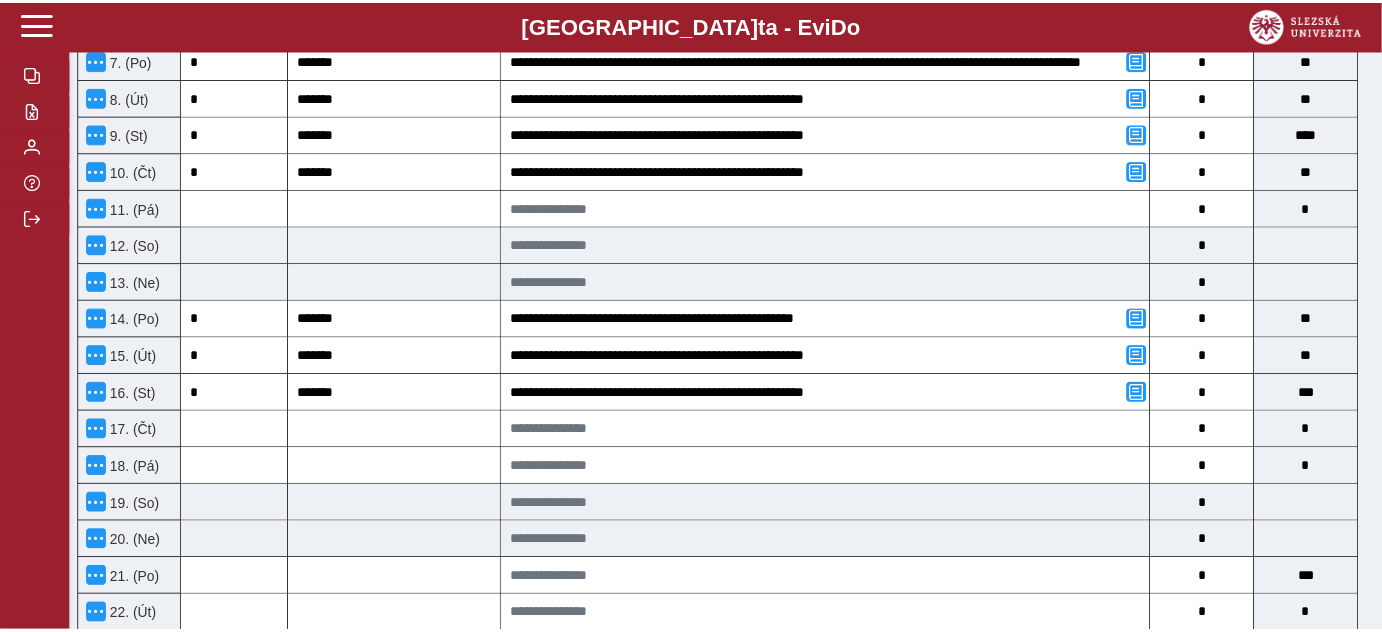 scroll, scrollTop: 909, scrollLeft: 0, axis: vertical 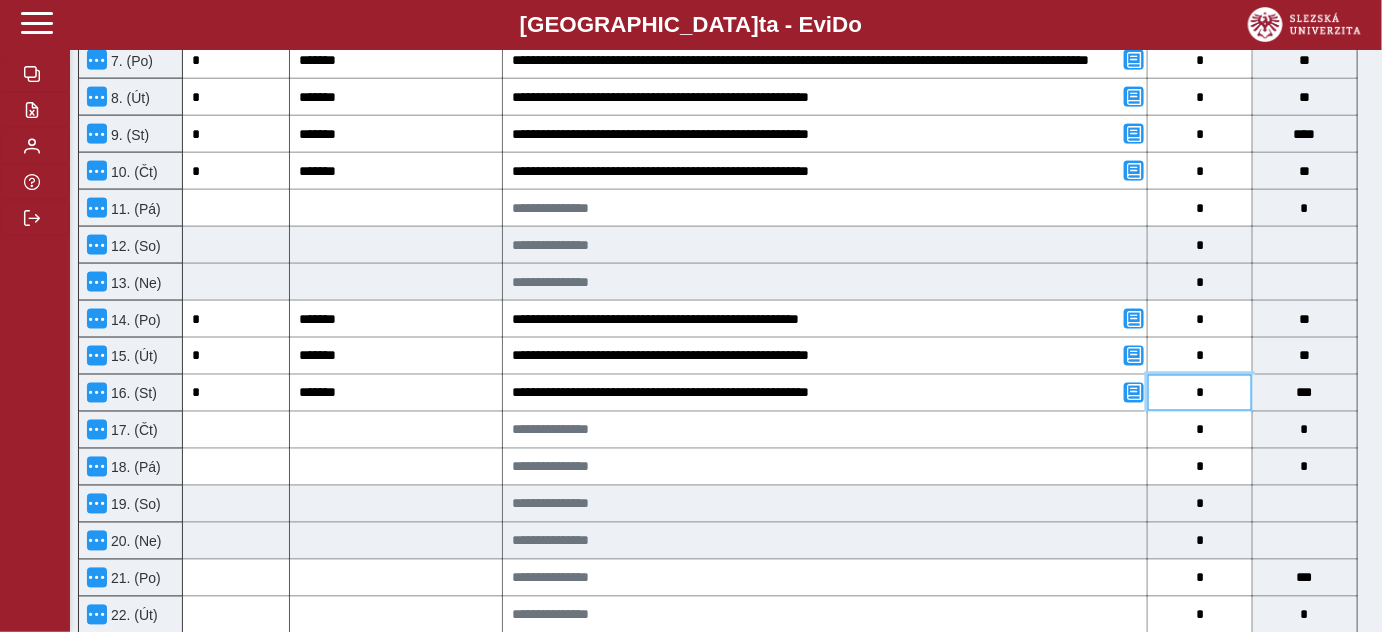 click on "*" at bounding box center (1200, 393) 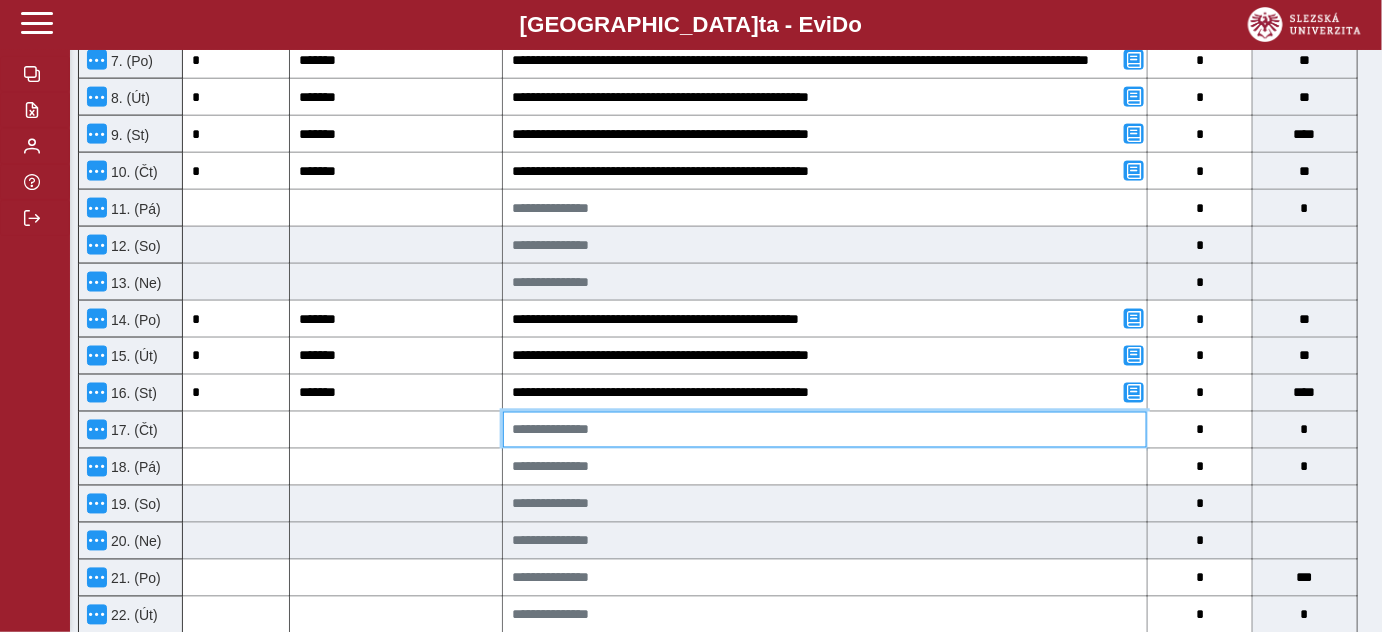 click at bounding box center (825, 430) 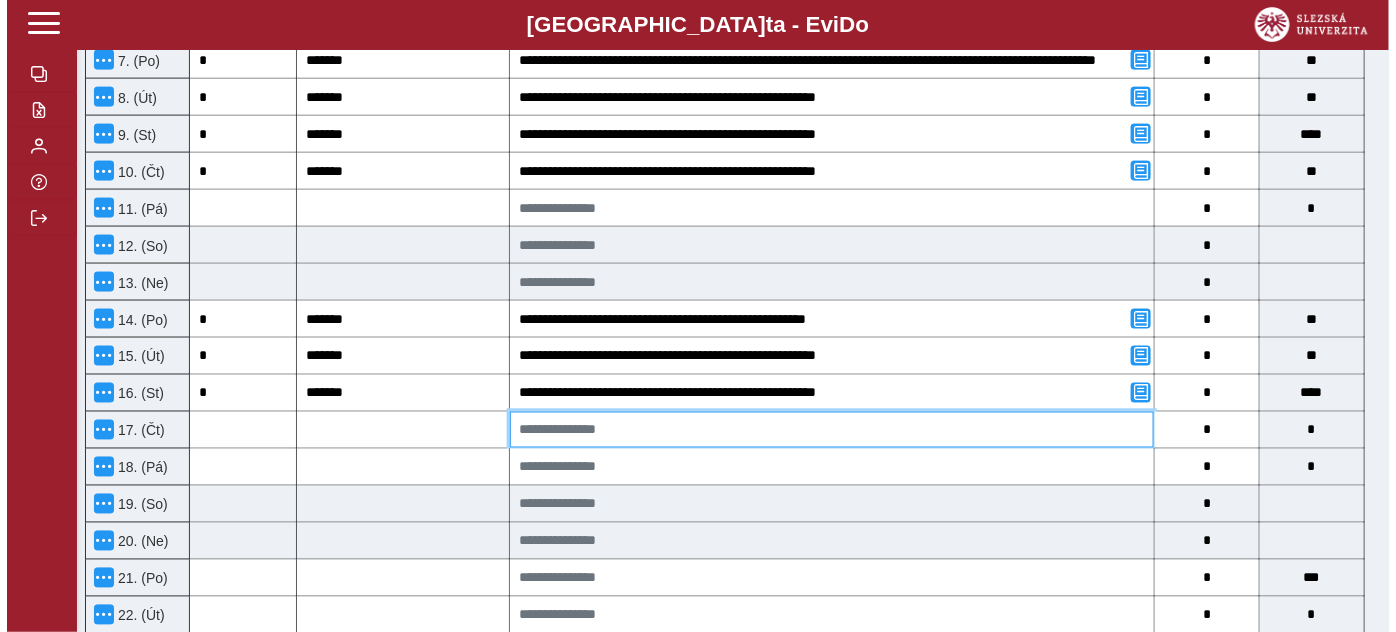 scroll, scrollTop: 893, scrollLeft: 0, axis: vertical 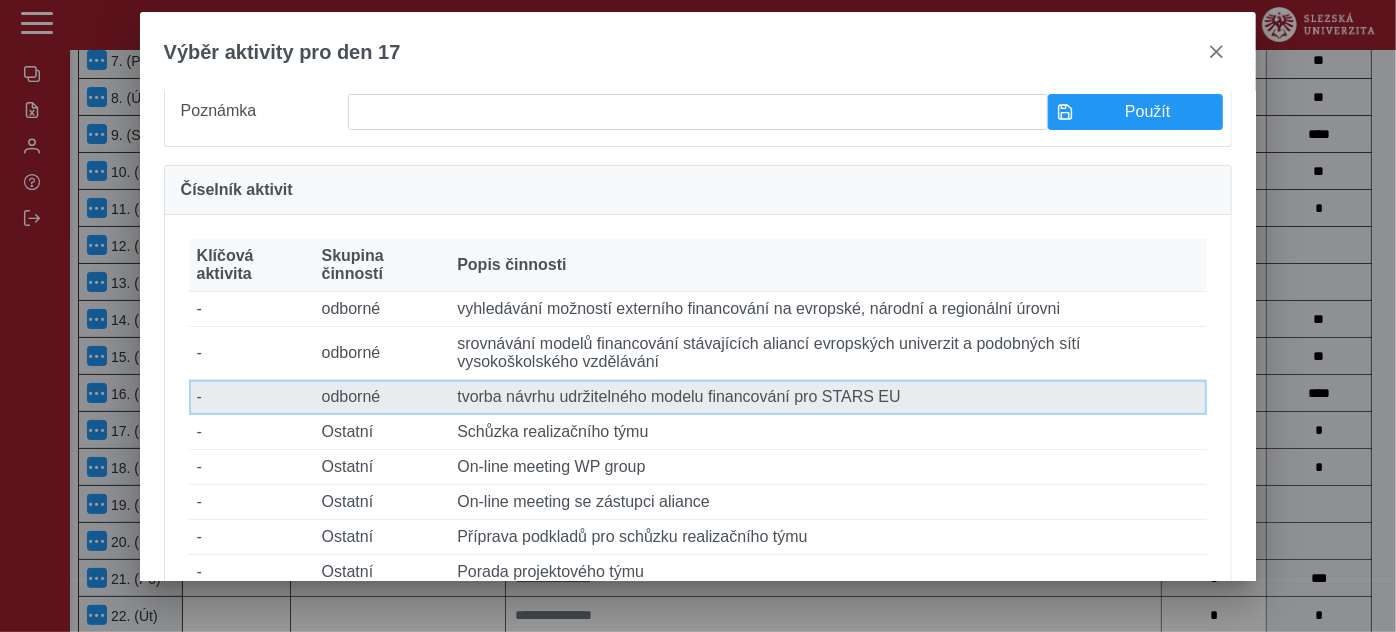 click on "Popis činnosti tvorba návrhu udržitelného modelu financování pro STARS EU" at bounding box center [828, 397] 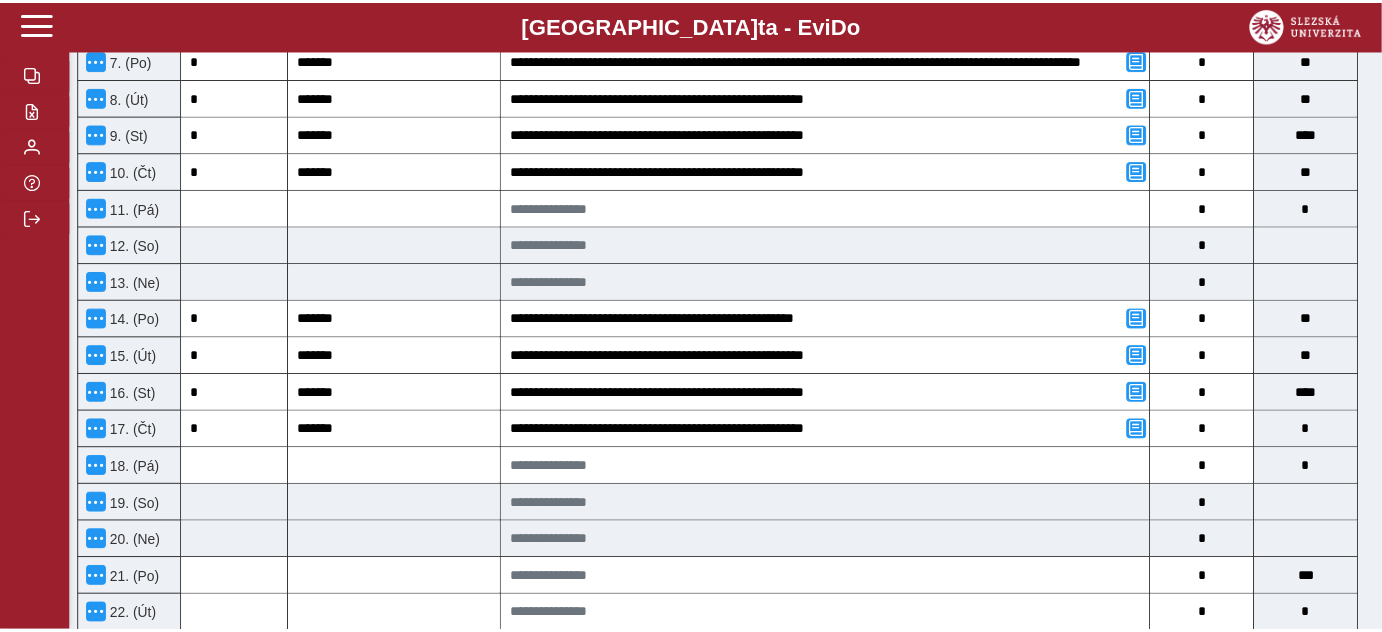 scroll, scrollTop: 909, scrollLeft: 0, axis: vertical 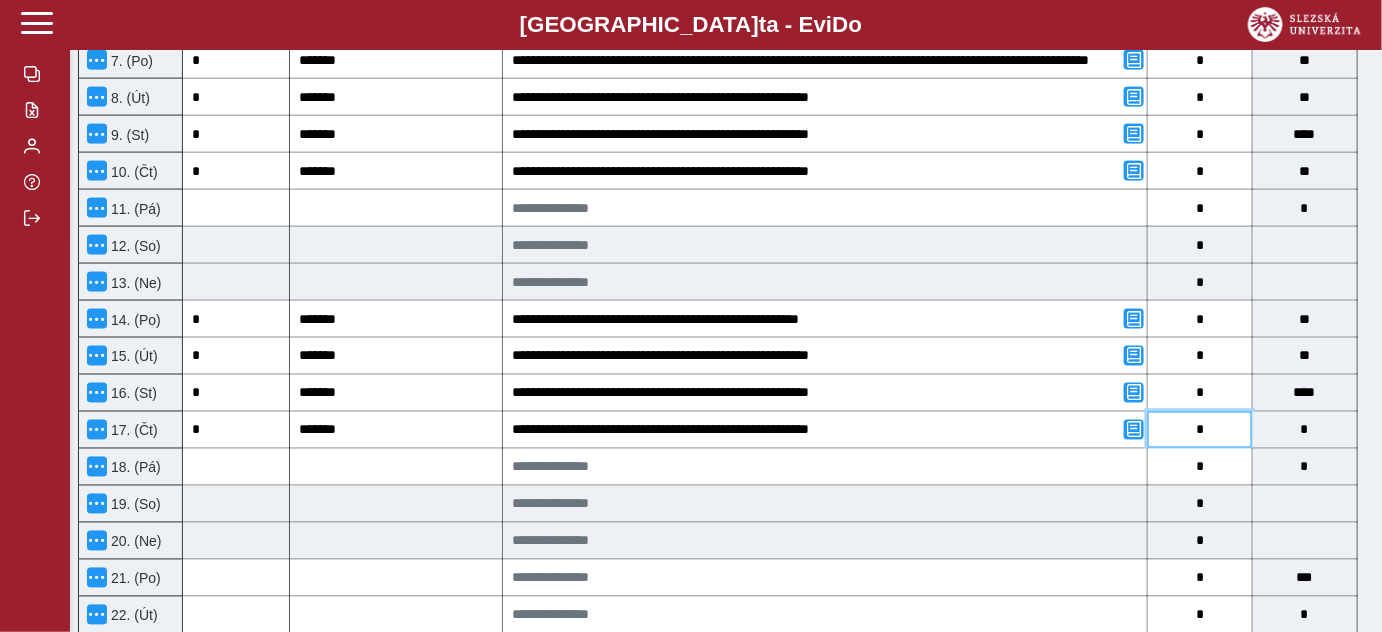 drag, startPoint x: 1192, startPoint y: 420, endPoint x: 1218, endPoint y: 420, distance: 26 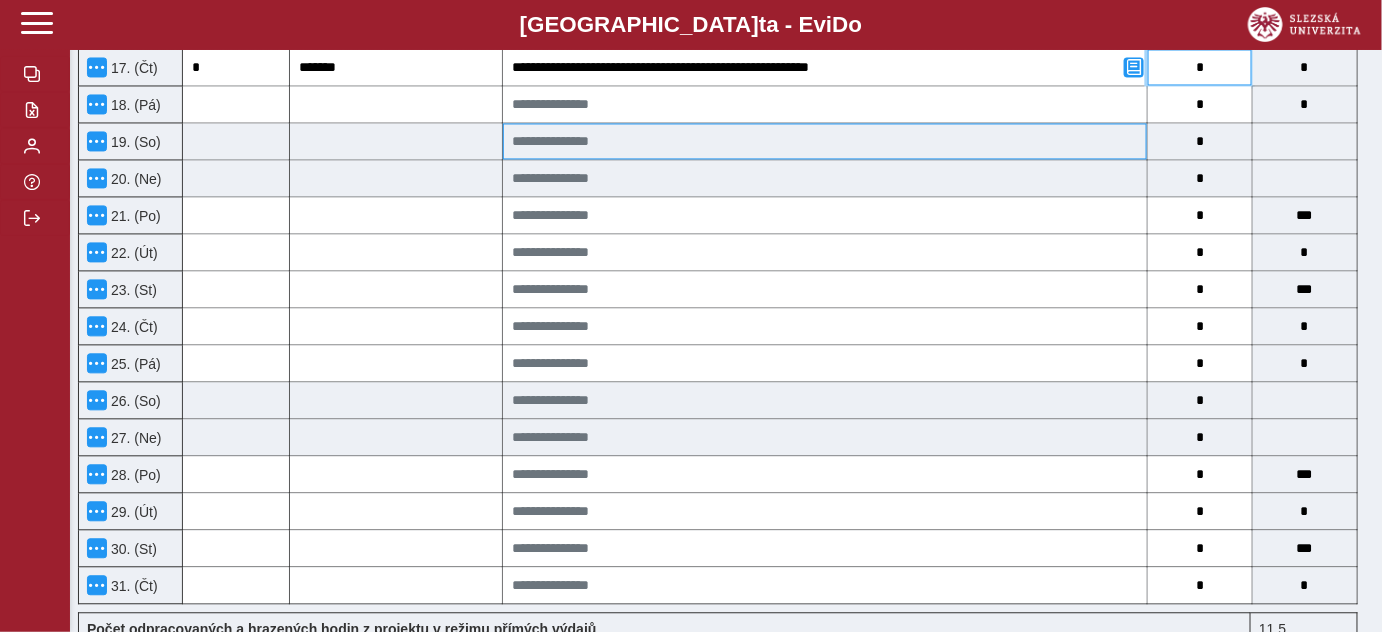 scroll, scrollTop: 1090, scrollLeft: 0, axis: vertical 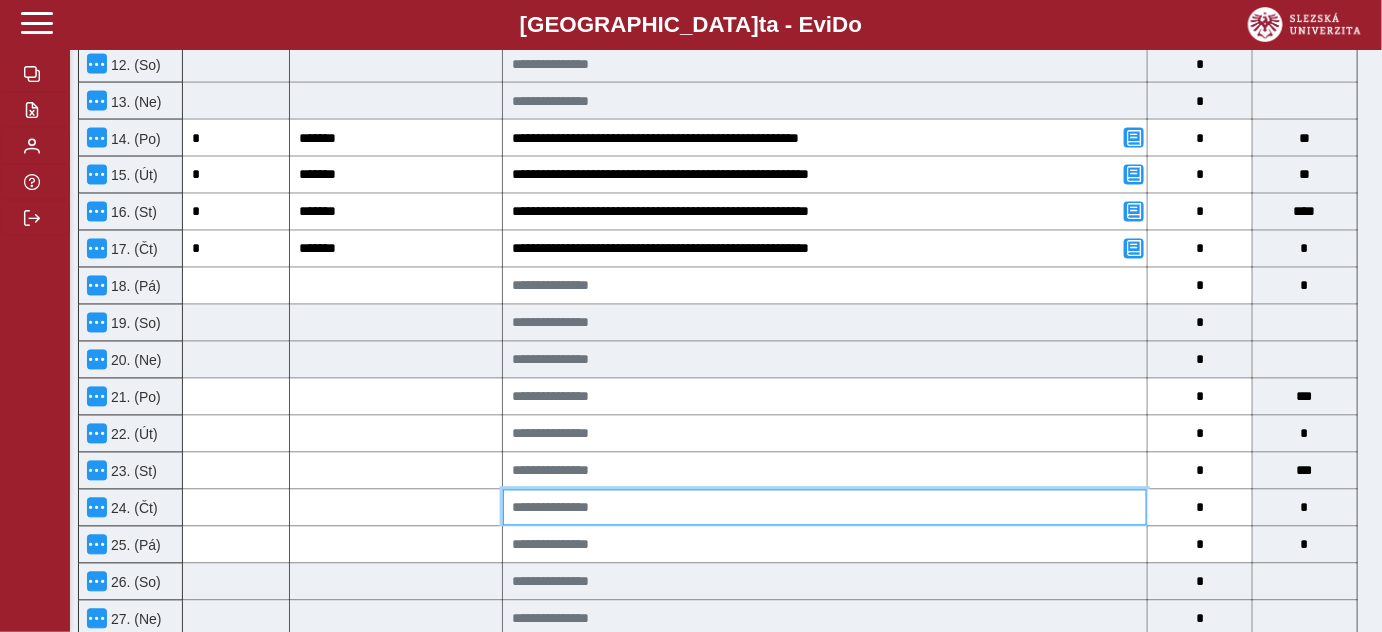 click at bounding box center [825, 508] 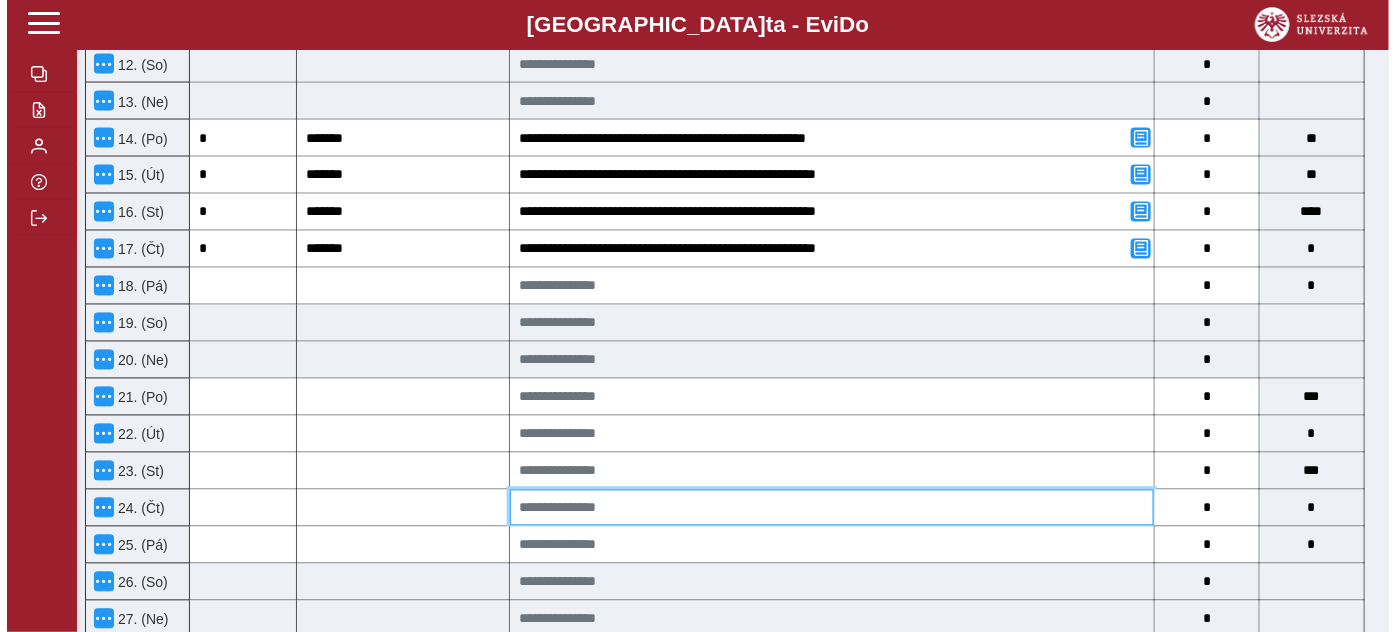 scroll, scrollTop: 1074, scrollLeft: 0, axis: vertical 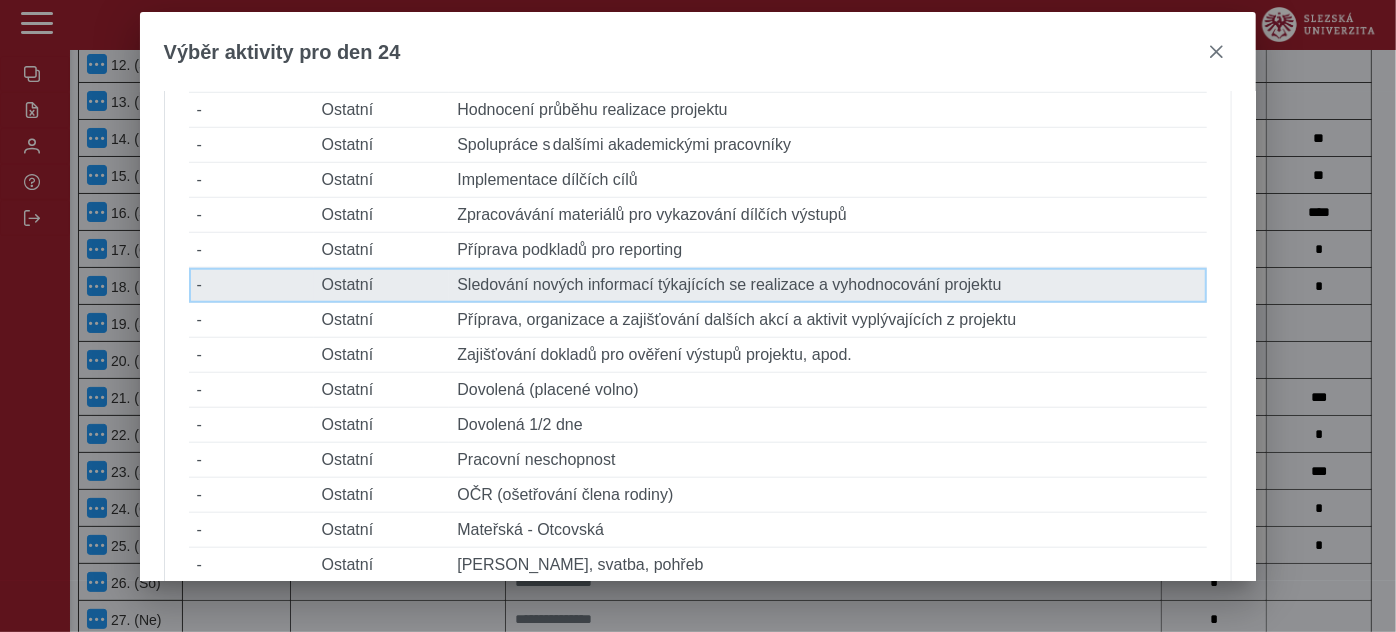 click on "Popis činnosti Sledování nových informací týkajících se realizace a vyhodnocování projektu" at bounding box center [828, 285] 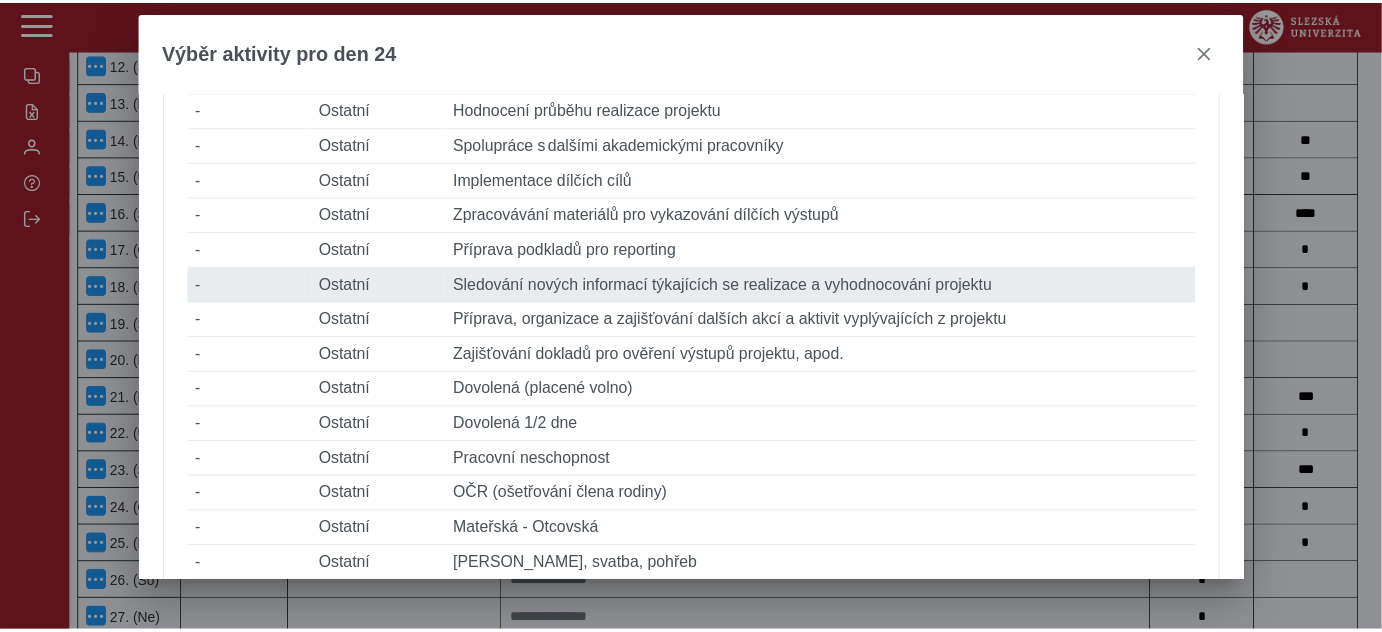 scroll, scrollTop: 1090, scrollLeft: 0, axis: vertical 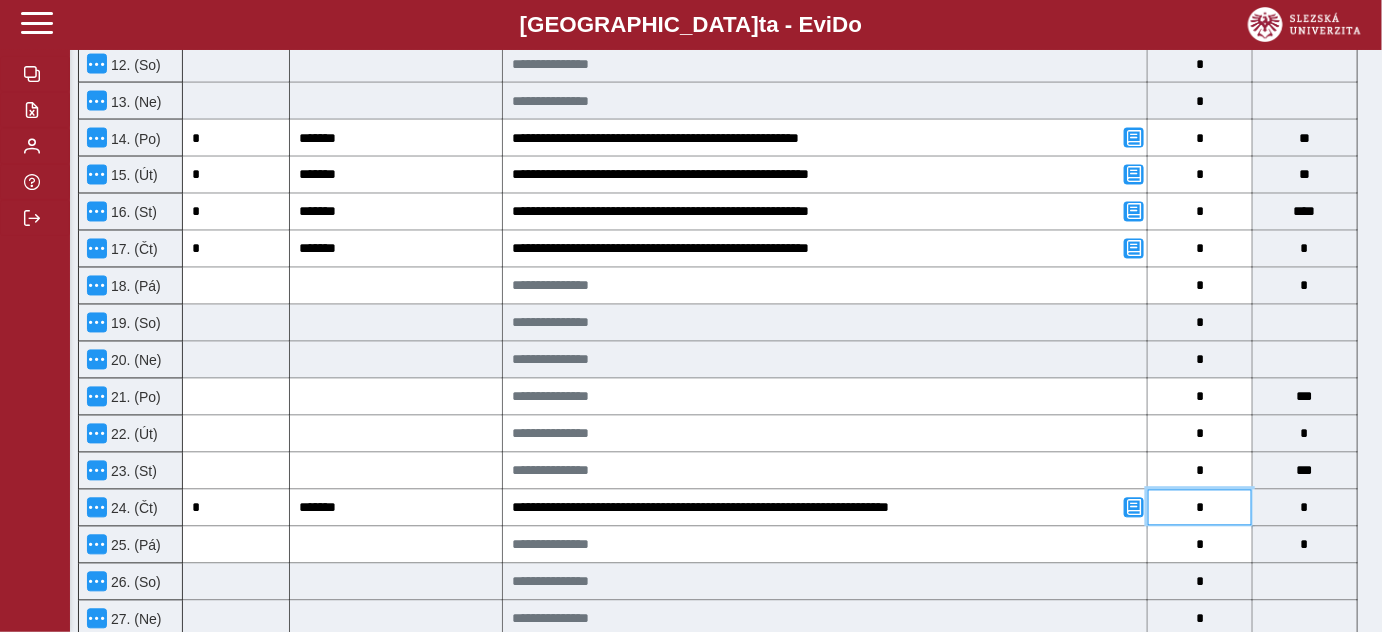 drag, startPoint x: 1205, startPoint y: 503, endPoint x: 1194, endPoint y: 503, distance: 11 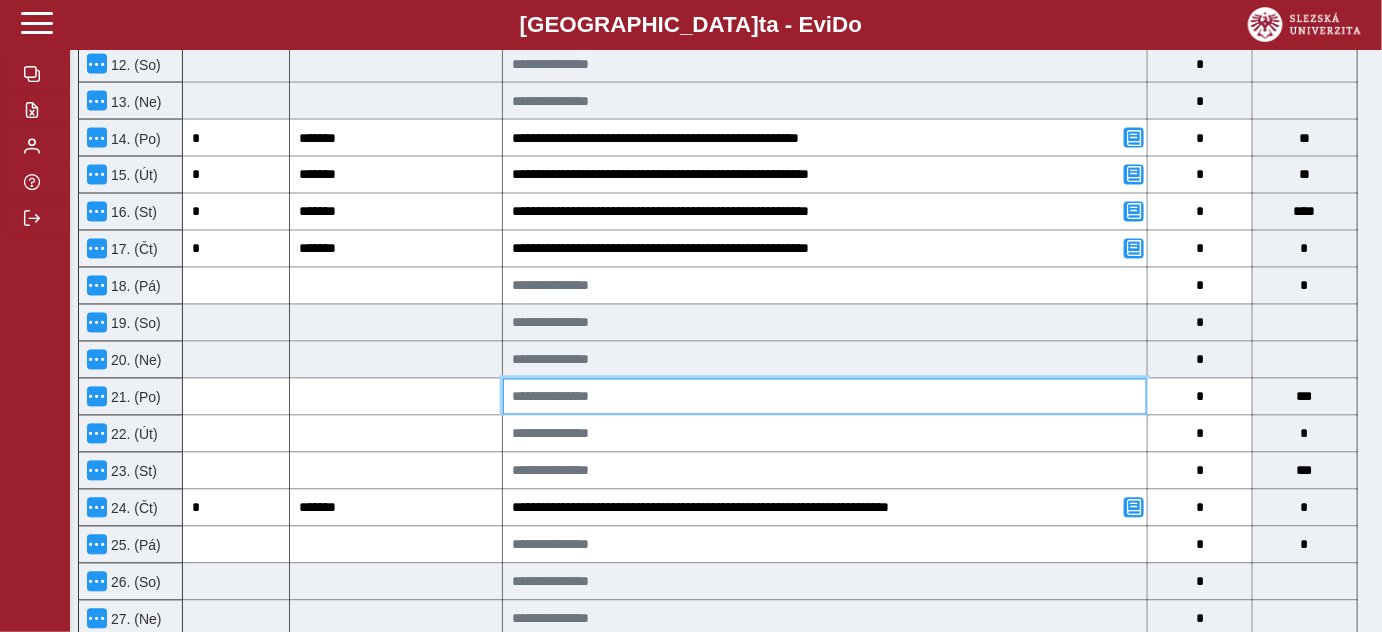 click at bounding box center (825, 397) 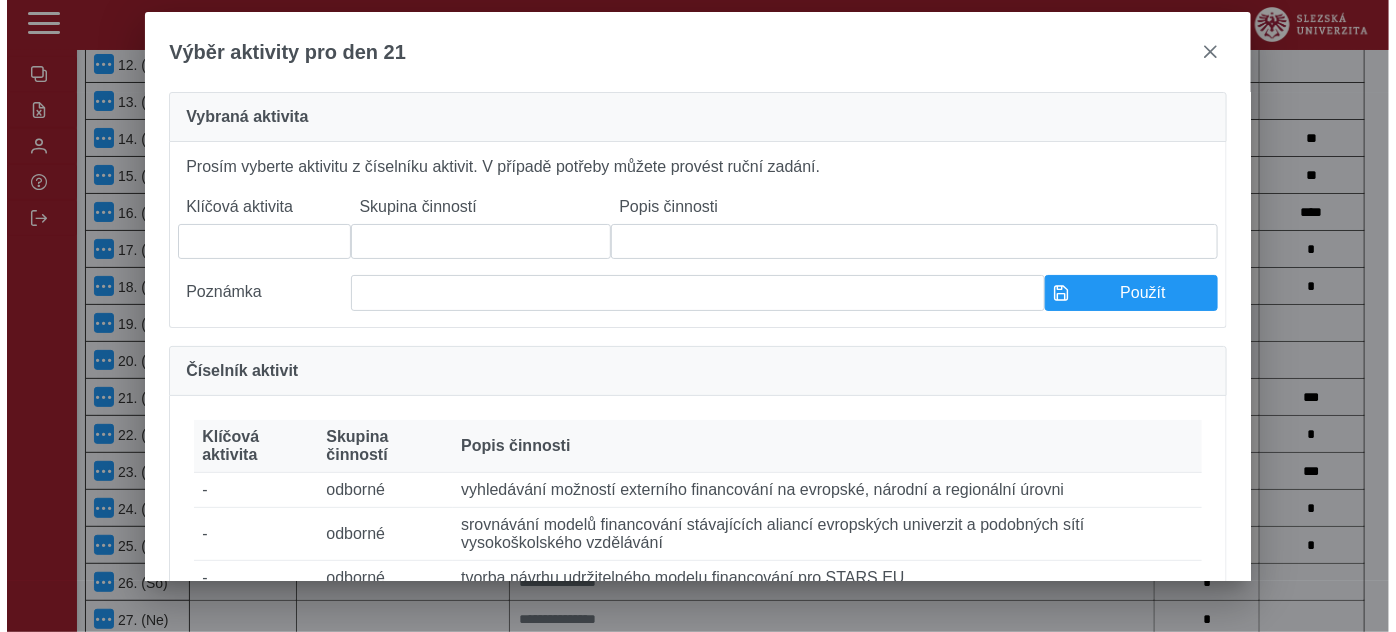 scroll, scrollTop: 1074, scrollLeft: 0, axis: vertical 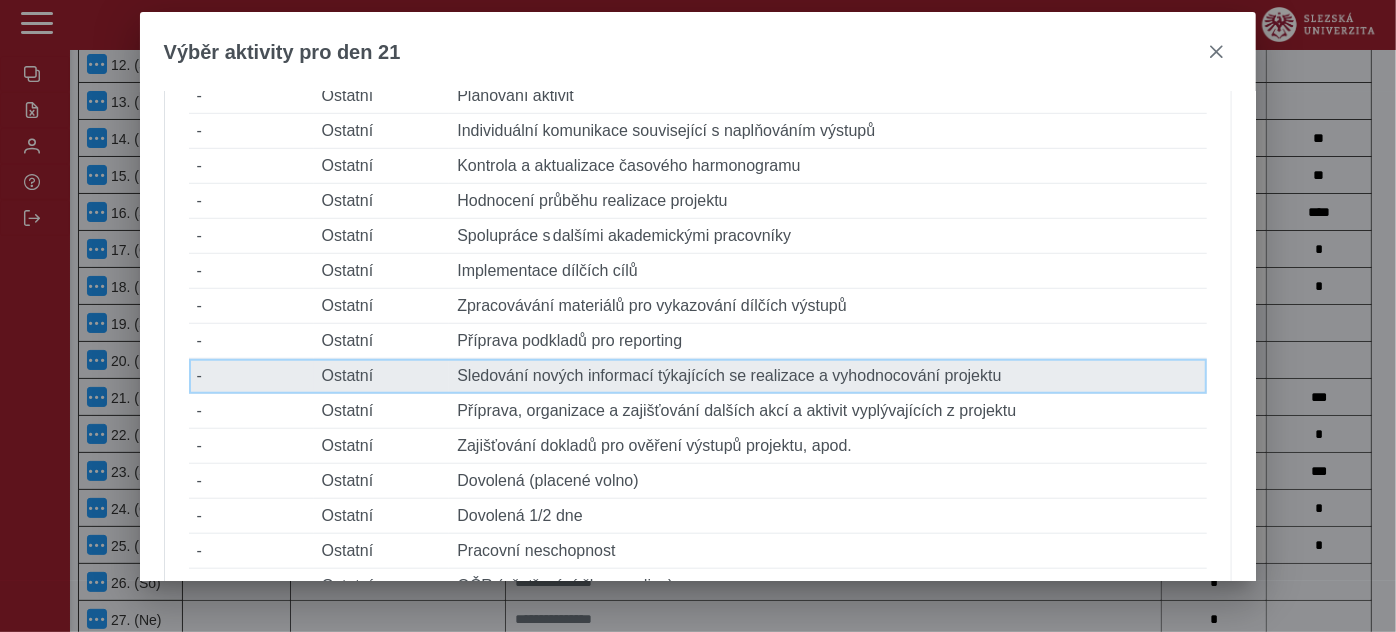 click on "Popis činnosti Sledování nových informací týkajících se realizace a vyhodnocování projektu" at bounding box center (828, 376) 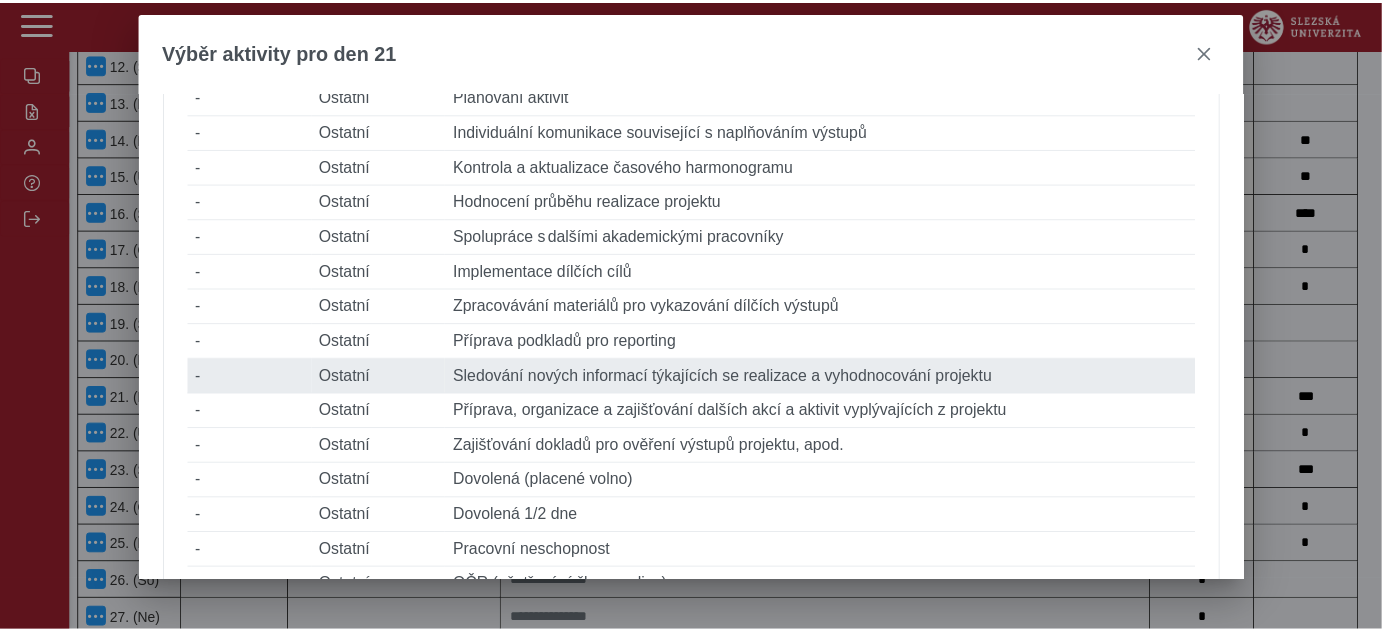 scroll, scrollTop: 1090, scrollLeft: 0, axis: vertical 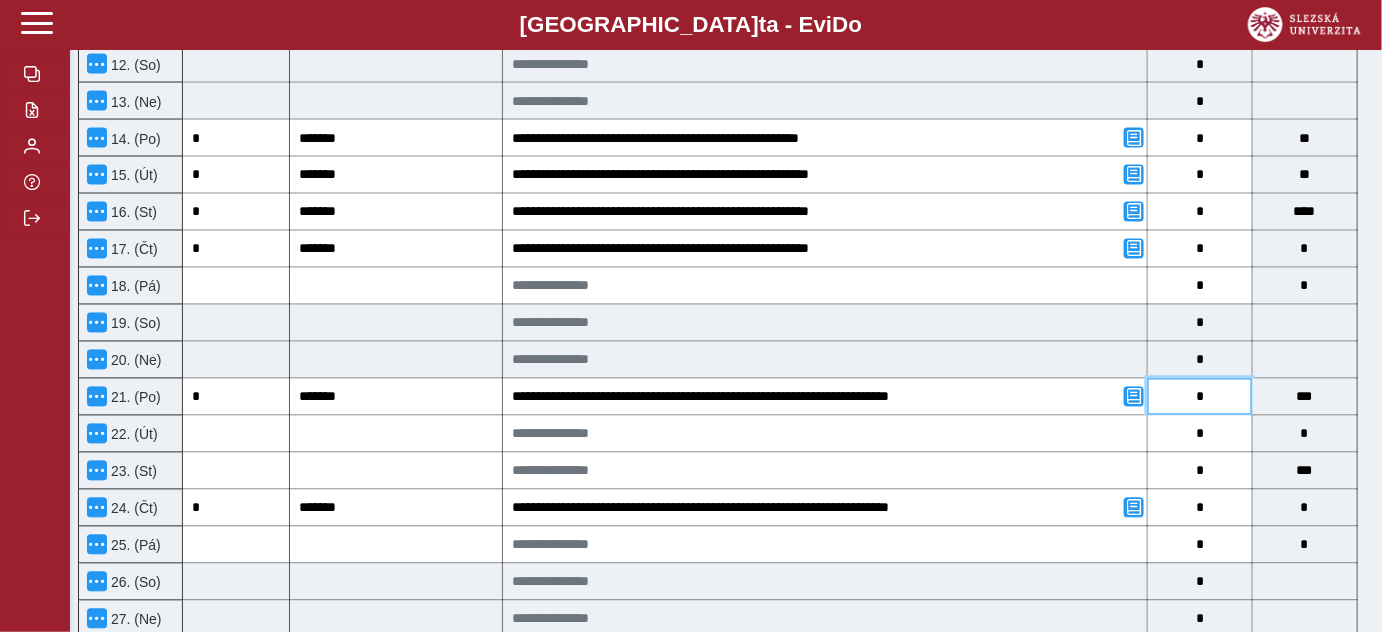 drag, startPoint x: 1197, startPoint y: 380, endPoint x: 1207, endPoint y: 383, distance: 10.440307 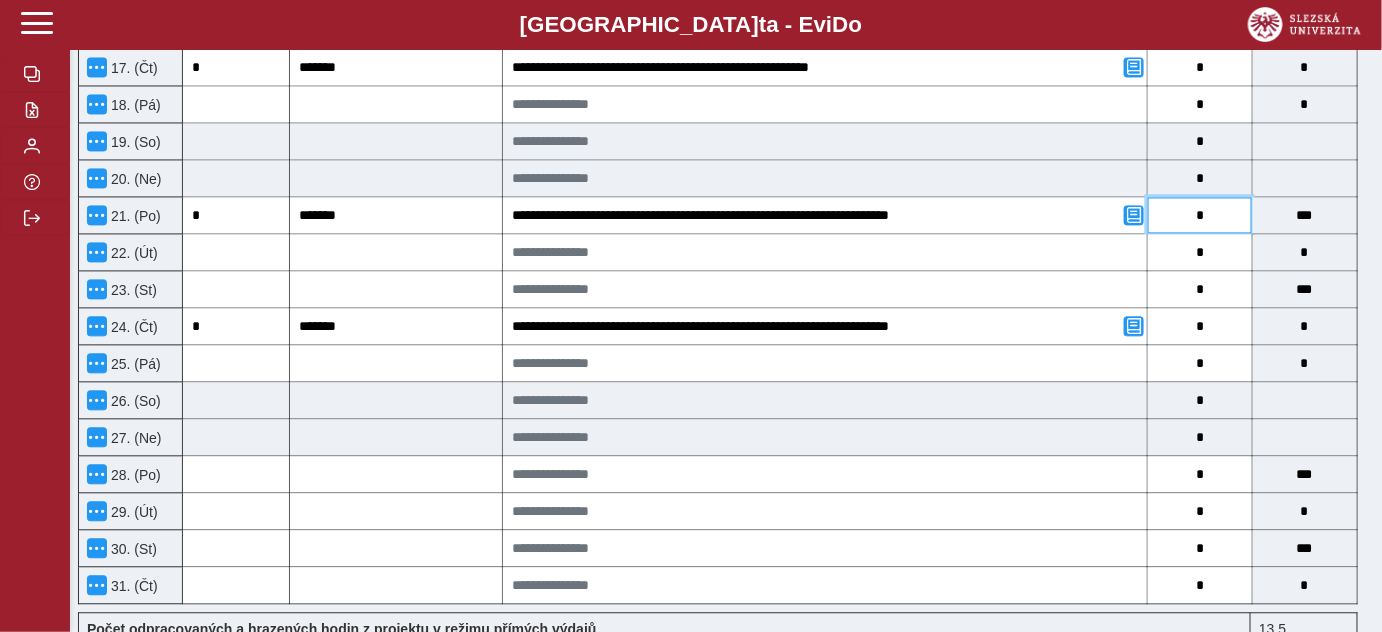scroll, scrollTop: 1454, scrollLeft: 0, axis: vertical 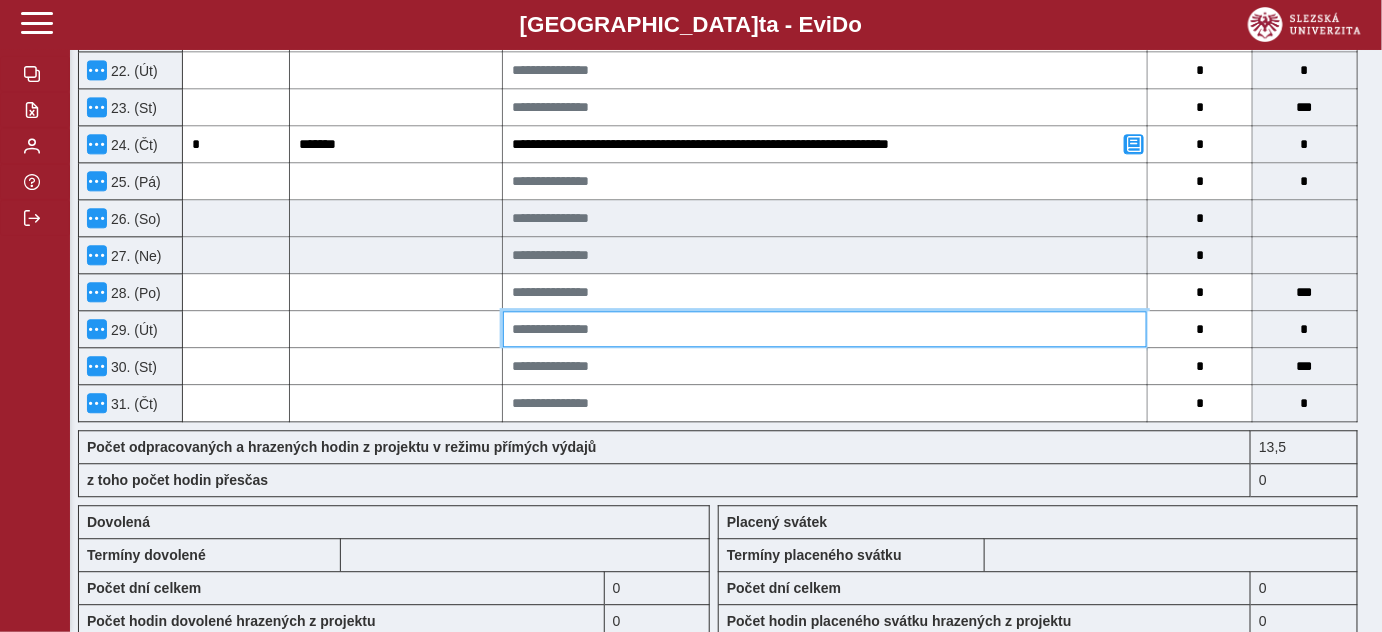 click at bounding box center (825, 329) 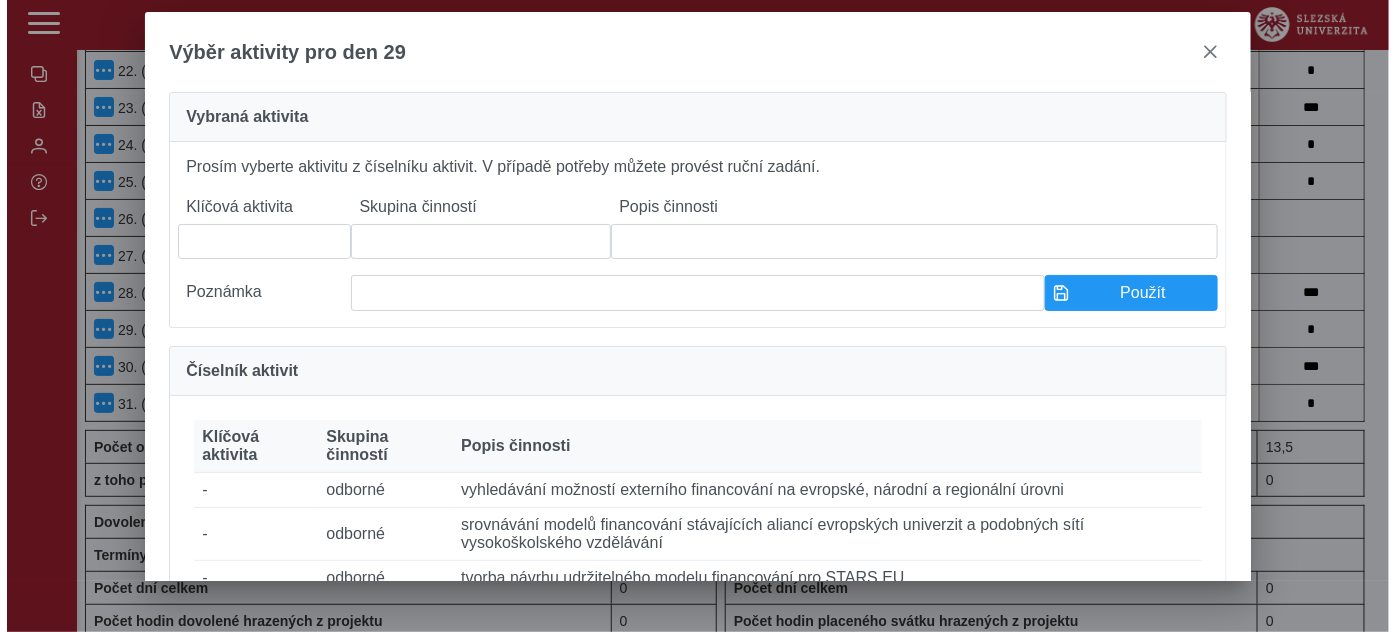scroll, scrollTop: 1438, scrollLeft: 0, axis: vertical 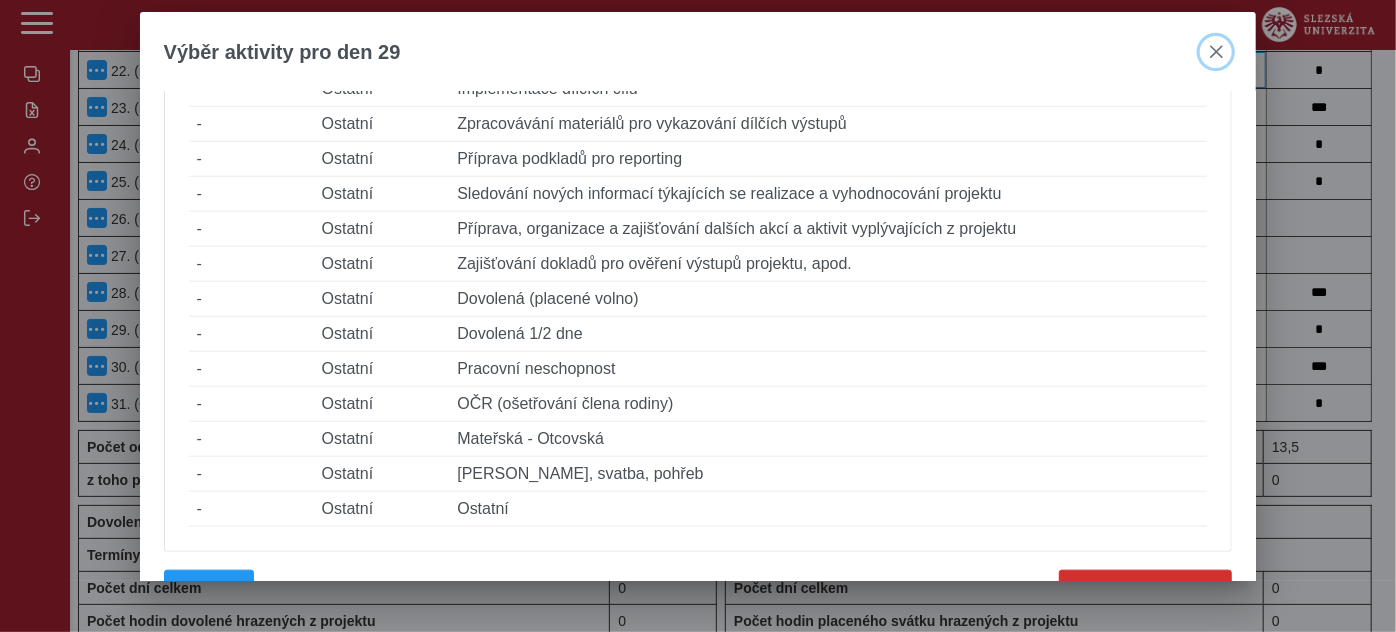 click at bounding box center (1216, 52) 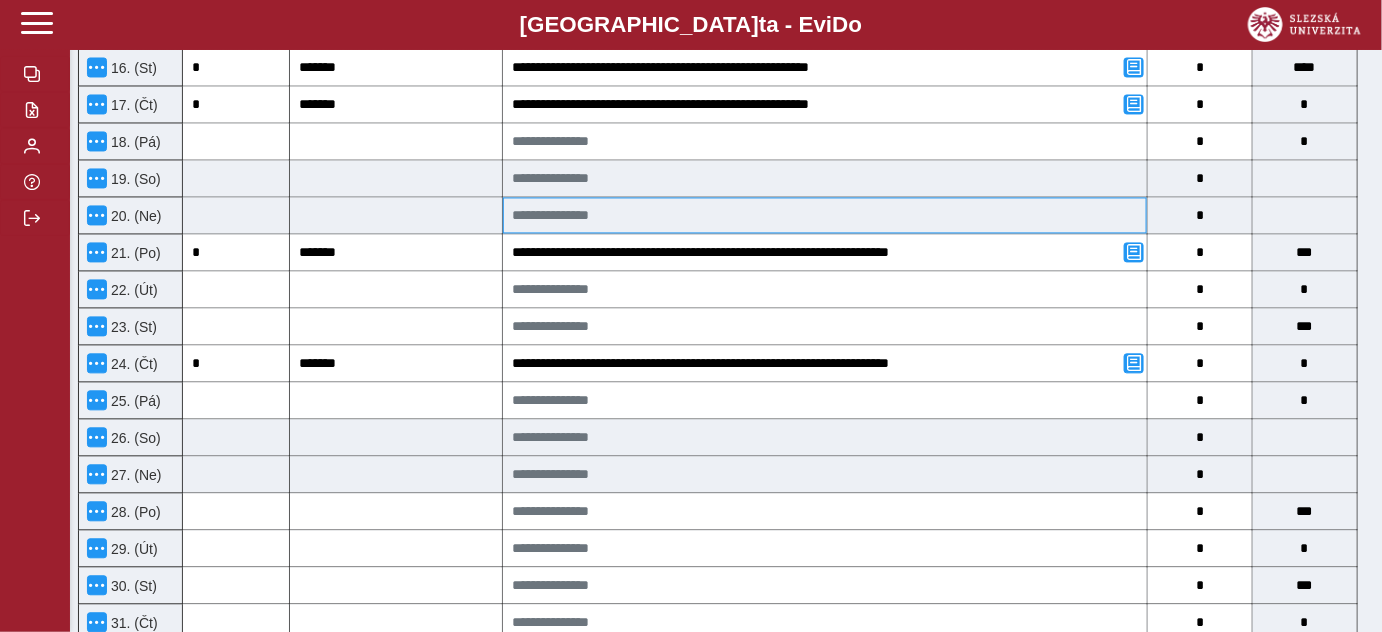 scroll, scrollTop: 1272, scrollLeft: 0, axis: vertical 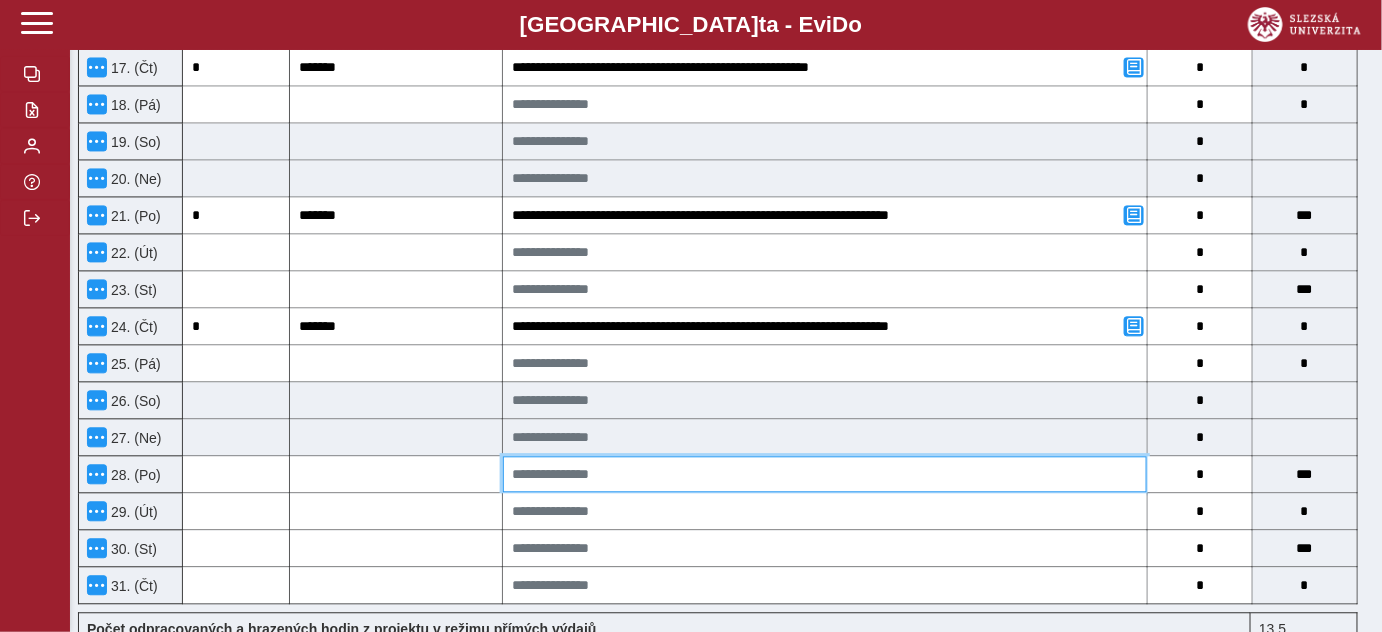 click at bounding box center (825, 474) 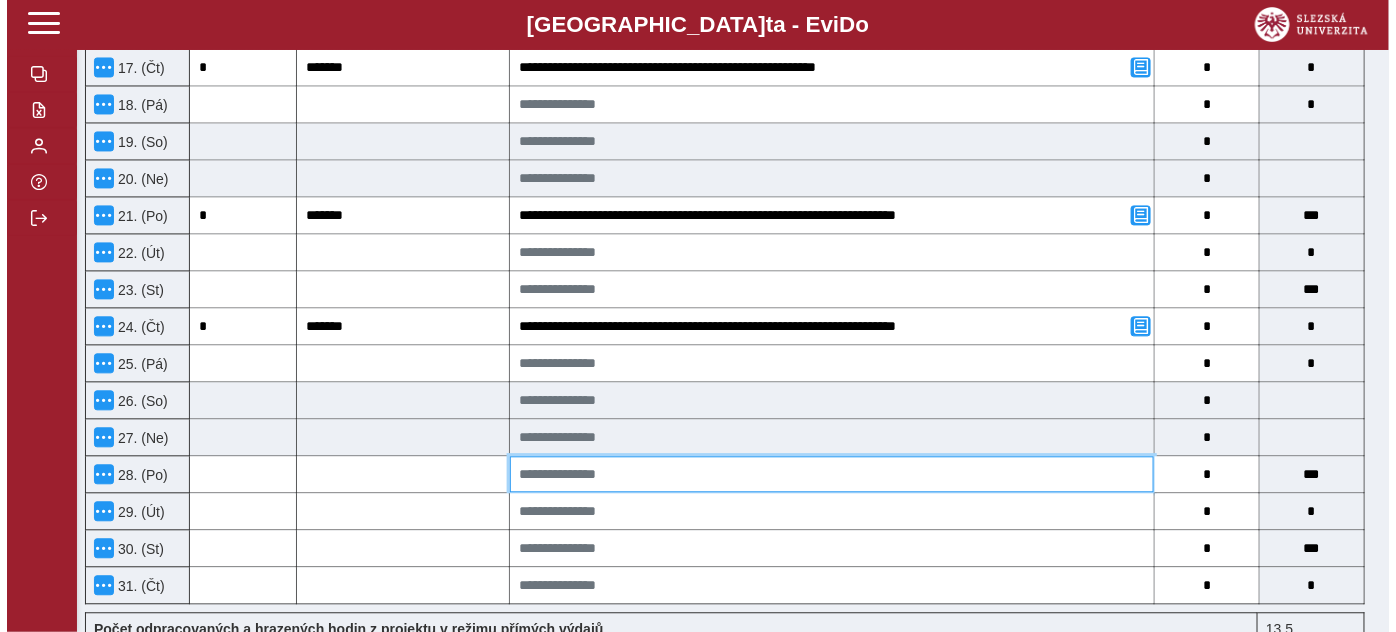 scroll, scrollTop: 1256, scrollLeft: 0, axis: vertical 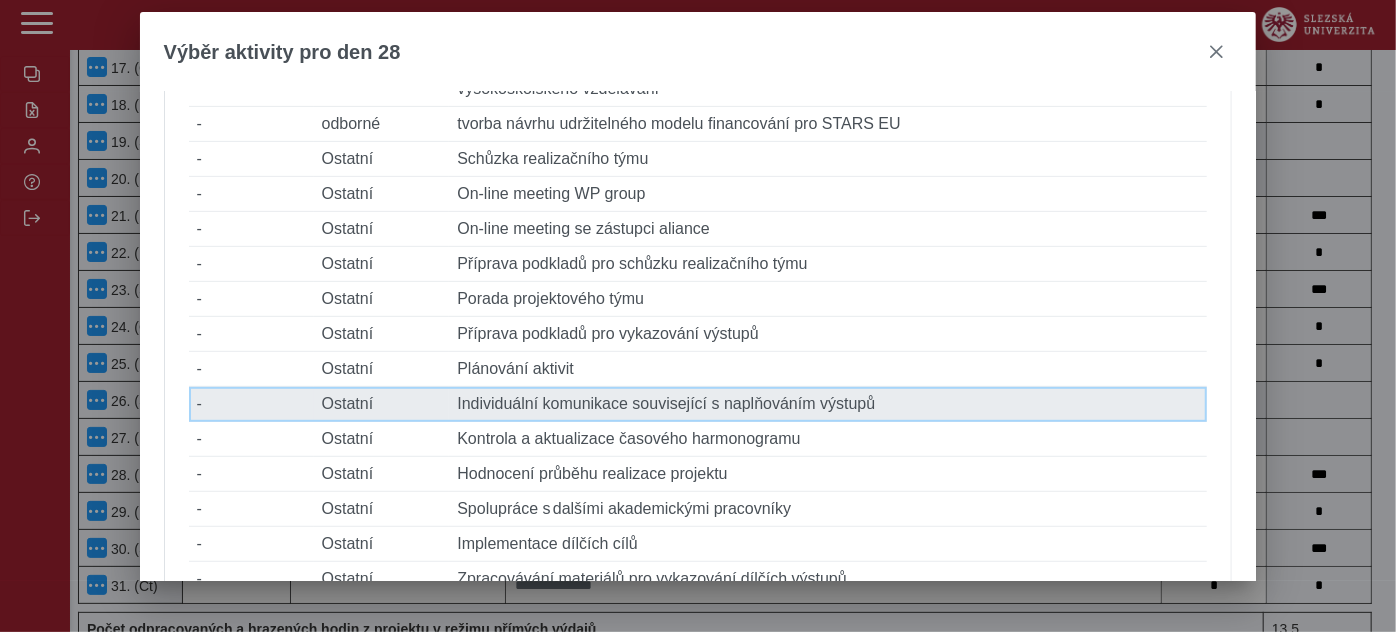 click on "Popis činnosti Individuální komunikace související s naplňováním výstupů" at bounding box center (828, 404) 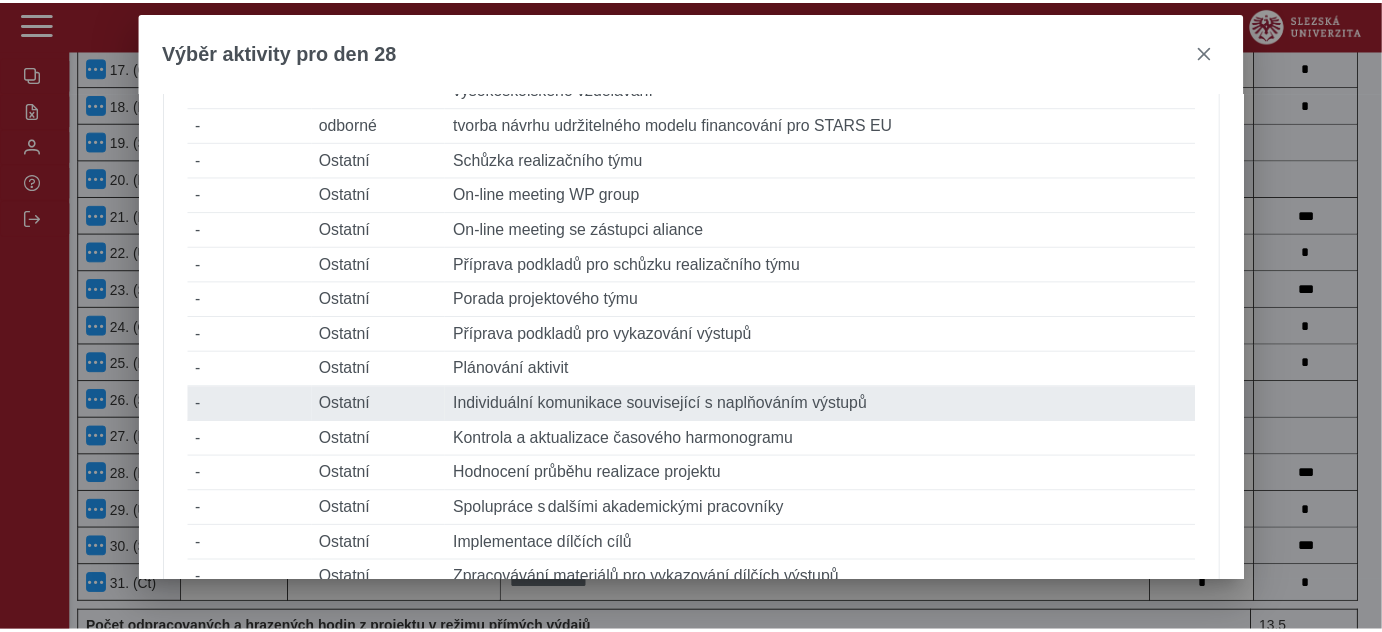 scroll, scrollTop: 1272, scrollLeft: 0, axis: vertical 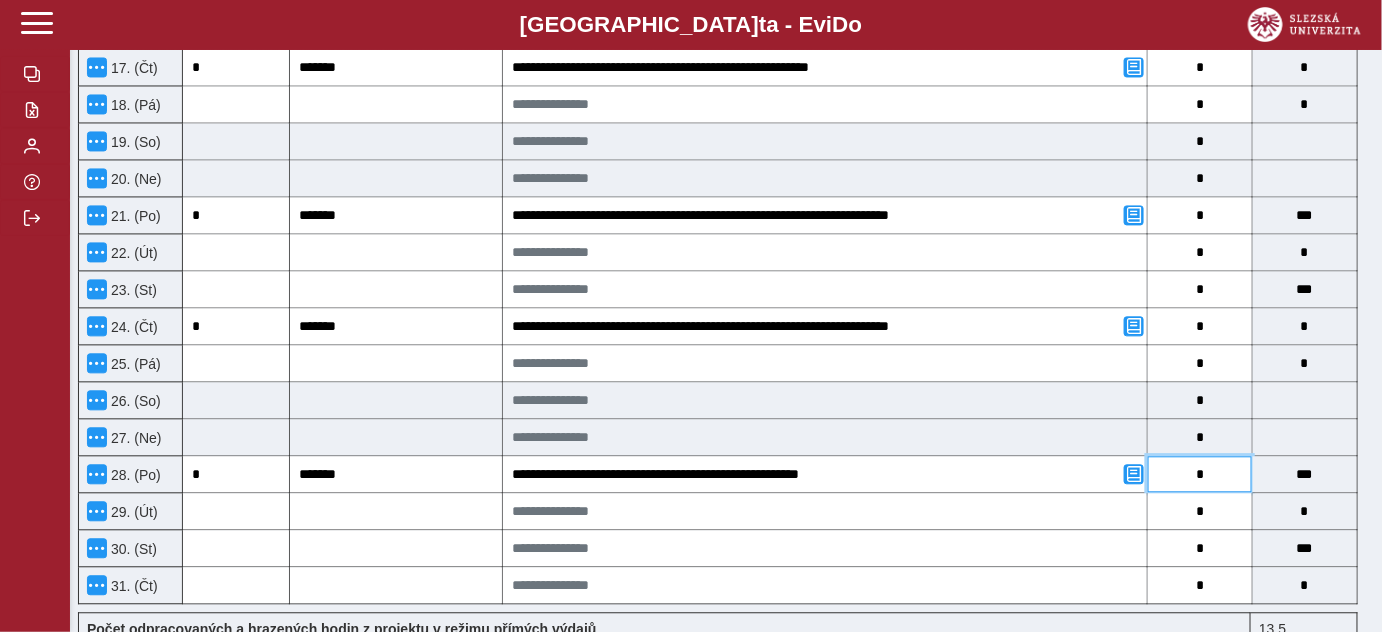 click on "*" at bounding box center (1200, 474) 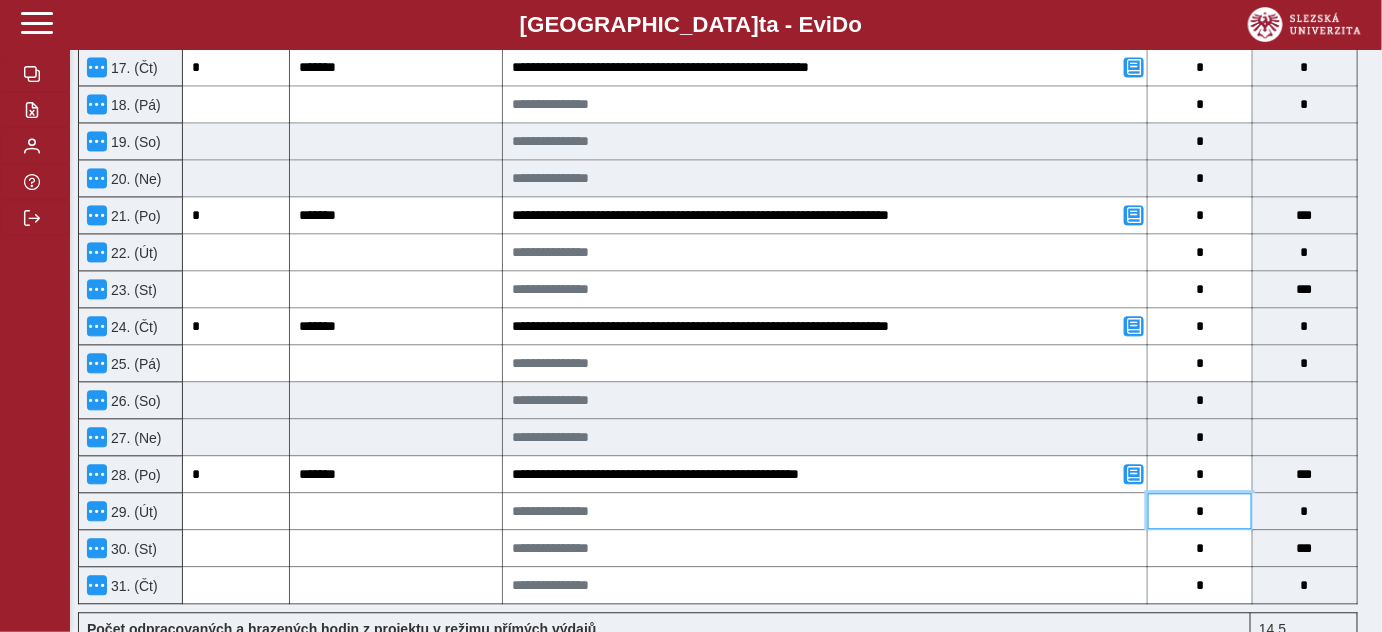drag, startPoint x: 1184, startPoint y: 498, endPoint x: 1215, endPoint y: 501, distance: 31.144823 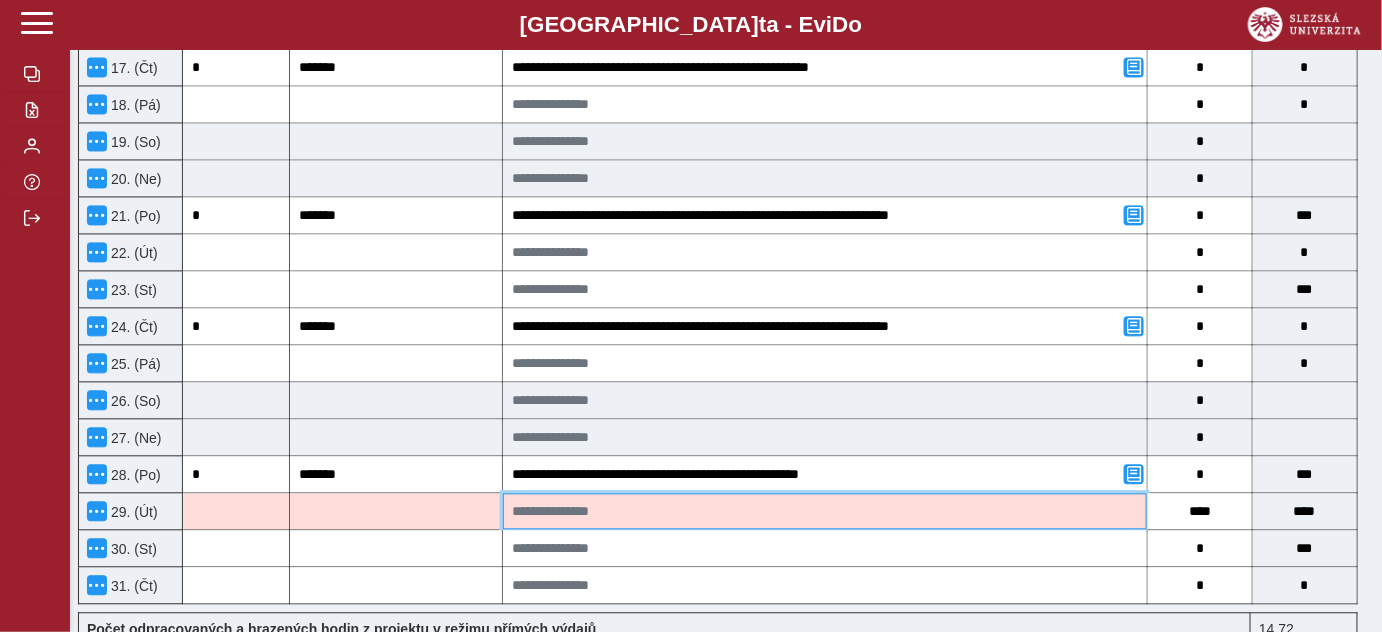 click at bounding box center [825, 511] 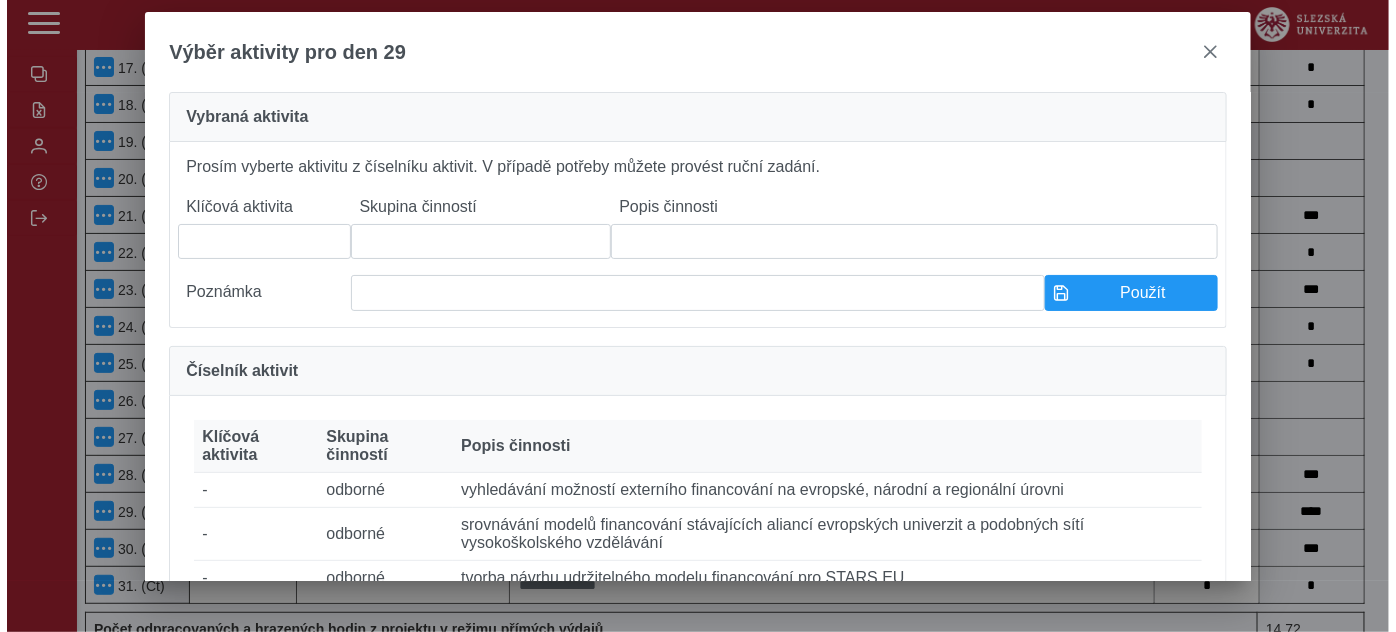 scroll, scrollTop: 1256, scrollLeft: 0, axis: vertical 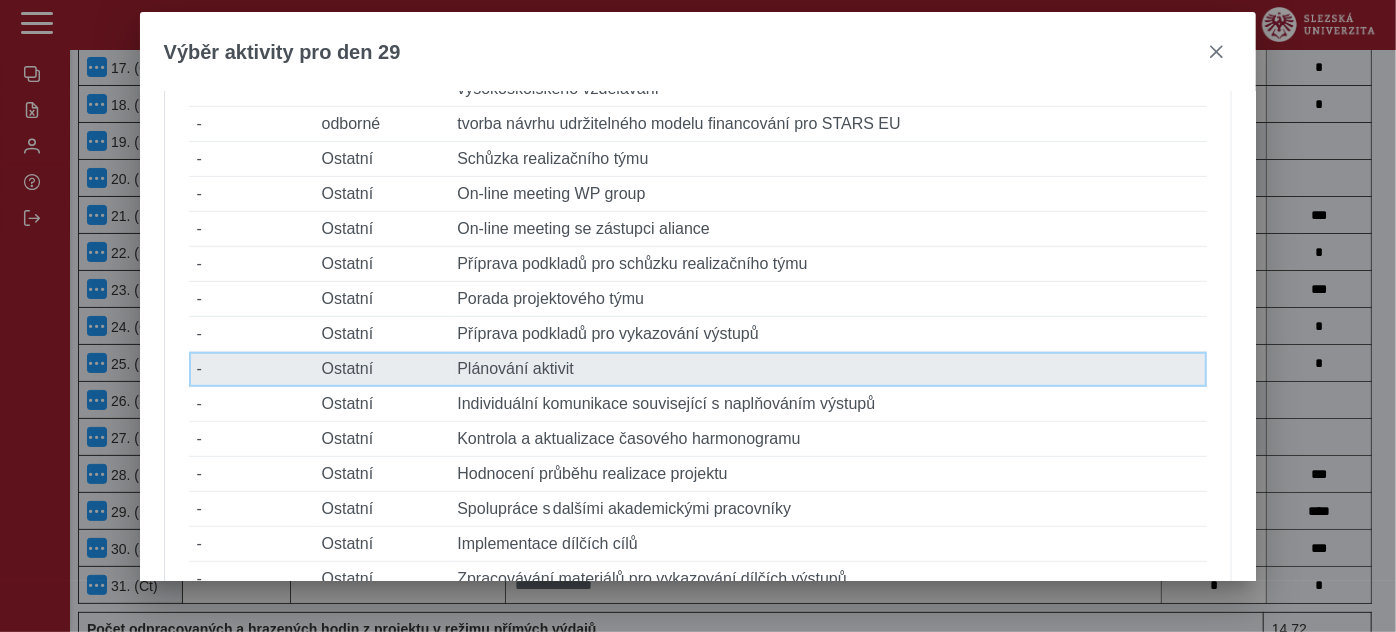 click on "Popis činnosti Plánování aktivit" at bounding box center [828, 369] 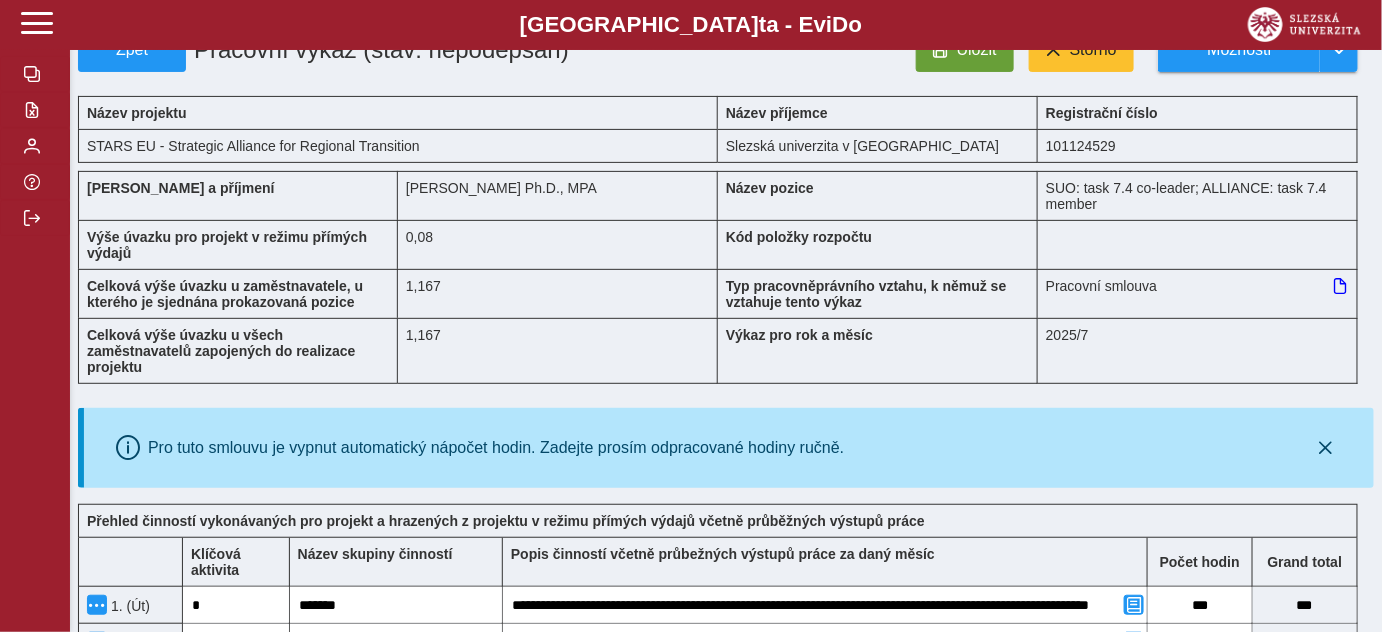 scroll, scrollTop: 0, scrollLeft: 0, axis: both 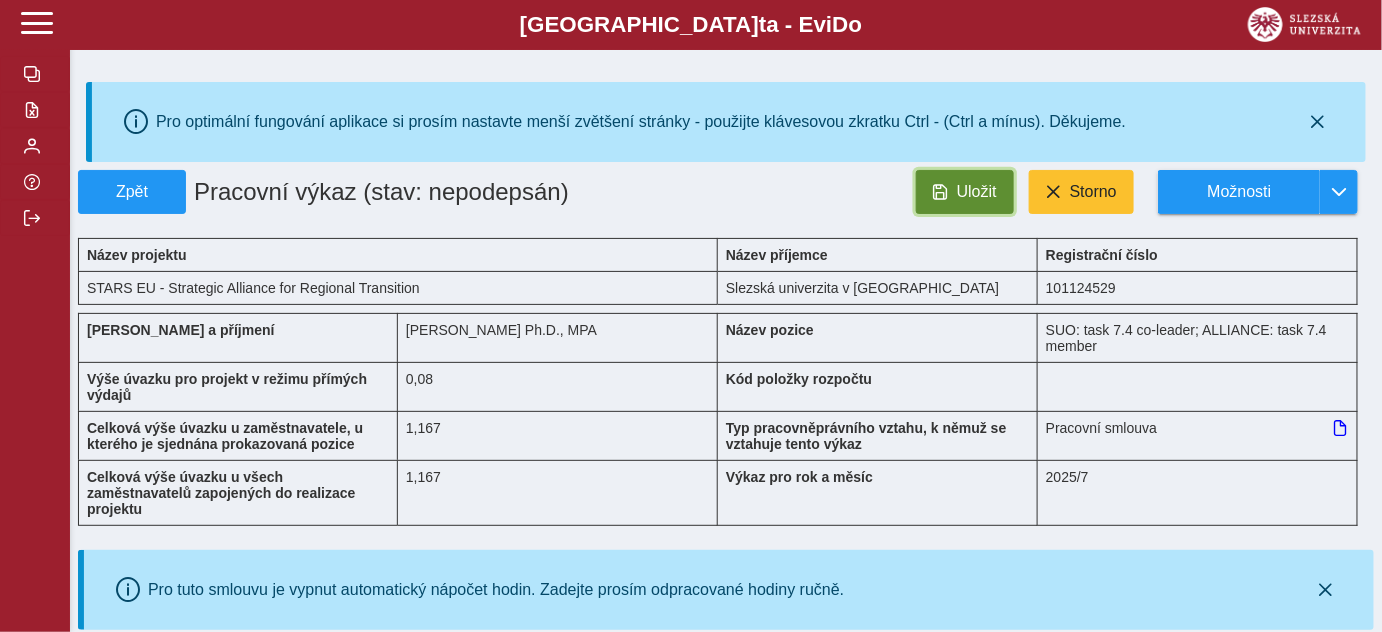click on "Uložit" at bounding box center (965, 192) 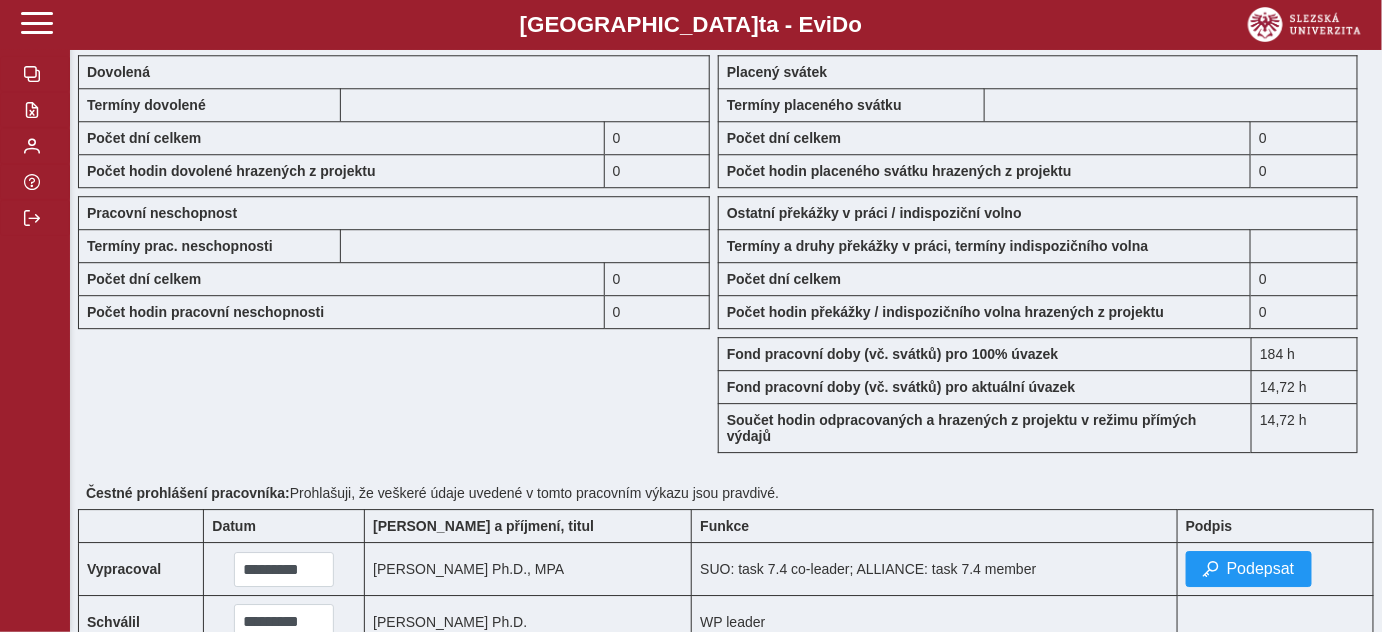 scroll, scrollTop: 1932, scrollLeft: 0, axis: vertical 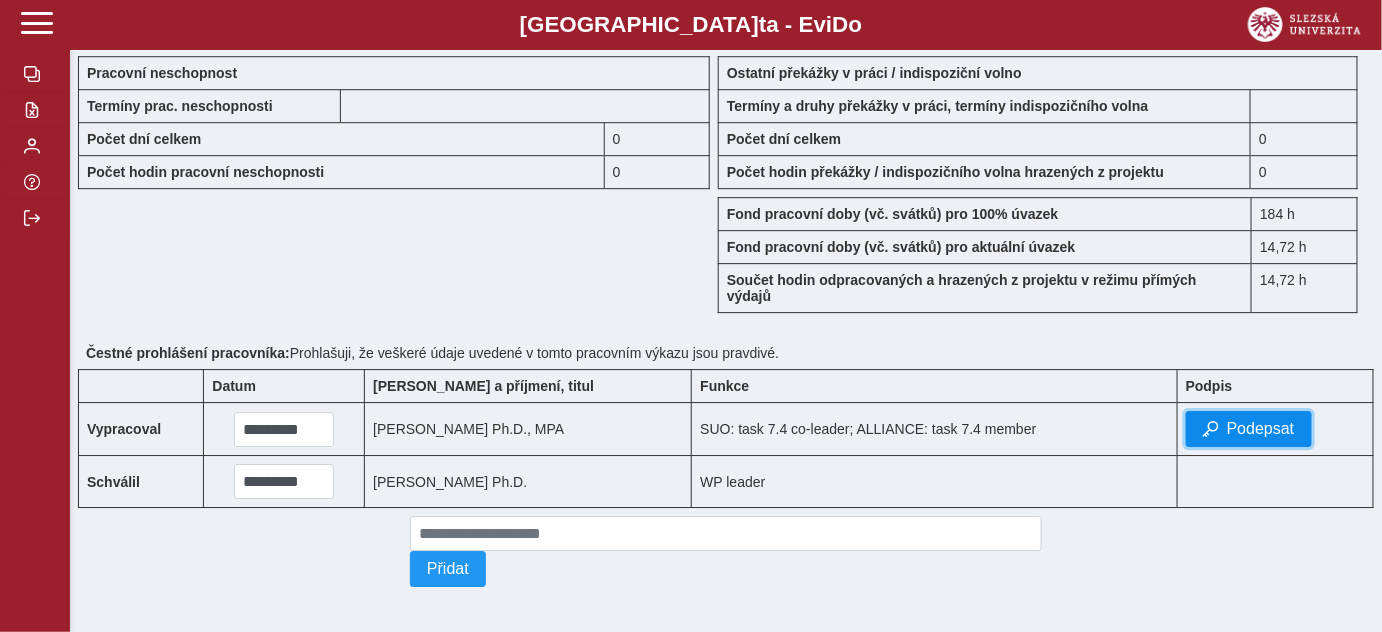 click on "Podepsat" at bounding box center [1261, 429] 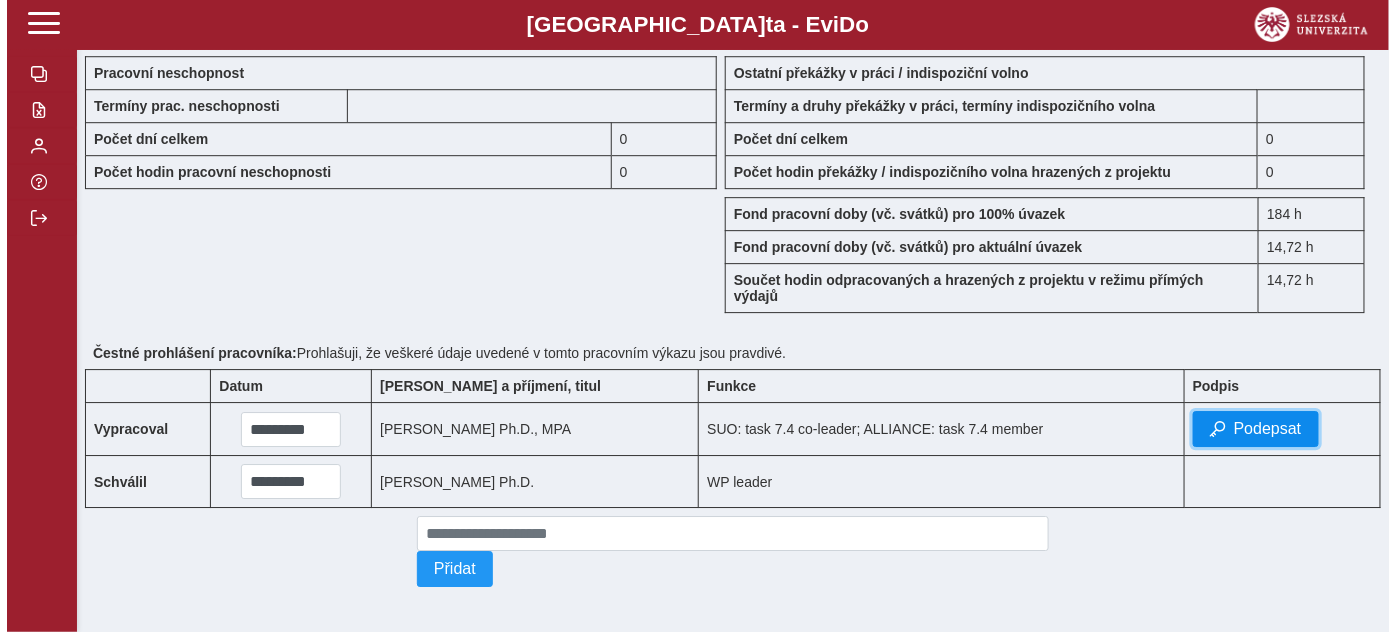 scroll, scrollTop: 1900, scrollLeft: 0, axis: vertical 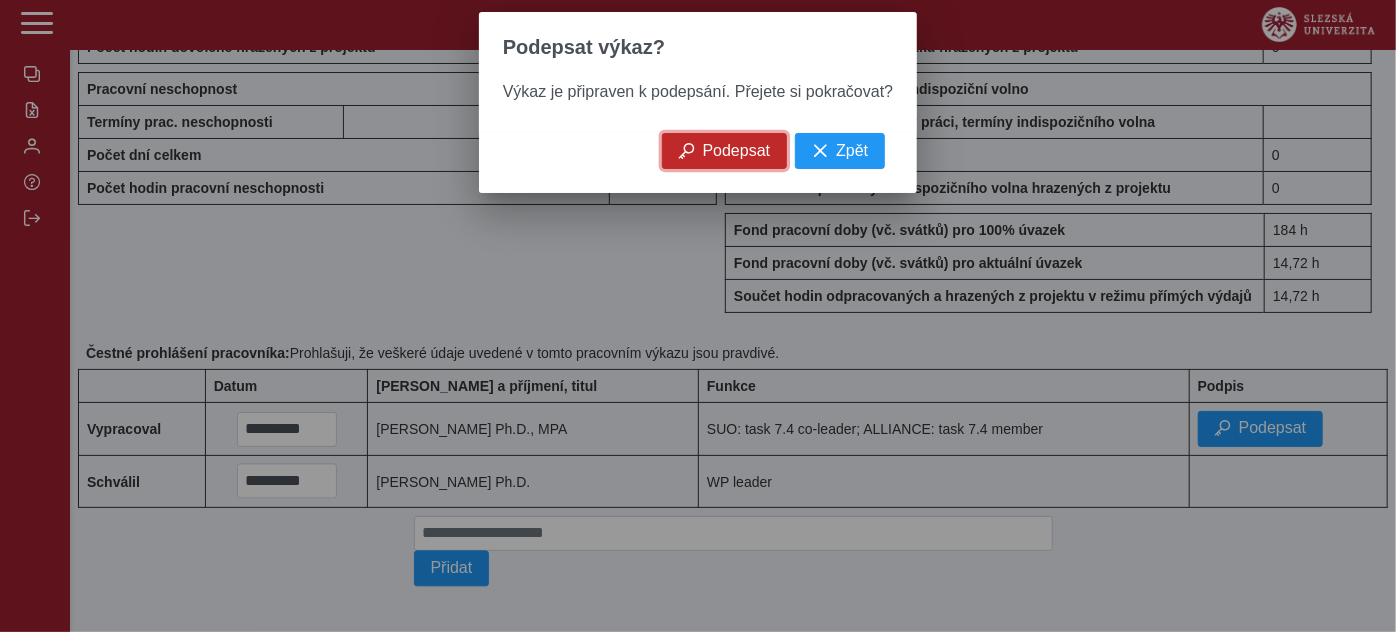 click on "Podepsat" at bounding box center (725, 151) 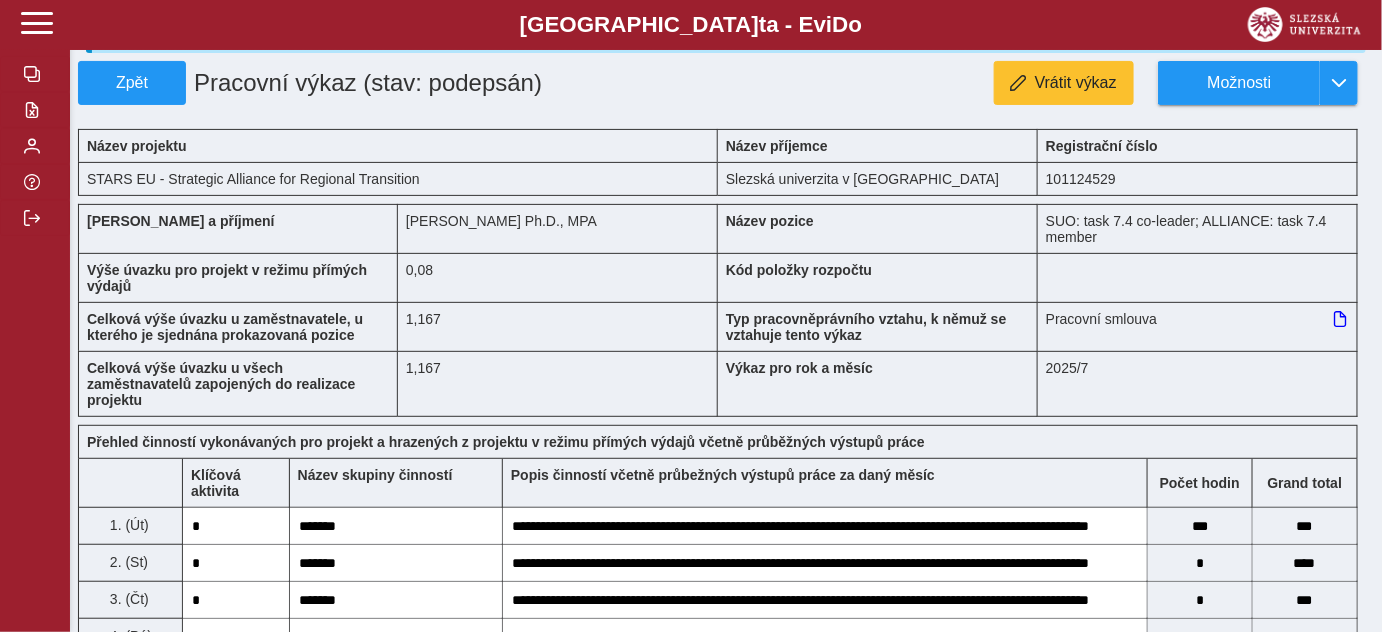 scroll, scrollTop: 0, scrollLeft: 0, axis: both 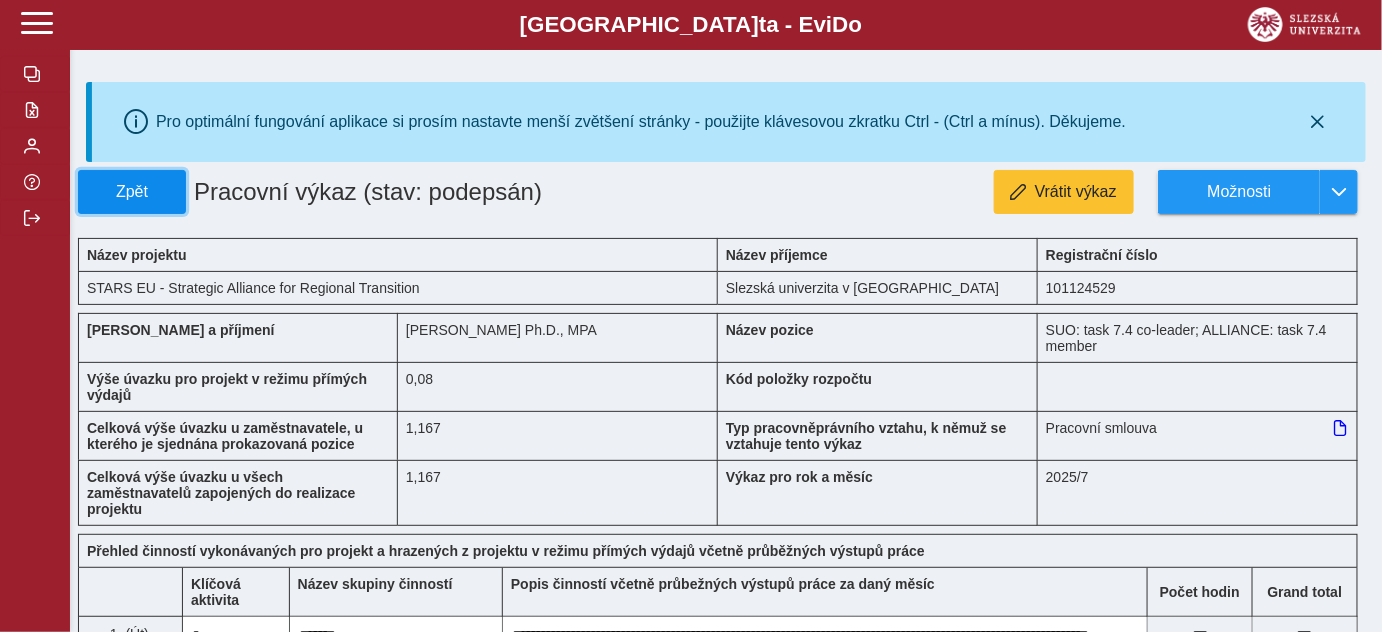 click on "Zpět" at bounding box center [132, 192] 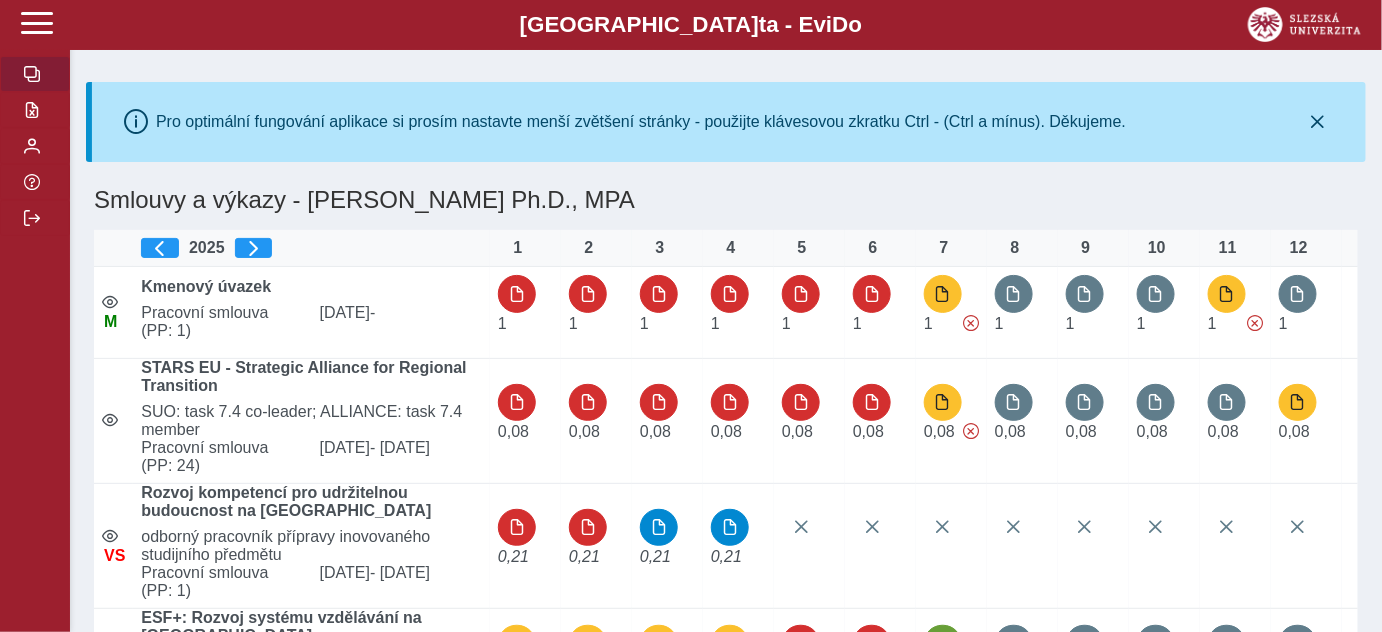 scroll, scrollTop: 181, scrollLeft: 0, axis: vertical 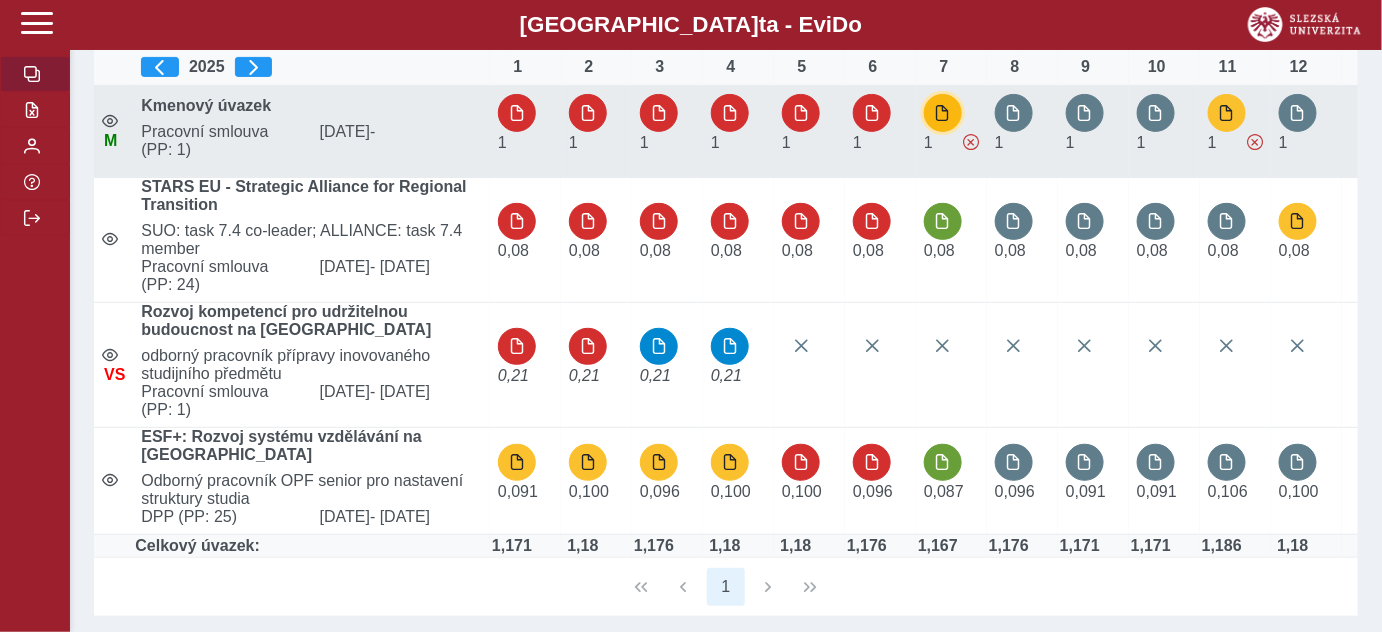 click at bounding box center [943, 113] 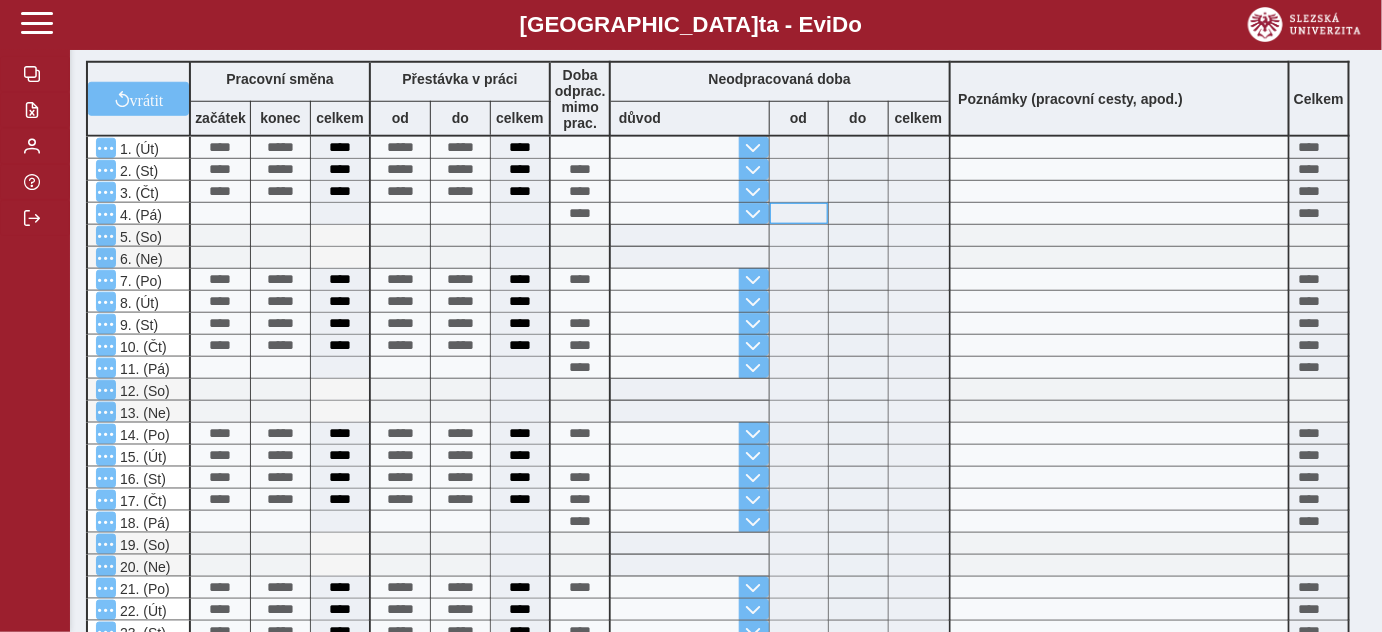 scroll, scrollTop: 0, scrollLeft: 0, axis: both 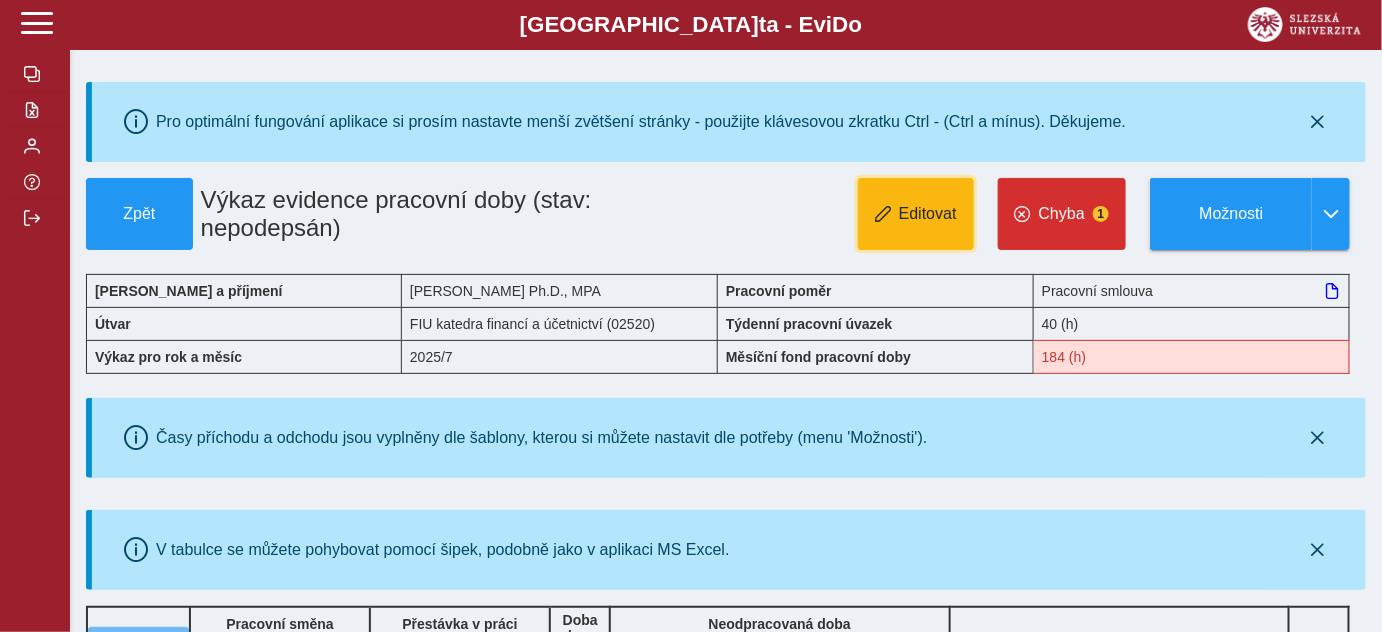 click on "Editovat" at bounding box center [916, 214] 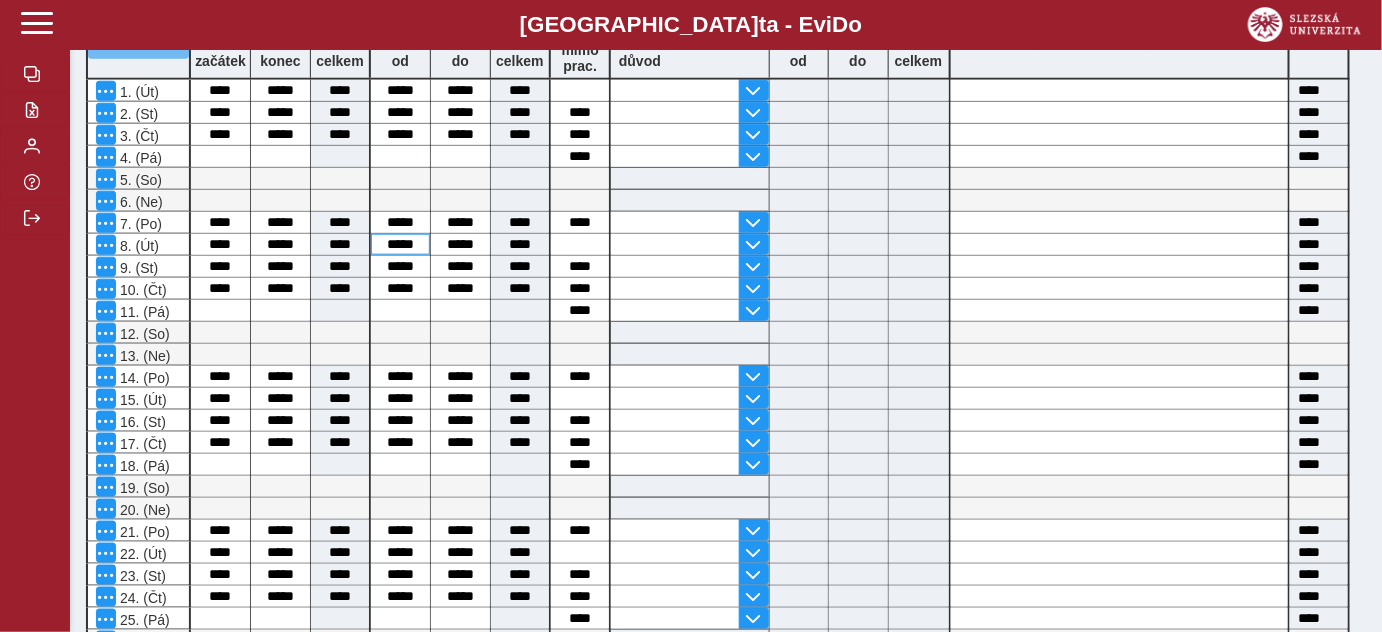scroll, scrollTop: 909, scrollLeft: 0, axis: vertical 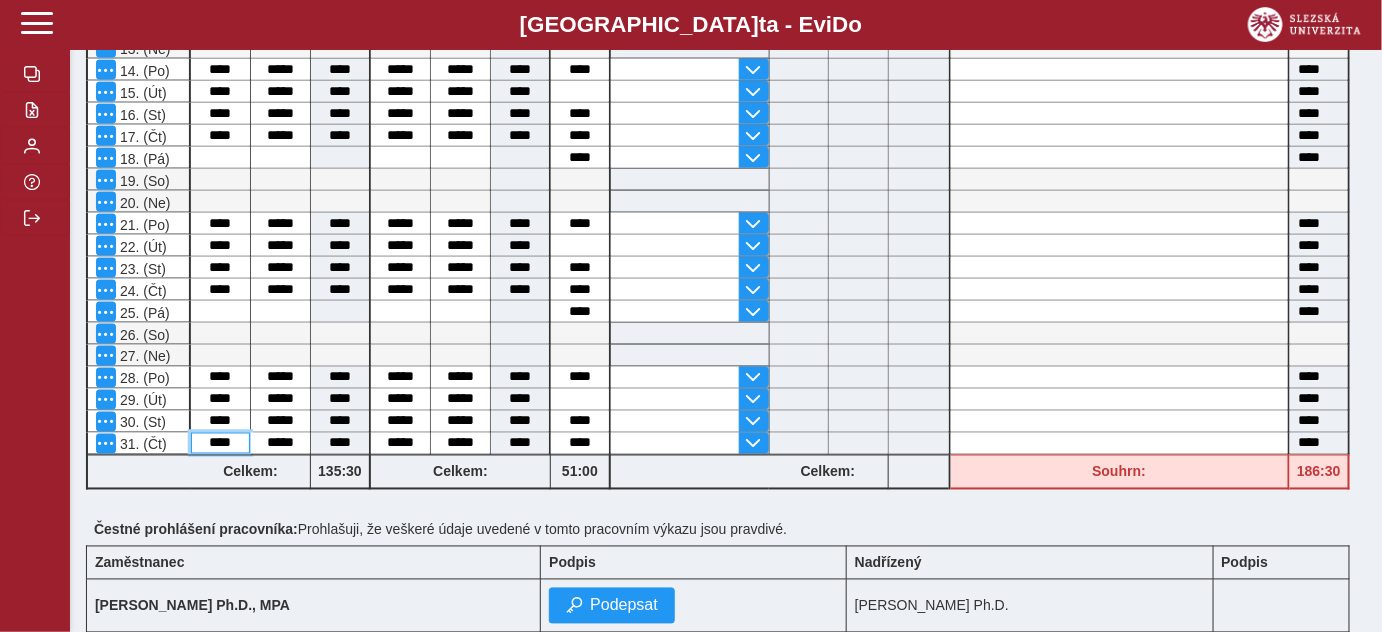 drag, startPoint x: 206, startPoint y: 425, endPoint x: 245, endPoint y: 431, distance: 39.45884 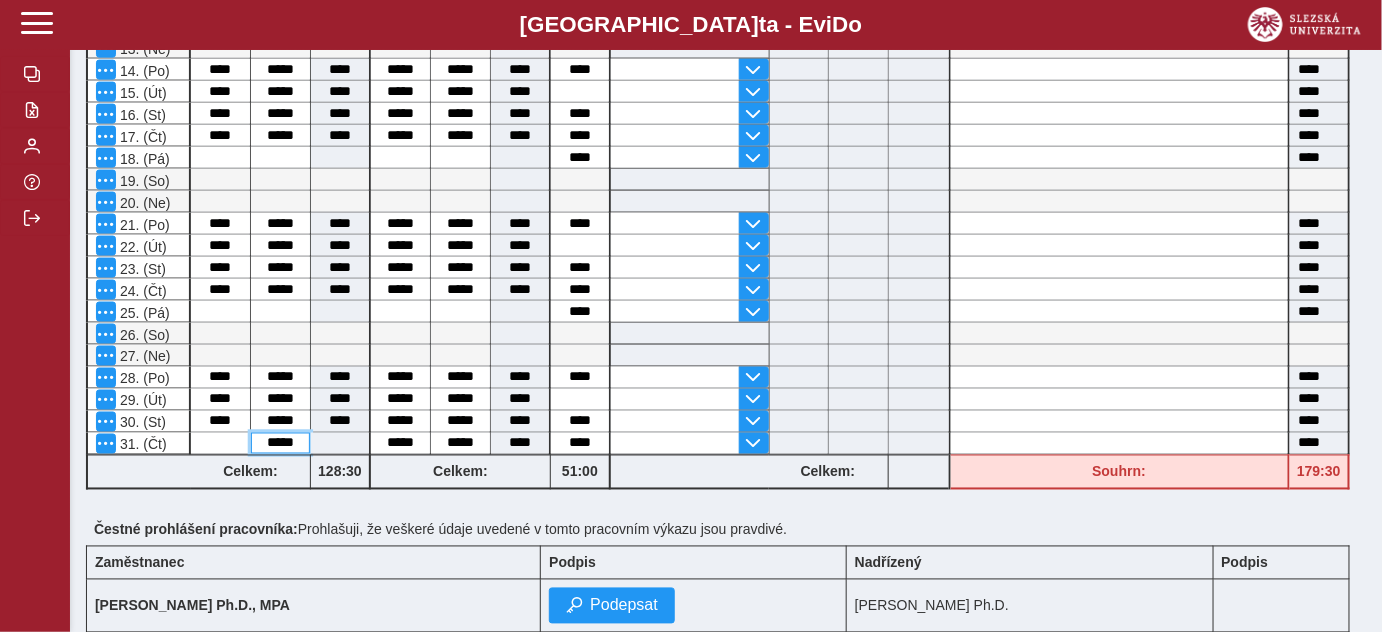 drag, startPoint x: 264, startPoint y: 433, endPoint x: 305, endPoint y: 433, distance: 41 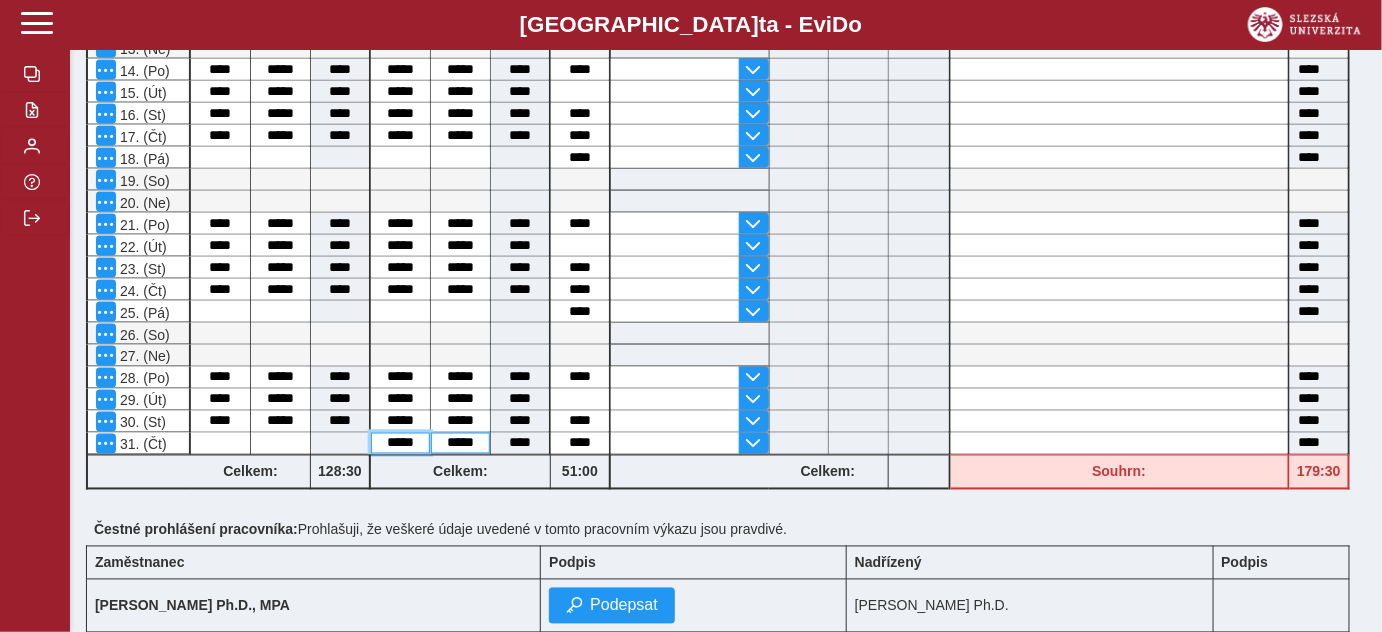 drag, startPoint x: 387, startPoint y: 429, endPoint x: 440, endPoint y: 430, distance: 53.009434 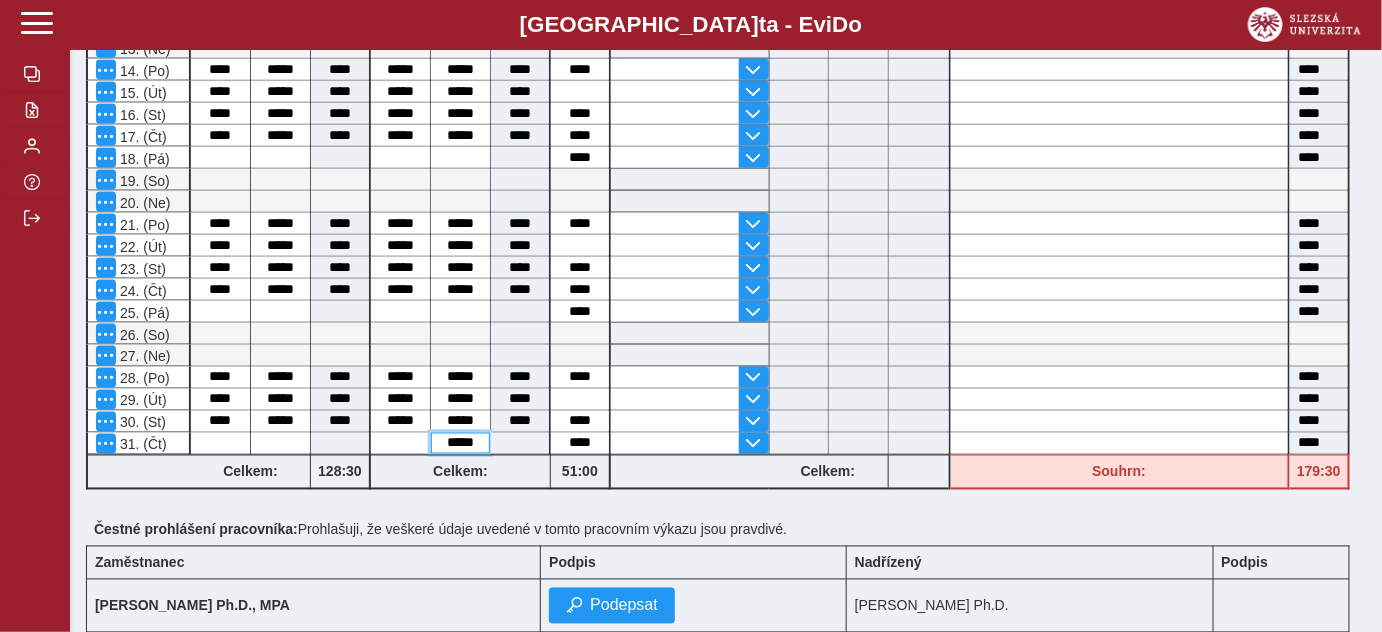 drag, startPoint x: 443, startPoint y: 431, endPoint x: 489, endPoint y: 431, distance: 46 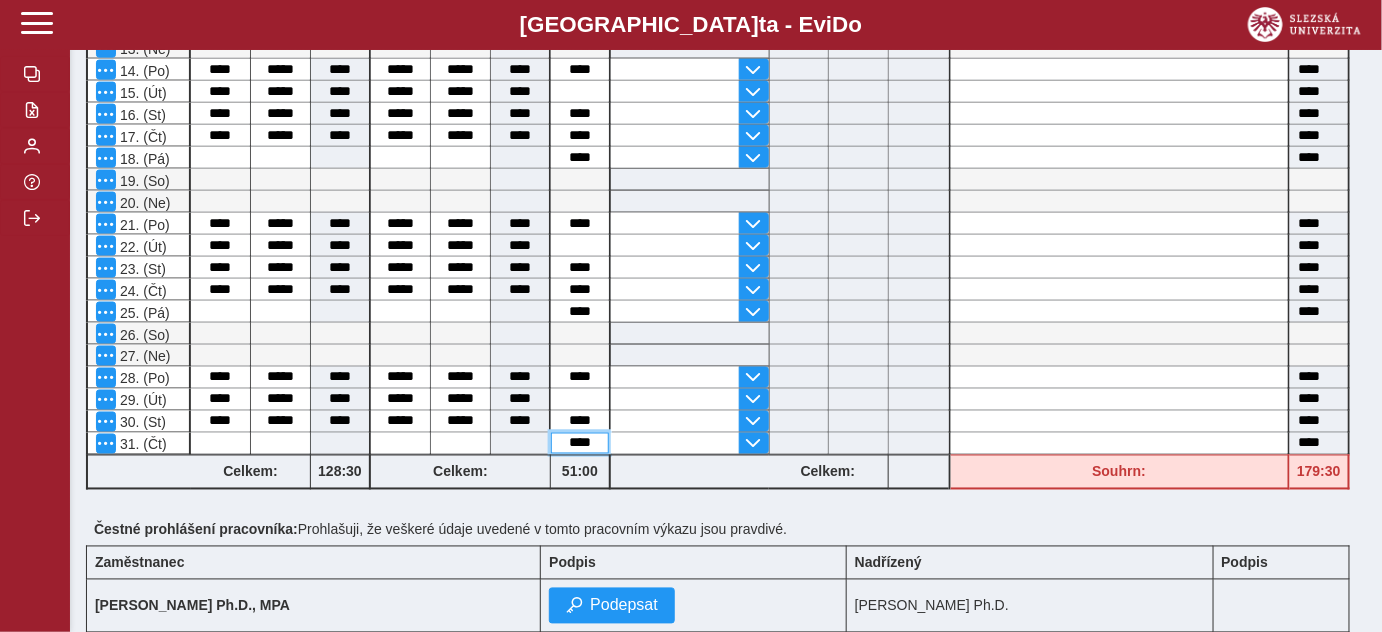 click on "****" at bounding box center [580, 443] 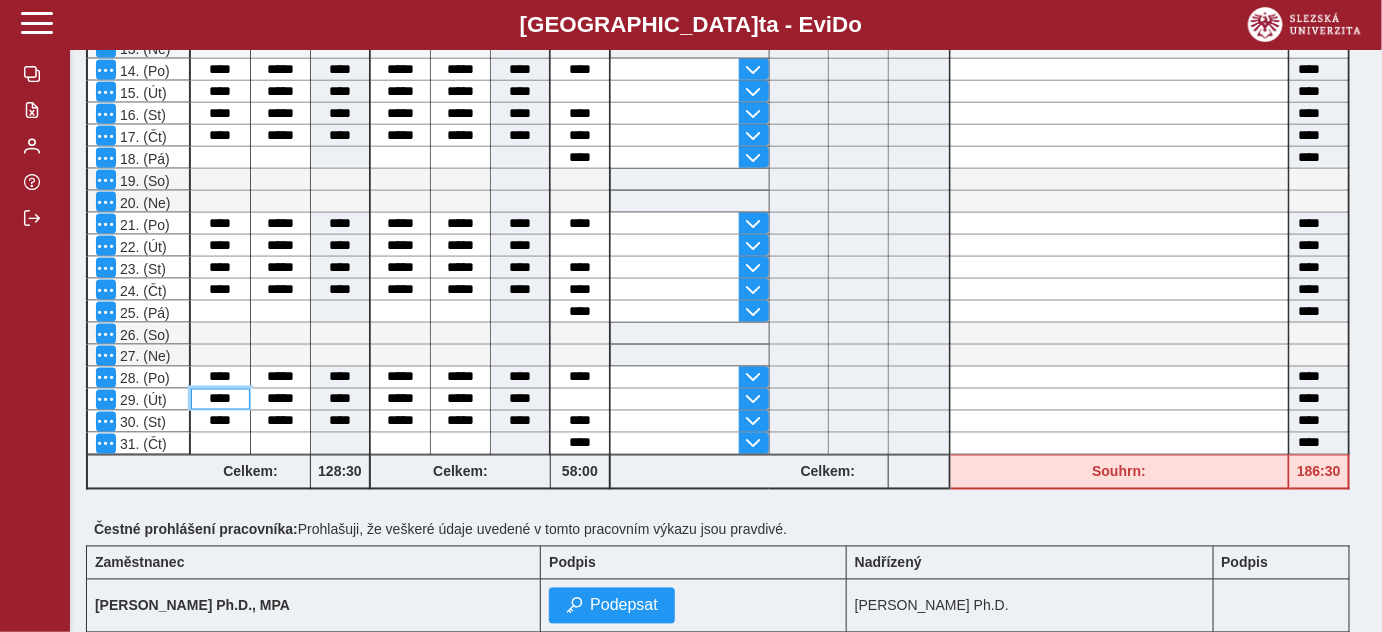 drag, startPoint x: 206, startPoint y: 389, endPoint x: 242, endPoint y: 391, distance: 36.05551 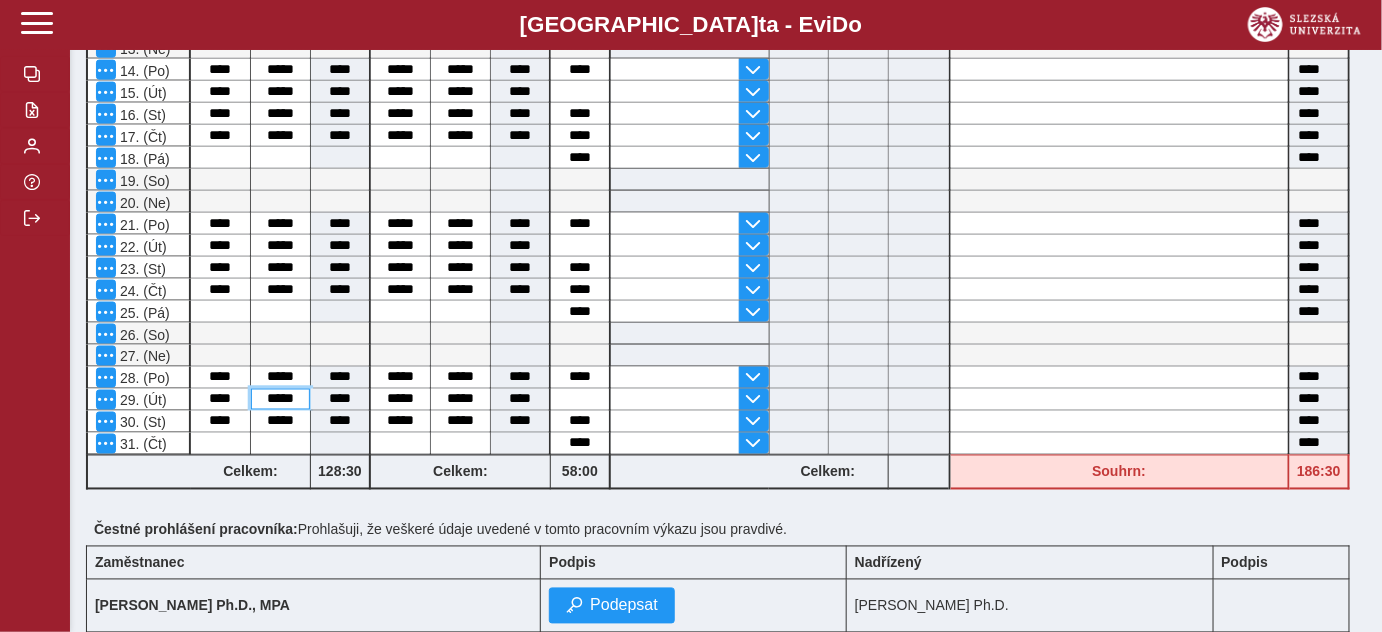click on "*****" at bounding box center (280, 399) 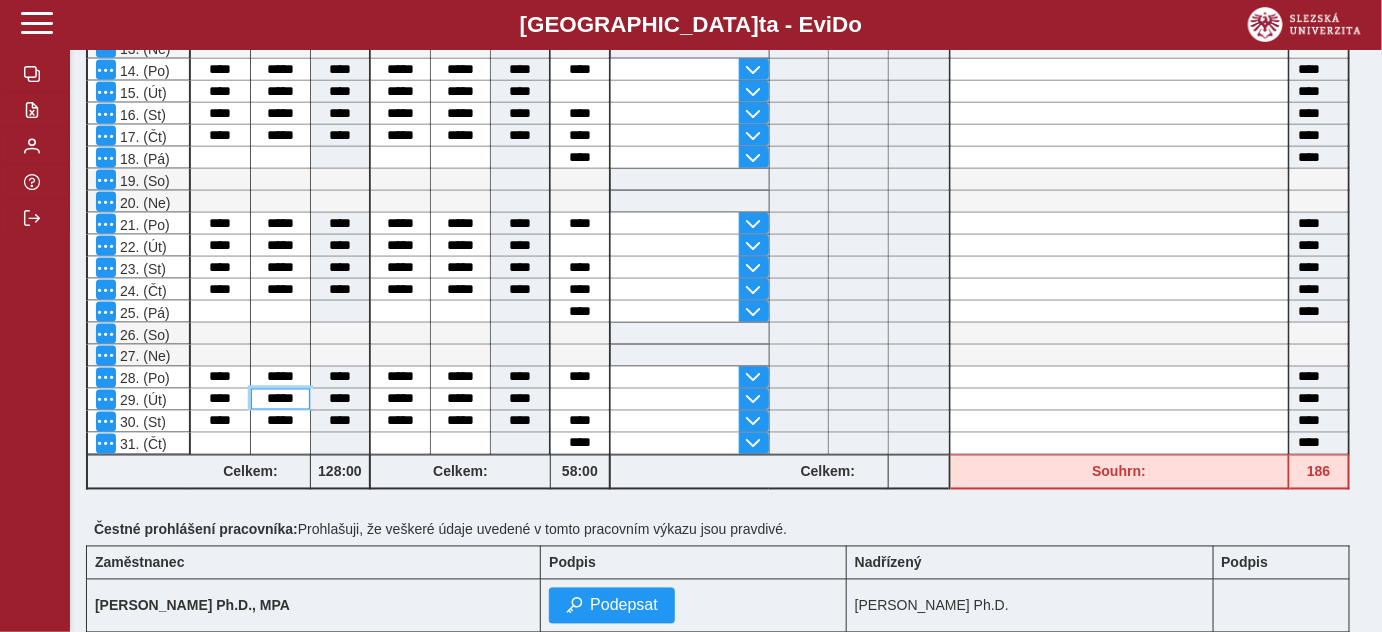click on "*****" at bounding box center (280, 399) 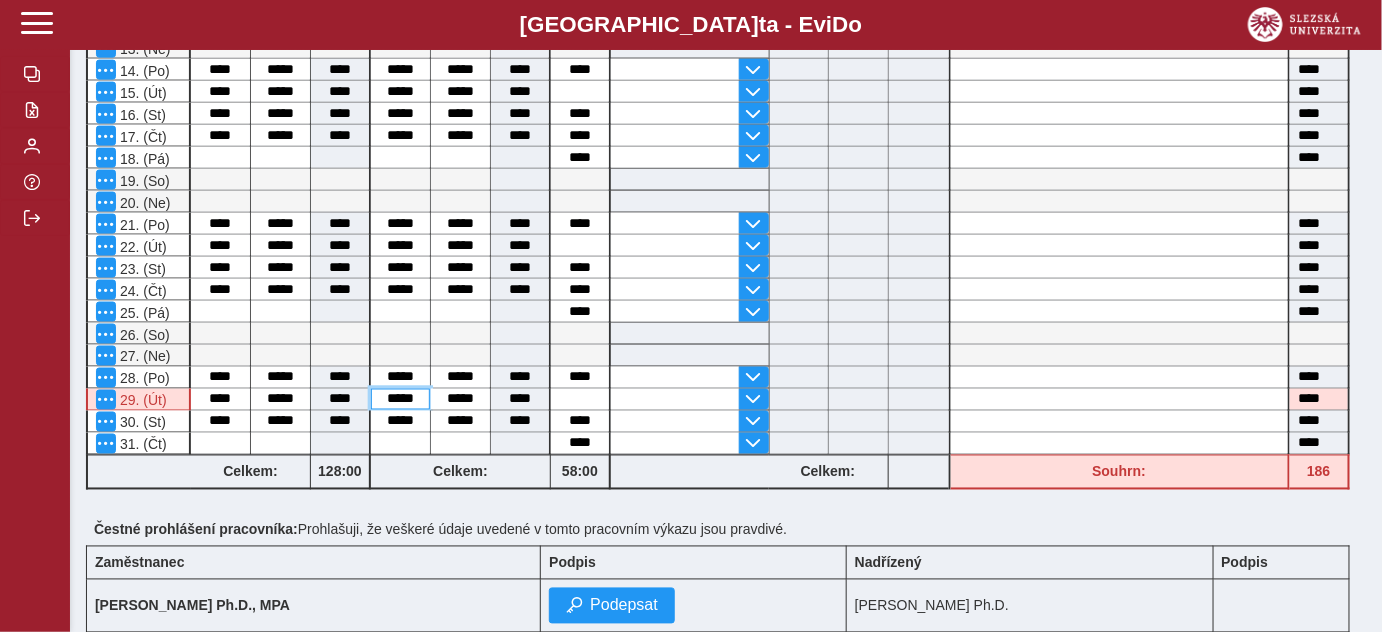 click on "*****" at bounding box center [400, 399] 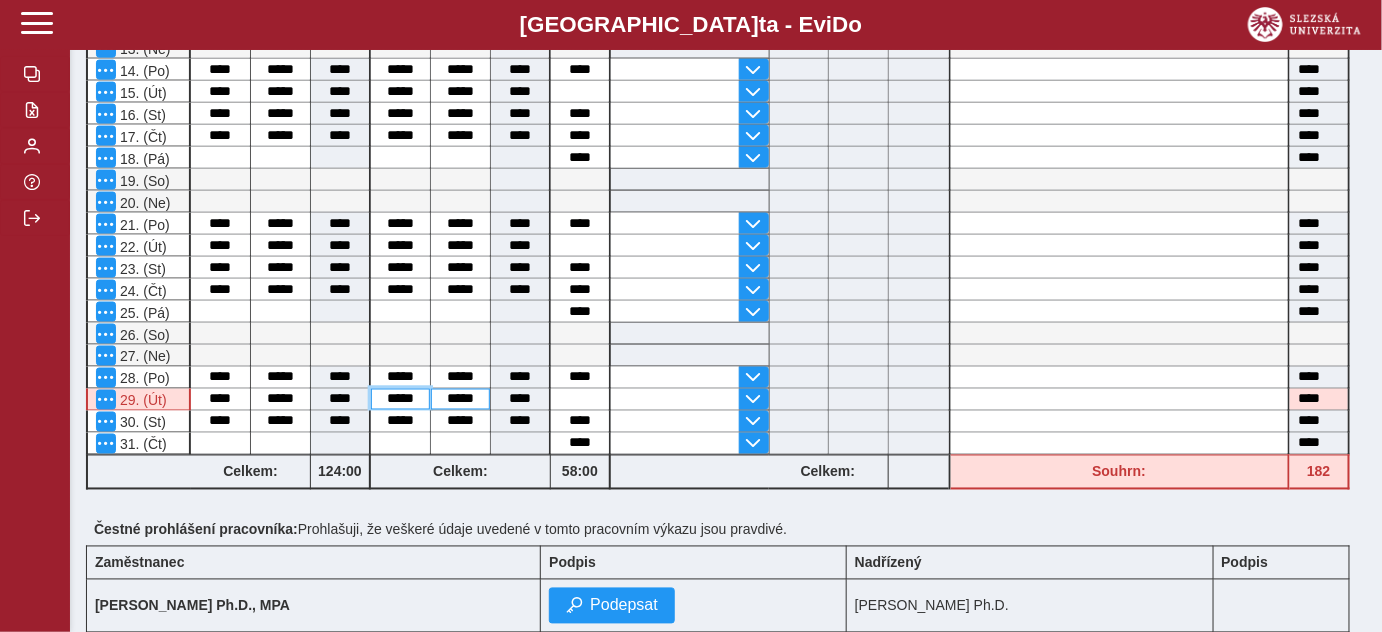 drag, startPoint x: 383, startPoint y: 386, endPoint x: 447, endPoint y: 382, distance: 64.12488 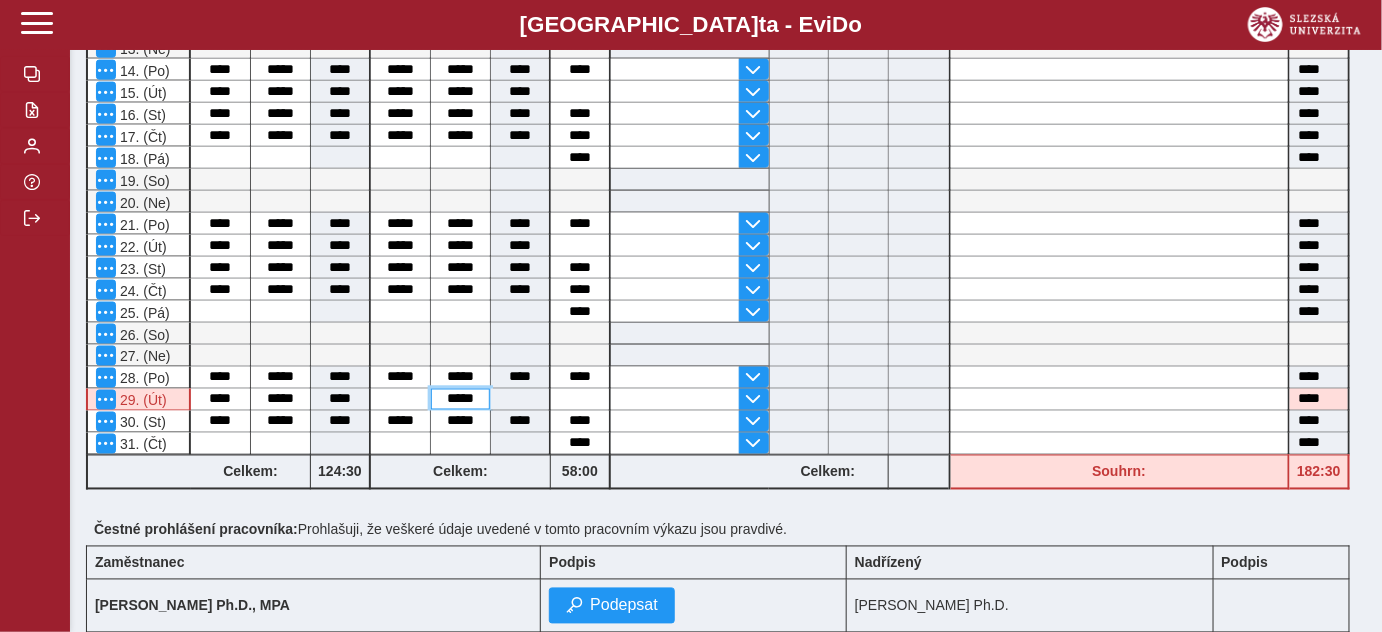 drag, startPoint x: 439, startPoint y: 387, endPoint x: 482, endPoint y: 385, distance: 43.046486 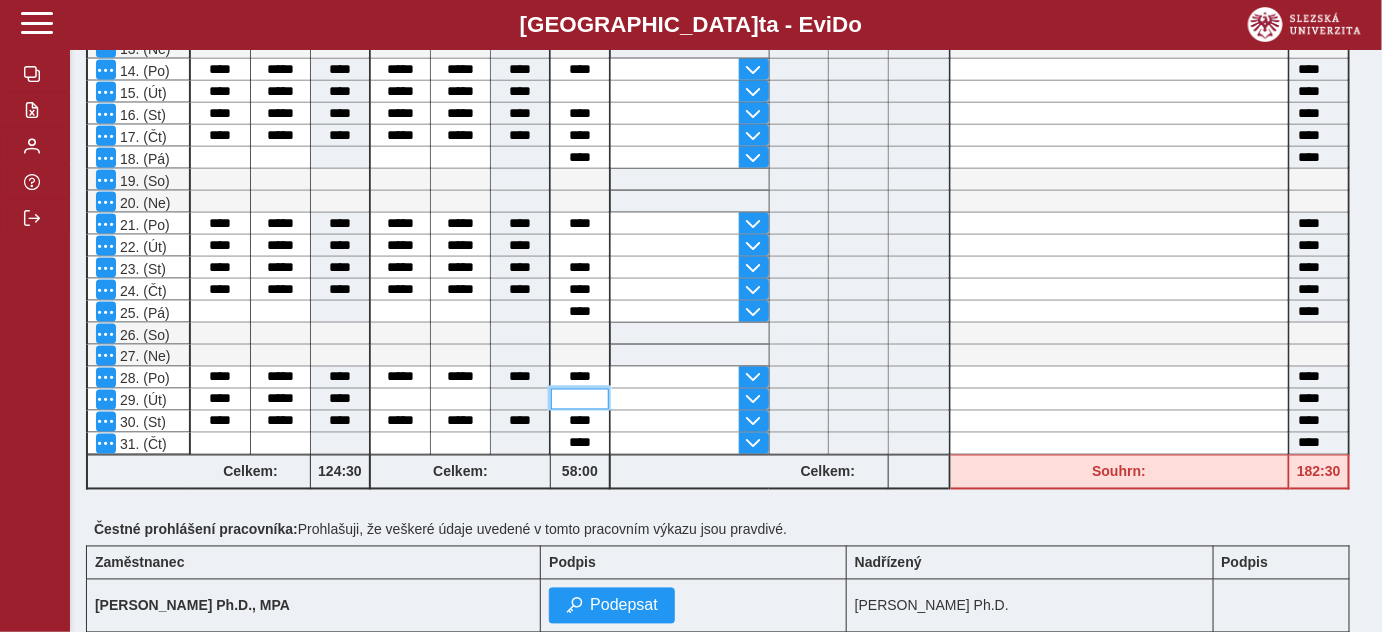 click at bounding box center (580, 399) 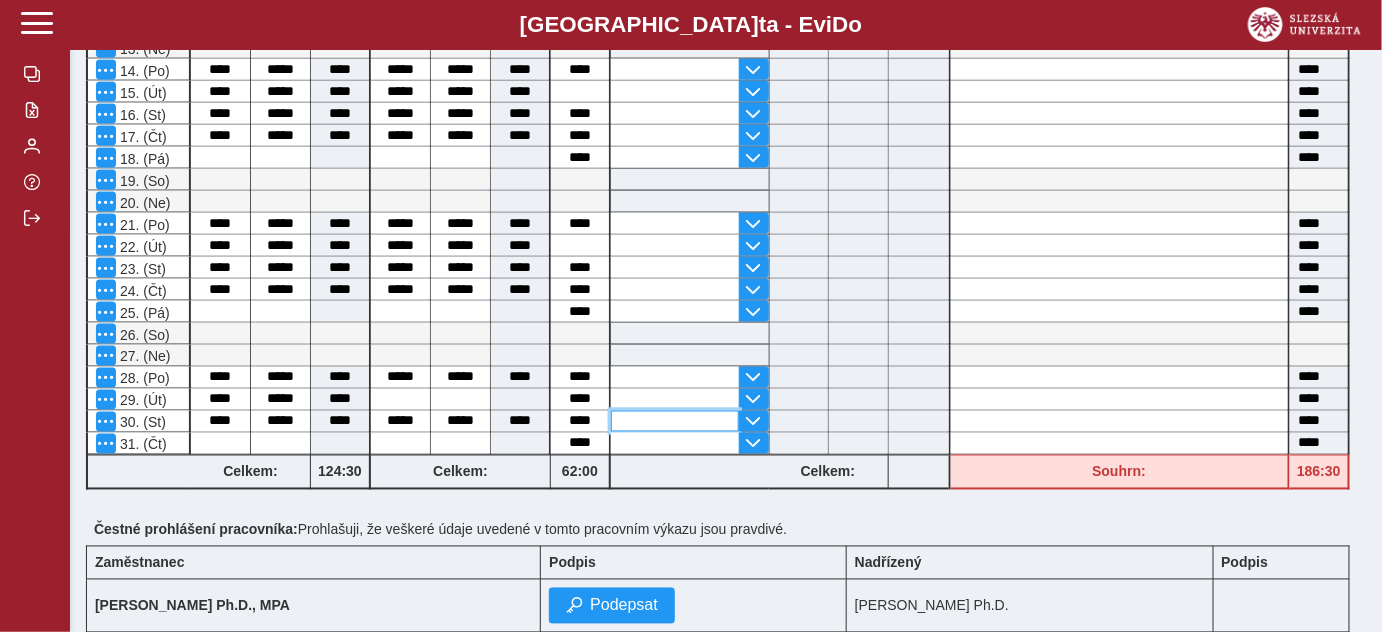 click at bounding box center [675, 421] 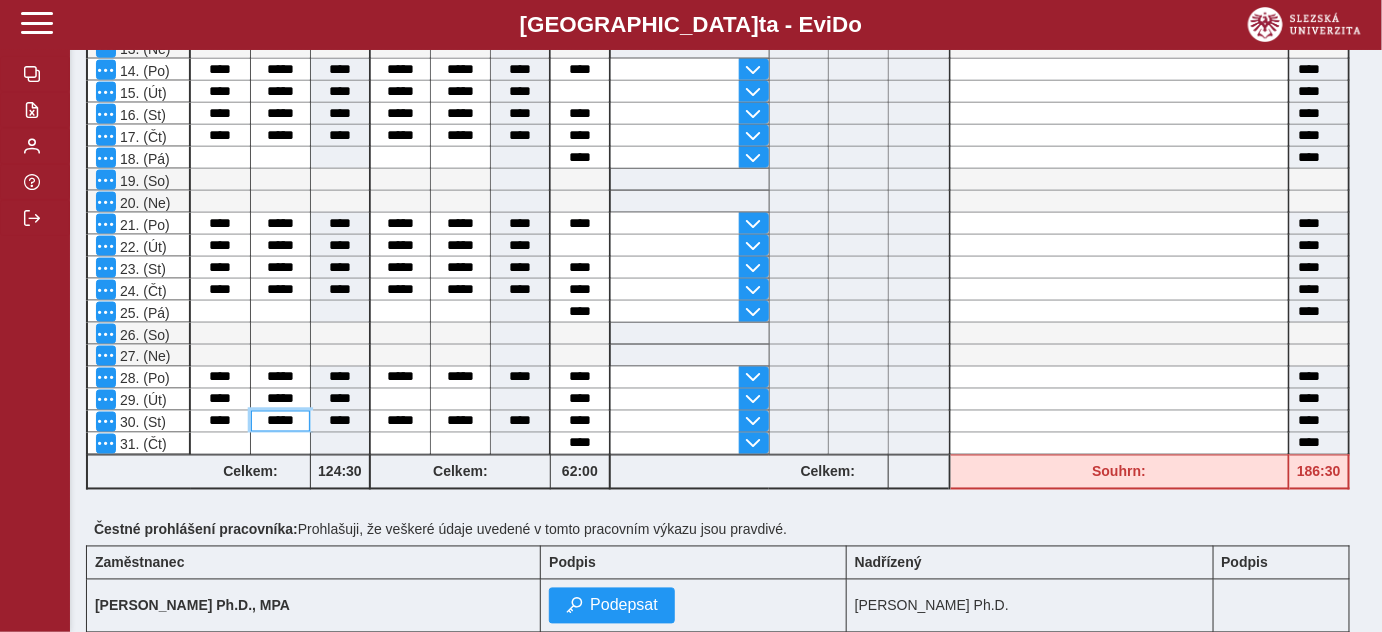 drag, startPoint x: 263, startPoint y: 406, endPoint x: 303, endPoint y: 409, distance: 40.112343 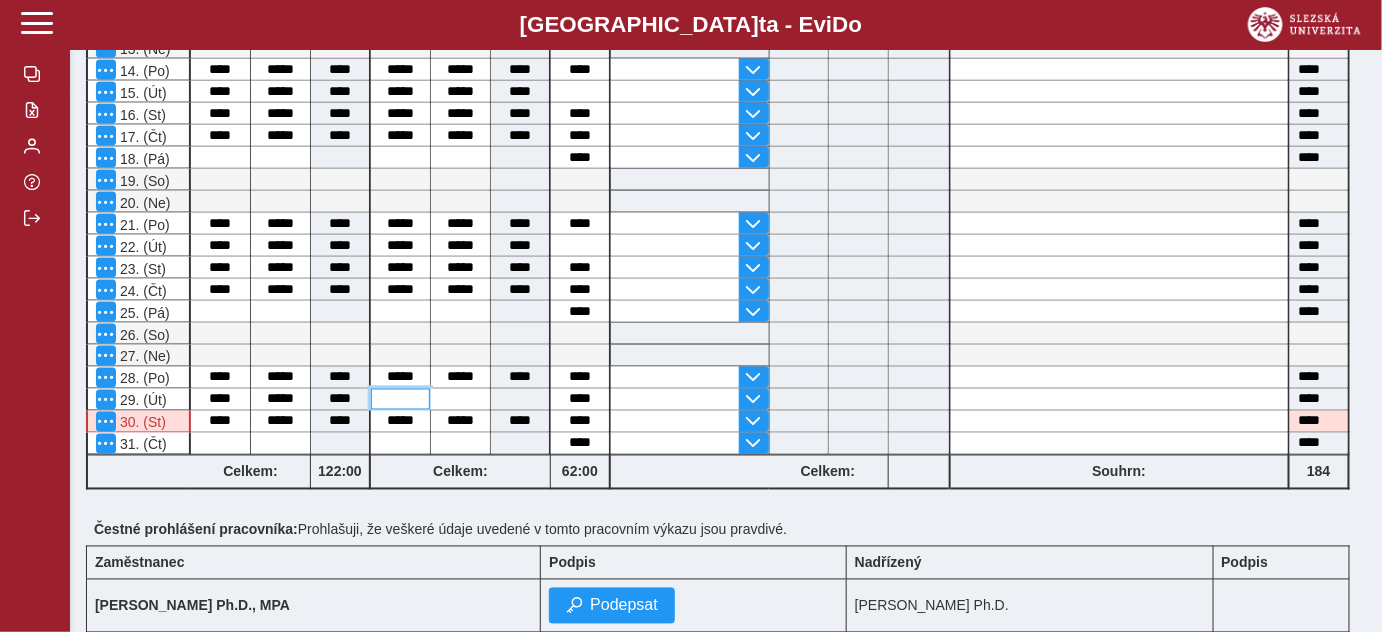 click at bounding box center [400, 399] 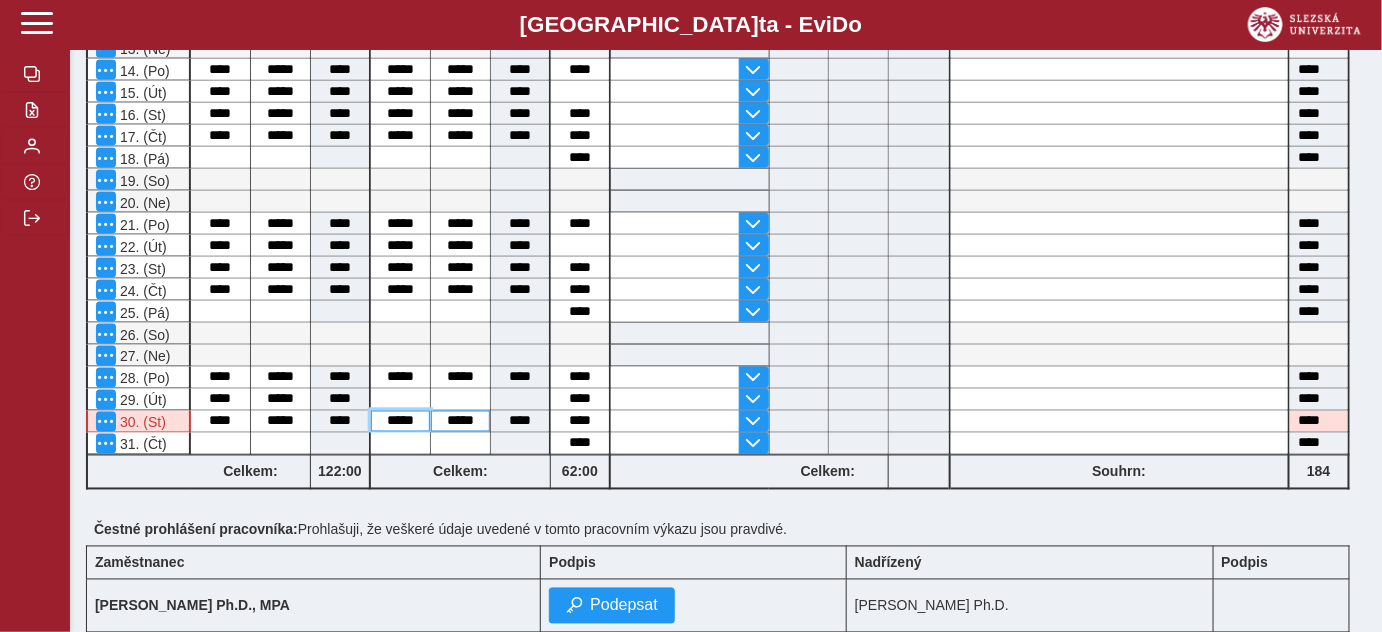 drag, startPoint x: 381, startPoint y: 414, endPoint x: 475, endPoint y: 413, distance: 94.00532 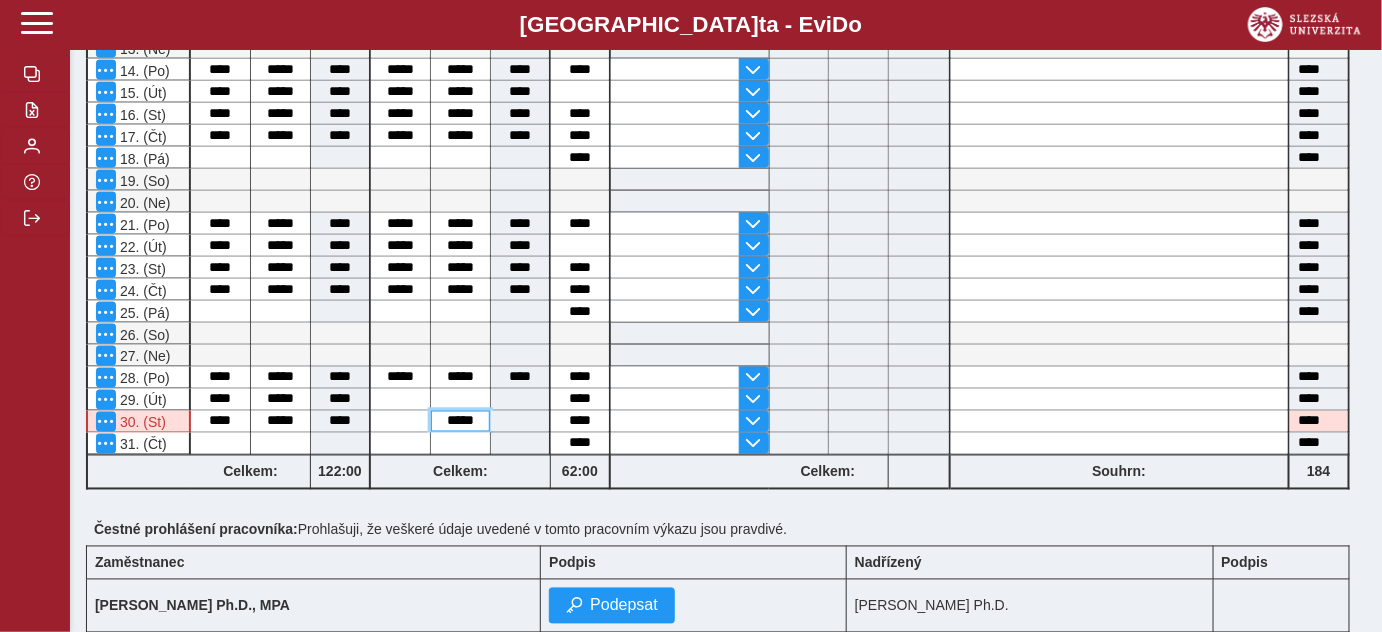 drag, startPoint x: 442, startPoint y: 413, endPoint x: 485, endPoint y: 412, distance: 43.011627 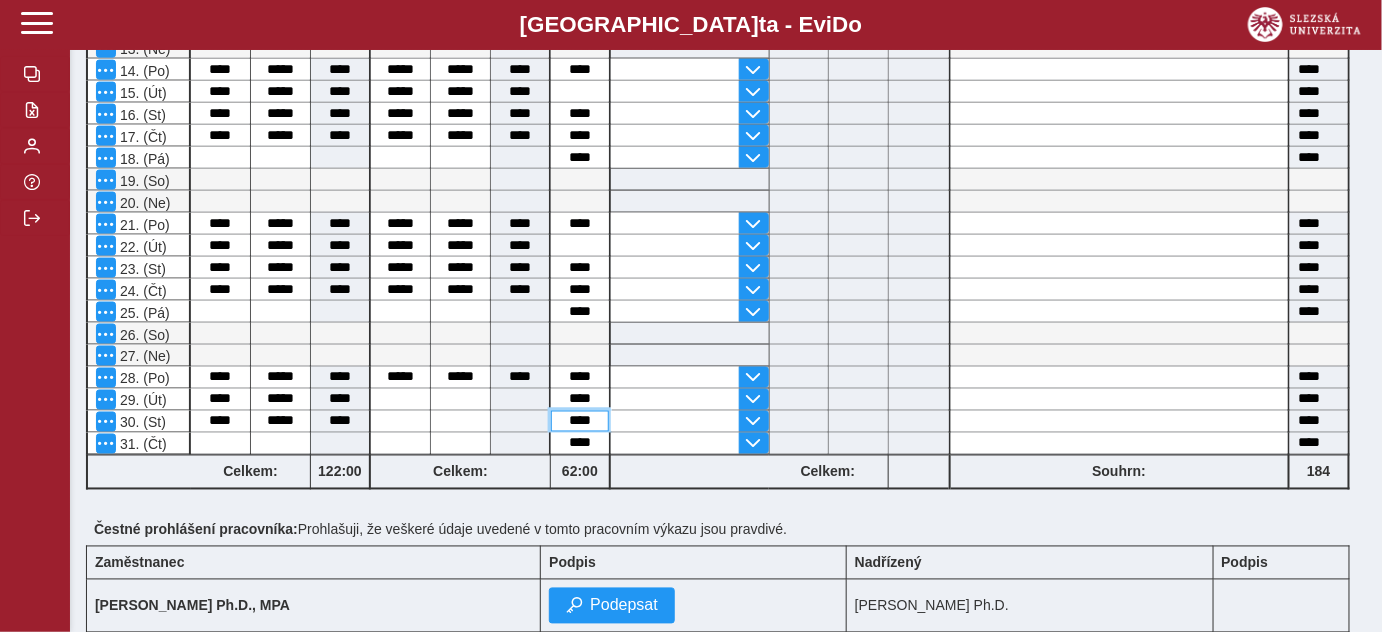 drag, startPoint x: 559, startPoint y: 410, endPoint x: 570, endPoint y: 409, distance: 11.045361 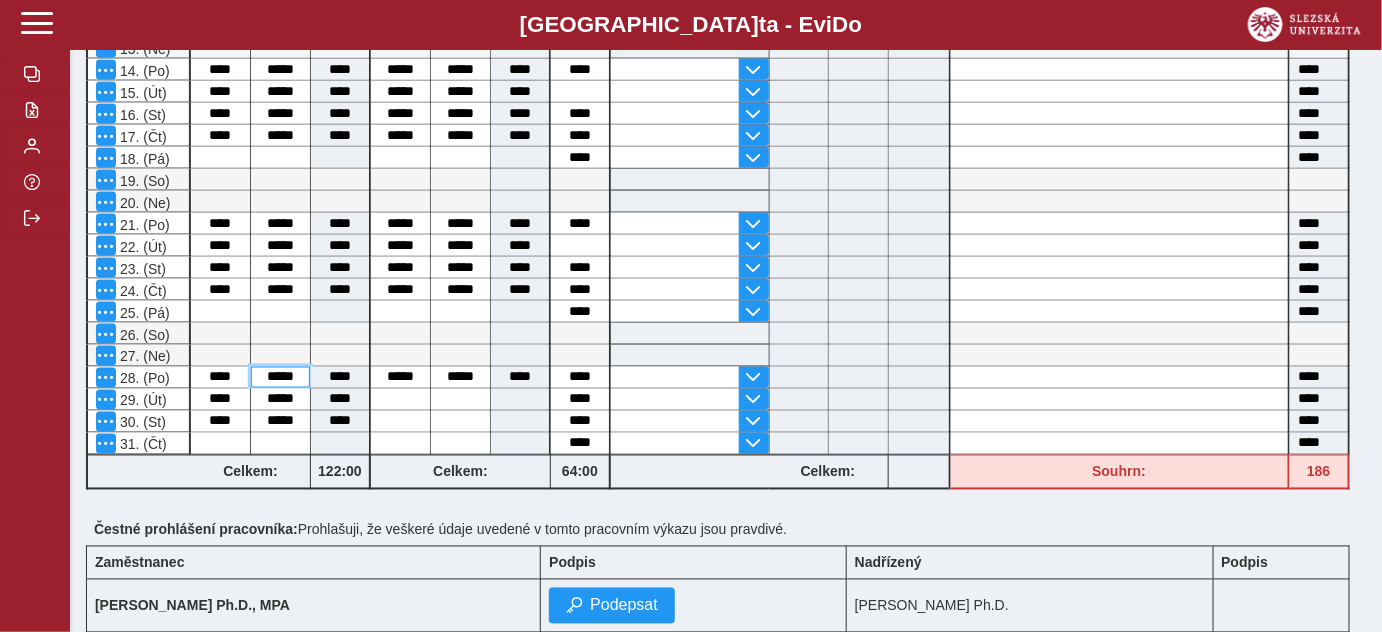 click on "*****" at bounding box center [280, 377] 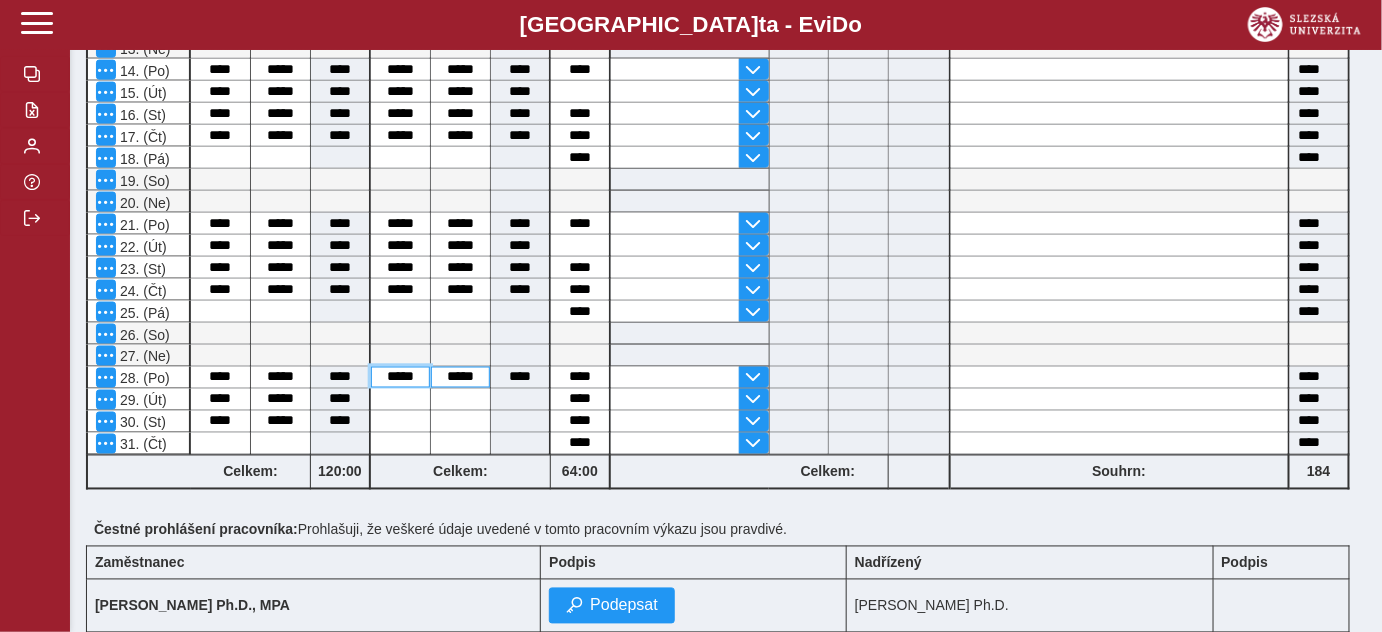 drag, startPoint x: 376, startPoint y: 366, endPoint x: 434, endPoint y: 365, distance: 58.00862 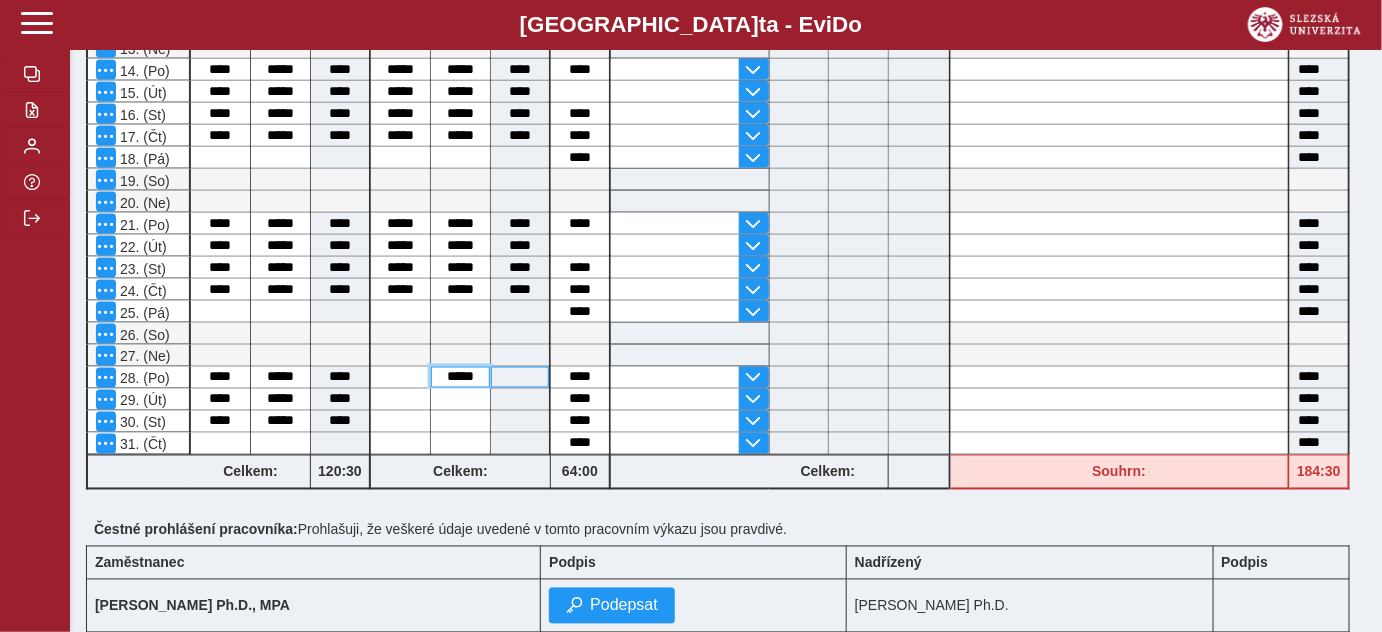 drag, startPoint x: 442, startPoint y: 366, endPoint x: 493, endPoint y: 367, distance: 51.009804 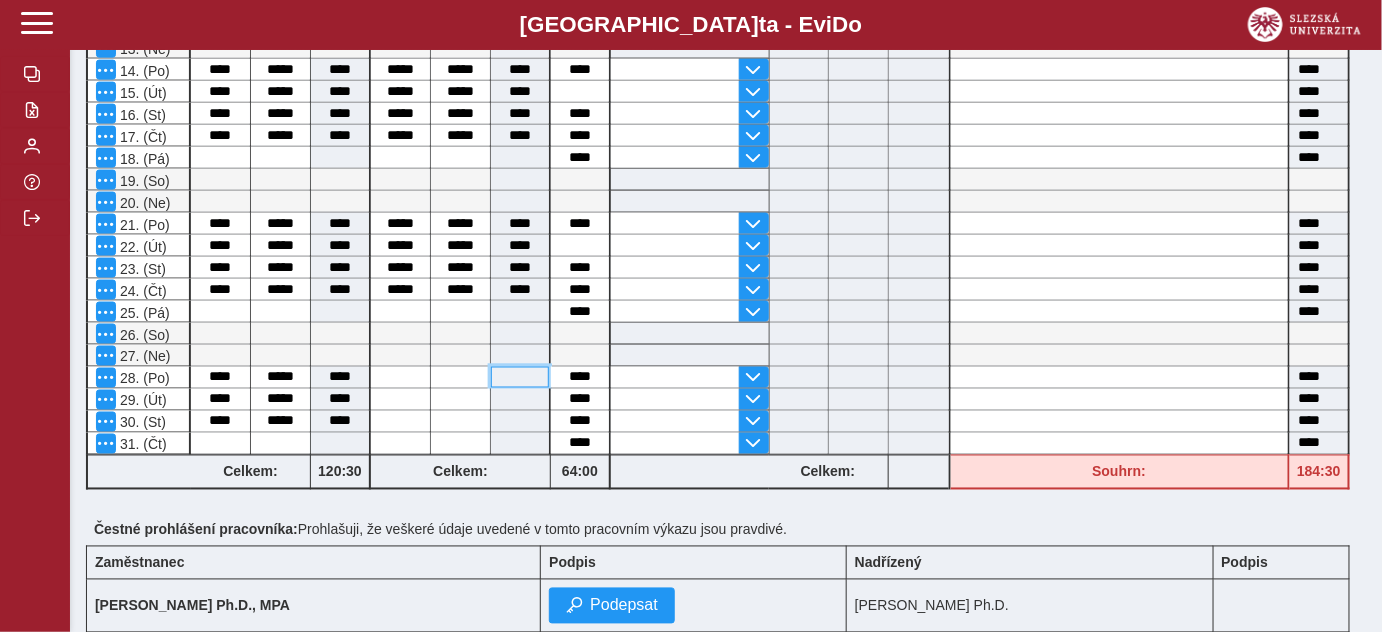 click at bounding box center (520, 377) 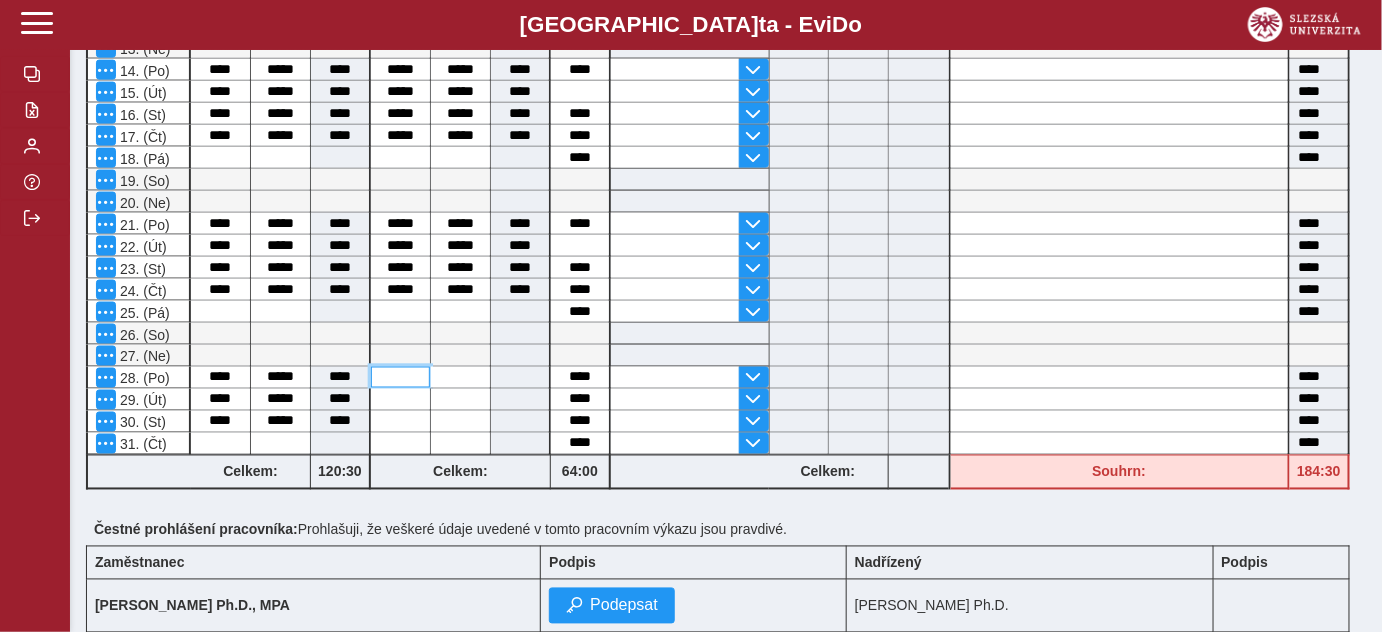 click at bounding box center [400, 377] 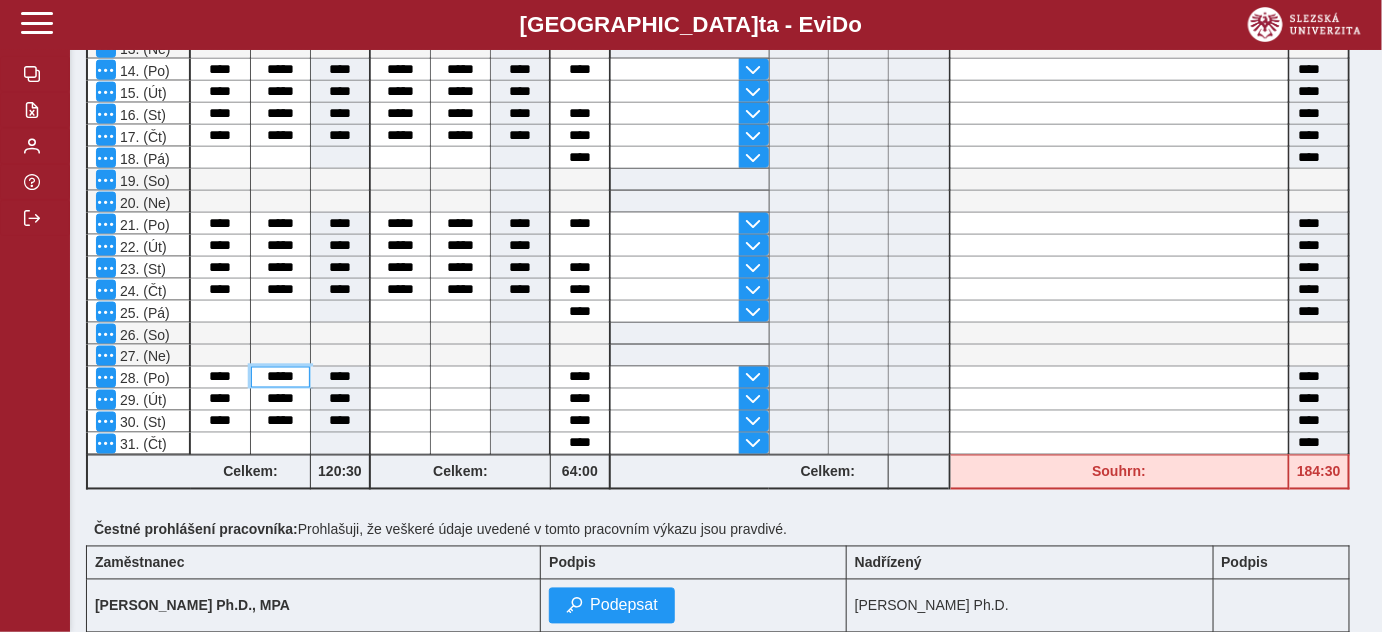 click on "*****" at bounding box center (280, 377) 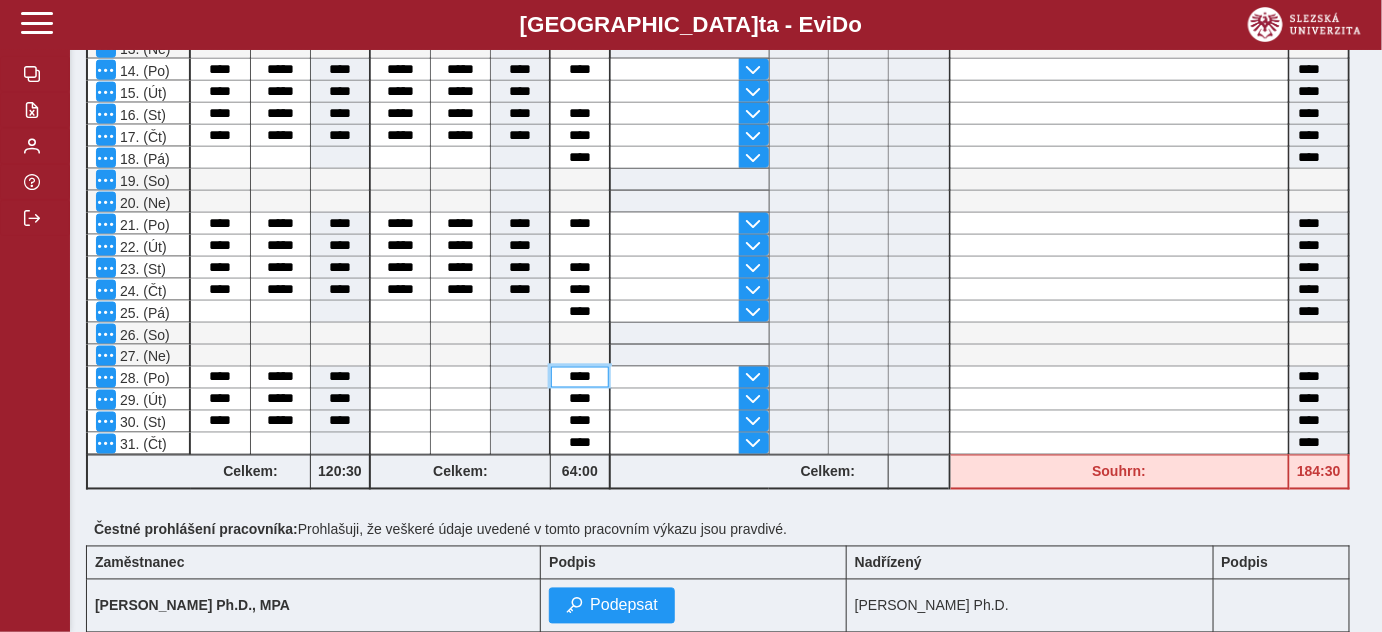 click on "****" at bounding box center (580, 377) 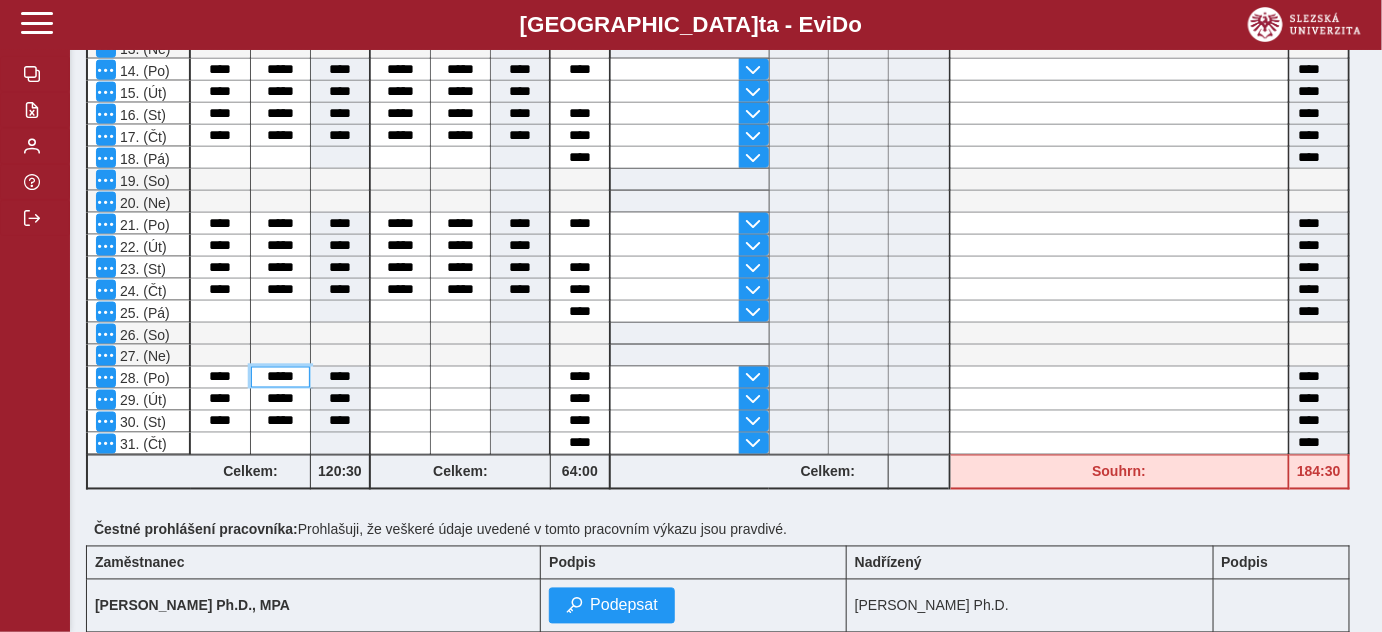 click on "*****" at bounding box center [280, 377] 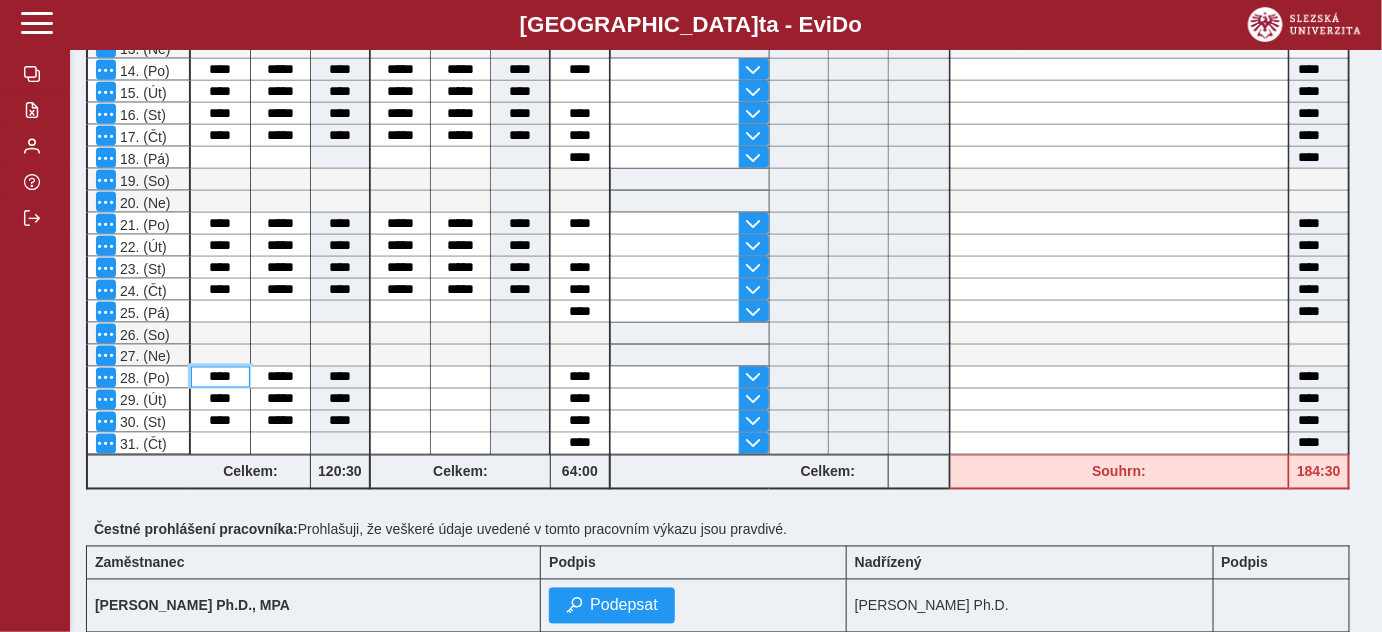 click on "****" at bounding box center [220, 377] 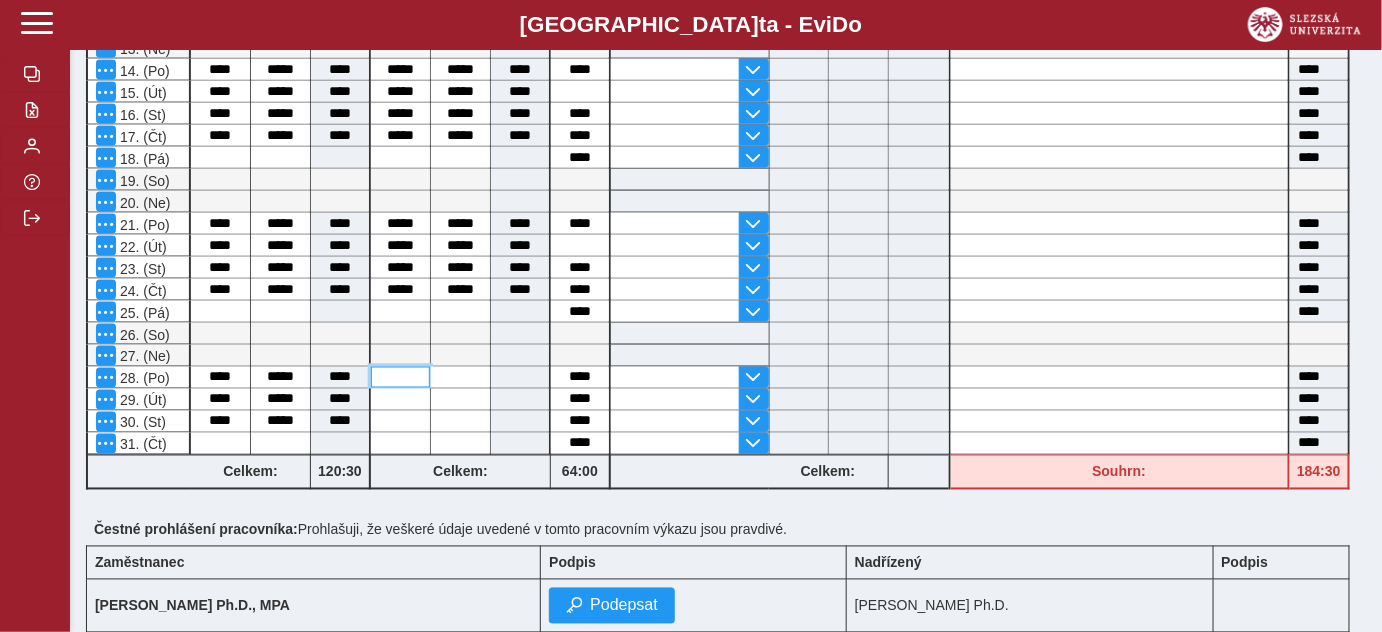 click at bounding box center (400, 377) 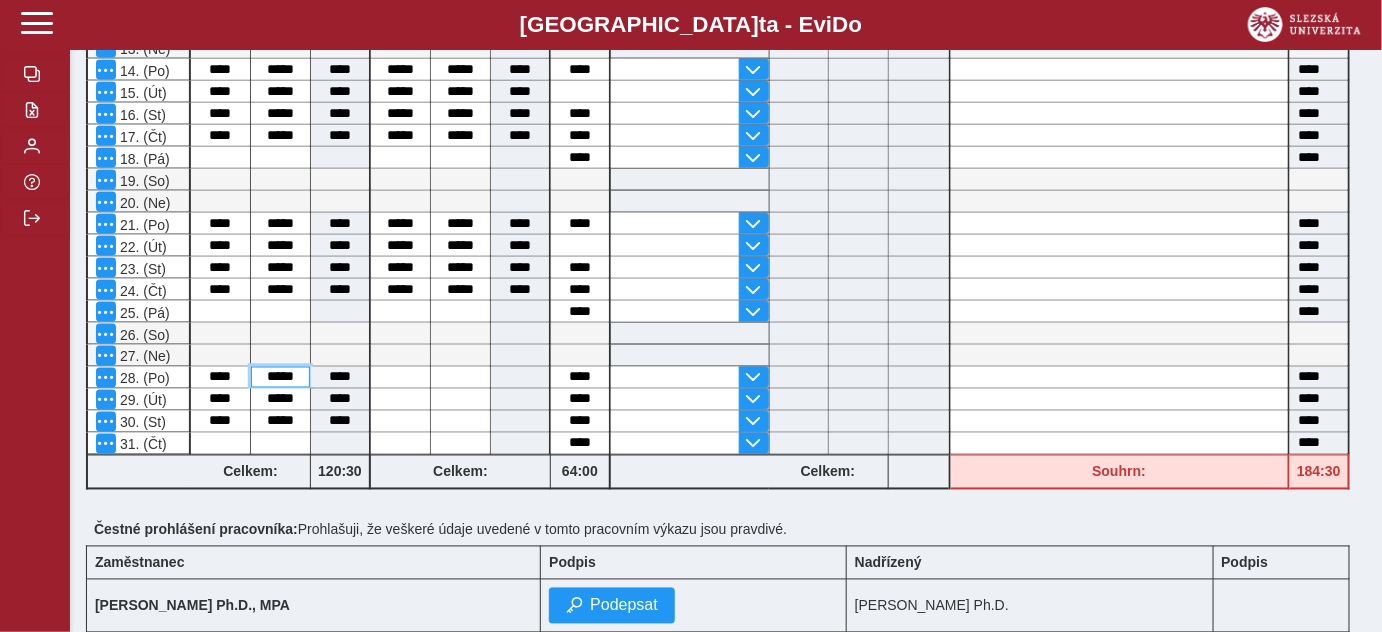 click on "*****" at bounding box center (280, 377) 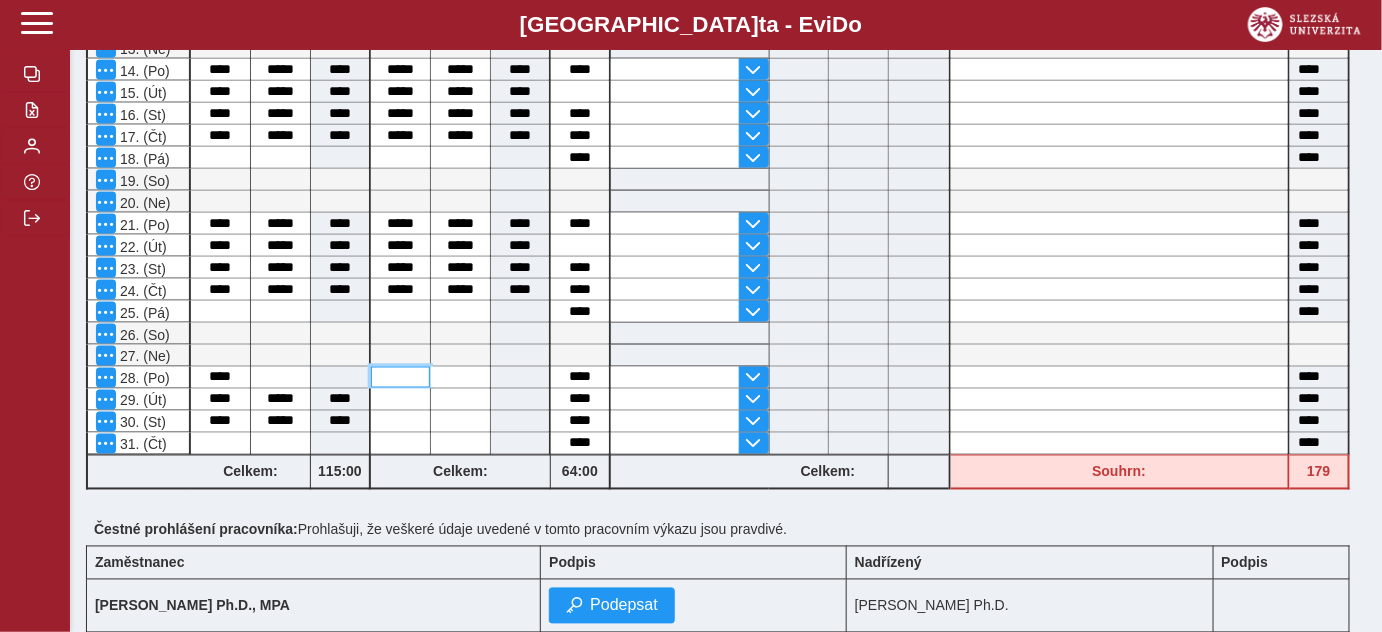 click at bounding box center (400, 377) 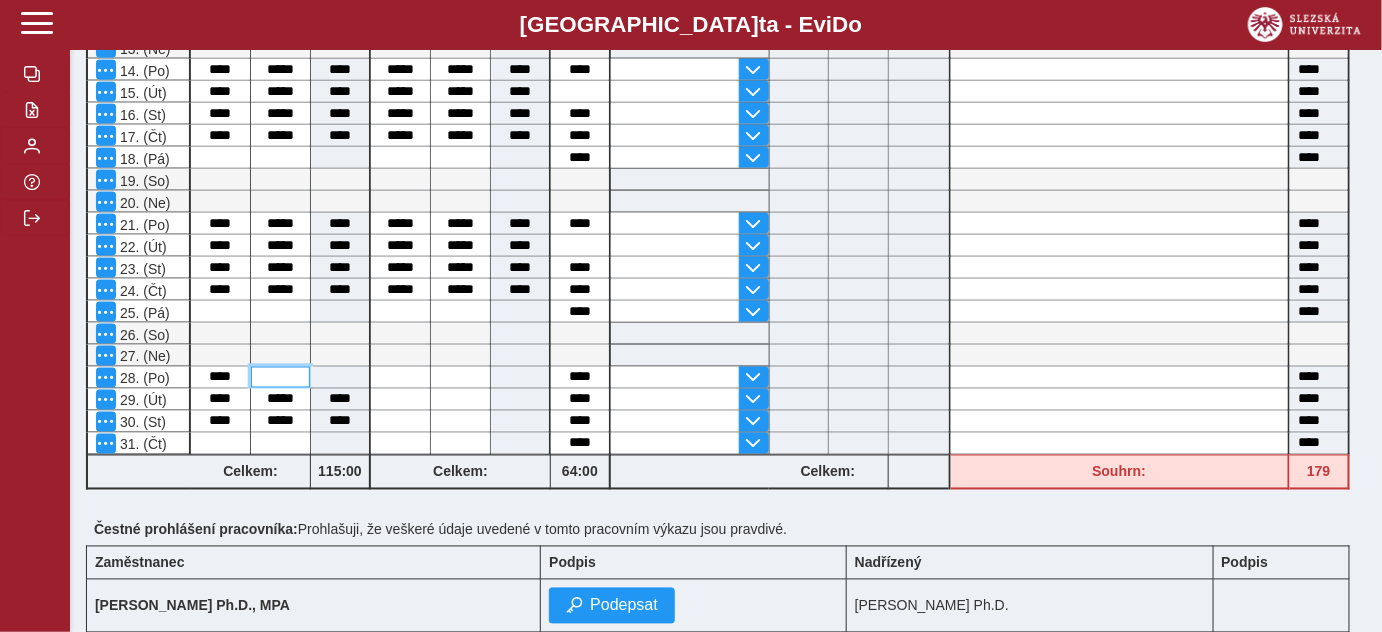click at bounding box center (280, 377) 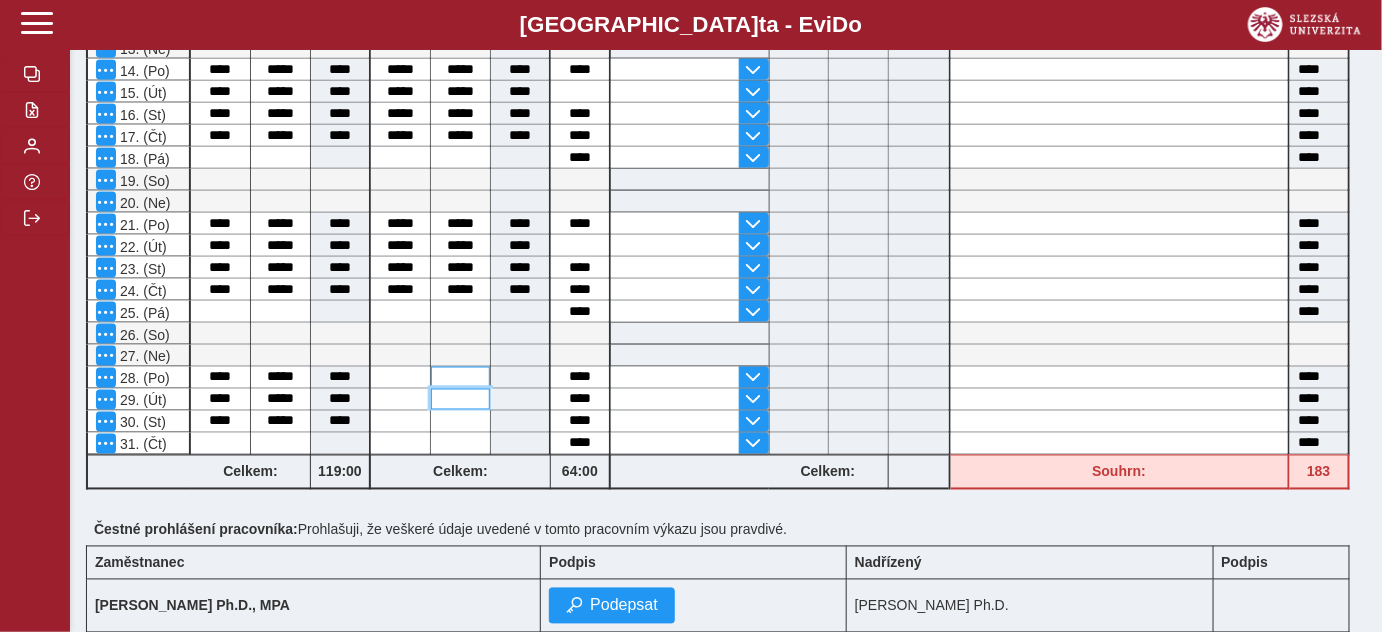 click at bounding box center (460, 399) 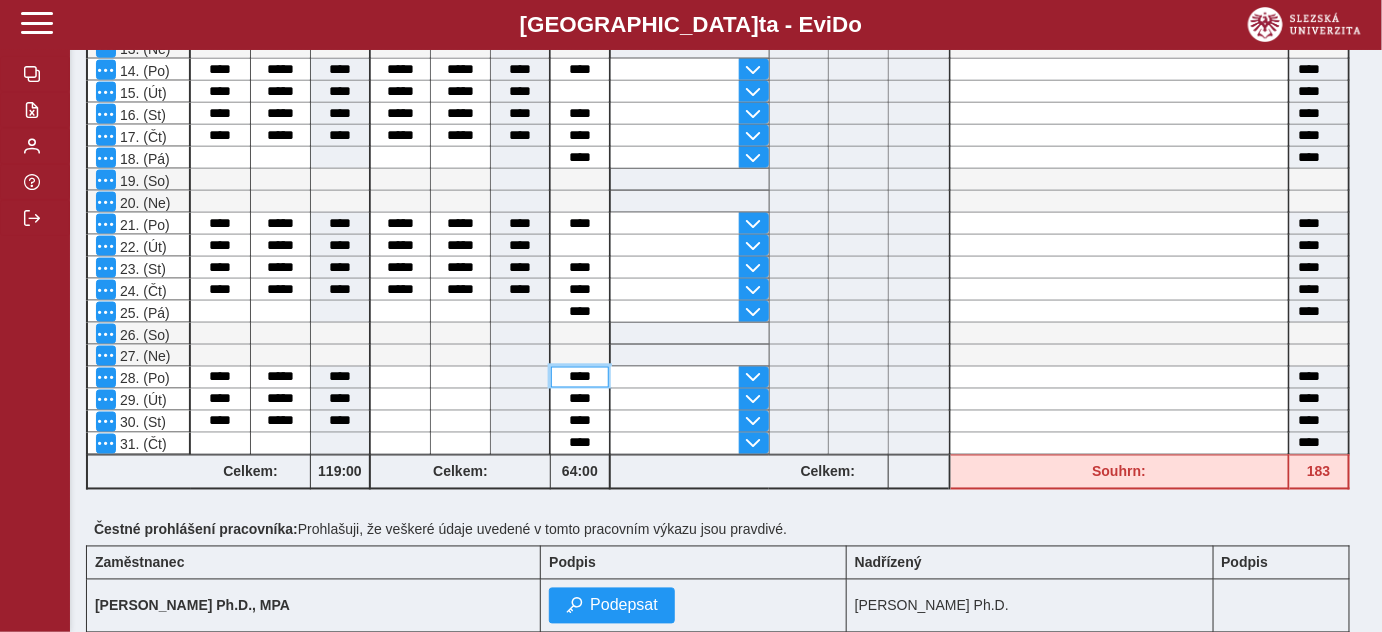 click on "****" at bounding box center [580, 377] 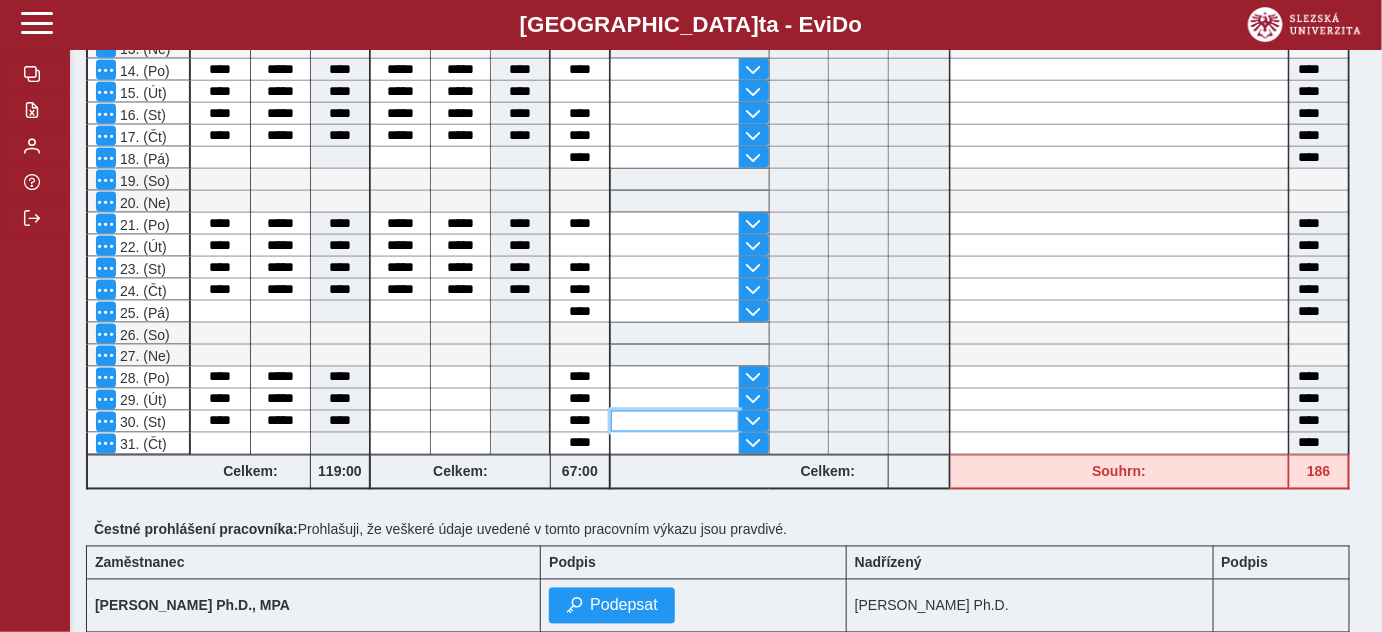 click at bounding box center [675, 421] 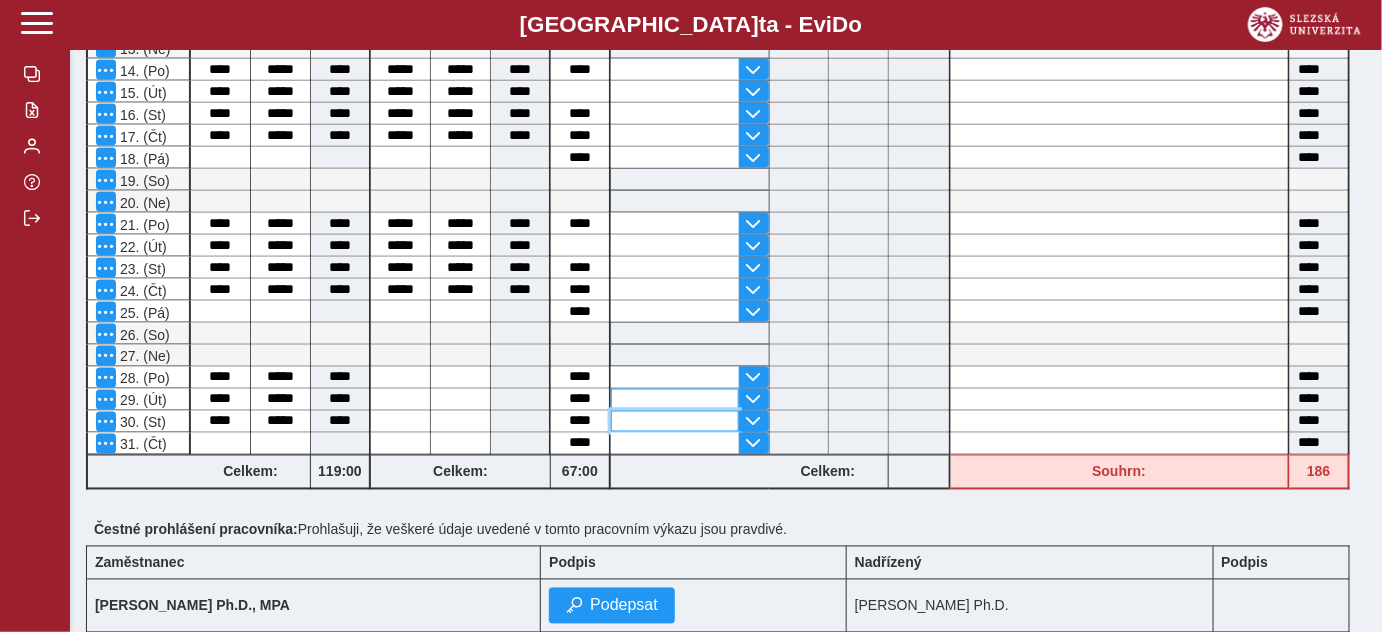 scroll, scrollTop: 818, scrollLeft: 0, axis: vertical 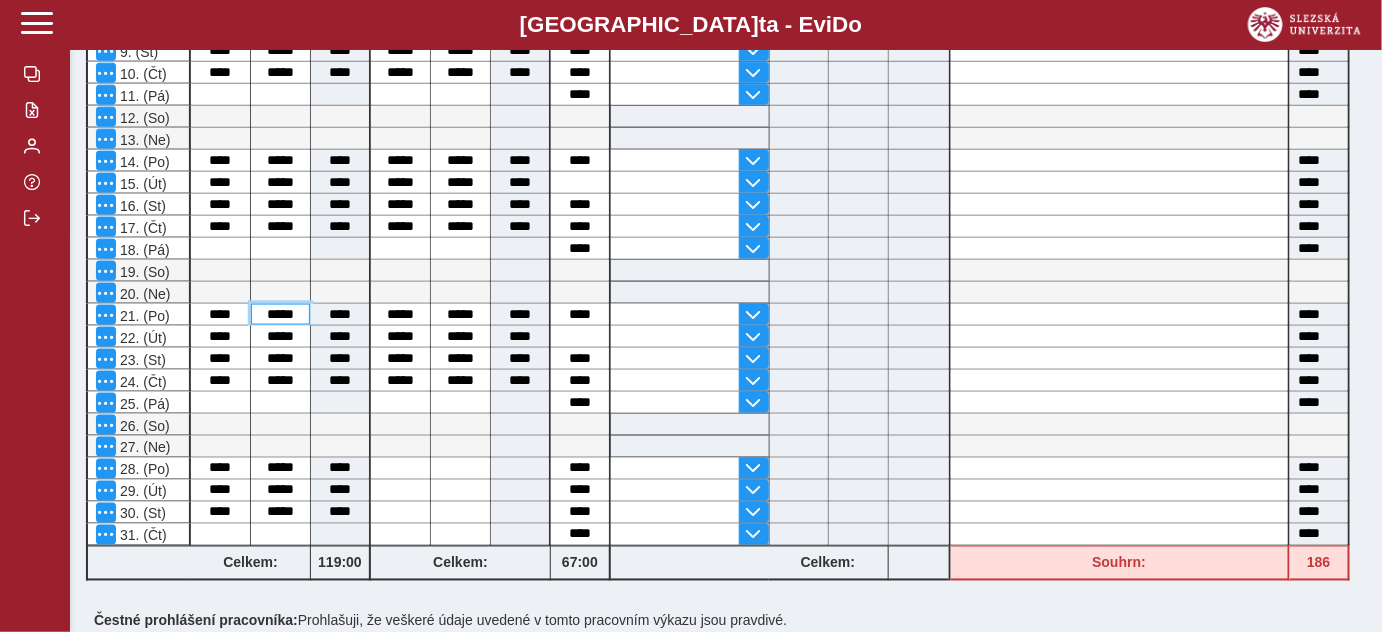 click on "*****" at bounding box center [280, 314] 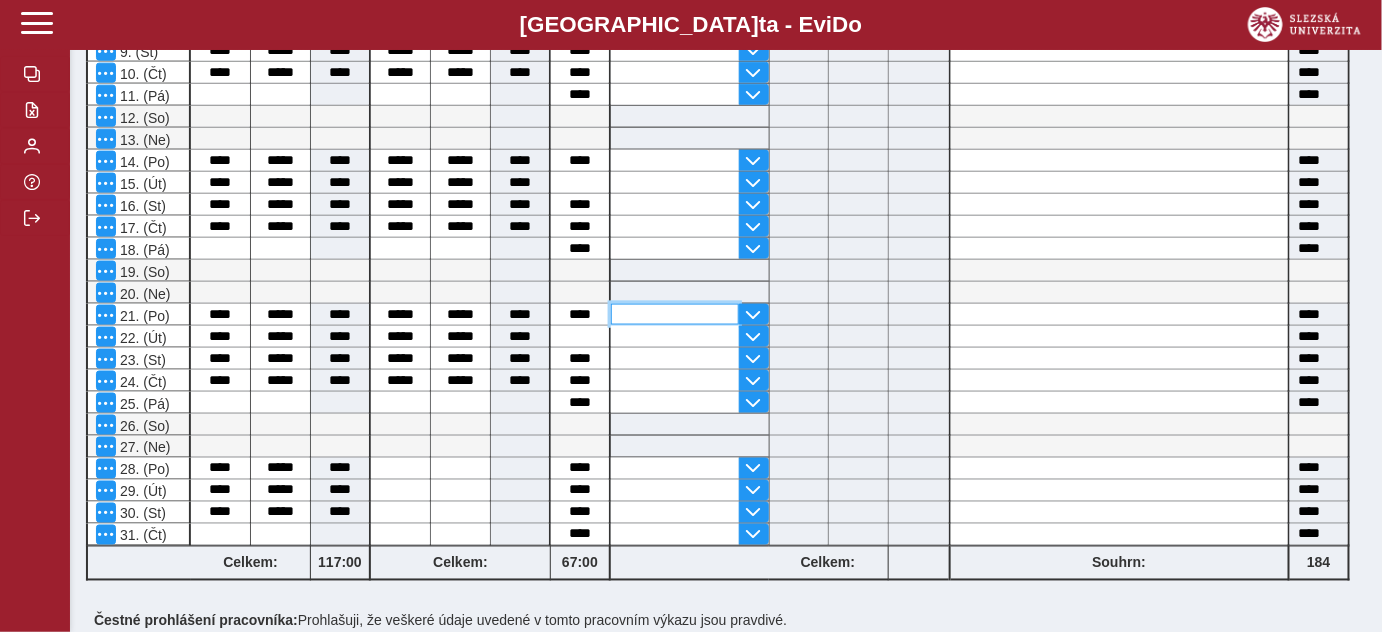 click at bounding box center [675, 314] 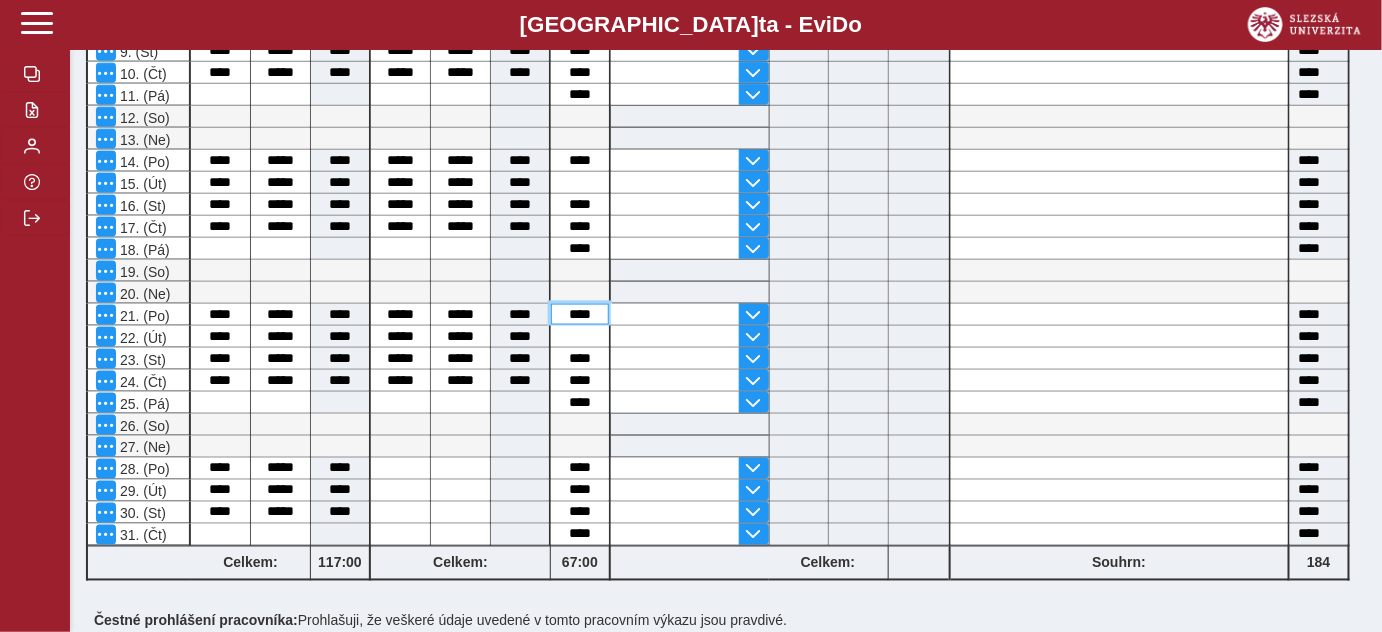 click on "****" at bounding box center [580, 314] 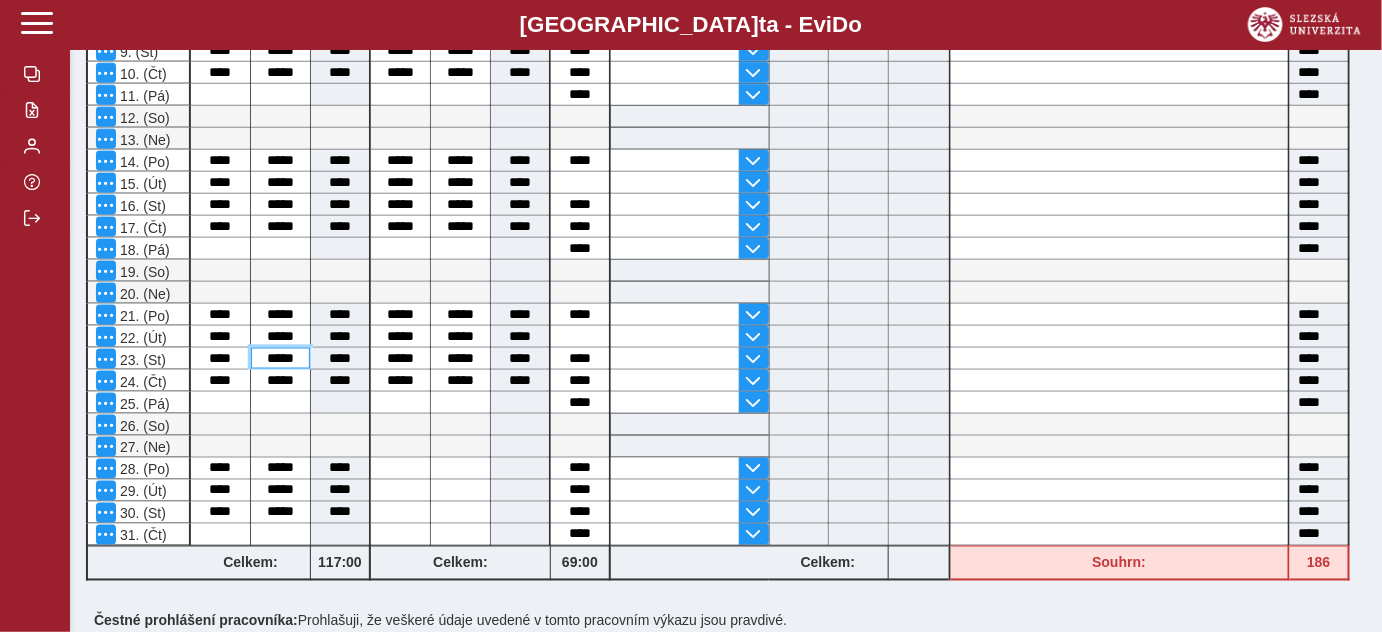 click on "*****" at bounding box center (280, 358) 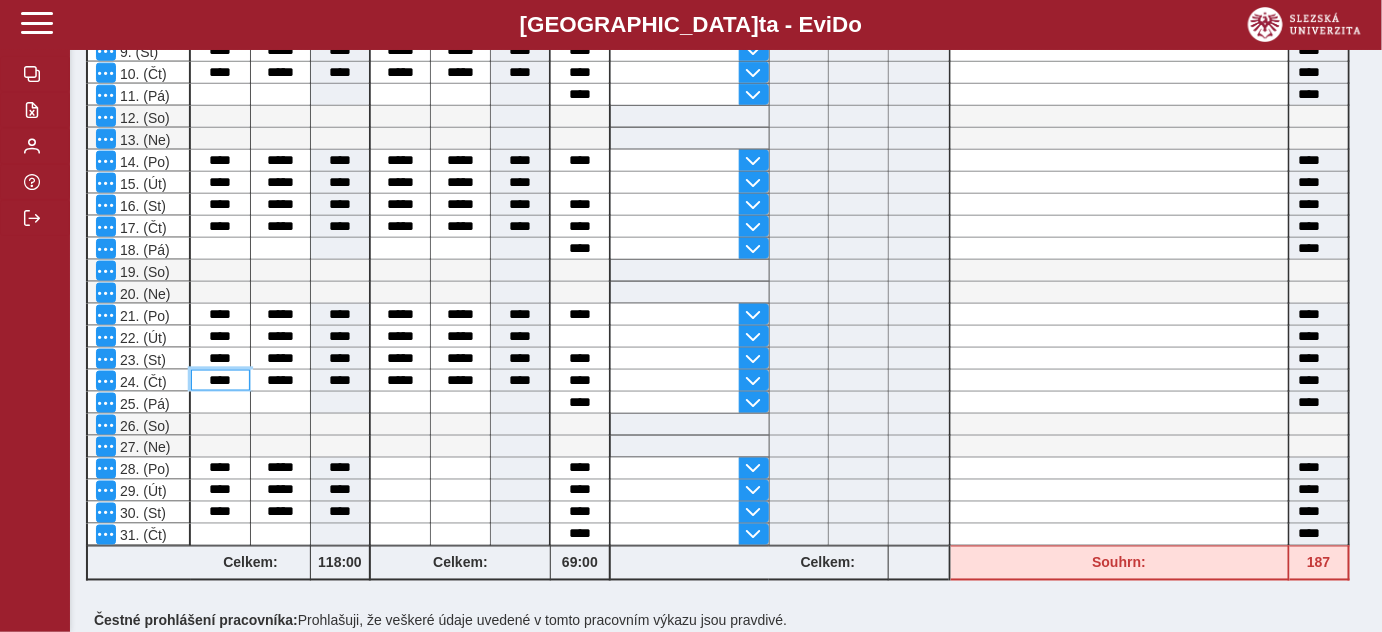 drag, startPoint x: 208, startPoint y: 370, endPoint x: 245, endPoint y: 372, distance: 37.054016 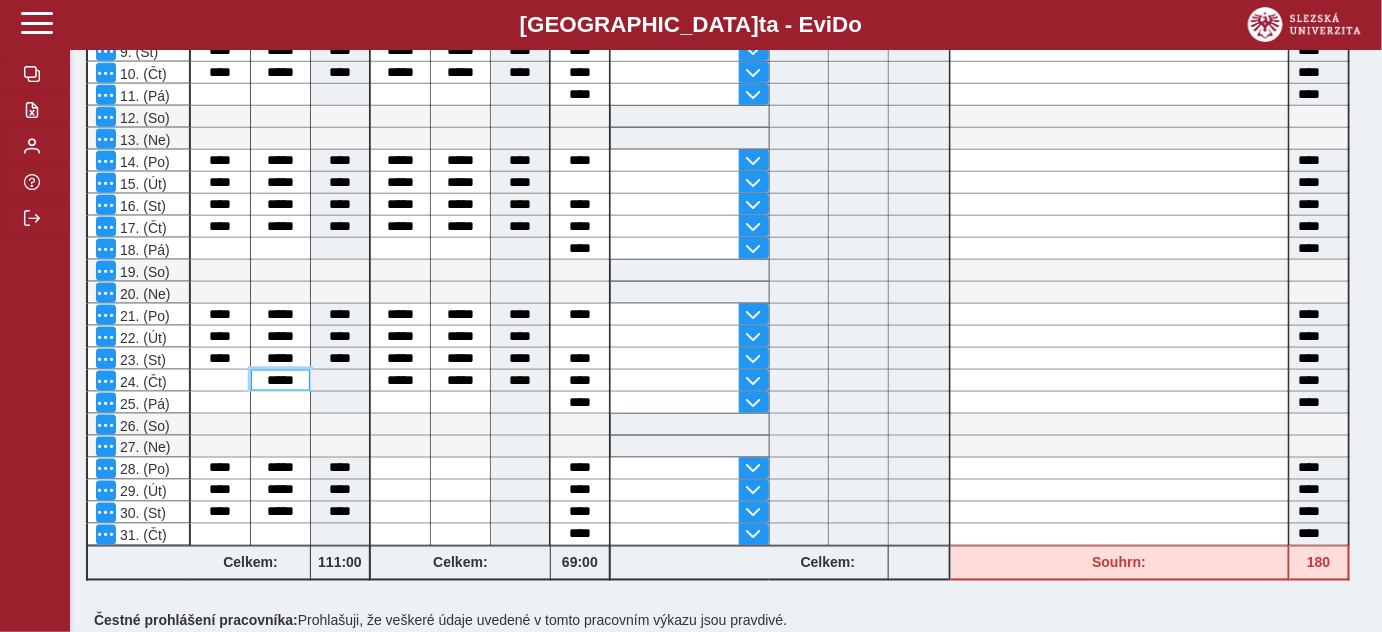 drag, startPoint x: 262, startPoint y: 378, endPoint x: 309, endPoint y: 375, distance: 47.095646 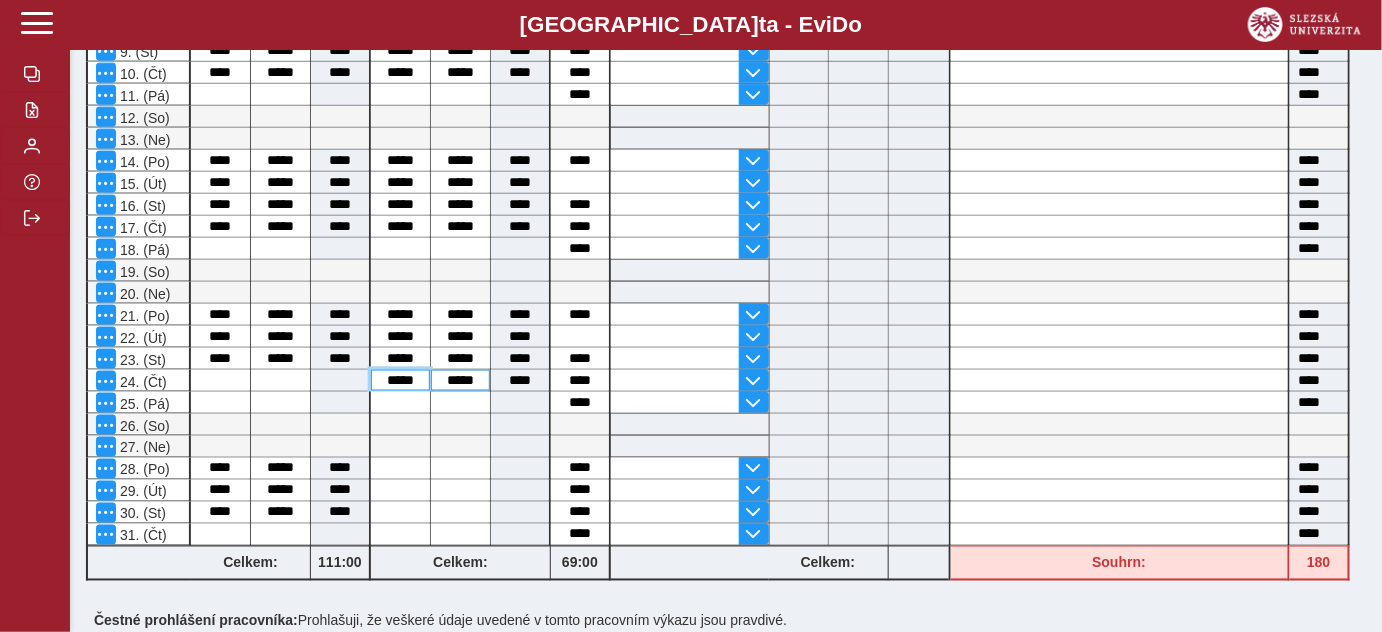 drag, startPoint x: 385, startPoint y: 370, endPoint x: 440, endPoint y: 368, distance: 55.03635 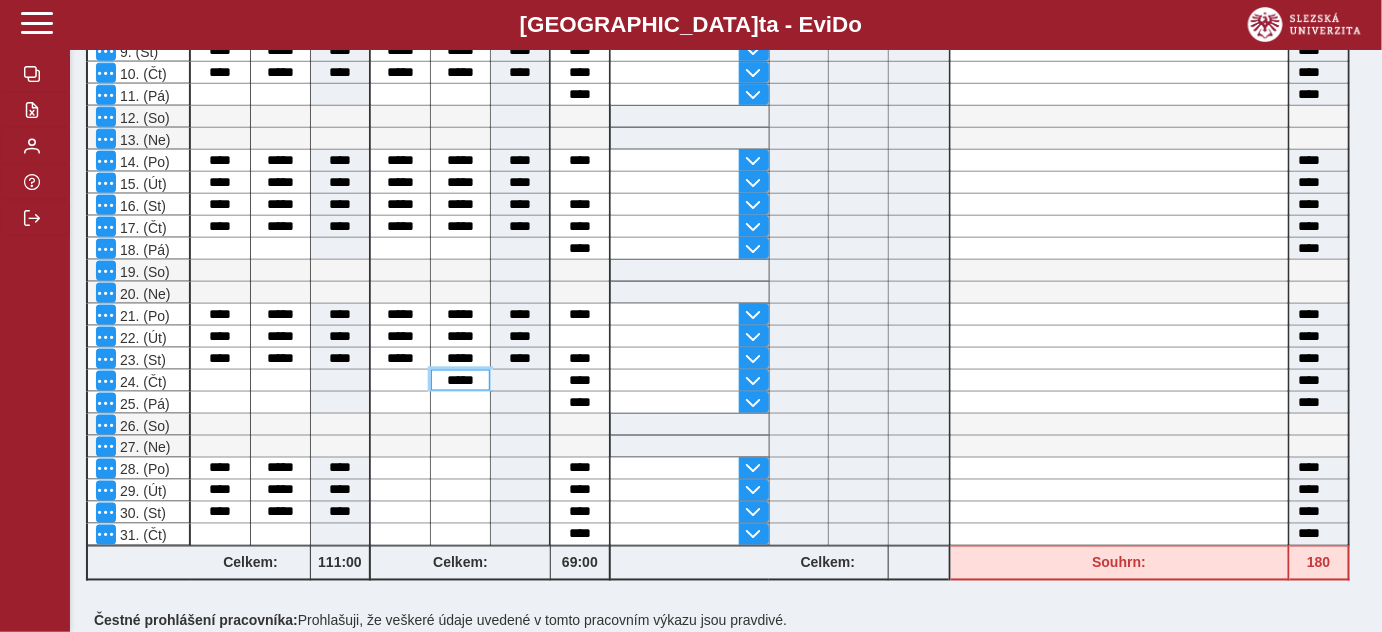 drag, startPoint x: 440, startPoint y: 369, endPoint x: 487, endPoint y: 368, distance: 47.010635 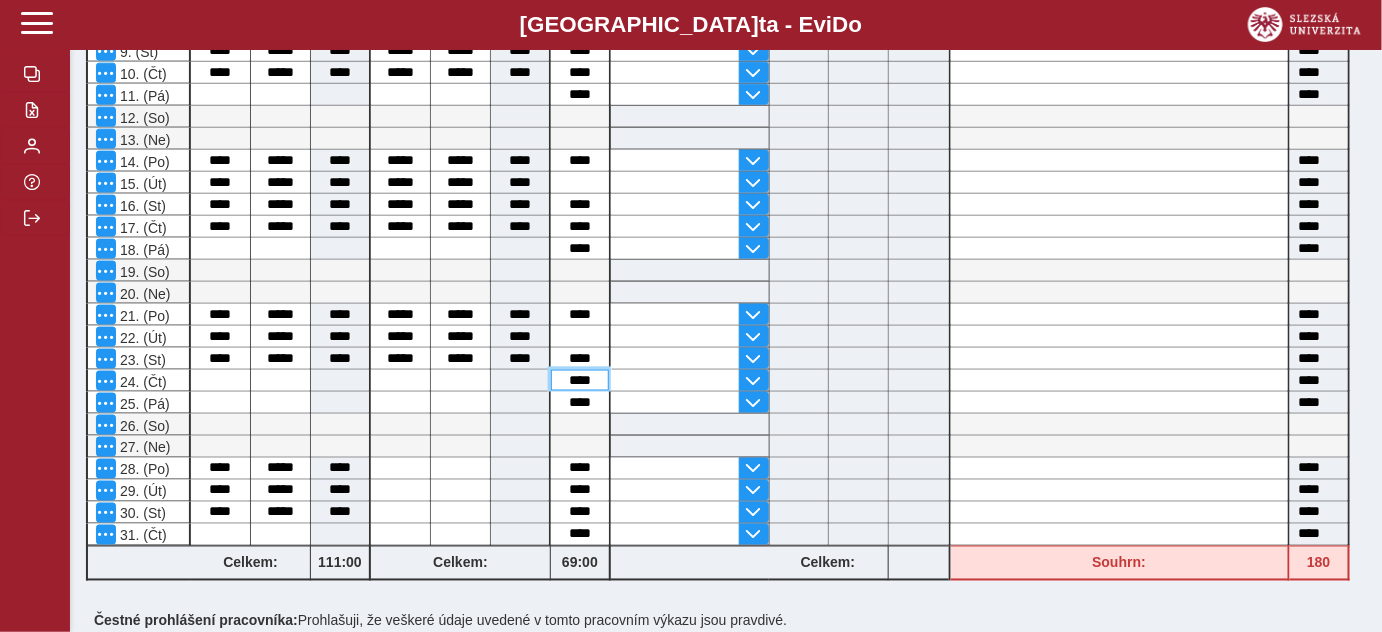 click on "****" at bounding box center (580, 380) 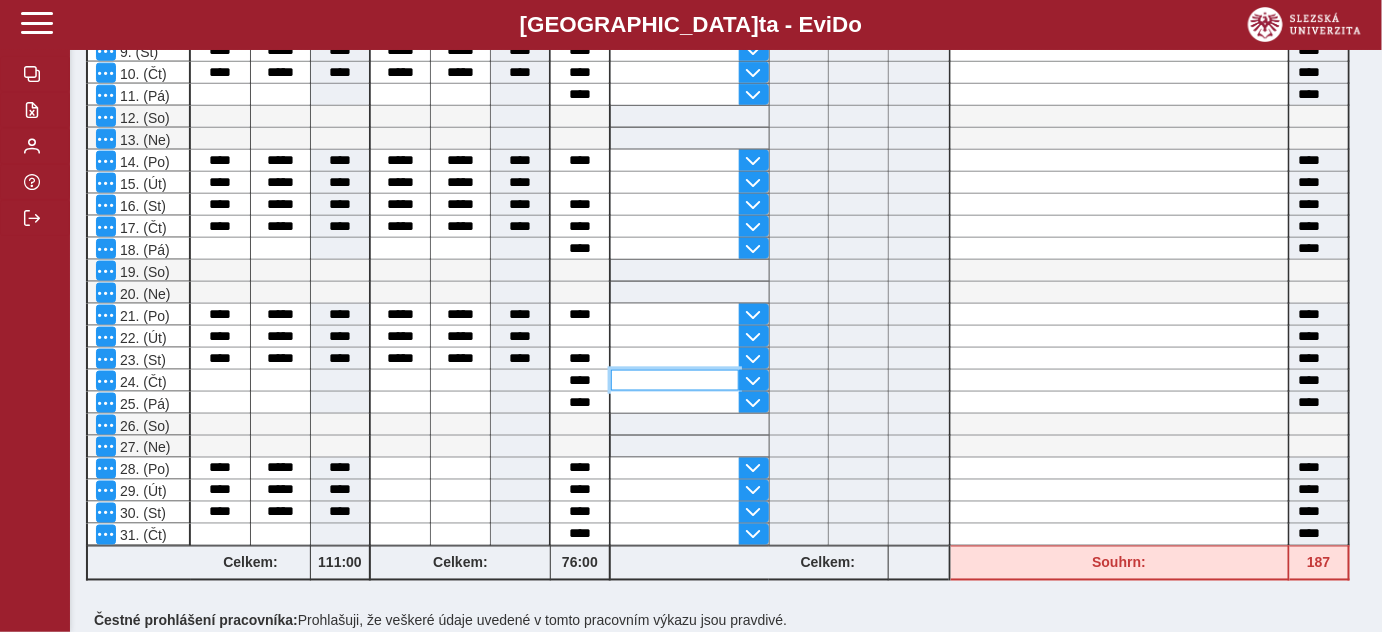 click at bounding box center [675, 380] 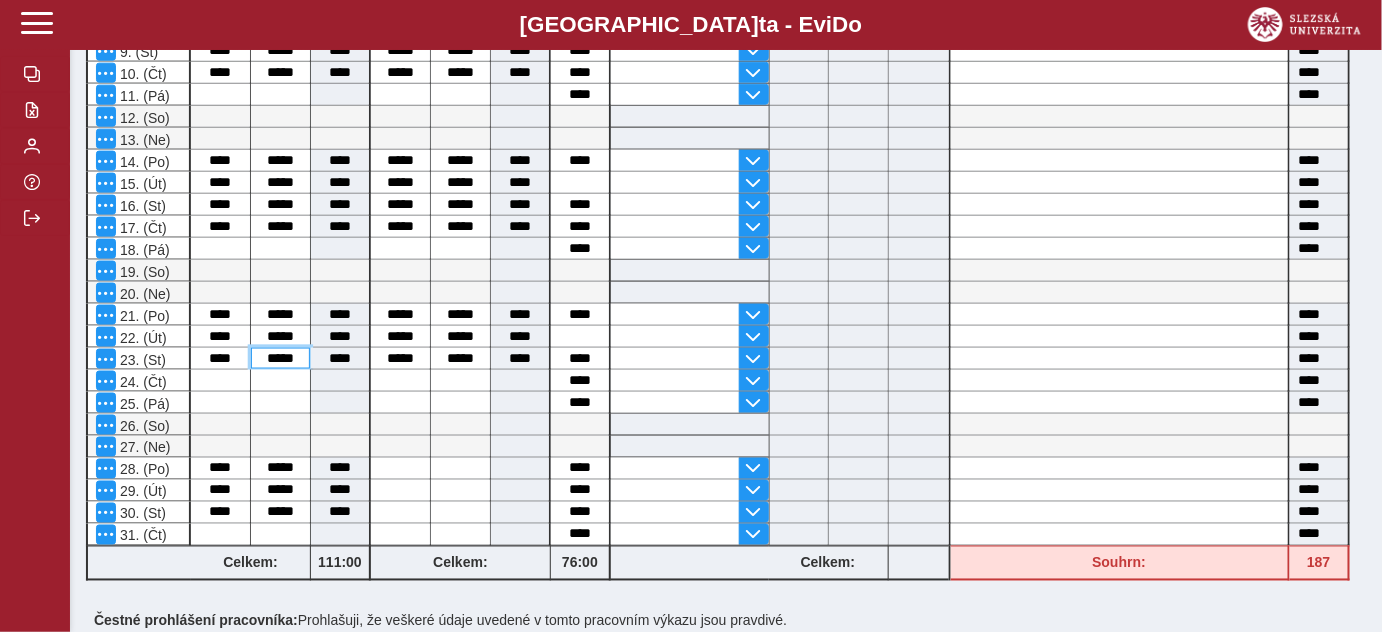 click on "*****" at bounding box center [280, 358] 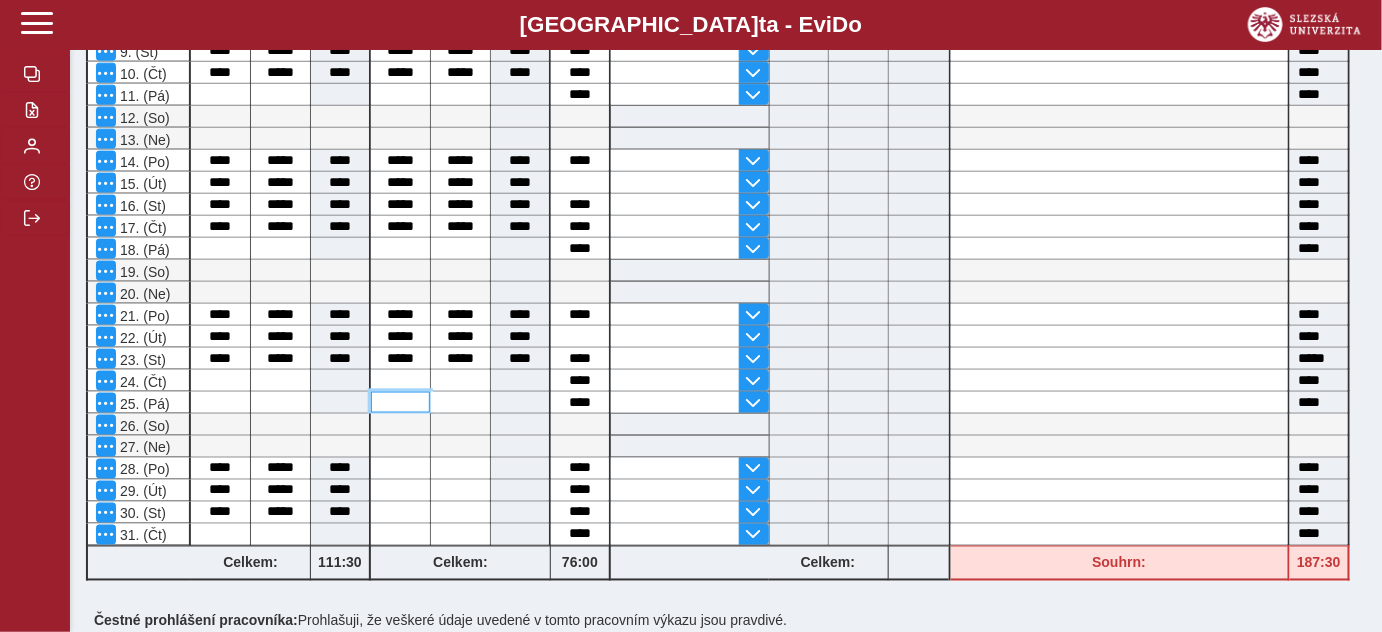 click at bounding box center (400, 402) 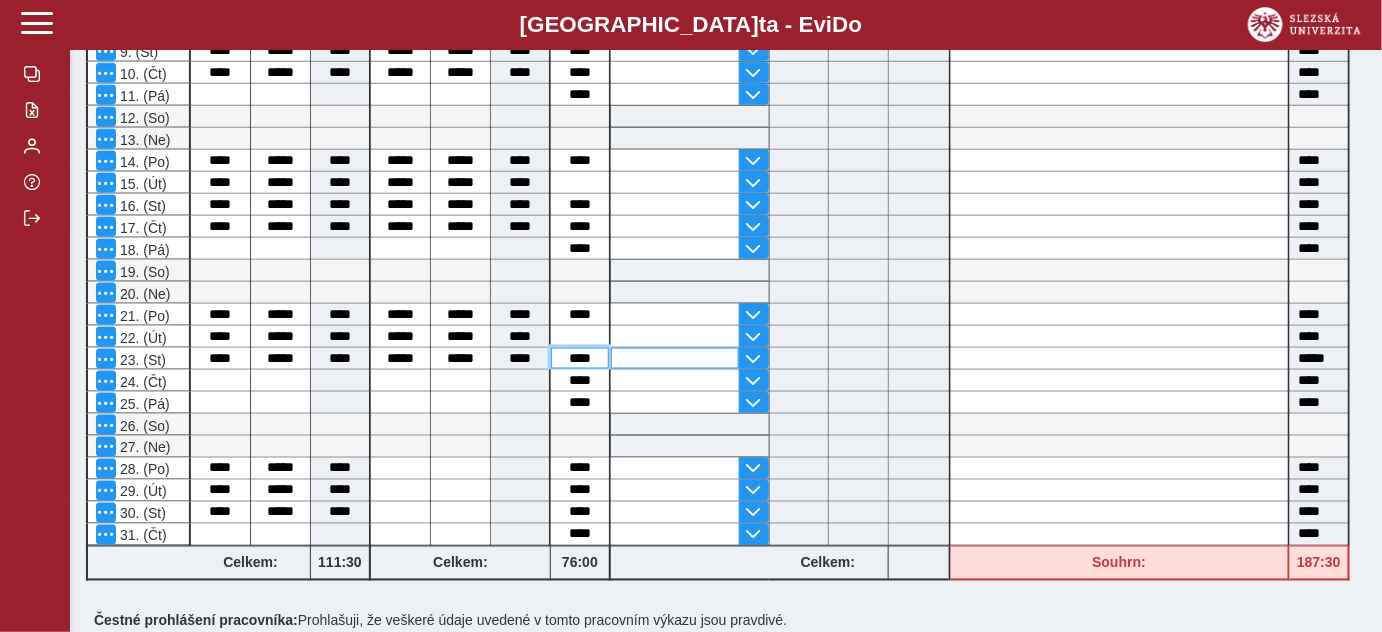 drag, startPoint x: 562, startPoint y: 348, endPoint x: 620, endPoint y: 348, distance: 58 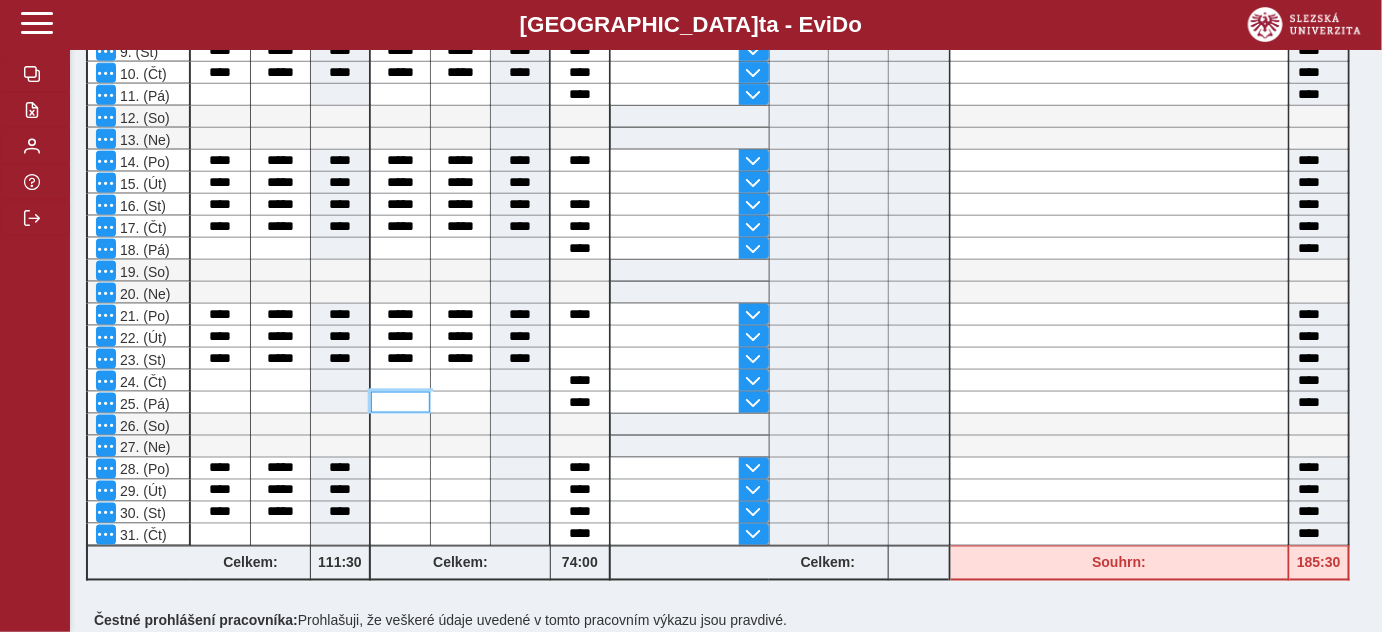 click at bounding box center (400, 402) 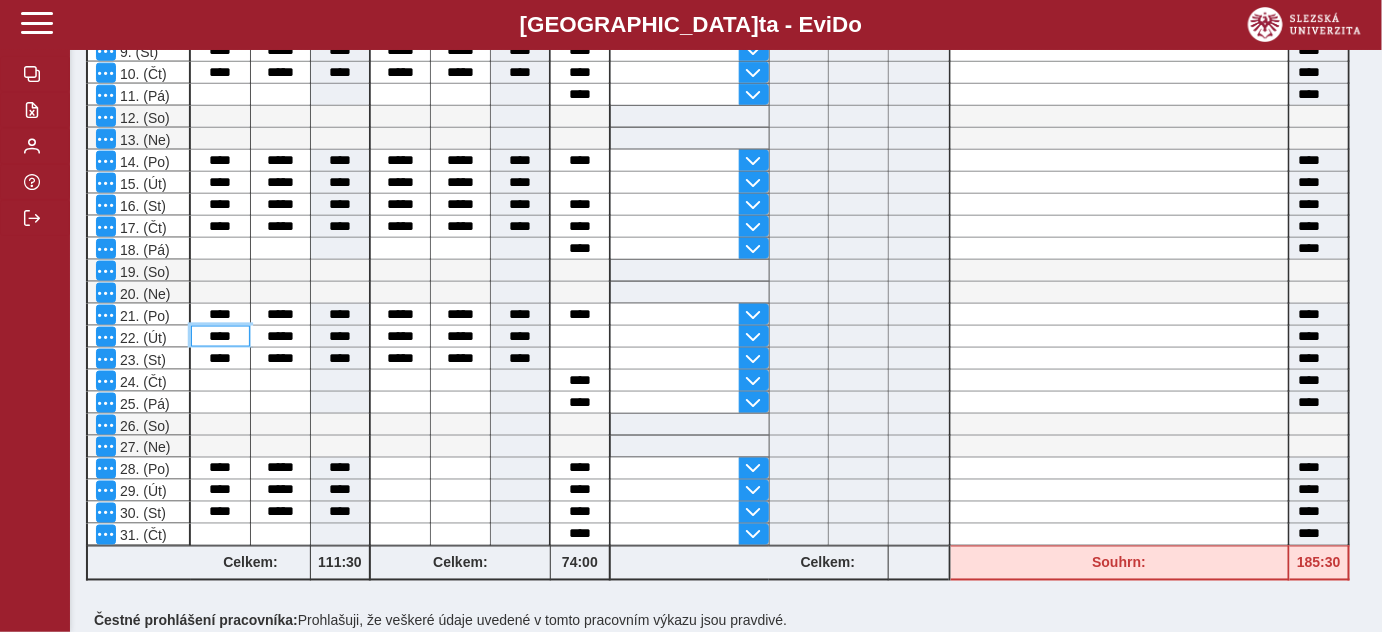 click on "****" at bounding box center (220, 336) 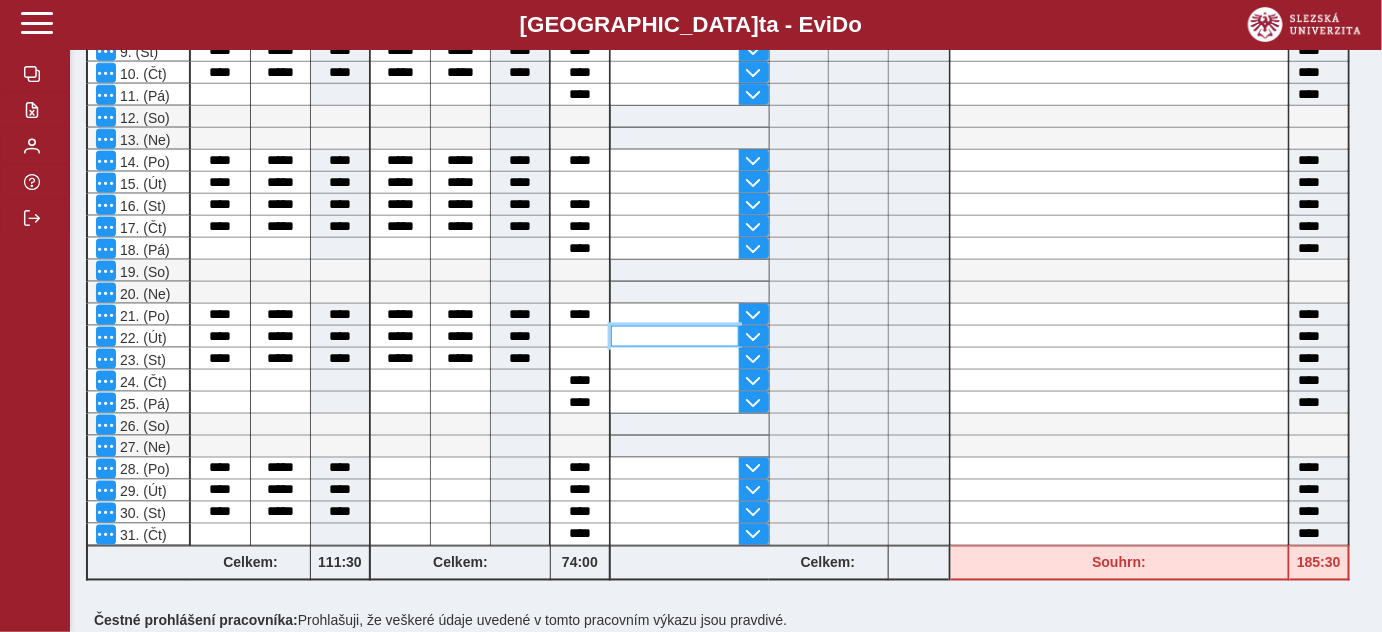 click at bounding box center [675, 336] 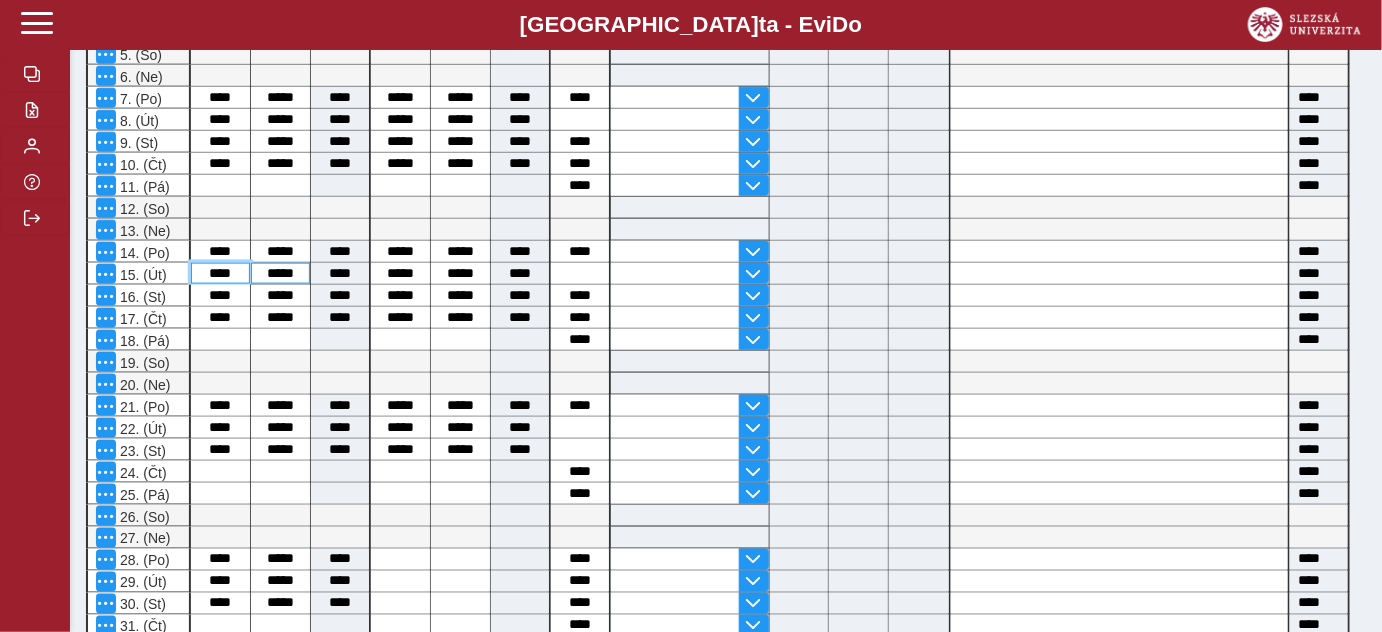 drag, startPoint x: 205, startPoint y: 271, endPoint x: 261, endPoint y: 273, distance: 56.0357 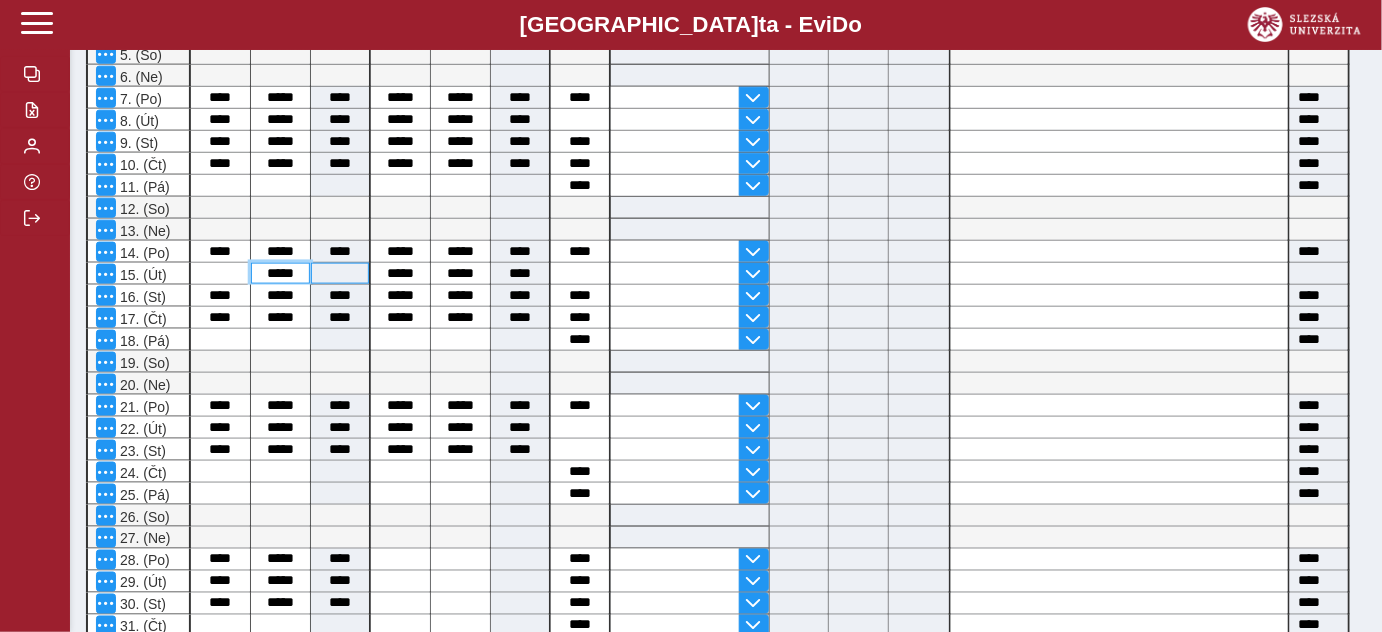 drag, startPoint x: 261, startPoint y: 271, endPoint x: 312, endPoint y: 266, distance: 51.24451 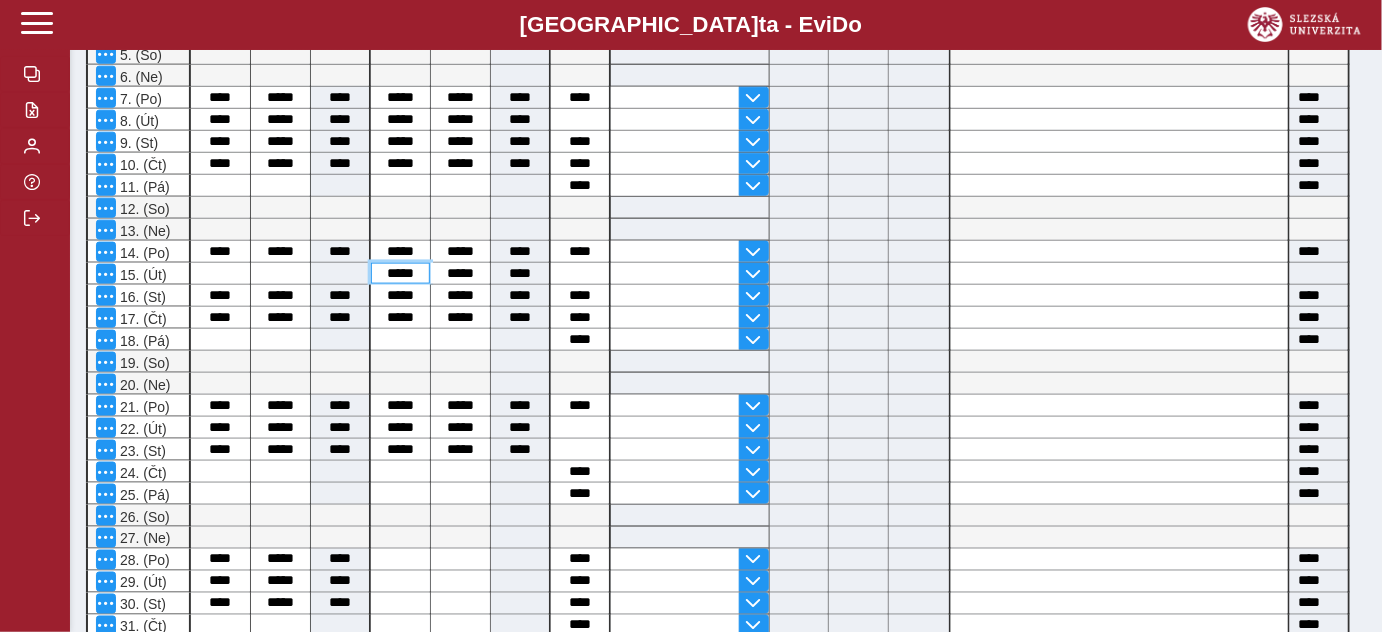 drag, startPoint x: 386, startPoint y: 263, endPoint x: 424, endPoint y: 263, distance: 38 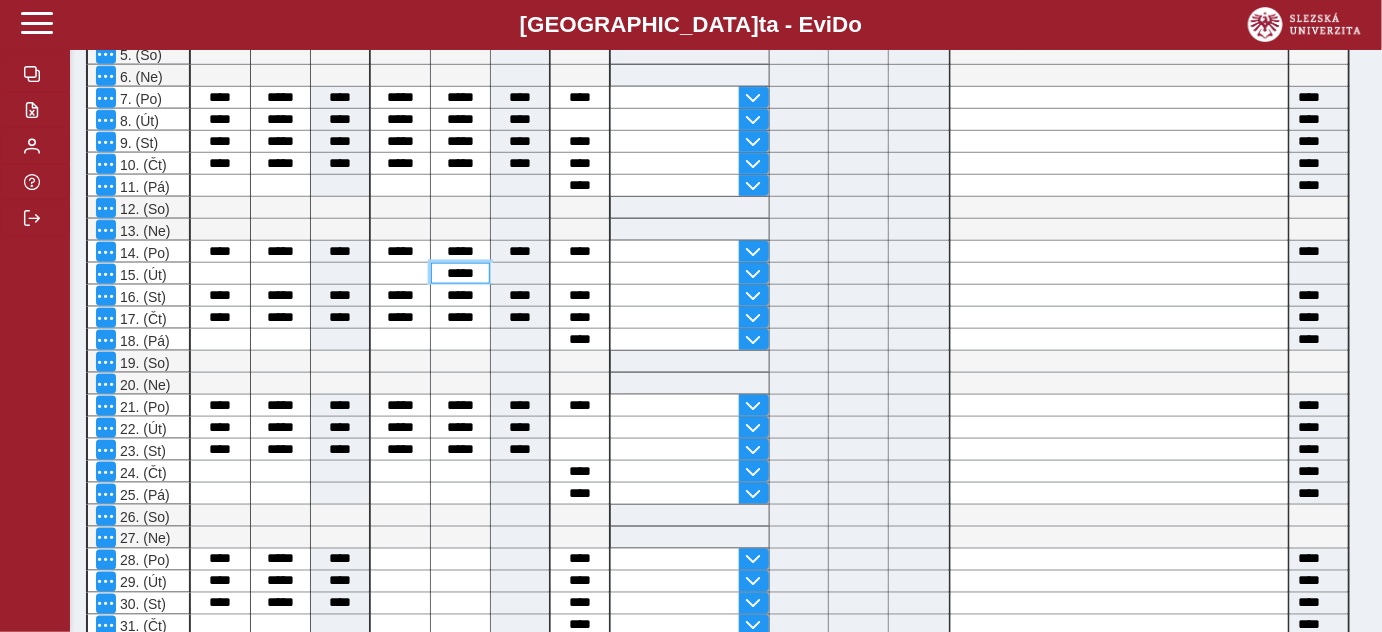 drag, startPoint x: 443, startPoint y: 266, endPoint x: 487, endPoint y: 266, distance: 44 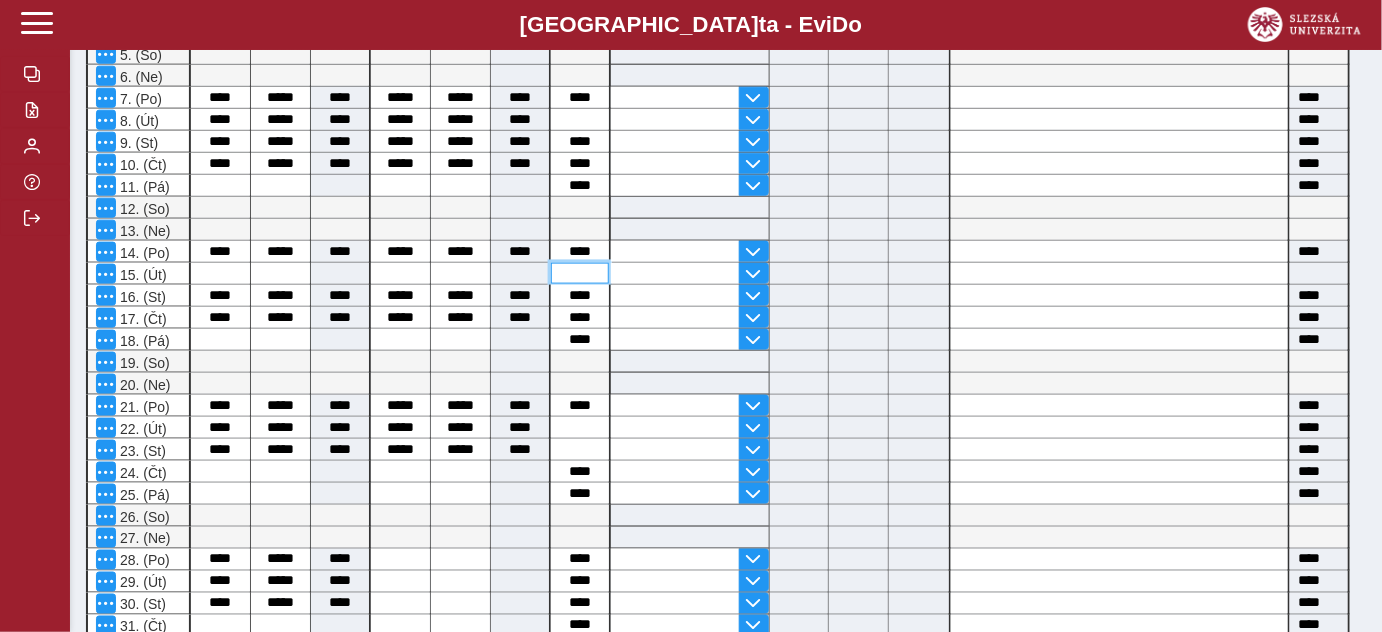 click at bounding box center (580, 273) 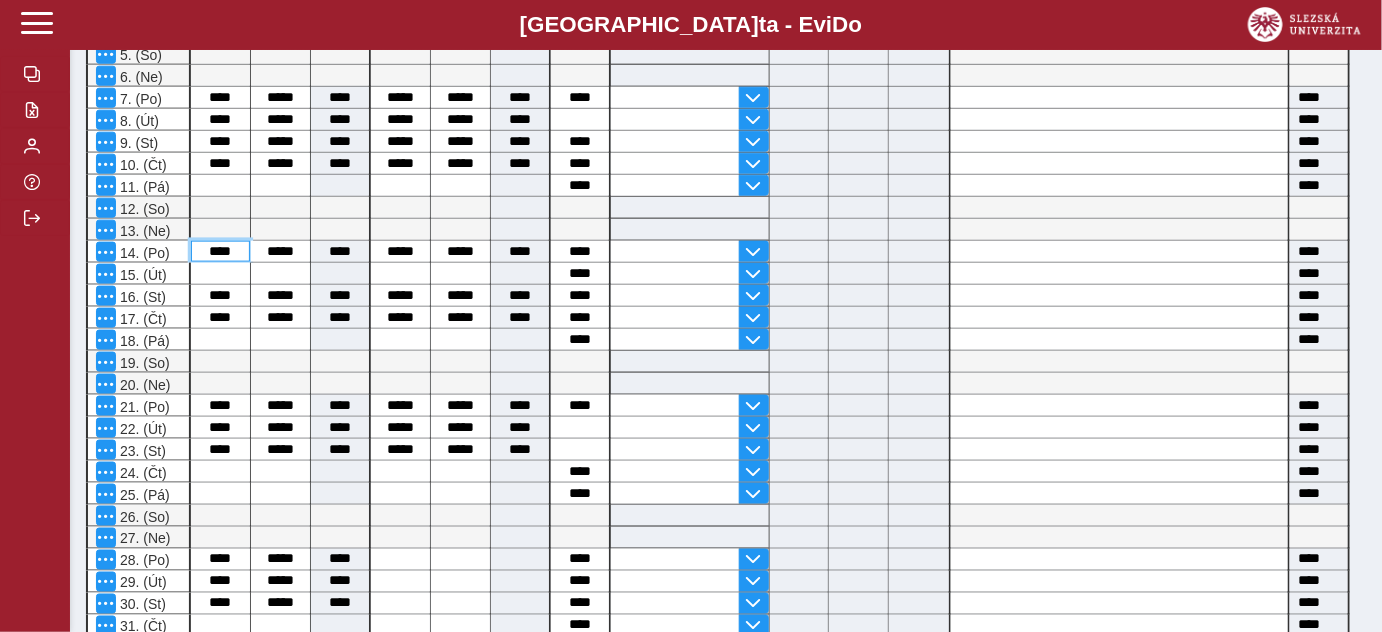 click on "****" at bounding box center [220, 251] 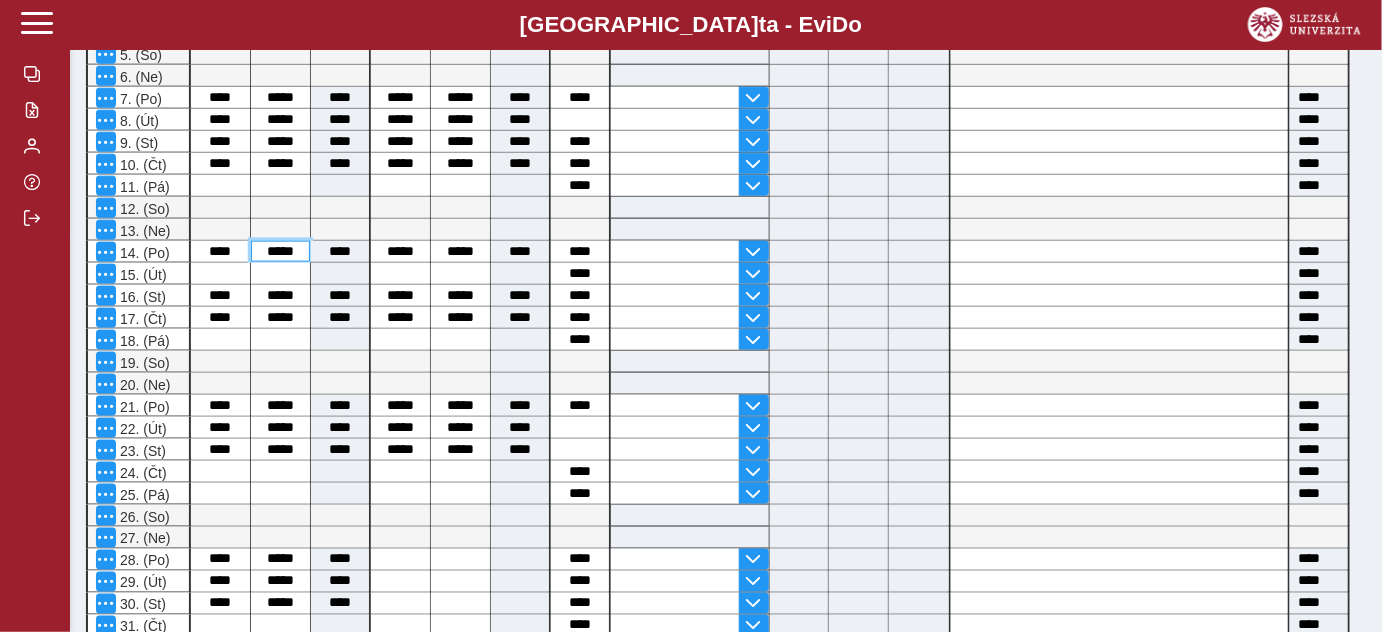 click on "*****" at bounding box center (280, 251) 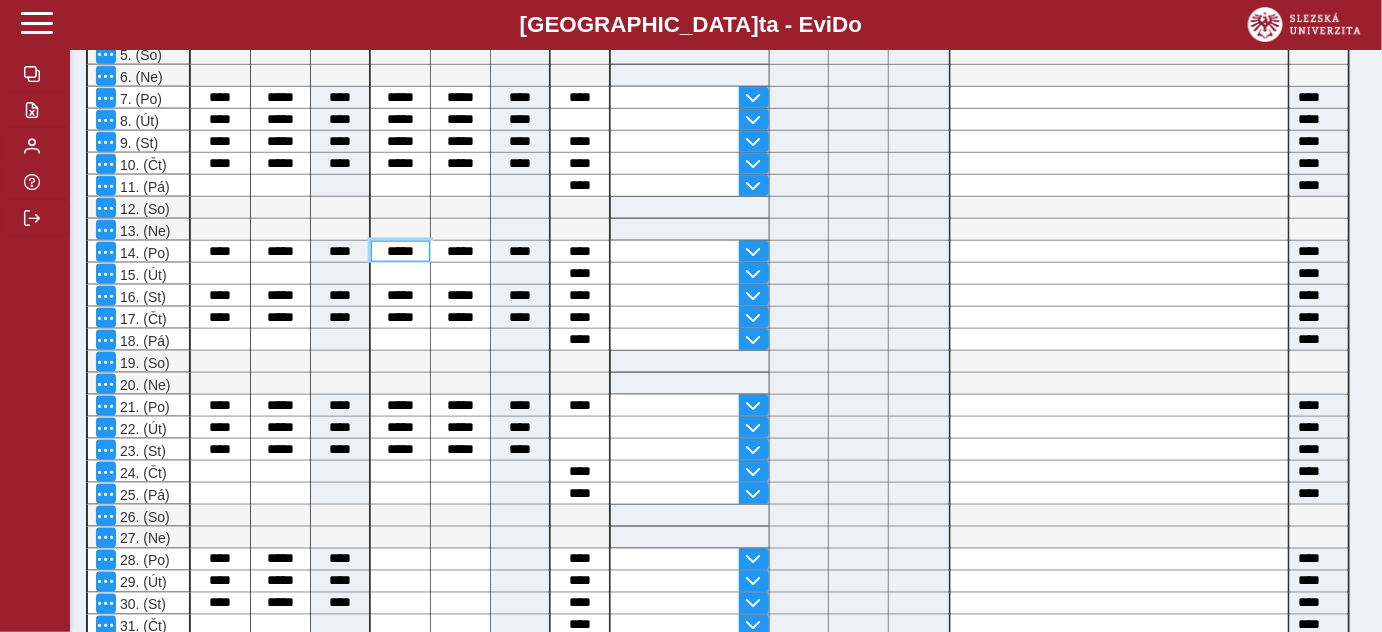 click on "*****" at bounding box center [400, 251] 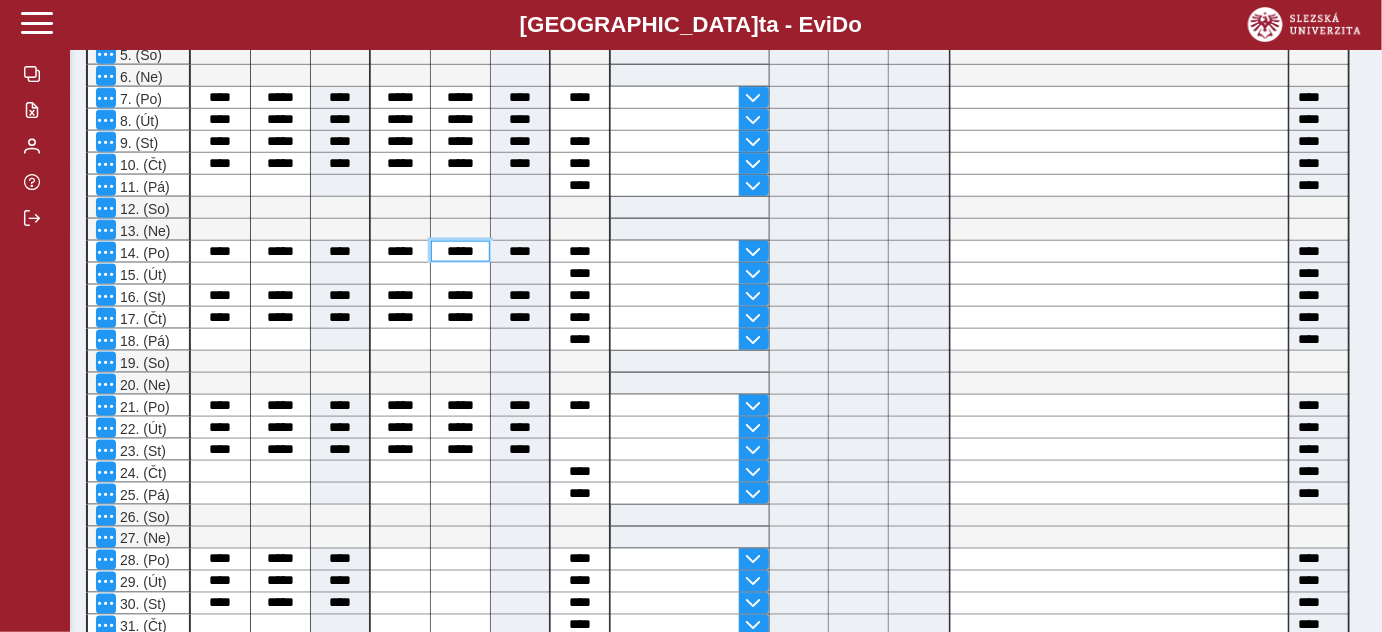 drag, startPoint x: 450, startPoint y: 250, endPoint x: 461, endPoint y: 253, distance: 11.401754 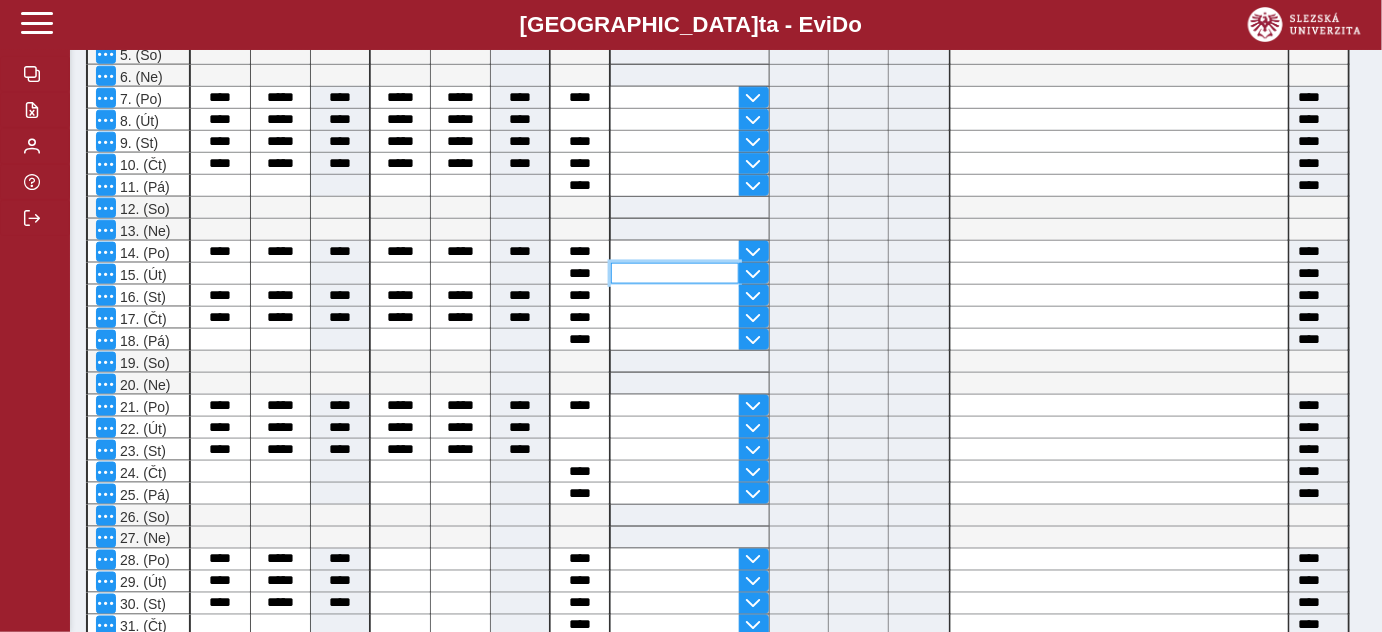 click at bounding box center (675, 273) 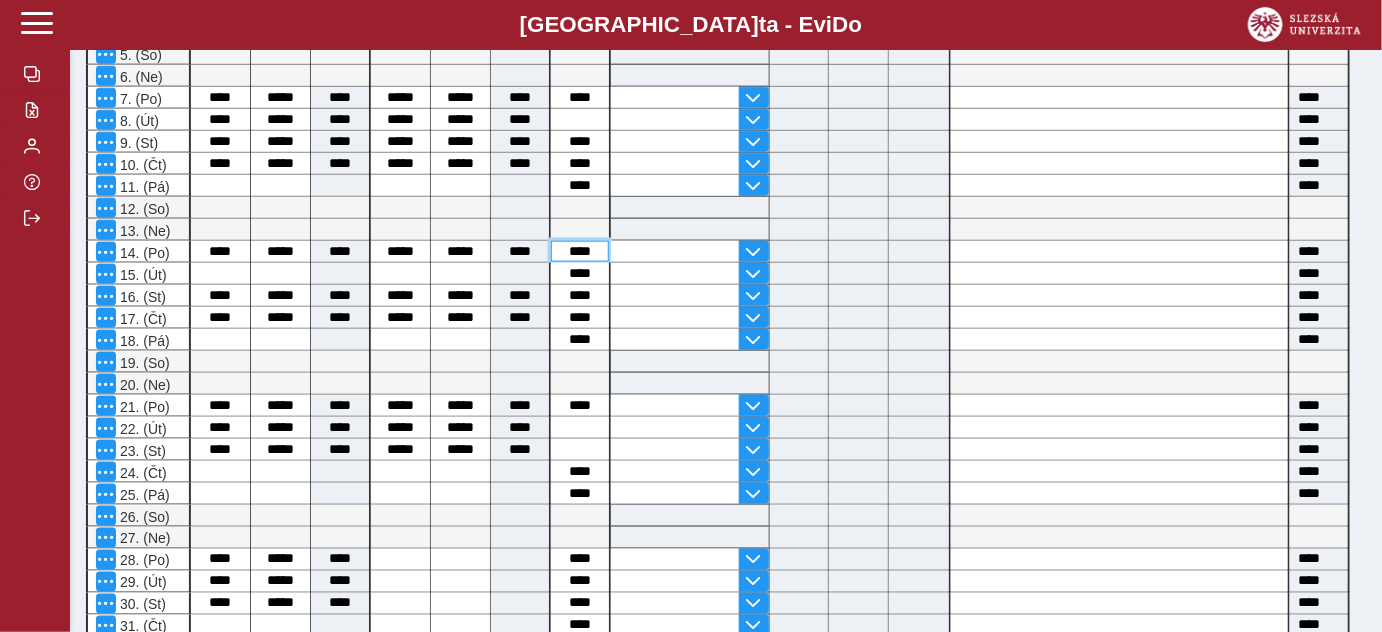 click on "****" at bounding box center [580, 251] 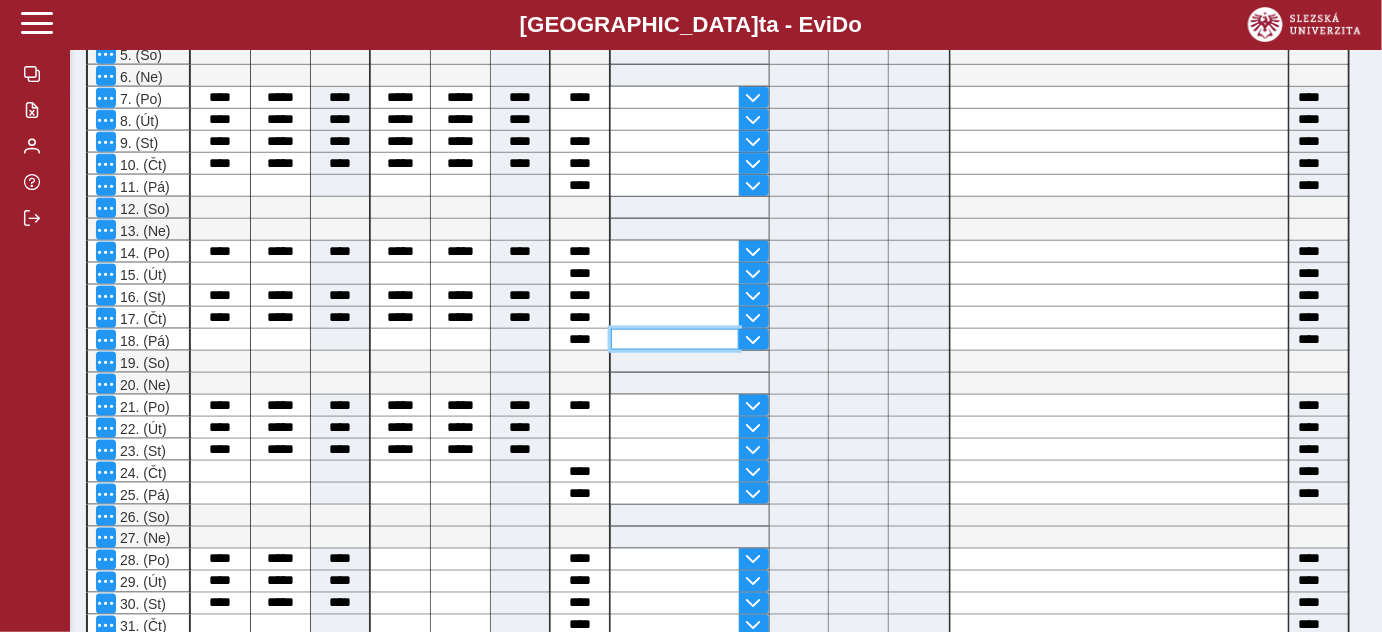 click at bounding box center [675, 339] 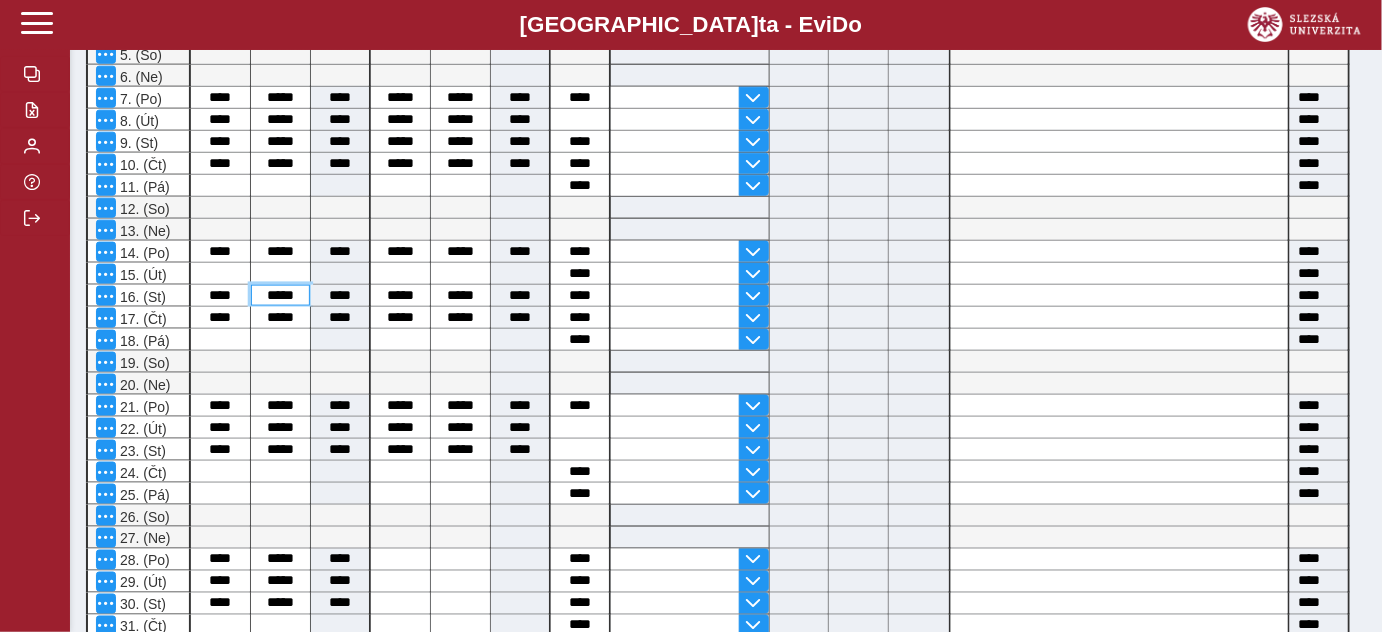 click on "*****" at bounding box center [280, 295] 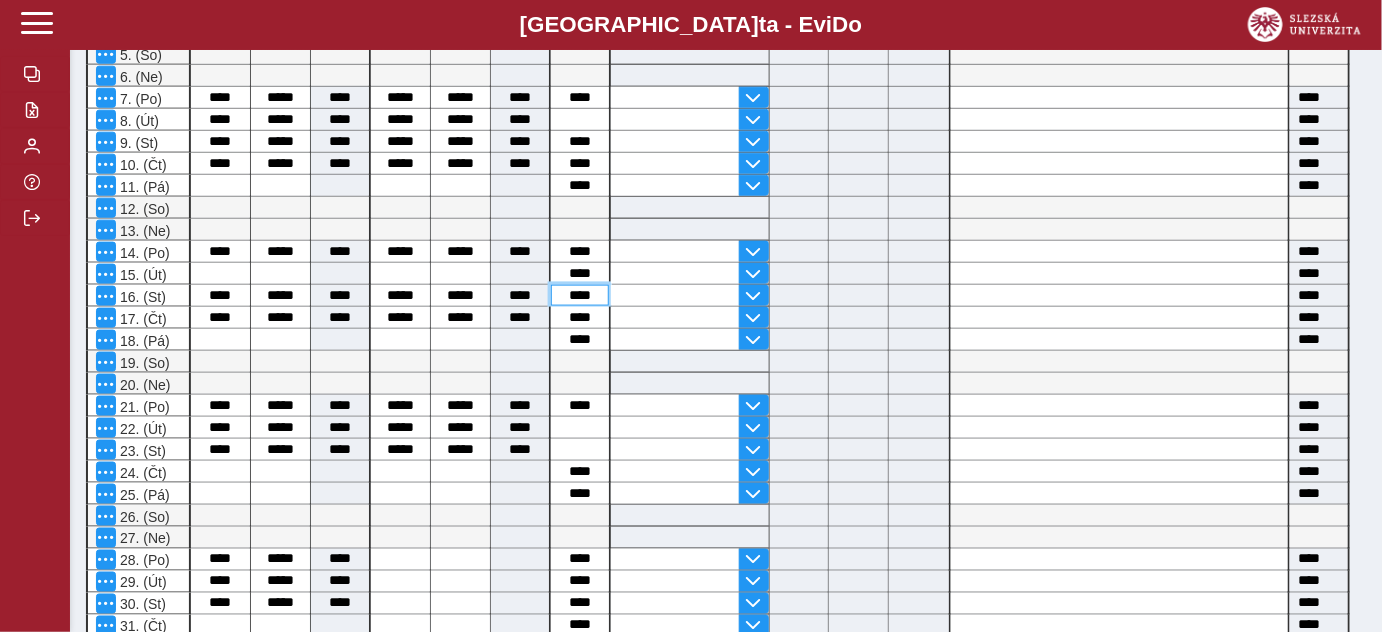 click on "****" at bounding box center [580, 295] 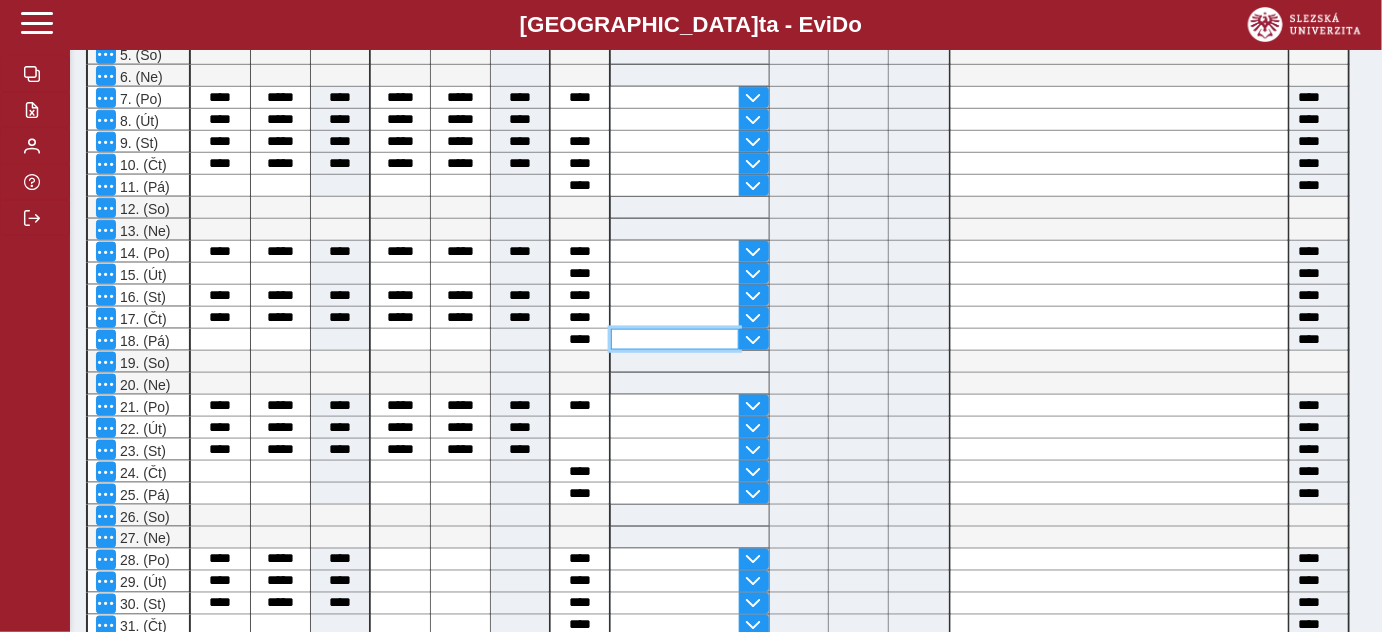 click at bounding box center (675, 339) 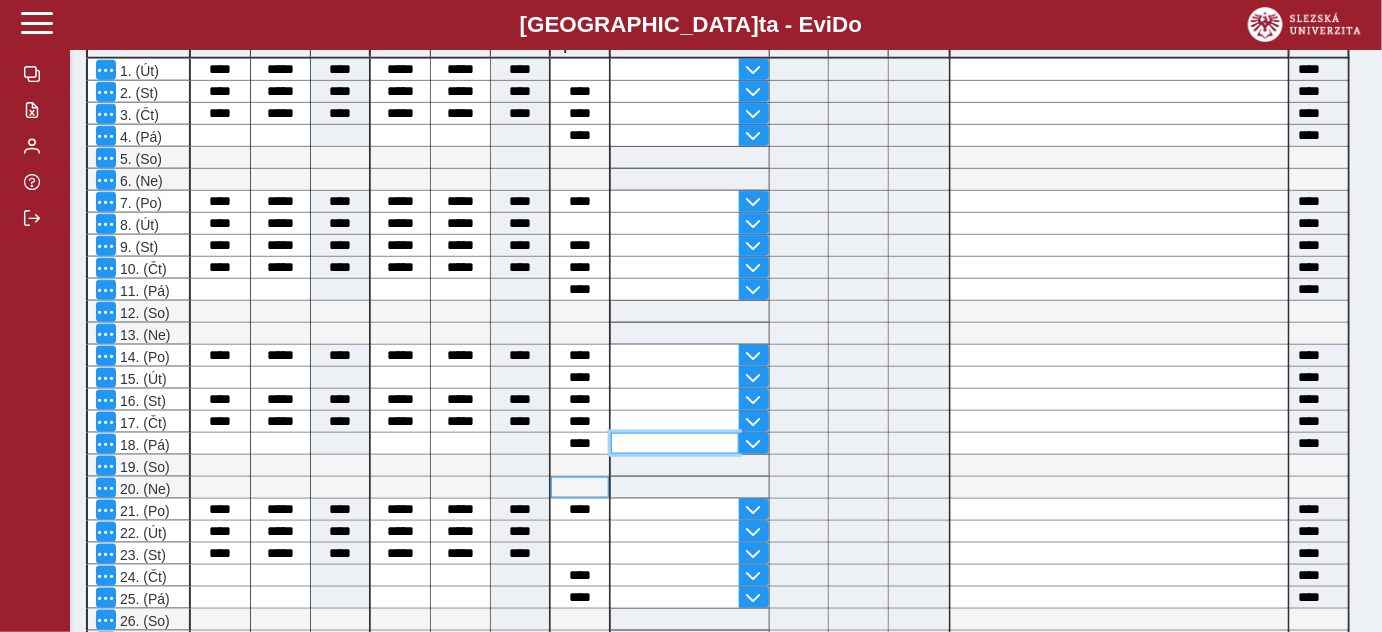scroll, scrollTop: 545, scrollLeft: 0, axis: vertical 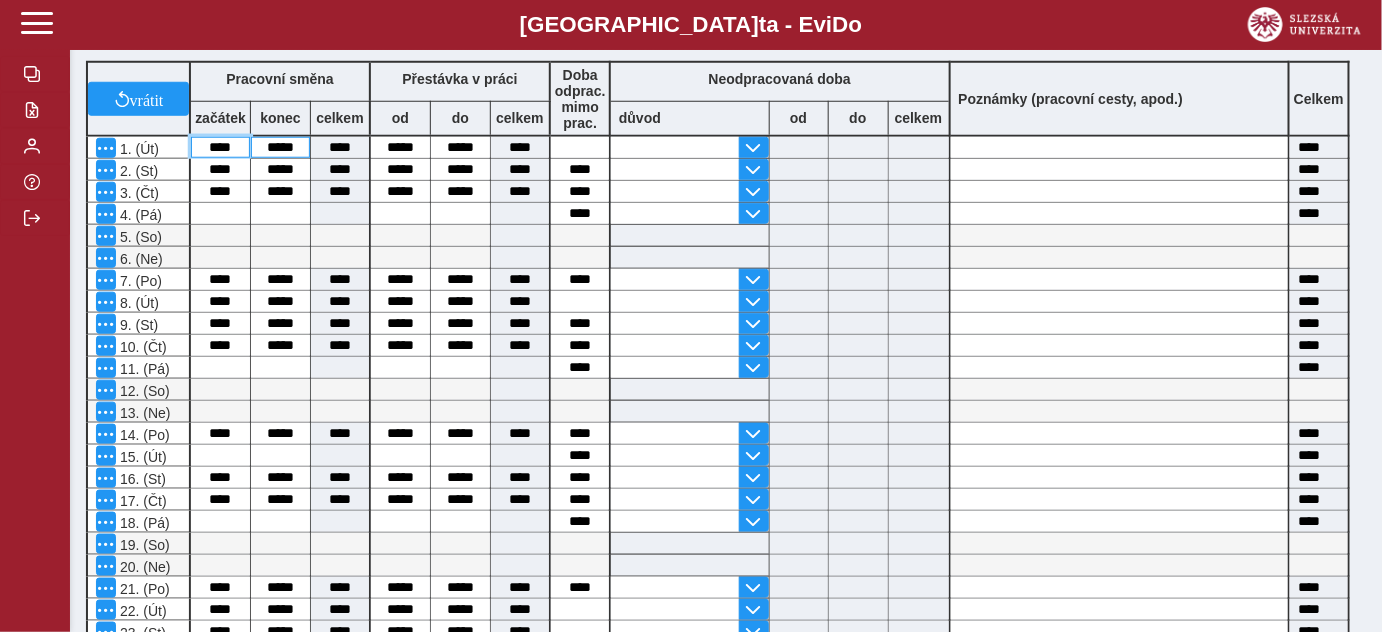 drag, startPoint x: 210, startPoint y: 146, endPoint x: 256, endPoint y: 146, distance: 46 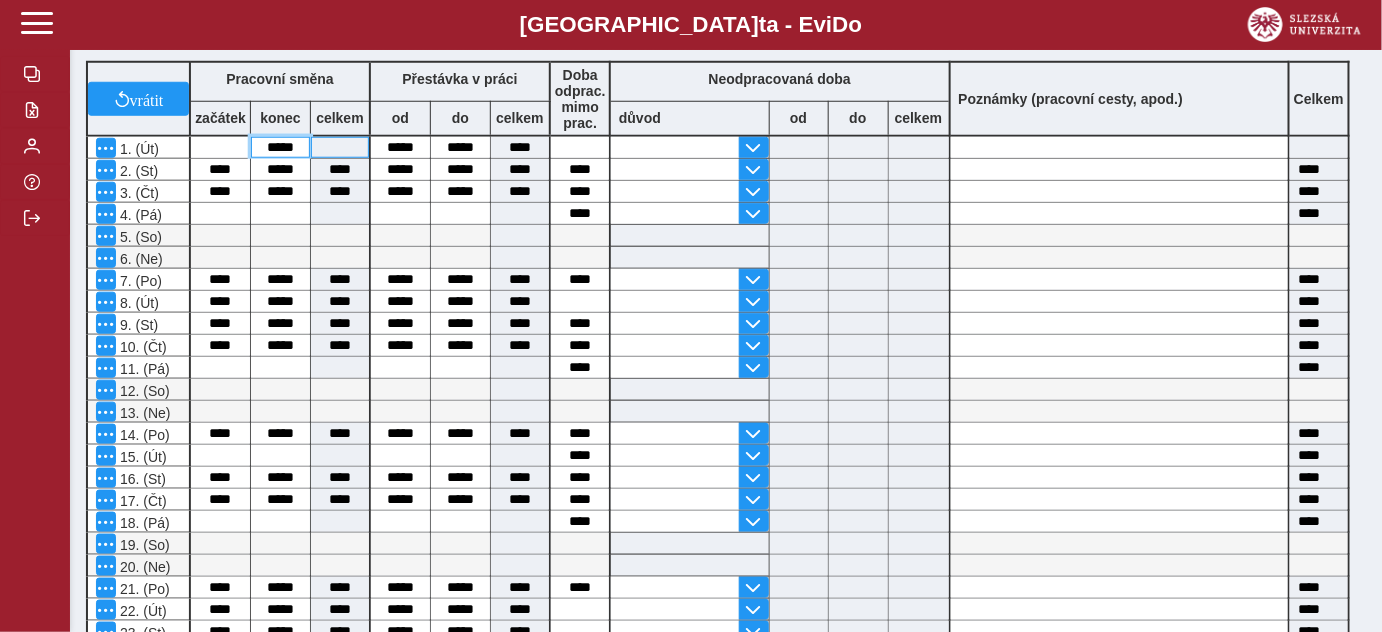drag, startPoint x: 264, startPoint y: 143, endPoint x: 315, endPoint y: 143, distance: 51 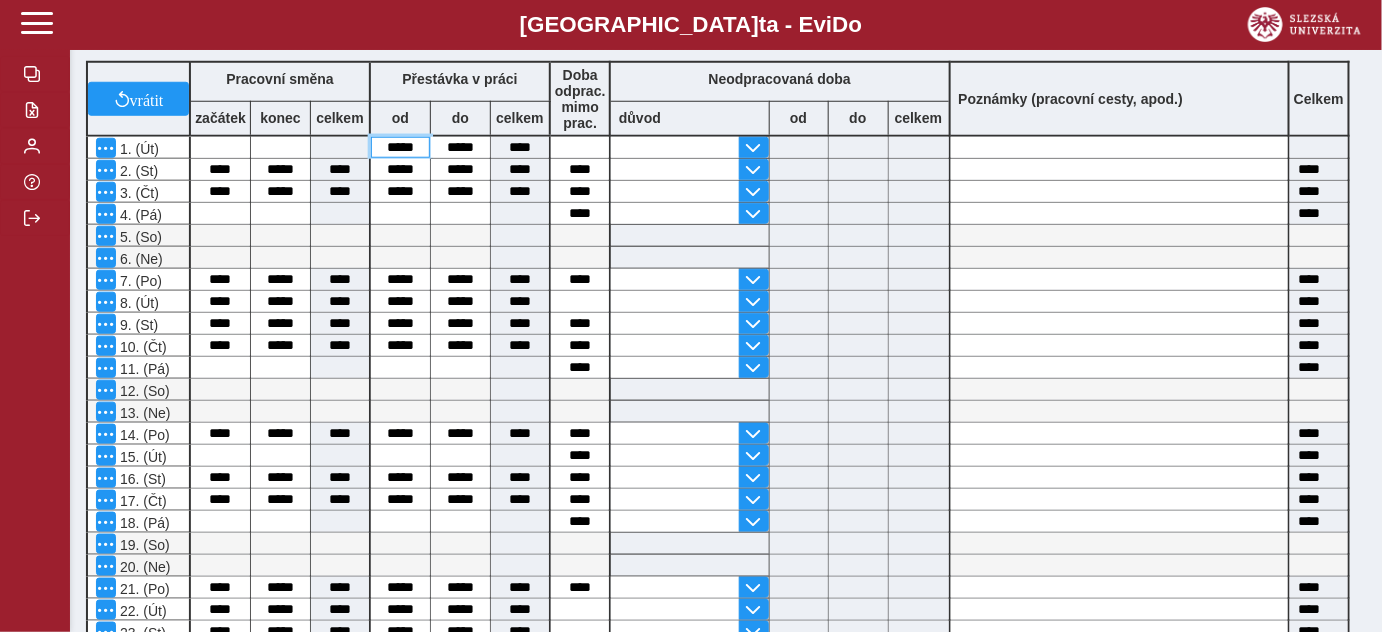 drag, startPoint x: 382, startPoint y: 142, endPoint x: 426, endPoint y: 144, distance: 44.04543 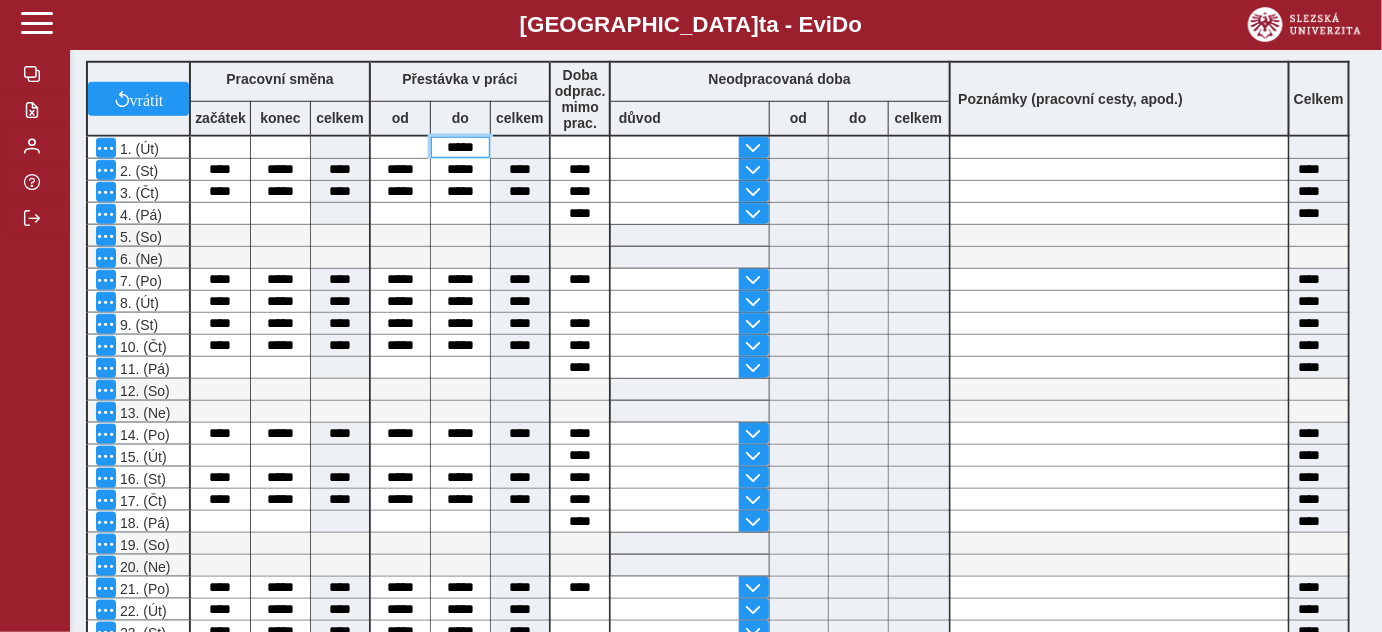 drag, startPoint x: 439, startPoint y: 145, endPoint x: 486, endPoint y: 149, distance: 47.169907 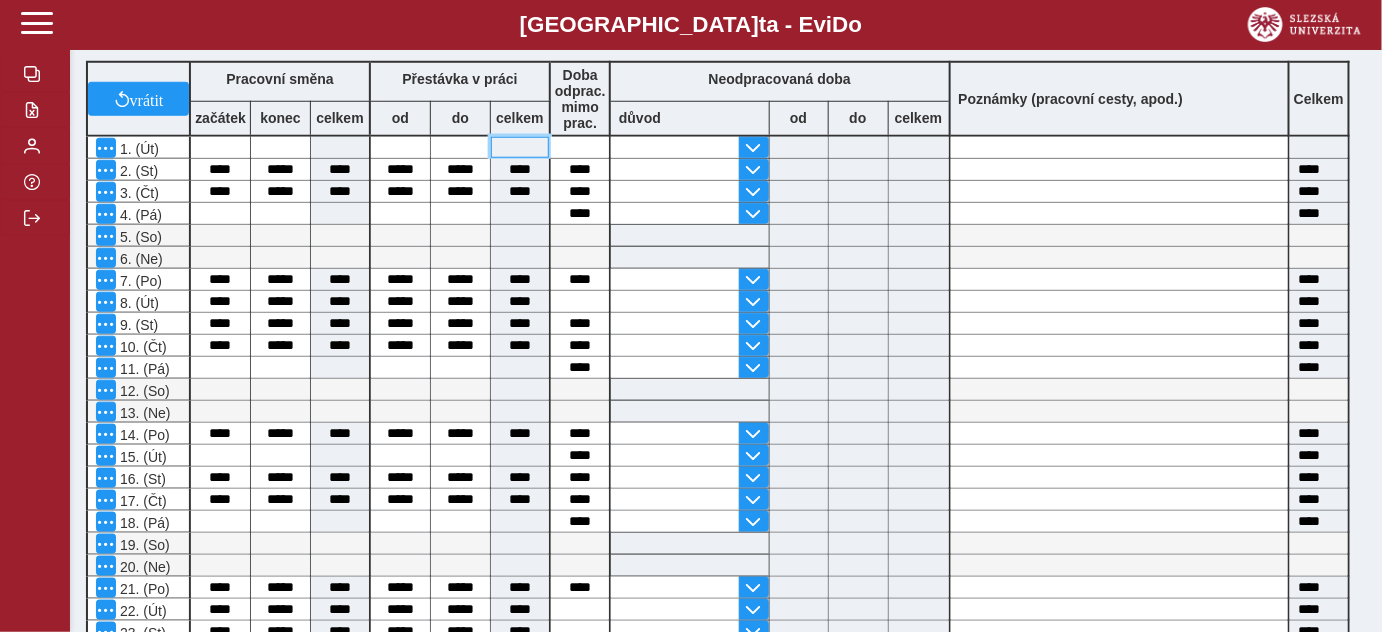 click at bounding box center (520, 147) 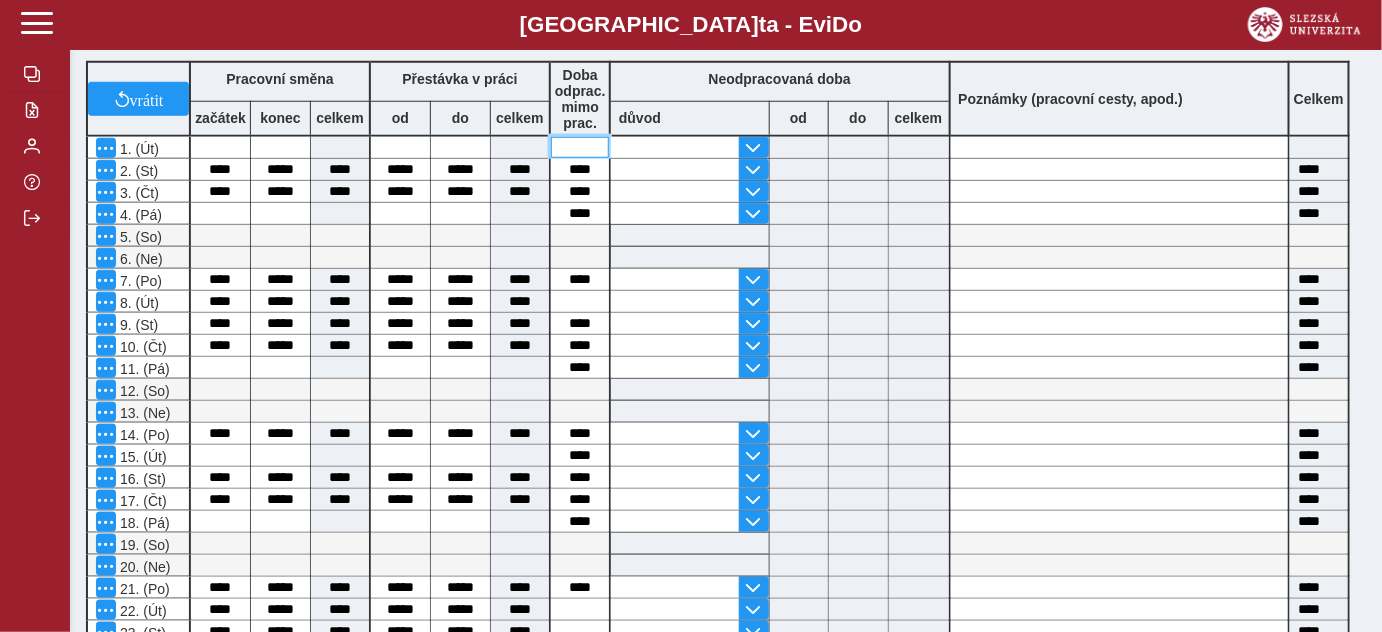click at bounding box center [580, 147] 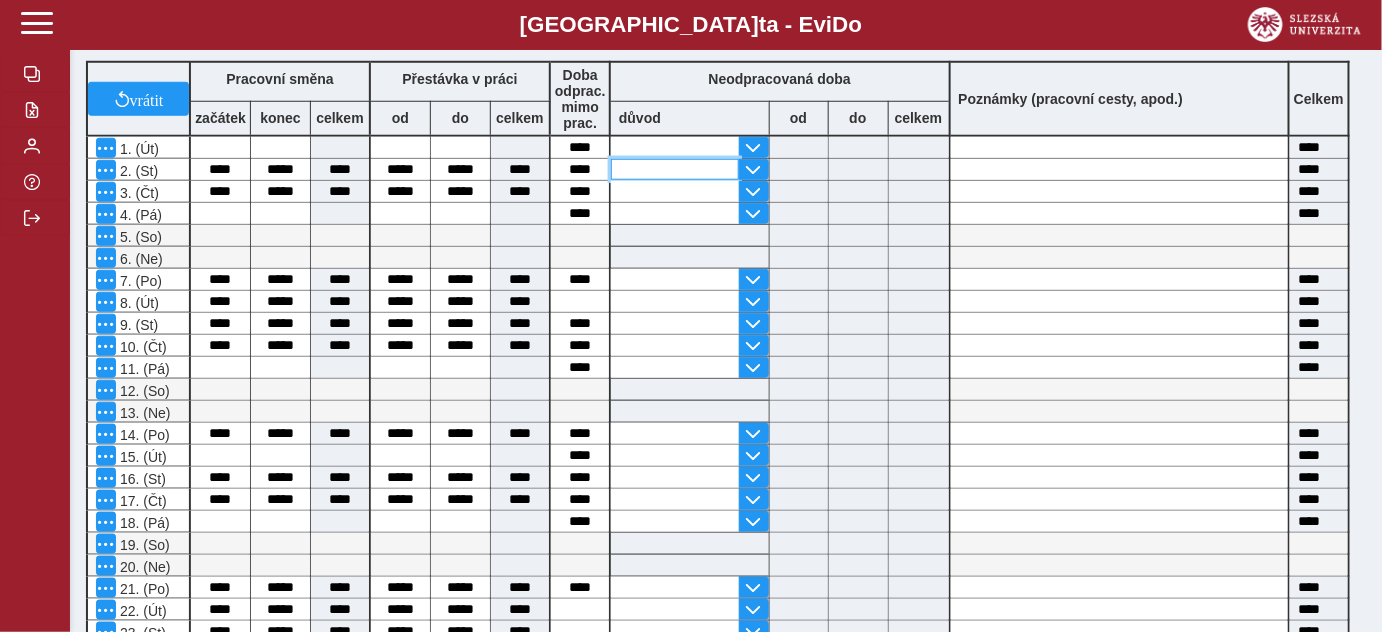 click at bounding box center (675, 169) 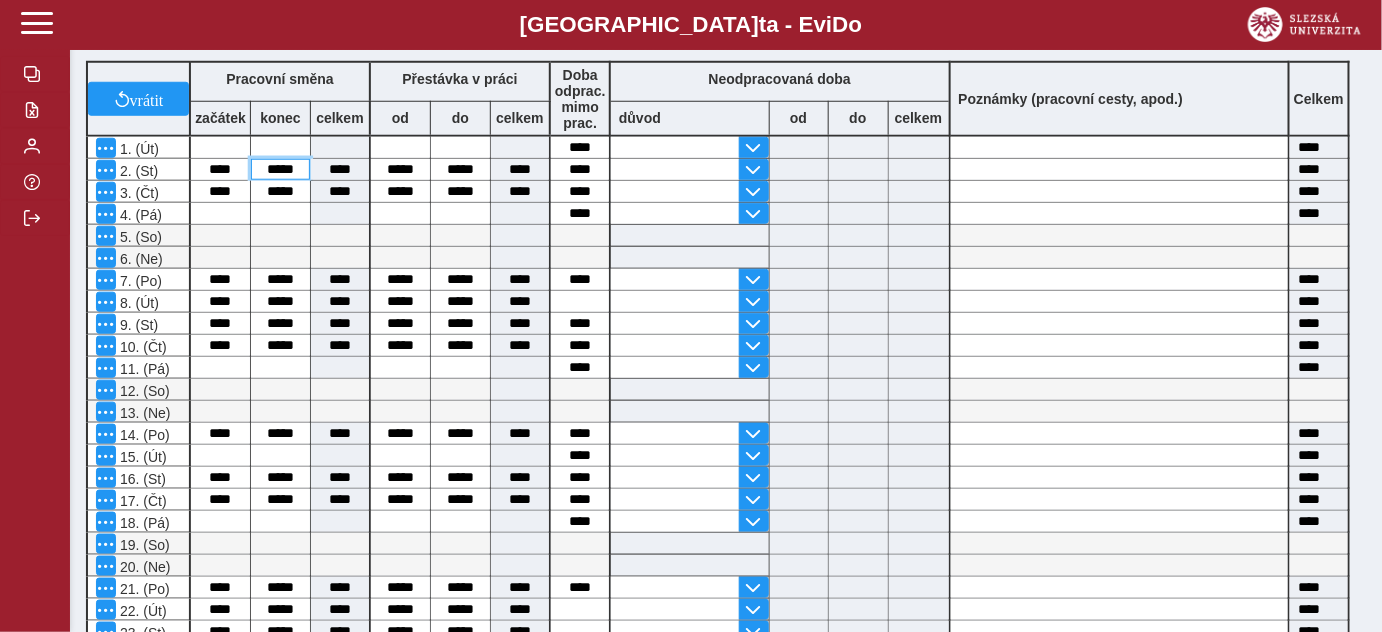 click on "*****" at bounding box center [280, 169] 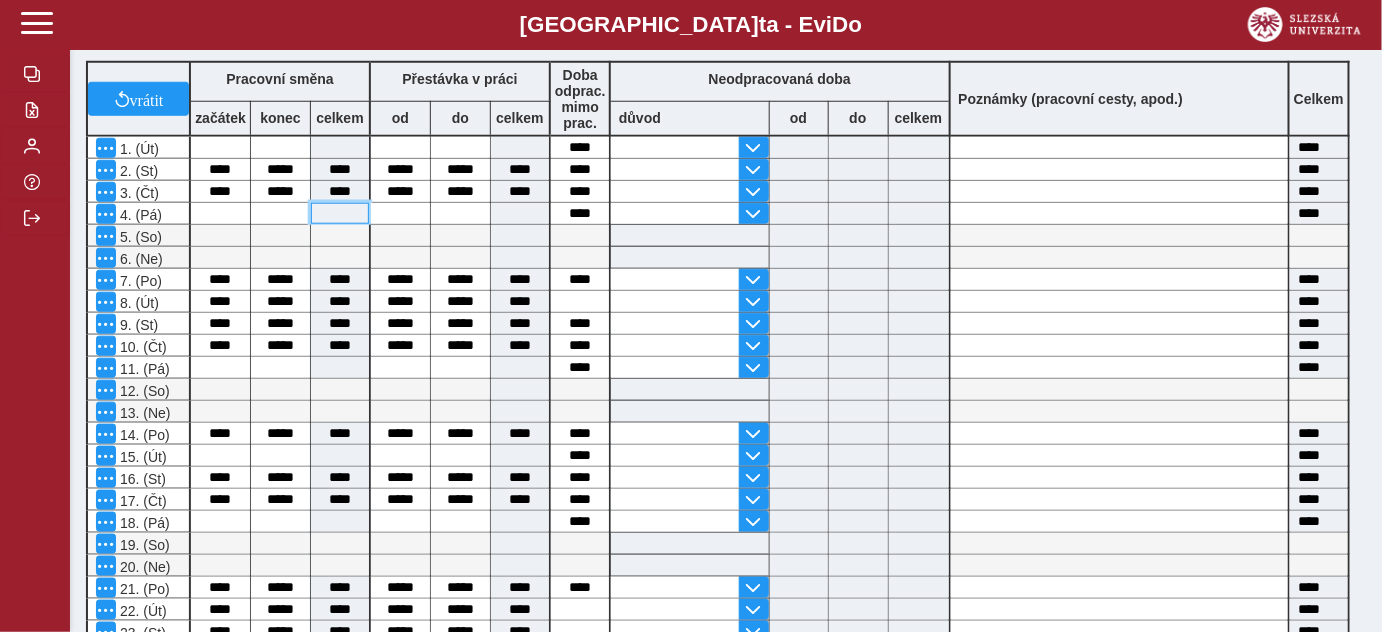 click at bounding box center (340, 213) 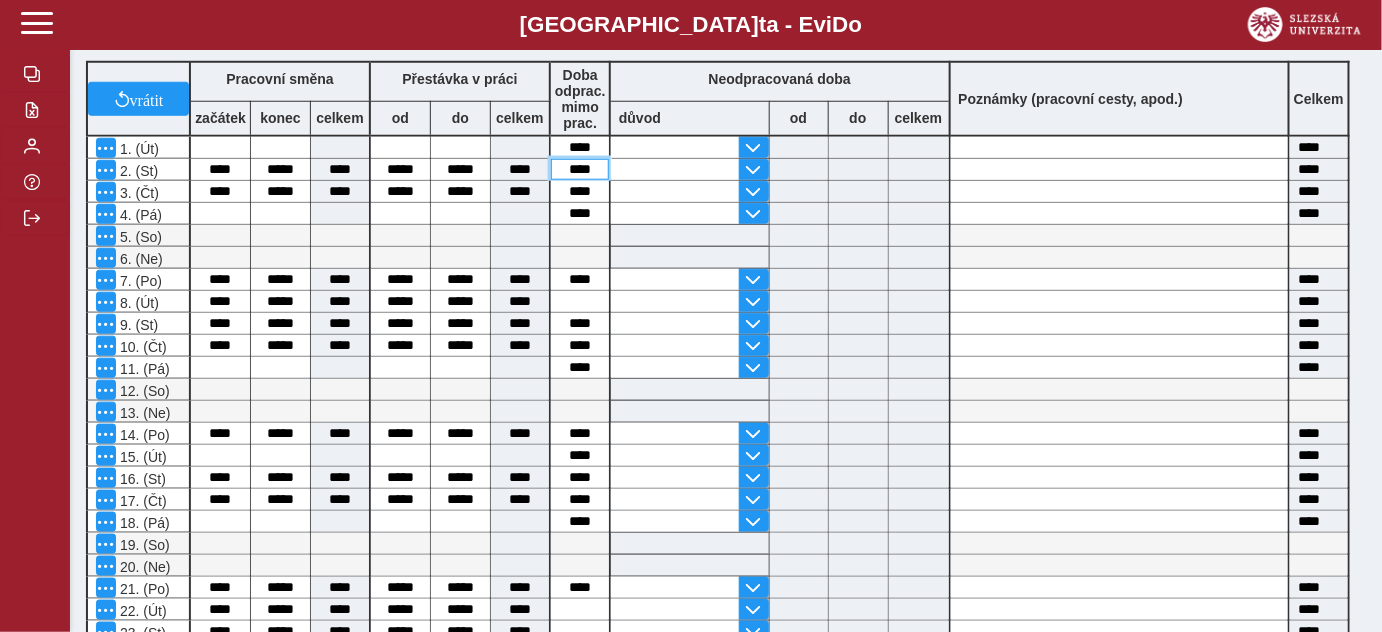 click on "****" at bounding box center [580, 169] 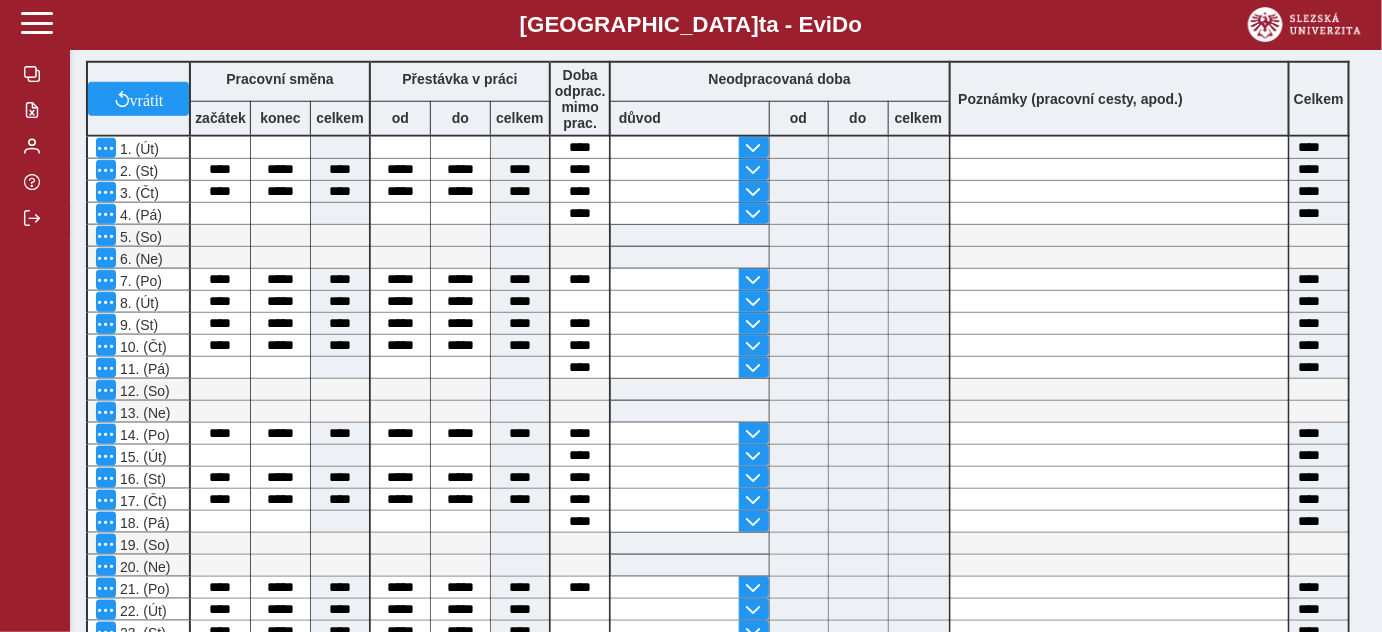 click at bounding box center (690, 235) 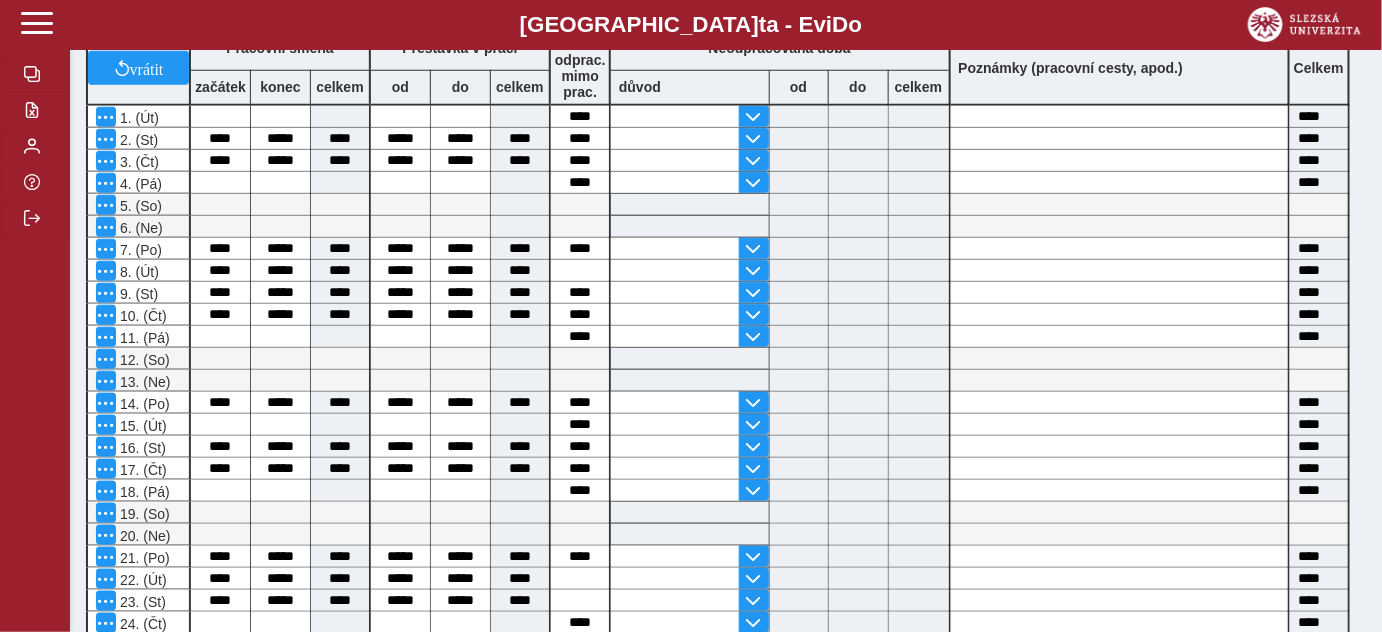 scroll, scrollTop: 545, scrollLeft: 0, axis: vertical 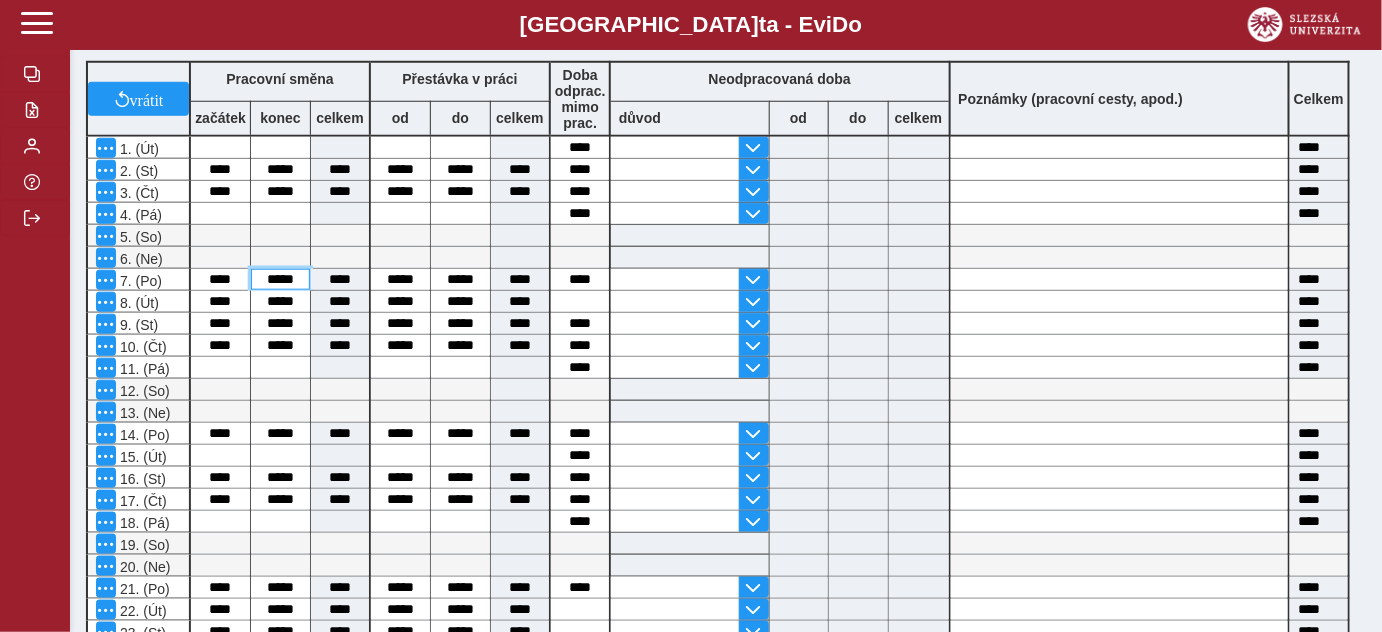 click on "*****" at bounding box center (280, 279) 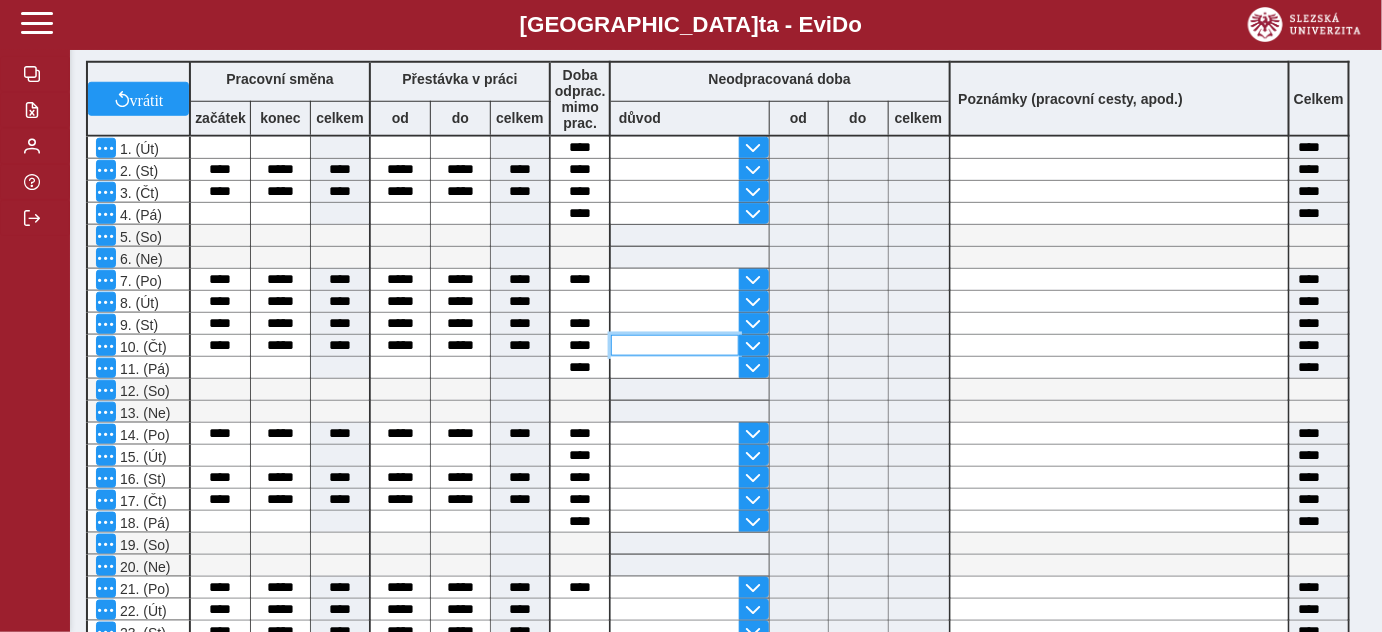 click at bounding box center [675, 345] 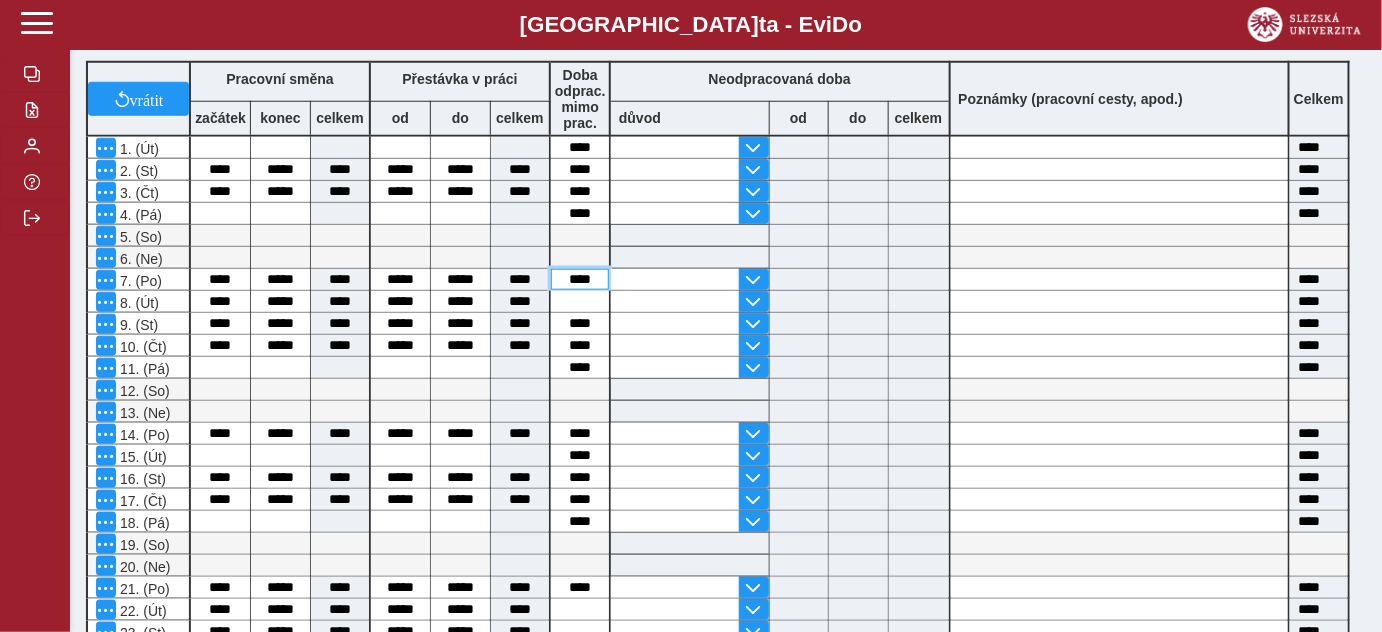 click on "****" at bounding box center (580, 279) 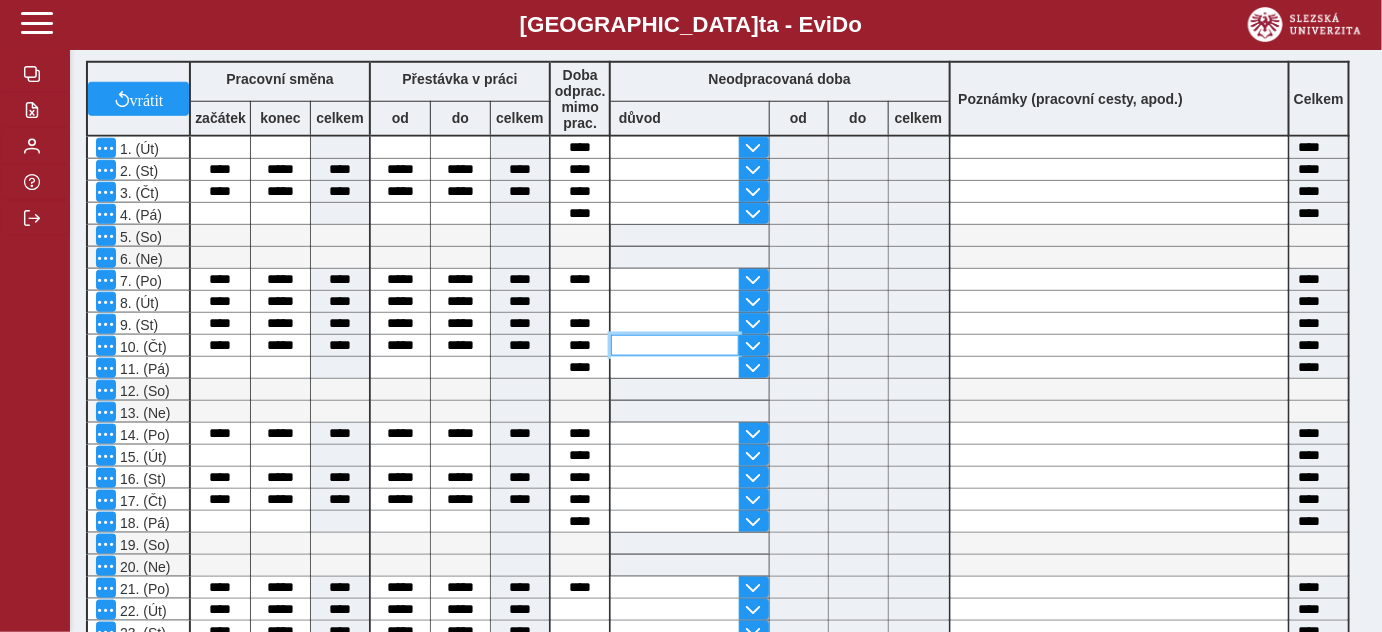 click at bounding box center [675, 345] 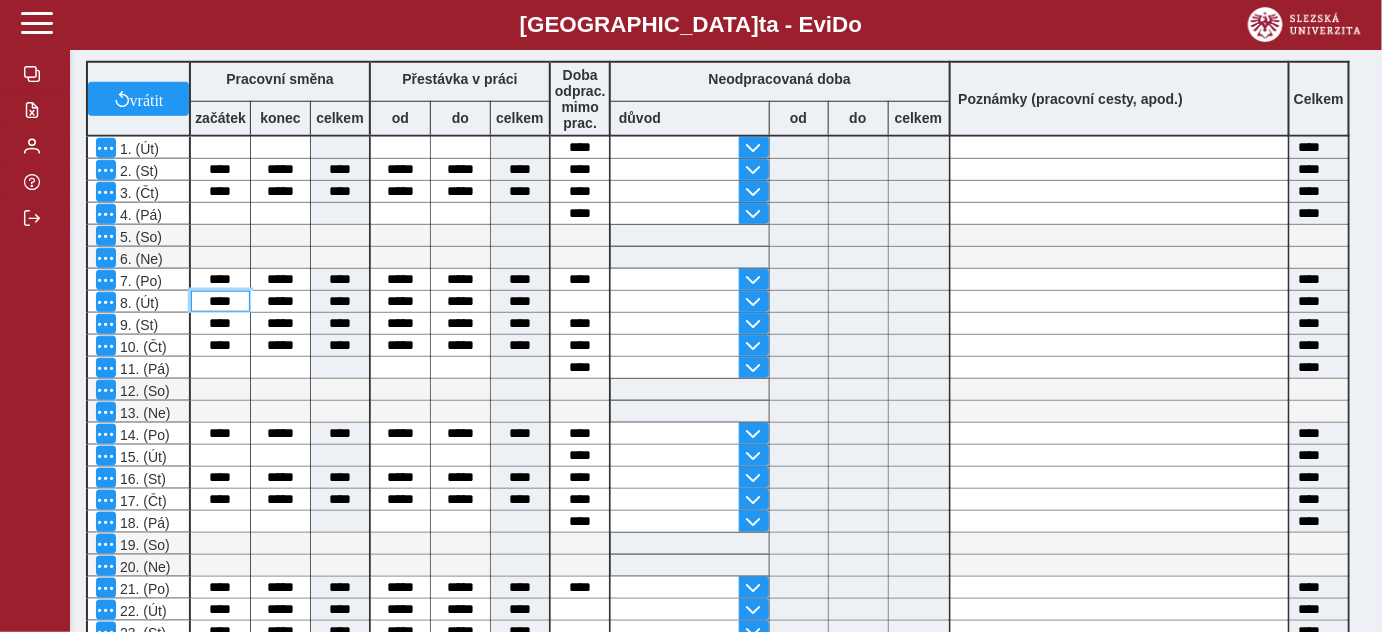 click on "****" at bounding box center [220, 301] 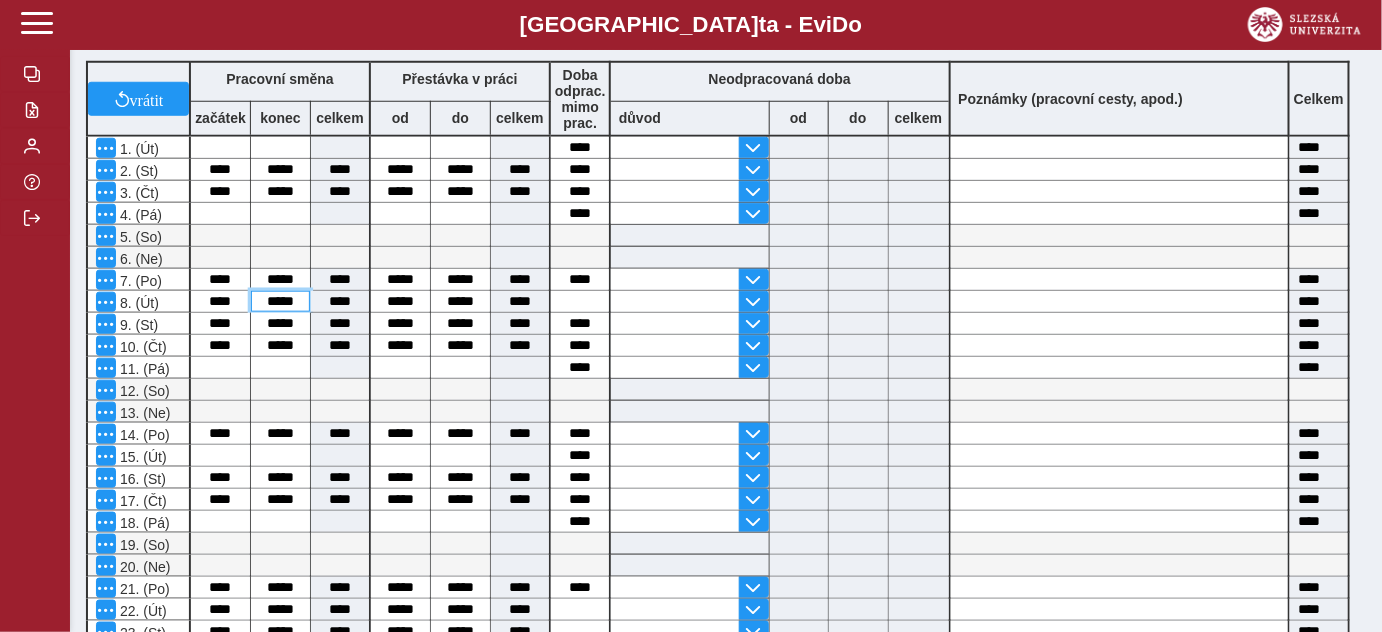 click on "*****" at bounding box center [280, 301] 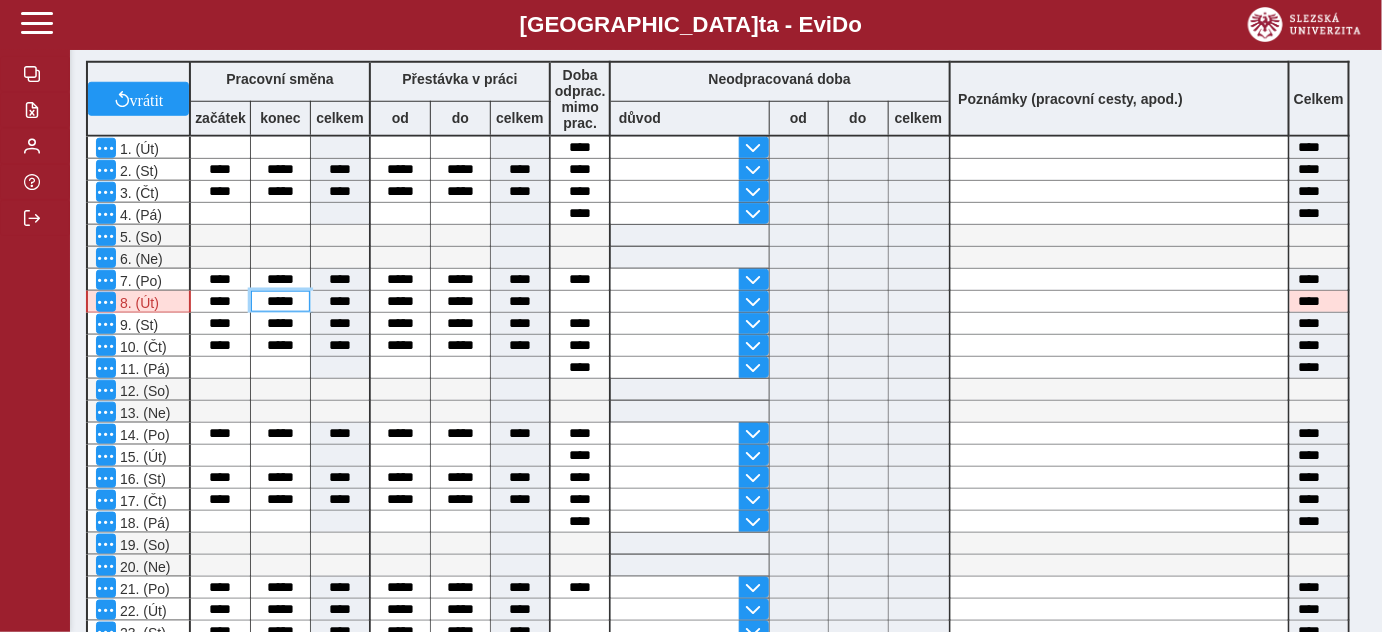 click on "*****" at bounding box center (280, 301) 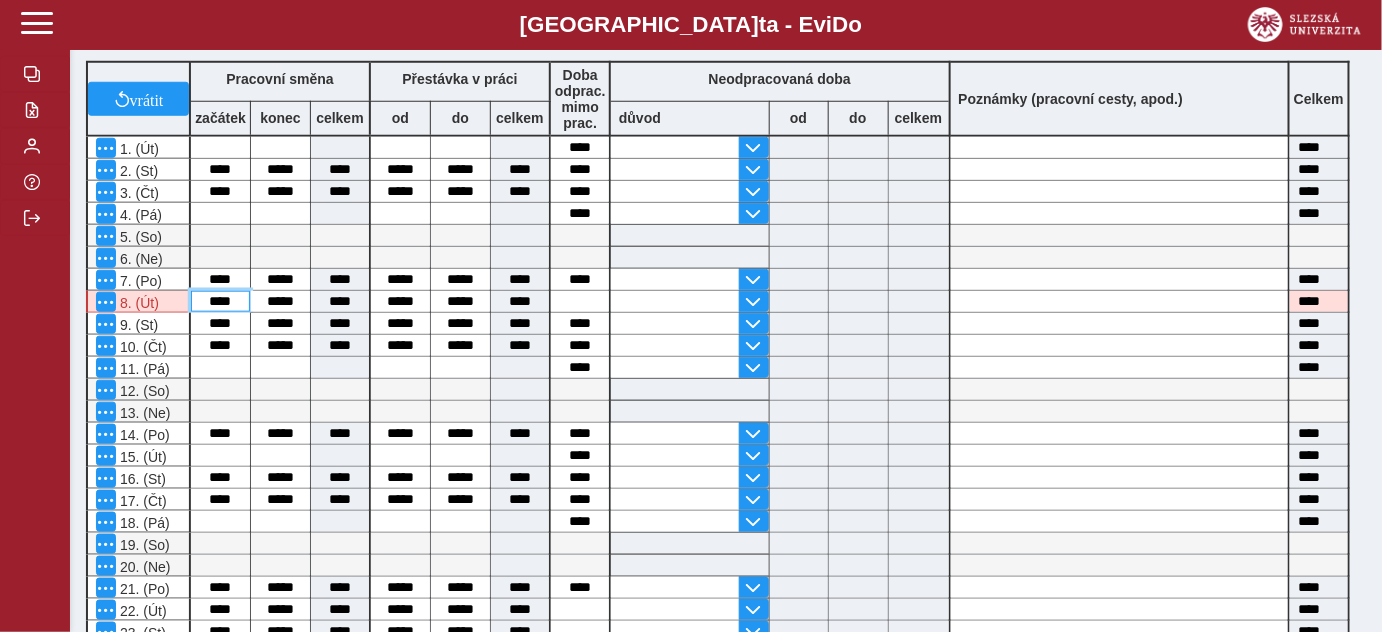click on "****" at bounding box center [220, 301] 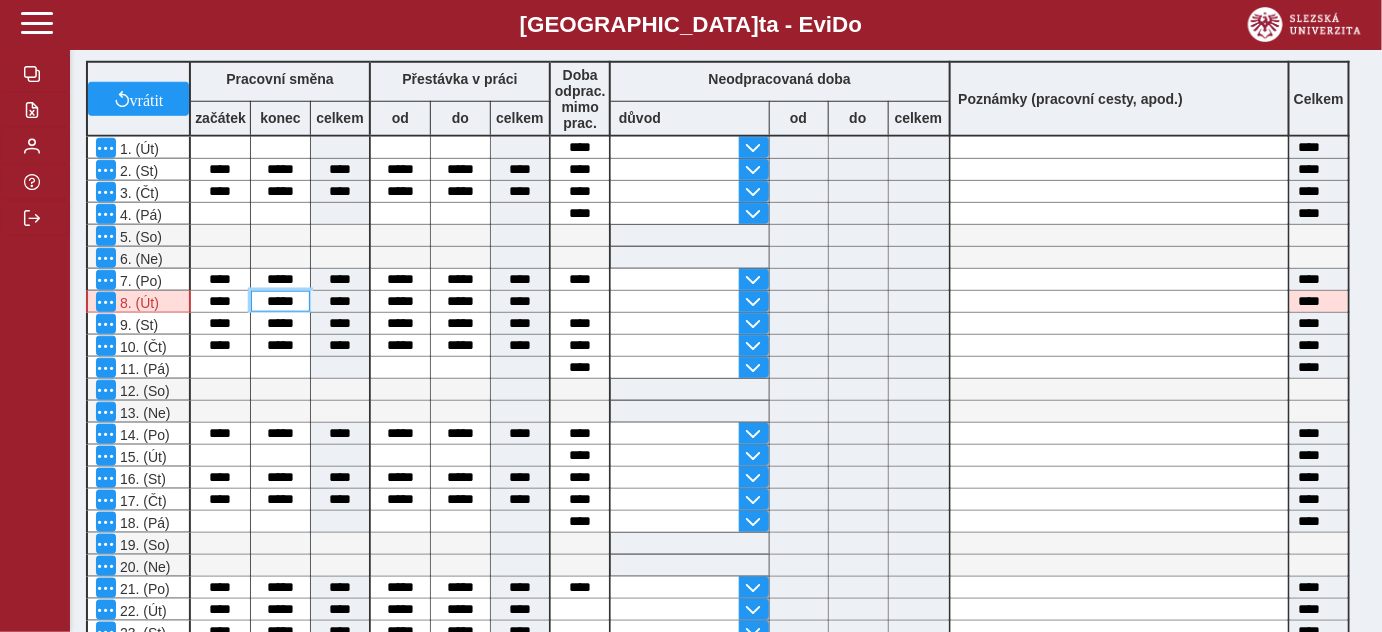 click on "*****" at bounding box center (280, 301) 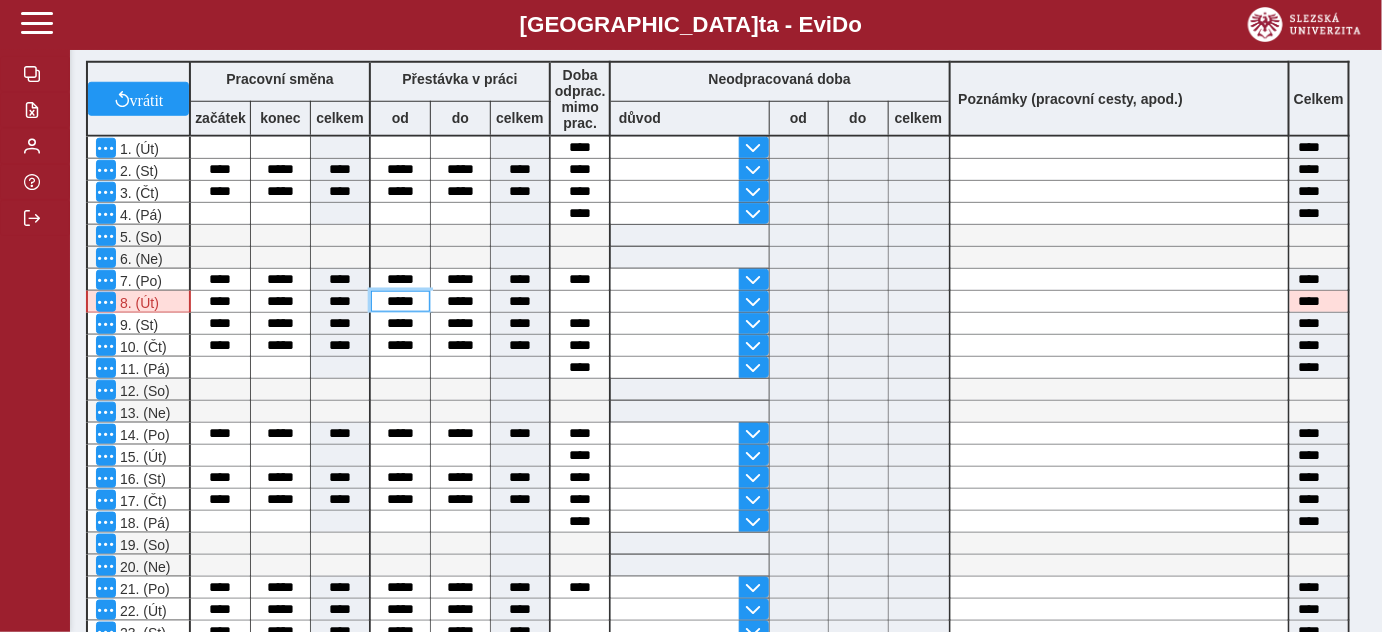 click on "*****" at bounding box center (400, 301) 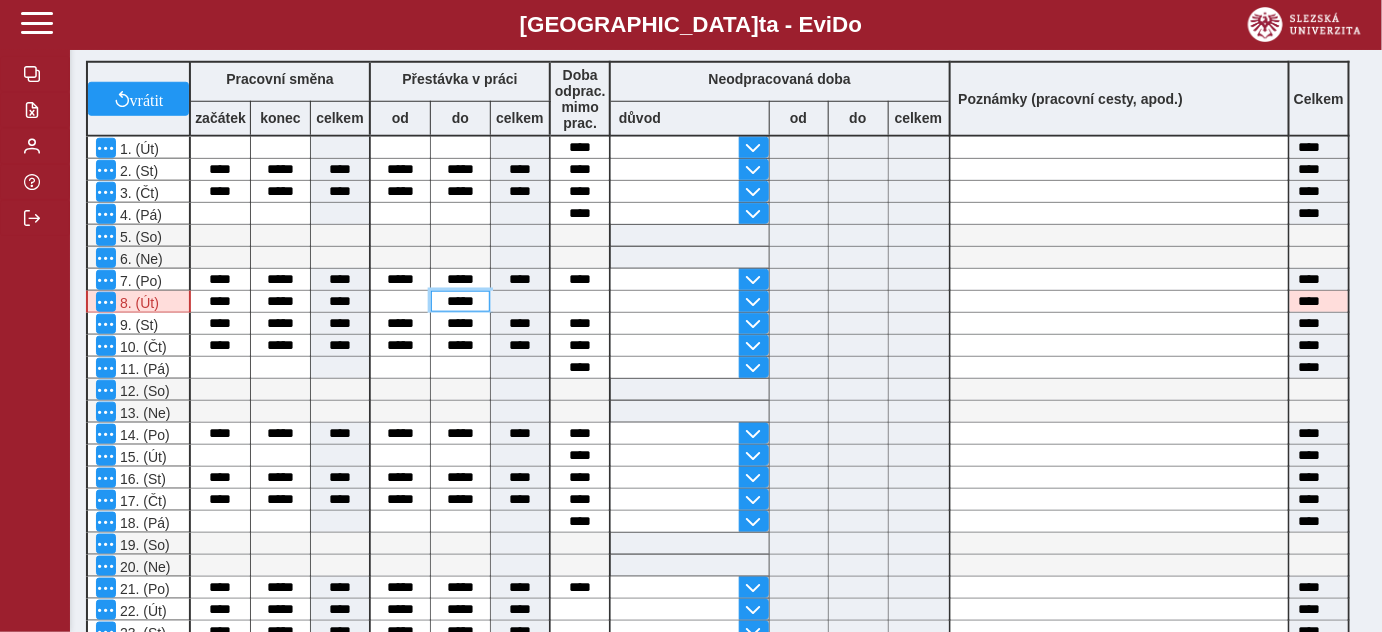 drag, startPoint x: 445, startPoint y: 292, endPoint x: 477, endPoint y: 293, distance: 32.01562 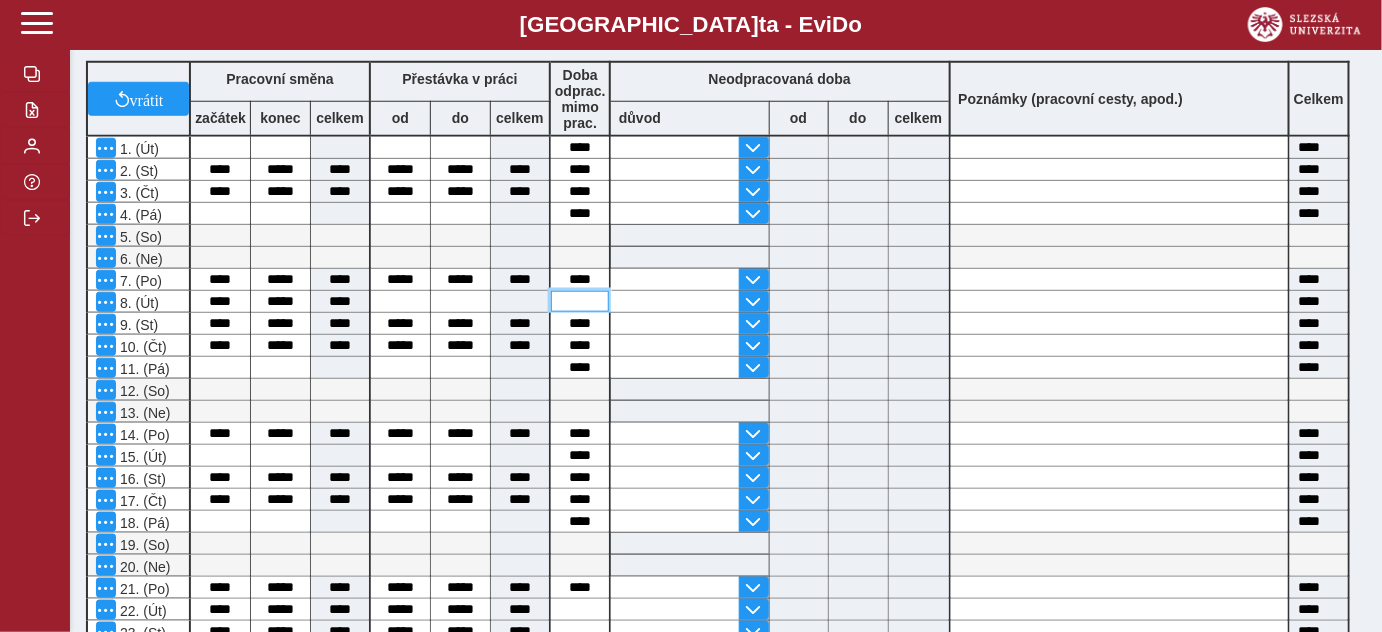 click at bounding box center (580, 301) 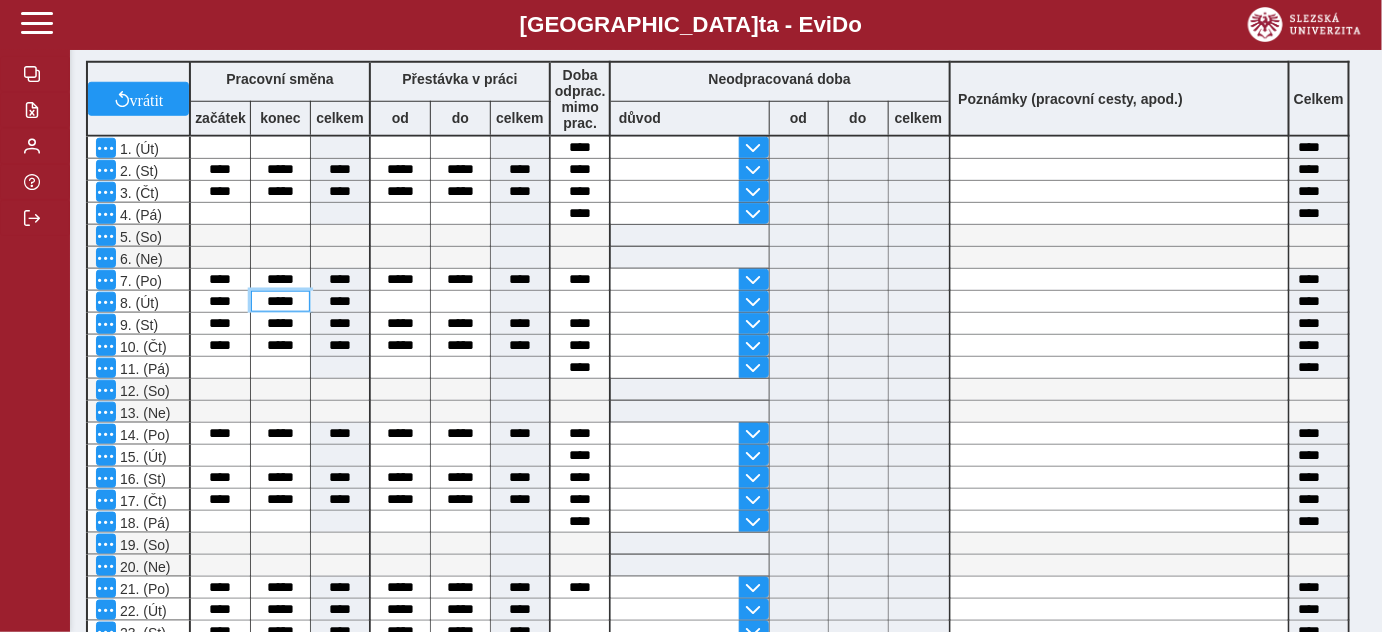 click on "*****" at bounding box center (280, 301) 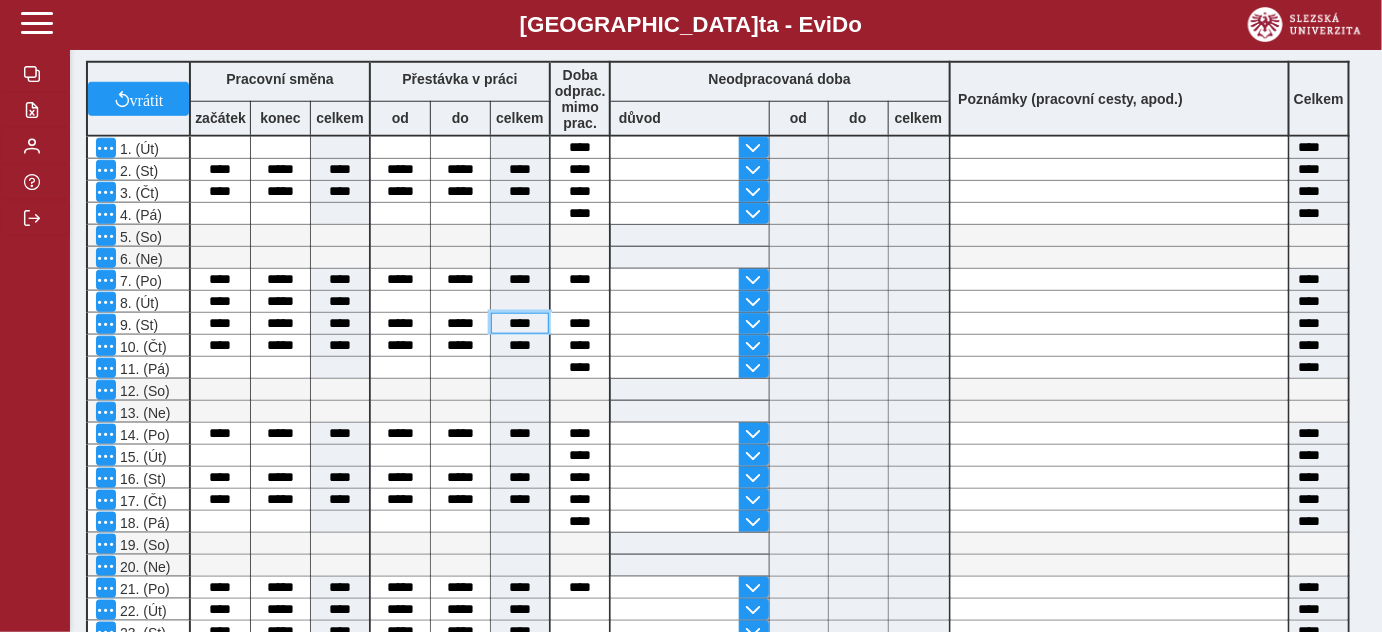 click on "****" at bounding box center [520, 323] 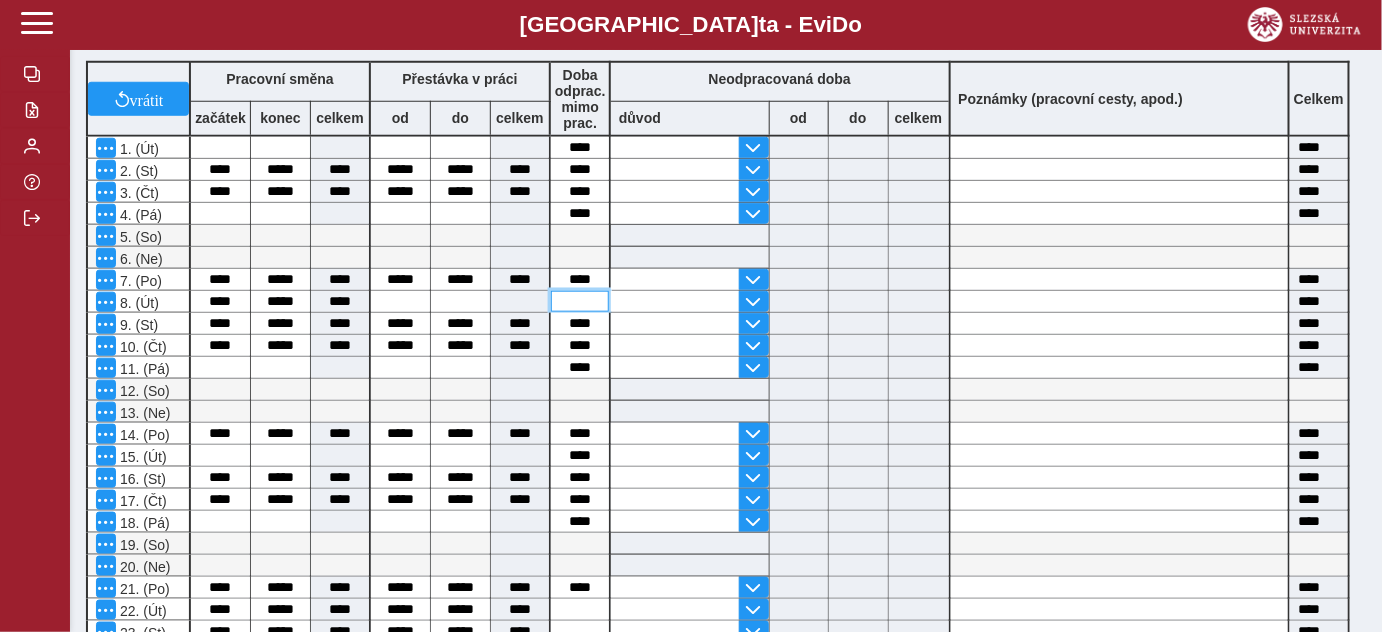 click at bounding box center [580, 301] 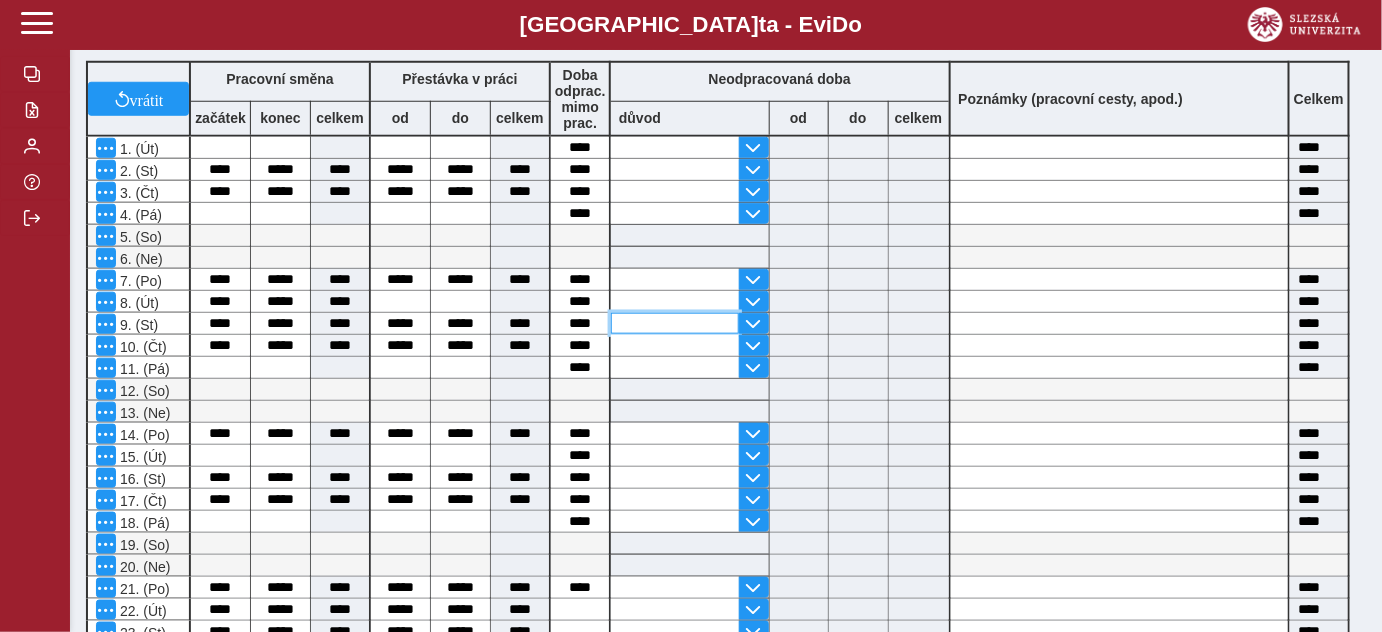 click at bounding box center [675, 323] 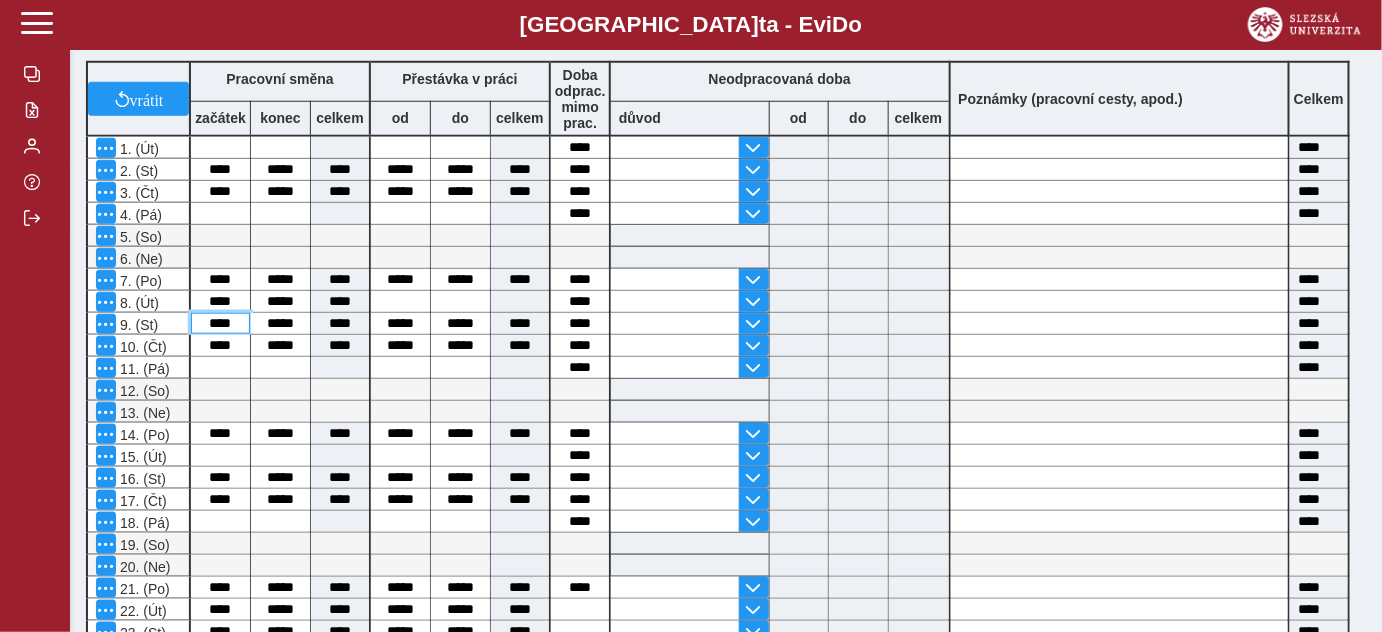 drag, startPoint x: 207, startPoint y: 316, endPoint x: 243, endPoint y: 316, distance: 36 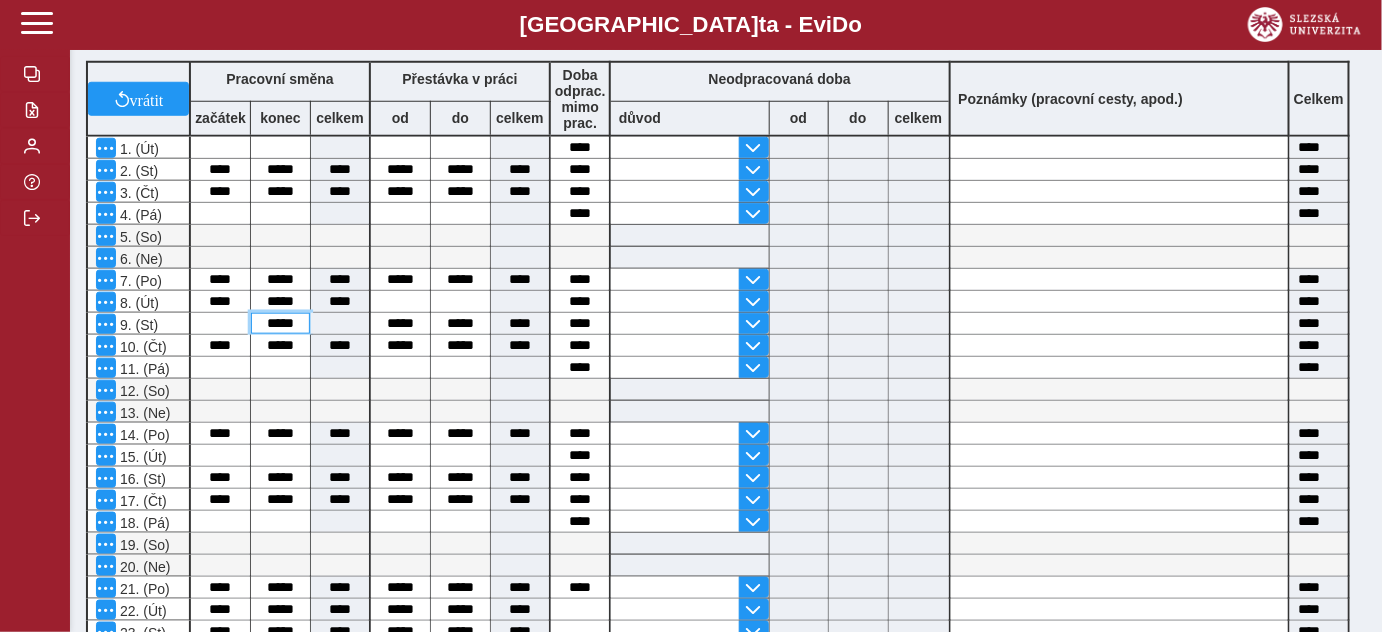 drag, startPoint x: 262, startPoint y: 320, endPoint x: 306, endPoint y: 319, distance: 44.011364 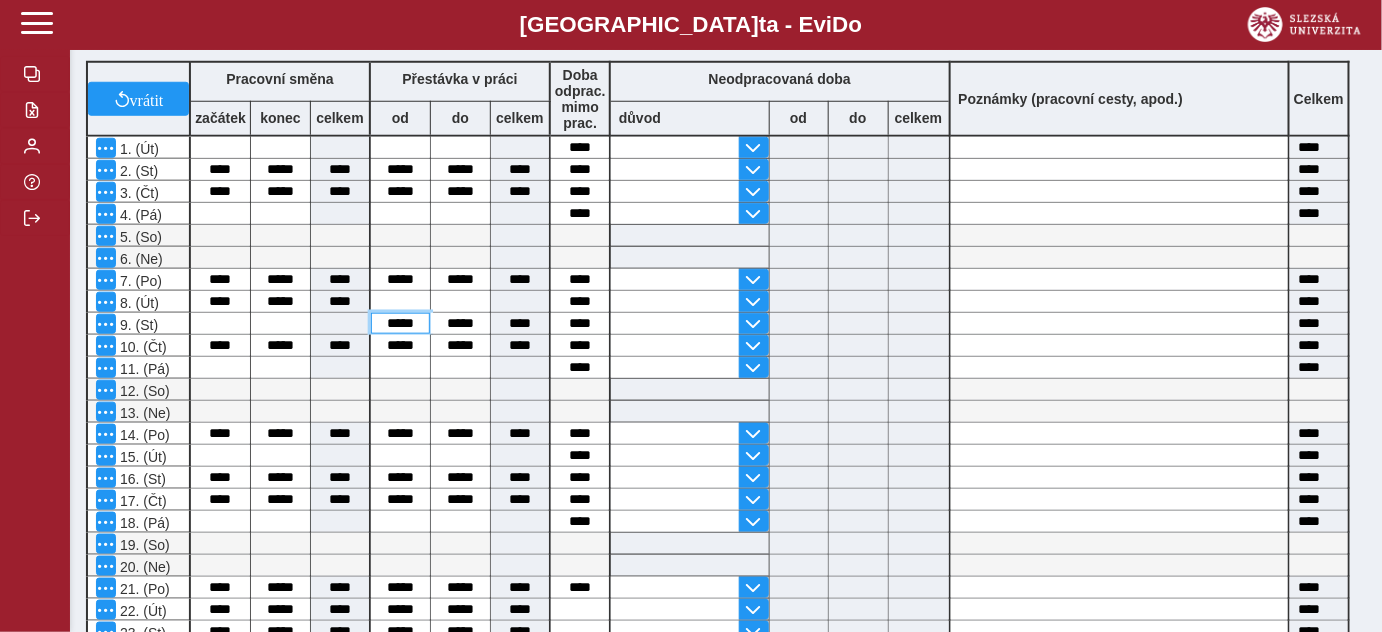 drag, startPoint x: 385, startPoint y: 316, endPoint x: 421, endPoint y: 316, distance: 36 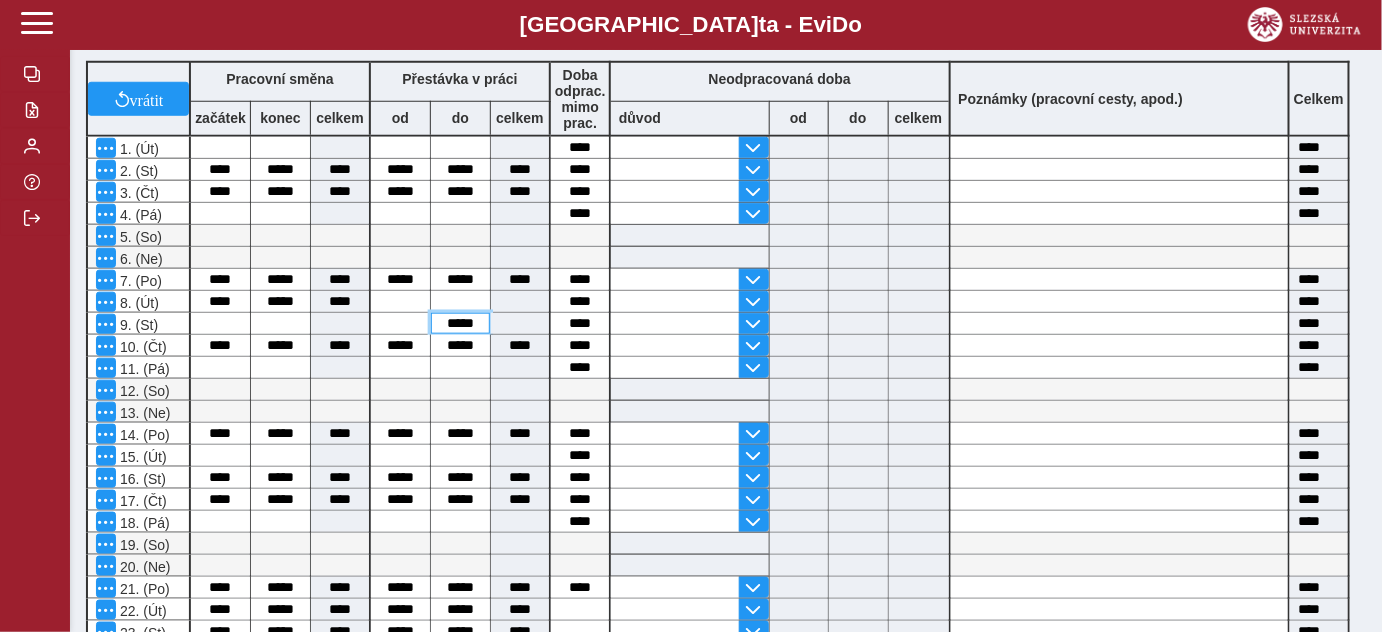drag, startPoint x: 442, startPoint y: 315, endPoint x: 488, endPoint y: 316, distance: 46.010868 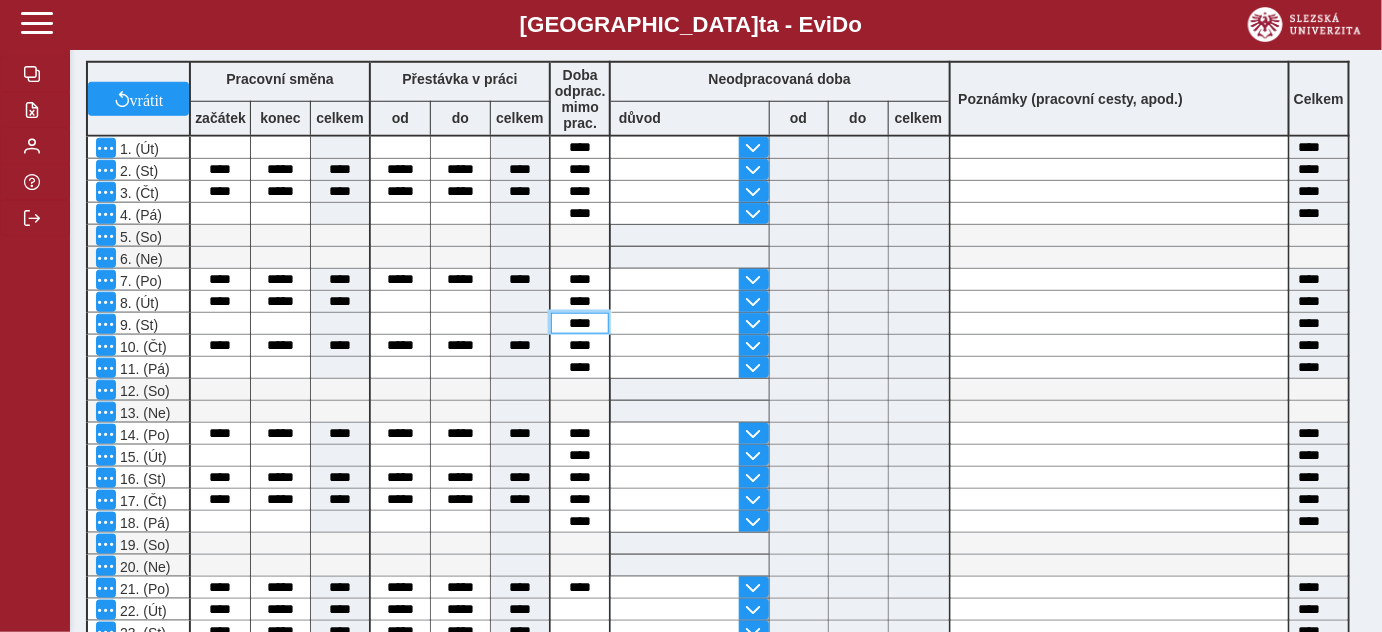 drag, startPoint x: 570, startPoint y: 314, endPoint x: 560, endPoint y: 315, distance: 10.049875 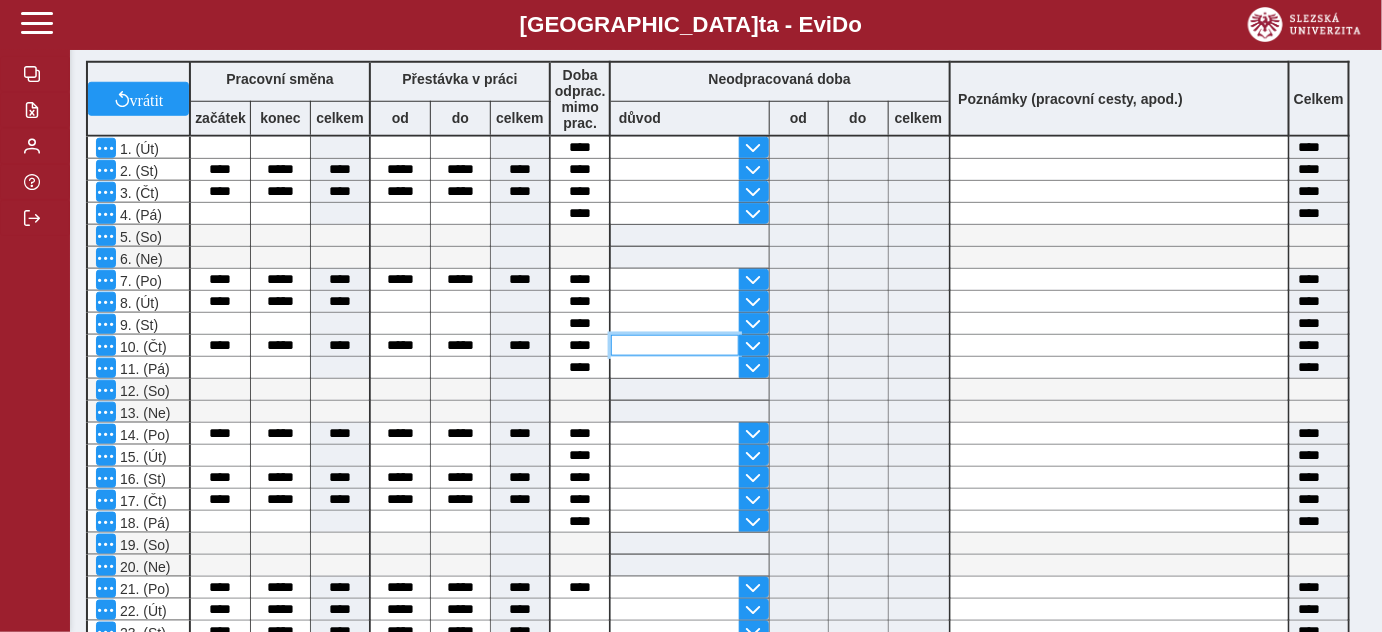 click at bounding box center (675, 345) 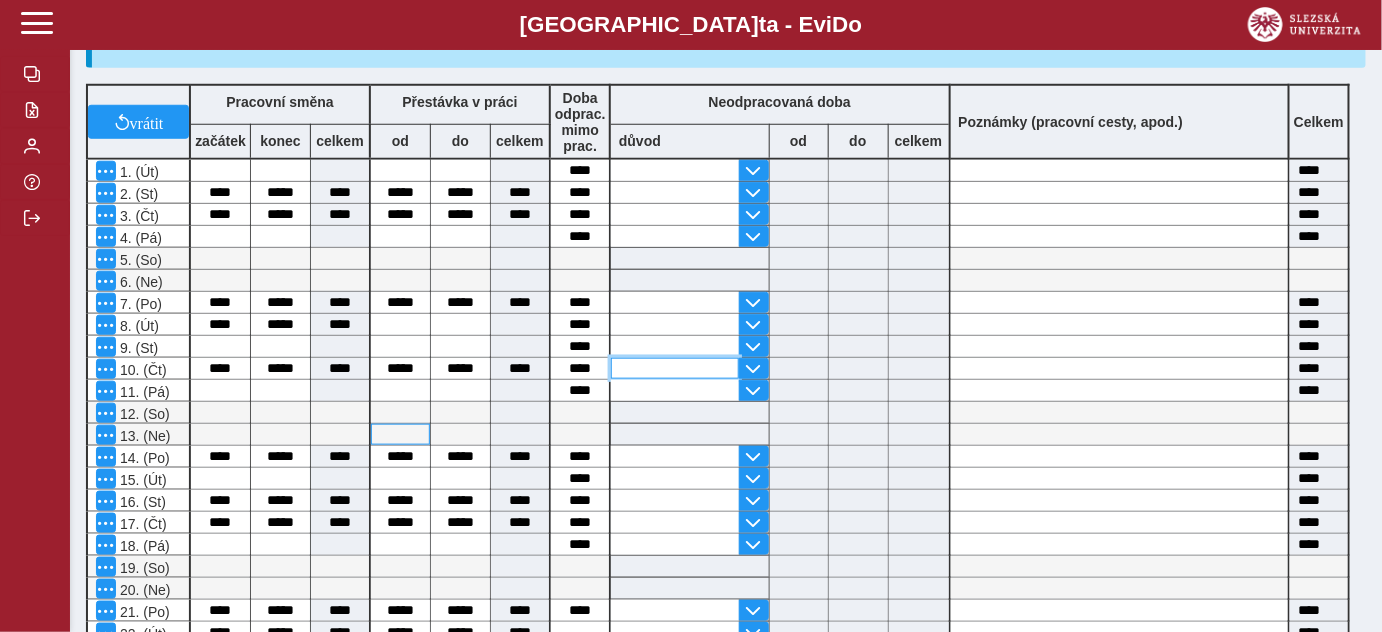 scroll, scrollTop: 406, scrollLeft: 0, axis: vertical 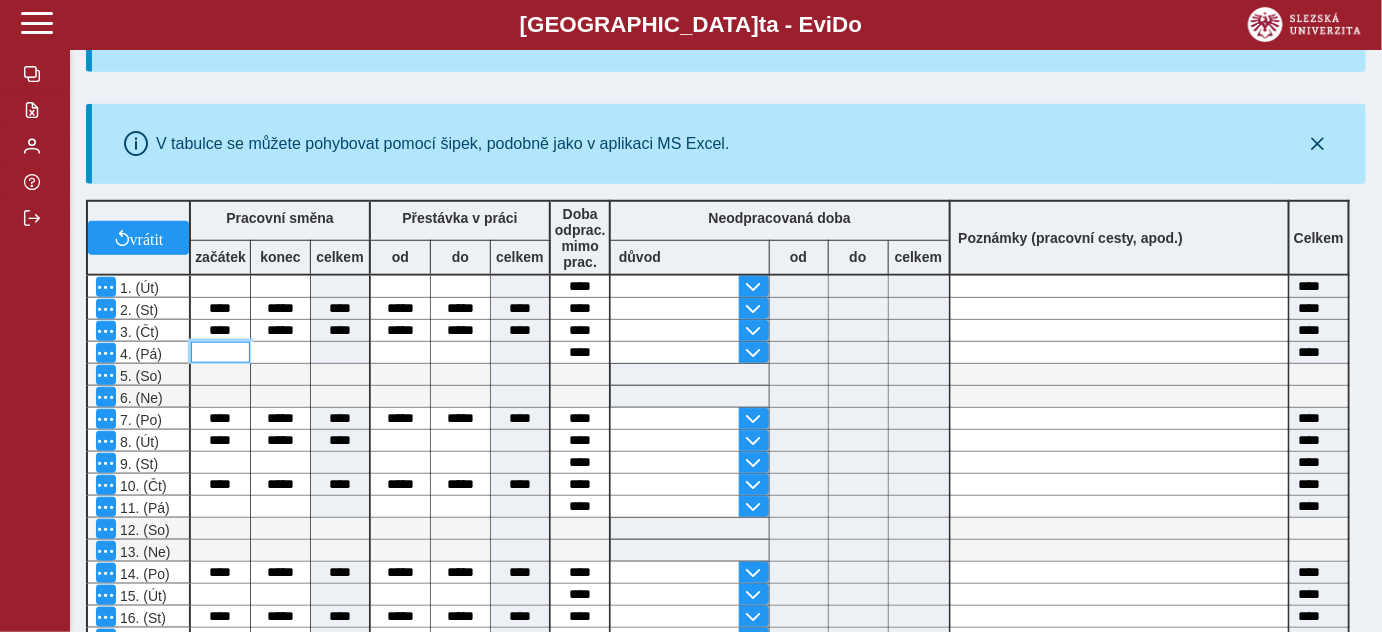 click at bounding box center [220, 352] 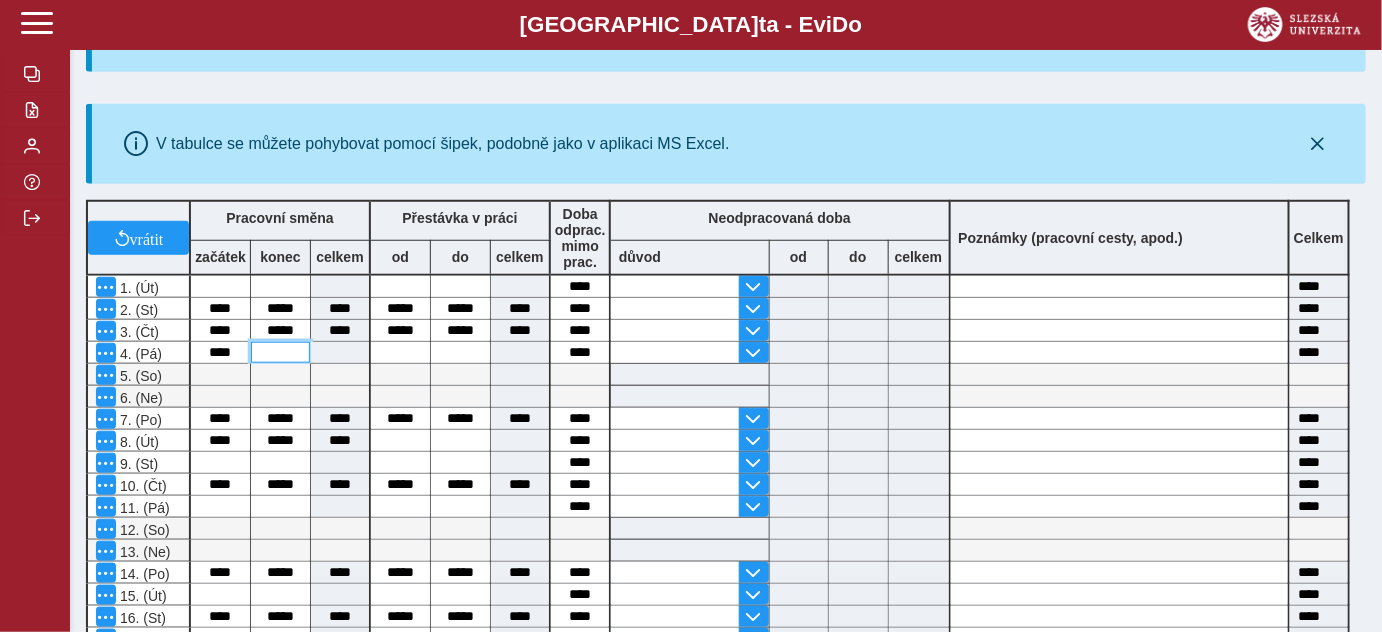 click at bounding box center (280, 352) 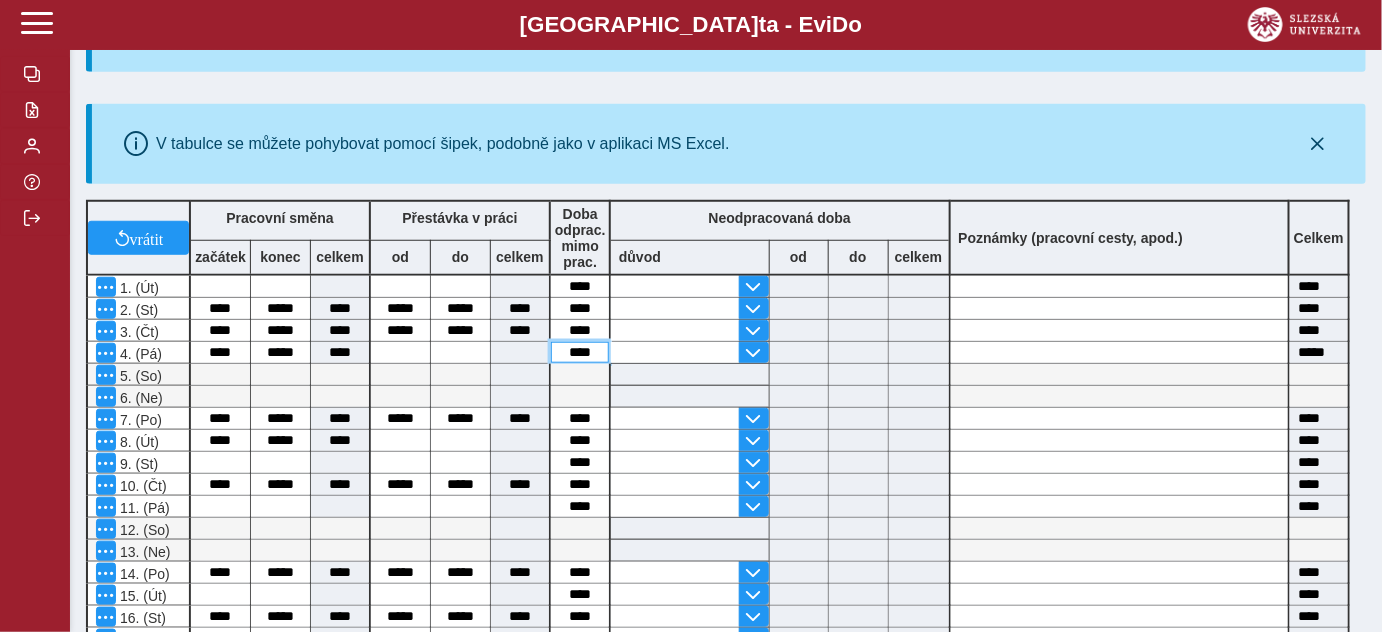 click on "****" at bounding box center [580, 352] 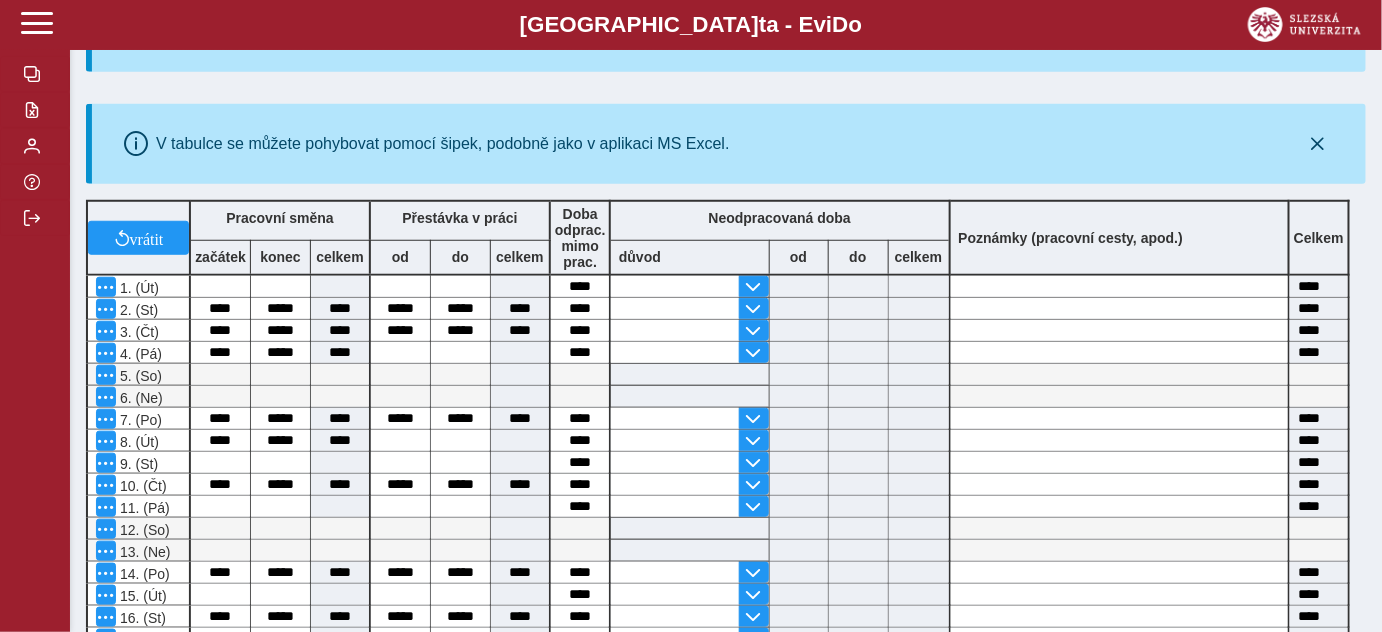 click at bounding box center (690, 396) 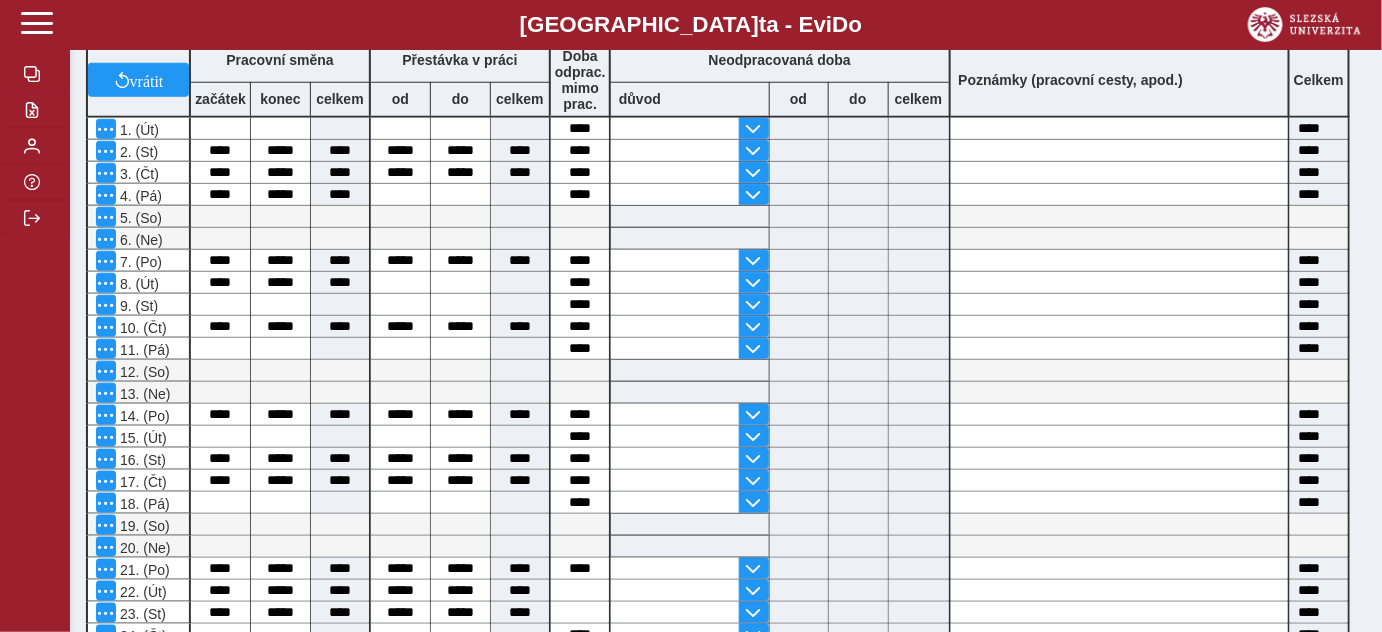 scroll, scrollTop: 588, scrollLeft: 0, axis: vertical 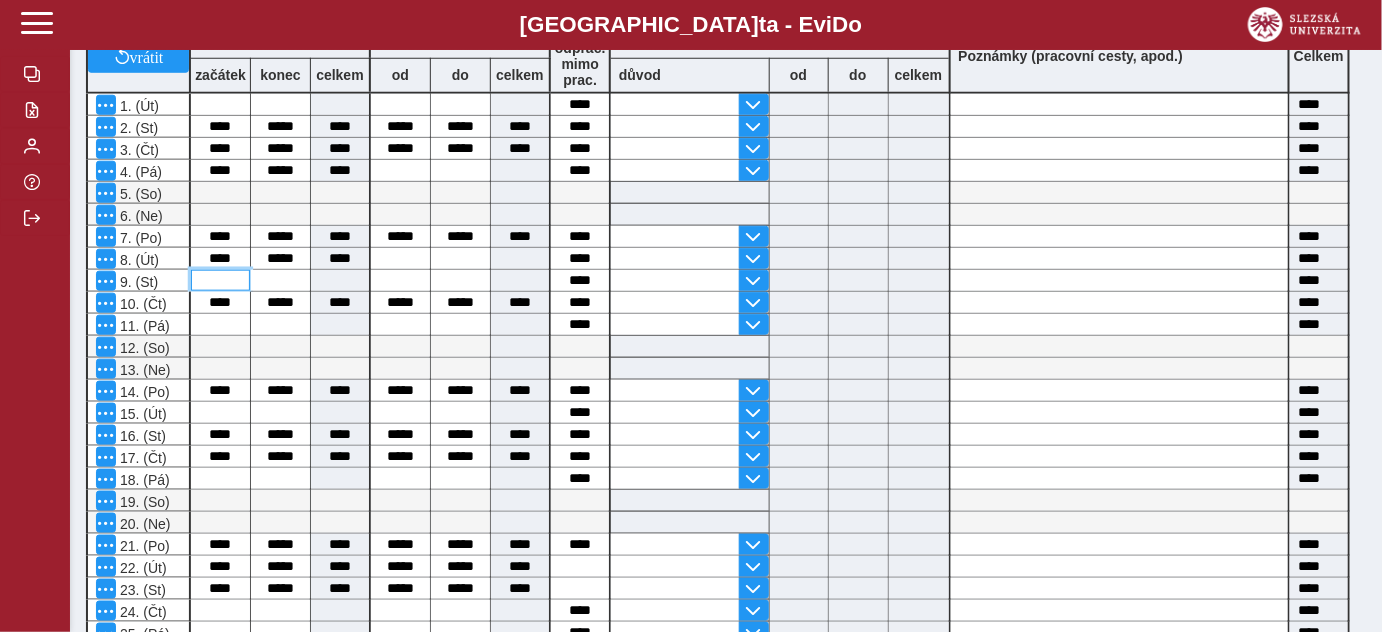 click at bounding box center [220, 280] 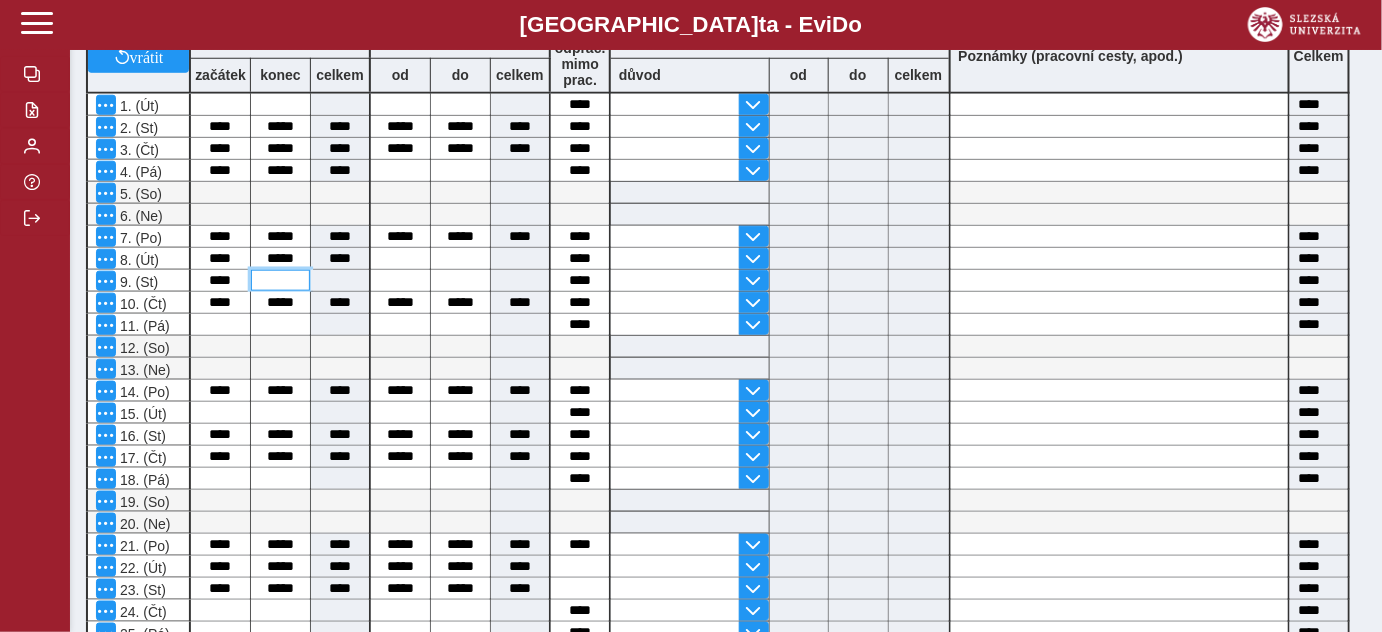 click at bounding box center (280, 280) 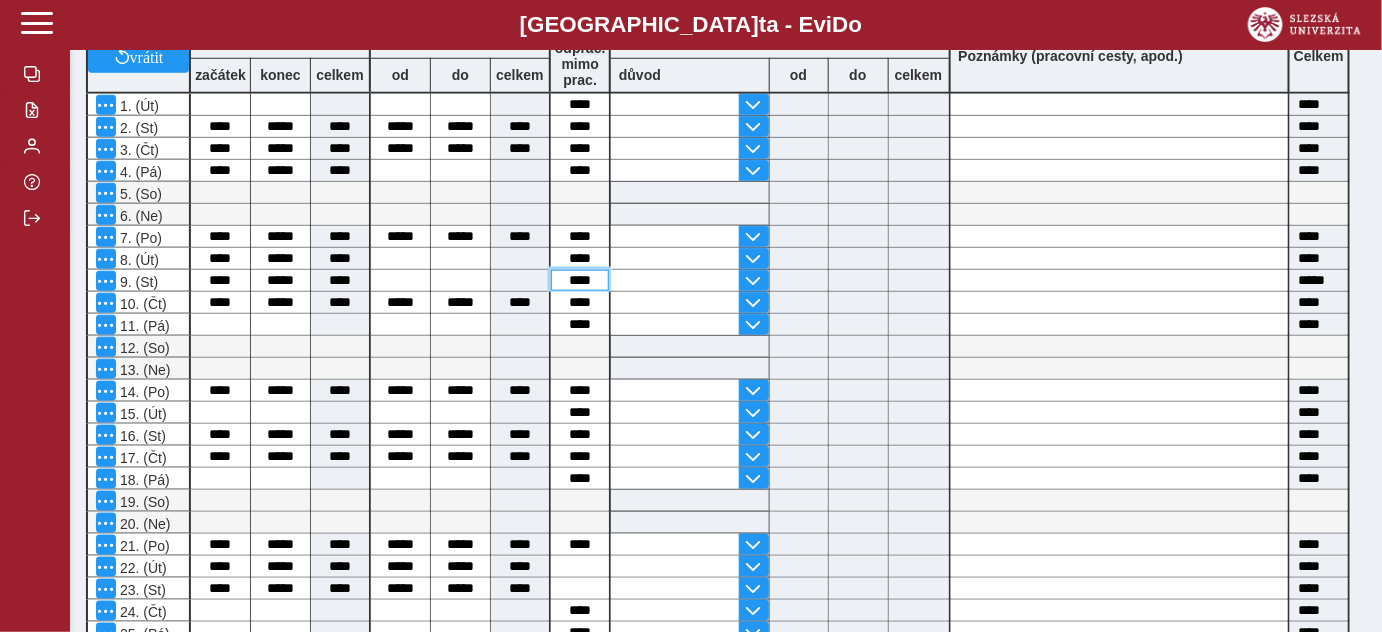 click on "****" at bounding box center (580, 280) 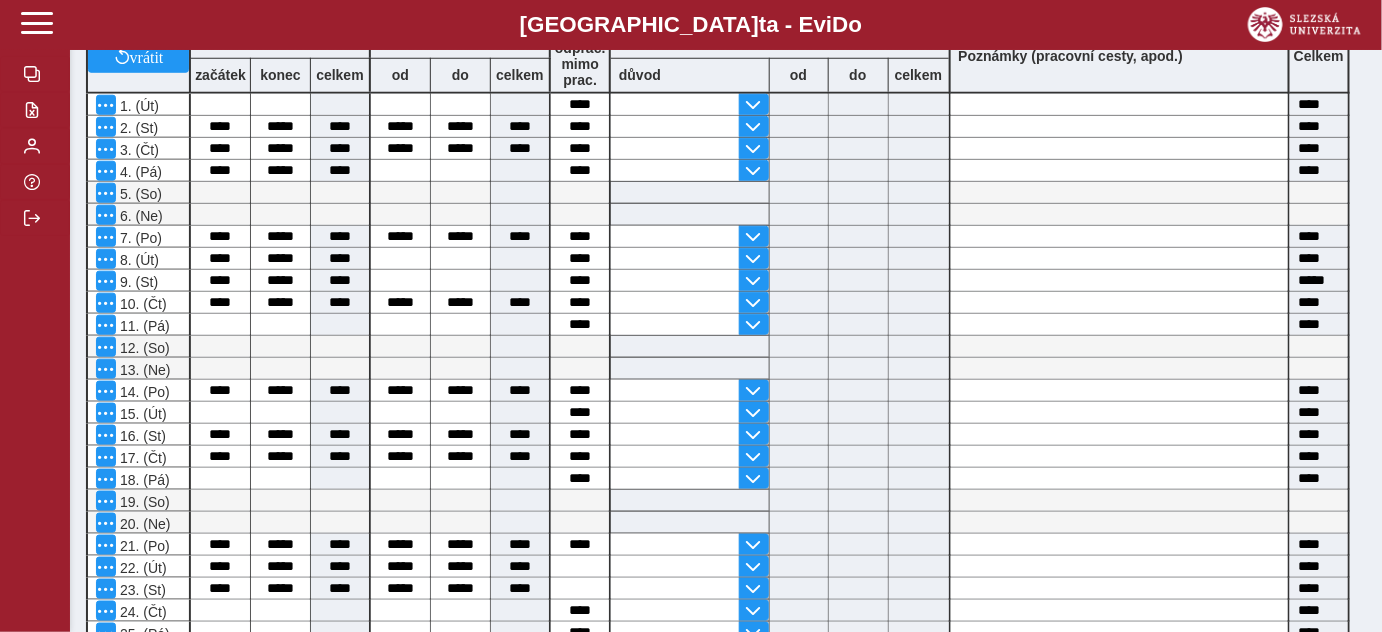 click at bounding box center (690, 346) 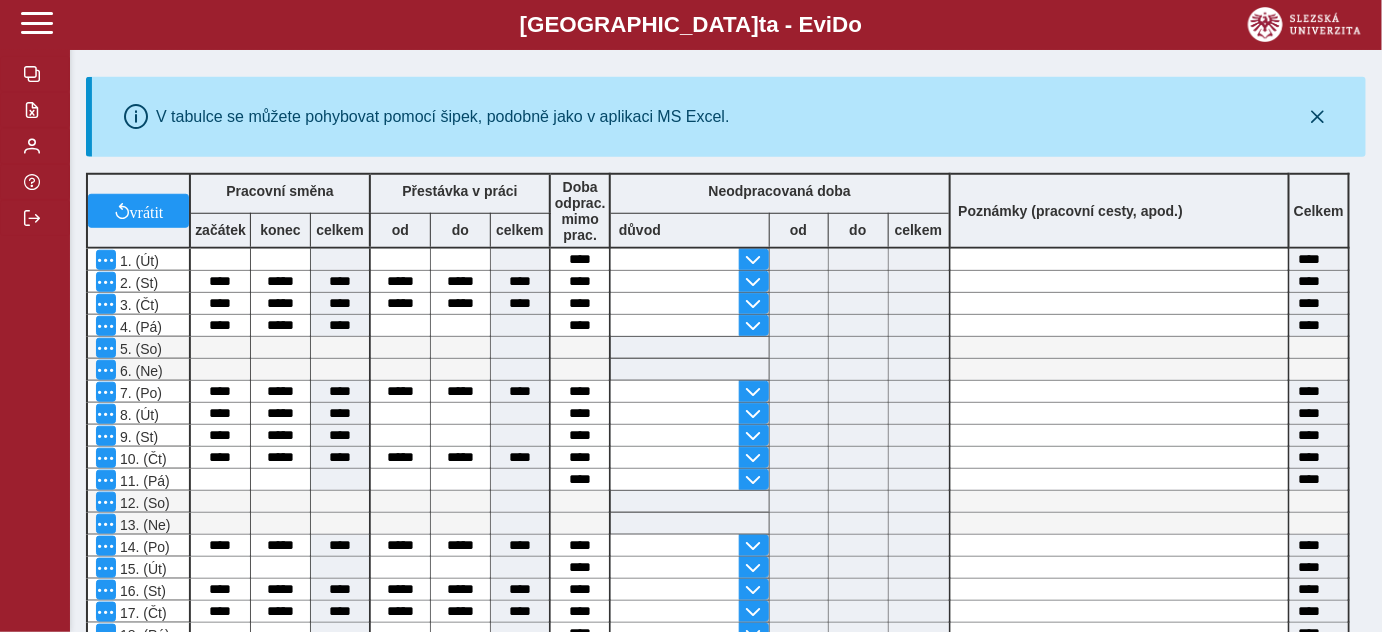 scroll, scrollTop: 497, scrollLeft: 0, axis: vertical 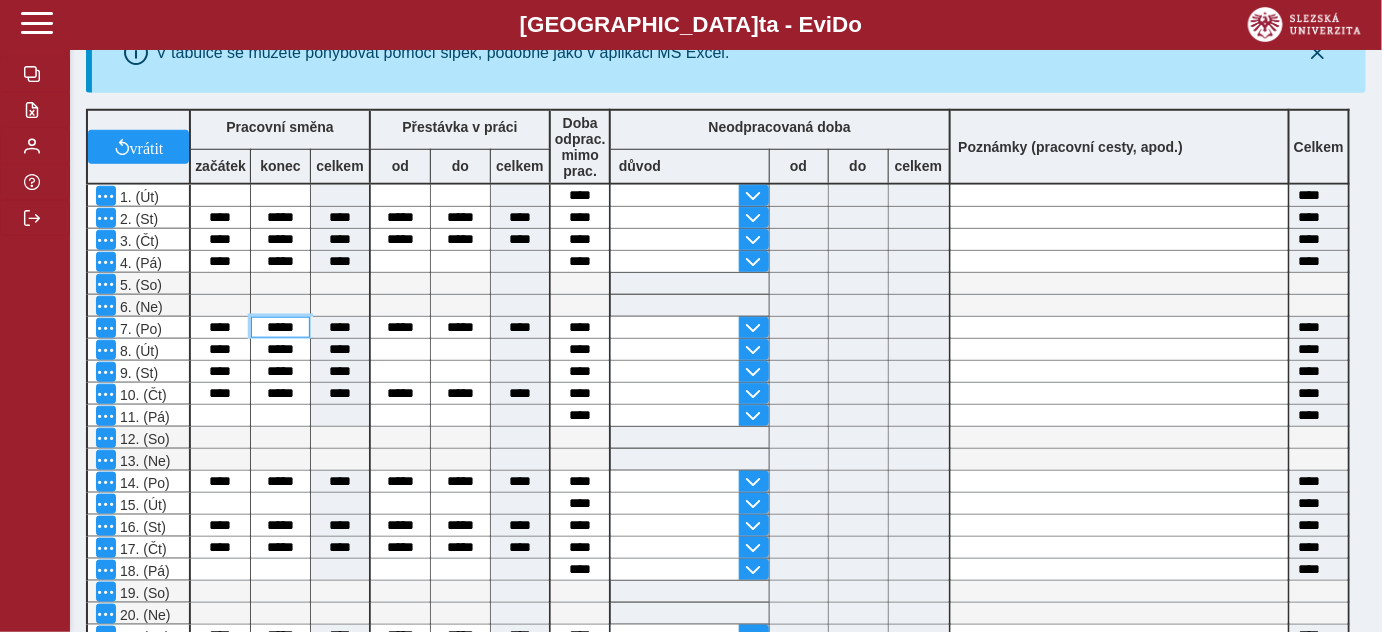 click on "*****" at bounding box center (280, 327) 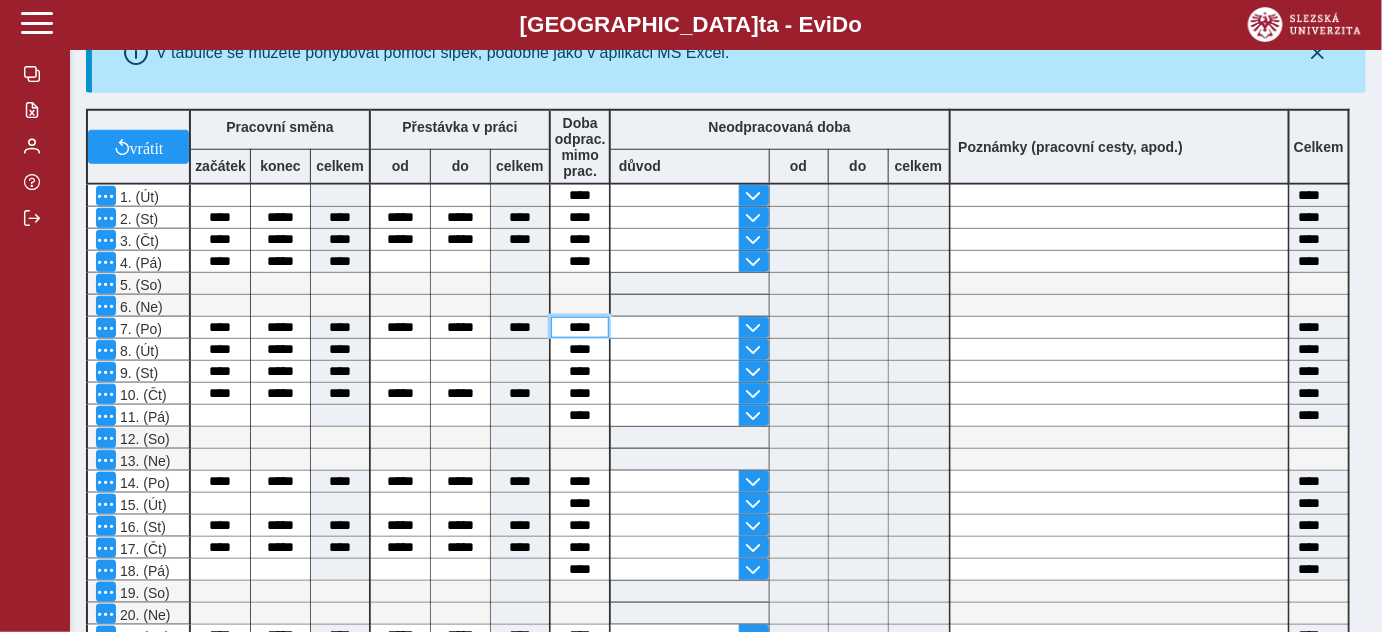 click on "****" at bounding box center (580, 327) 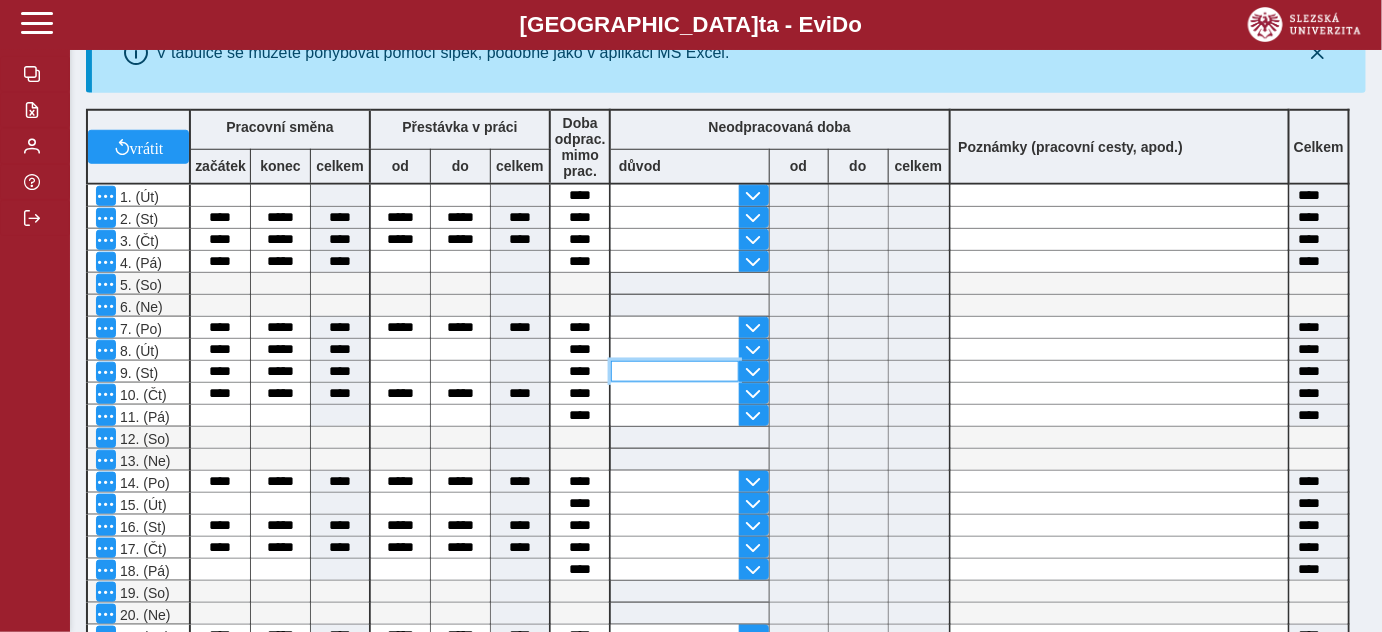 click at bounding box center [675, 371] 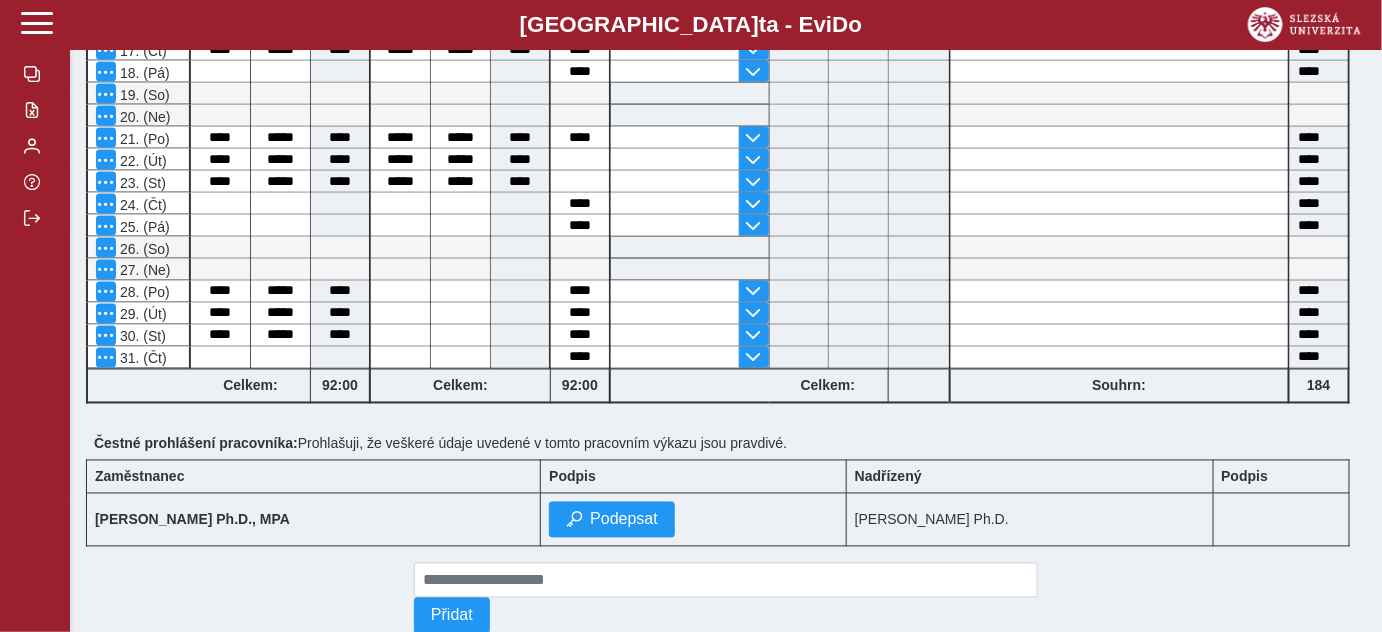 scroll, scrollTop: 952, scrollLeft: 0, axis: vertical 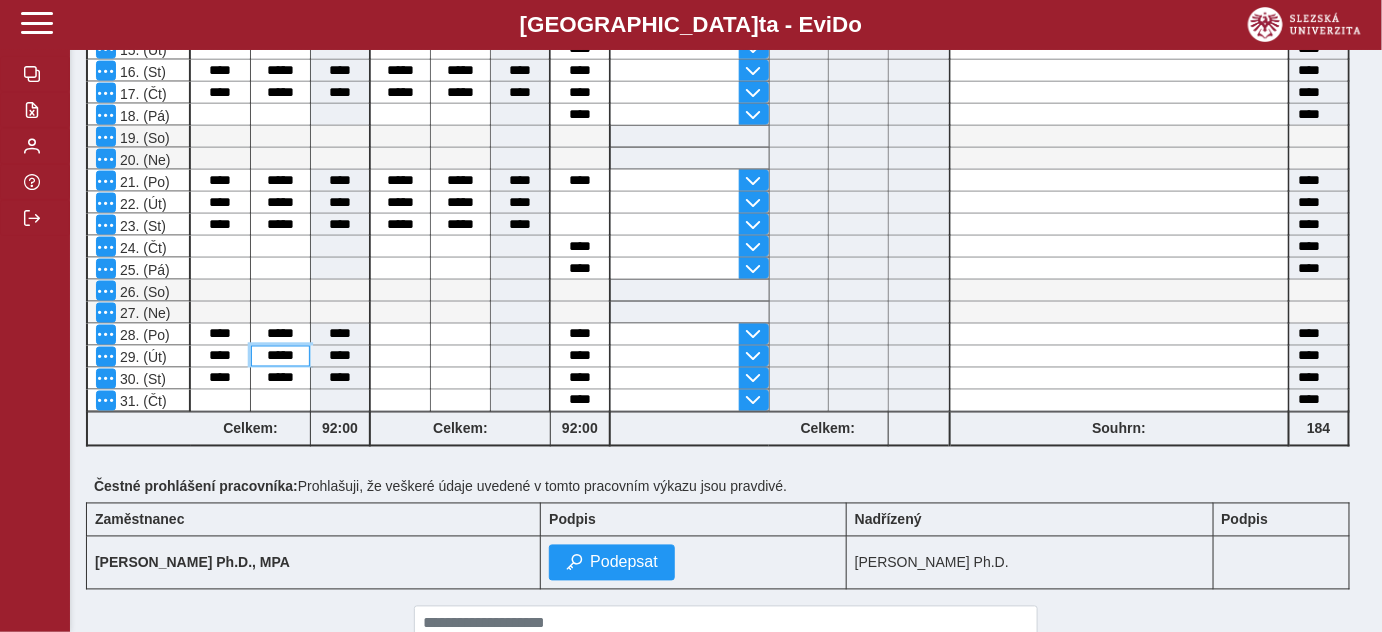 click on "*****" at bounding box center (280, 356) 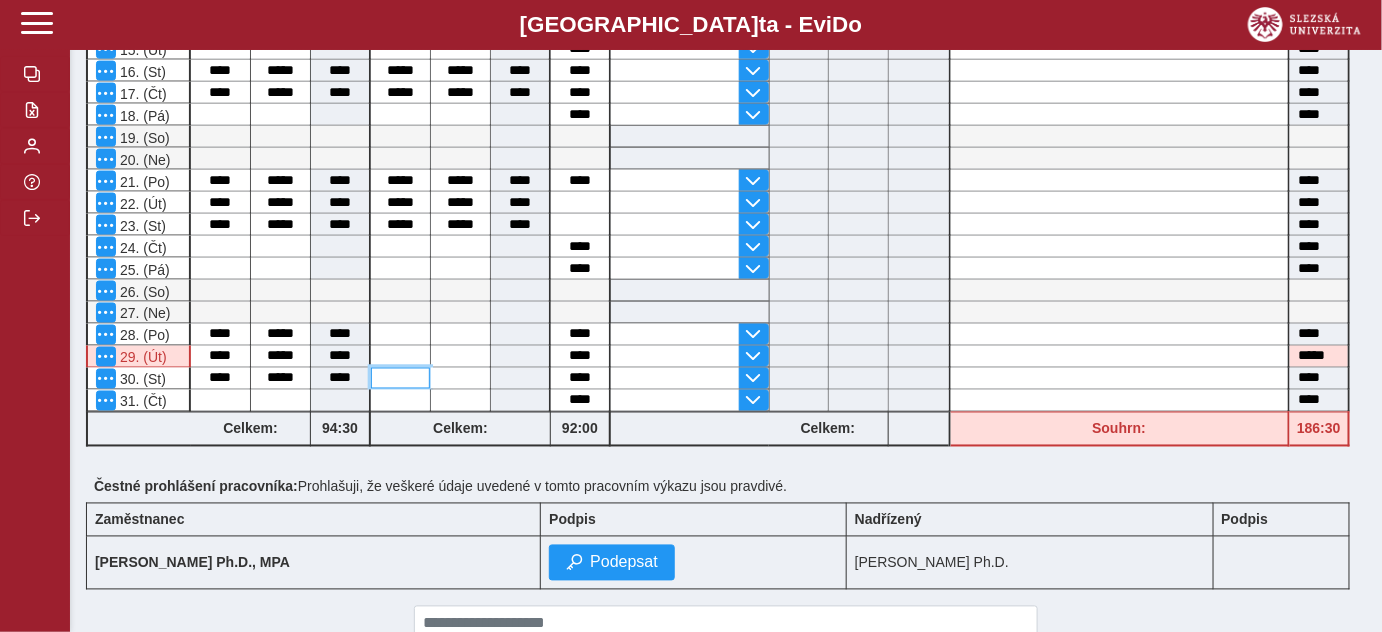 click at bounding box center [400, 378] 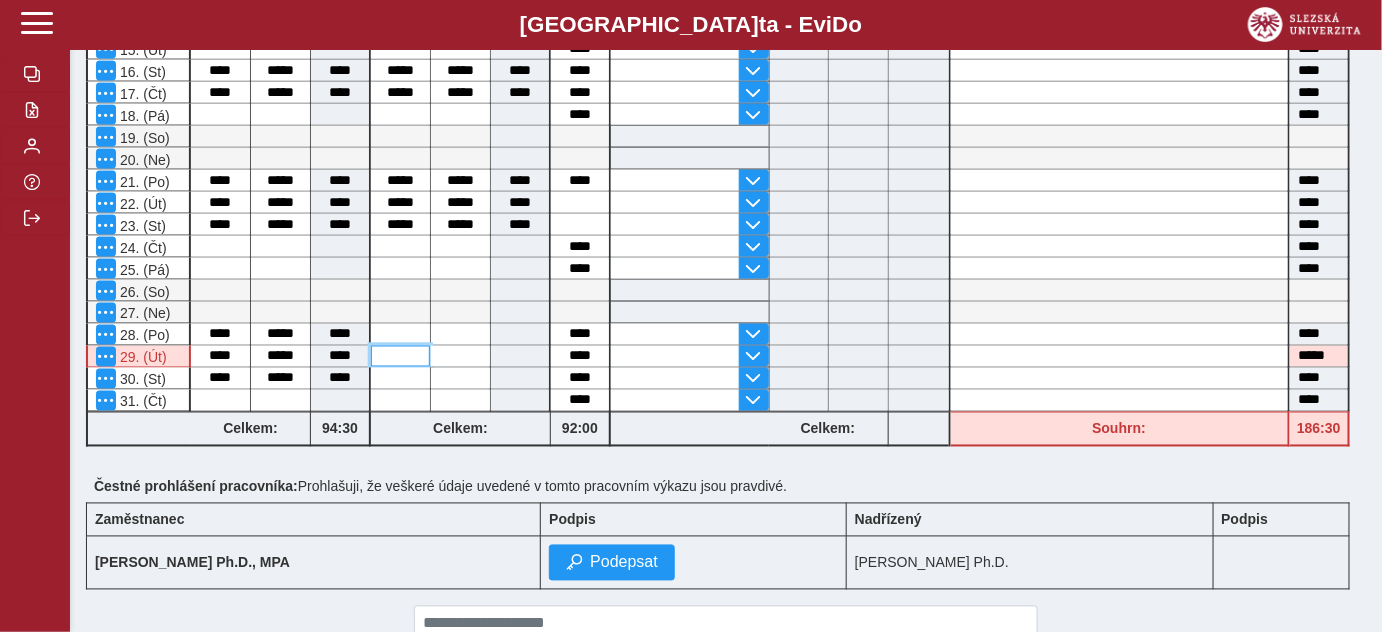 click at bounding box center [400, 356] 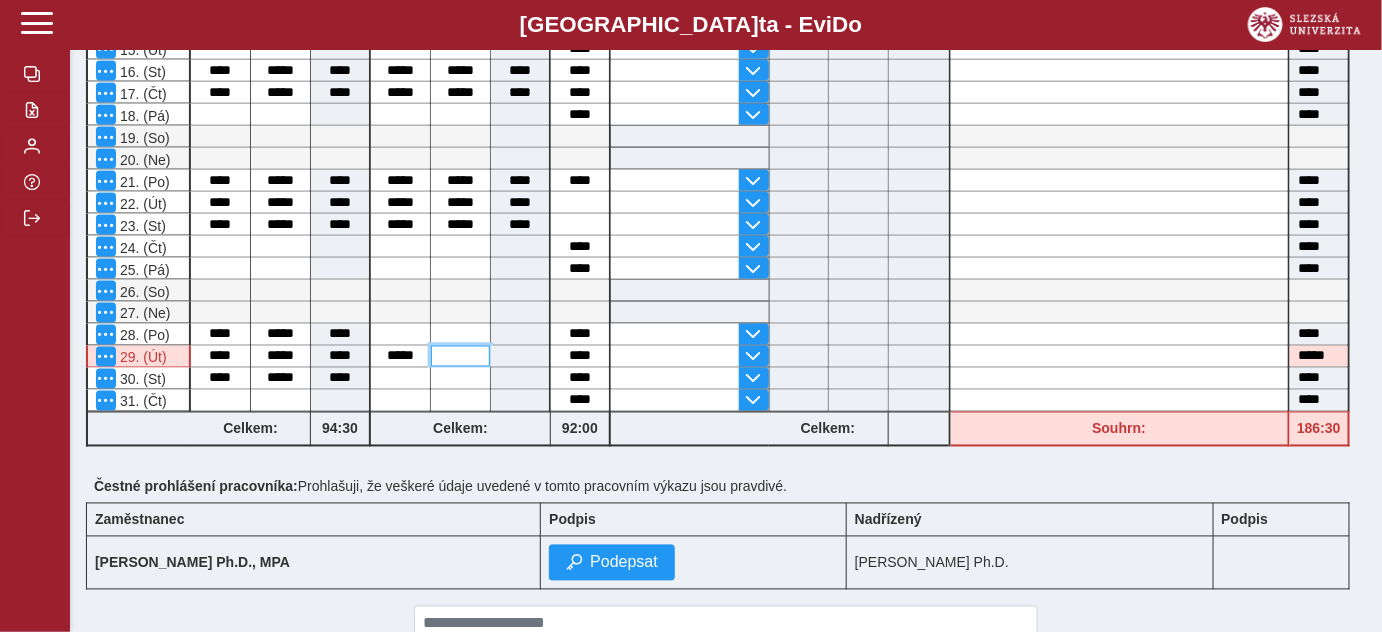 click at bounding box center (460, 356) 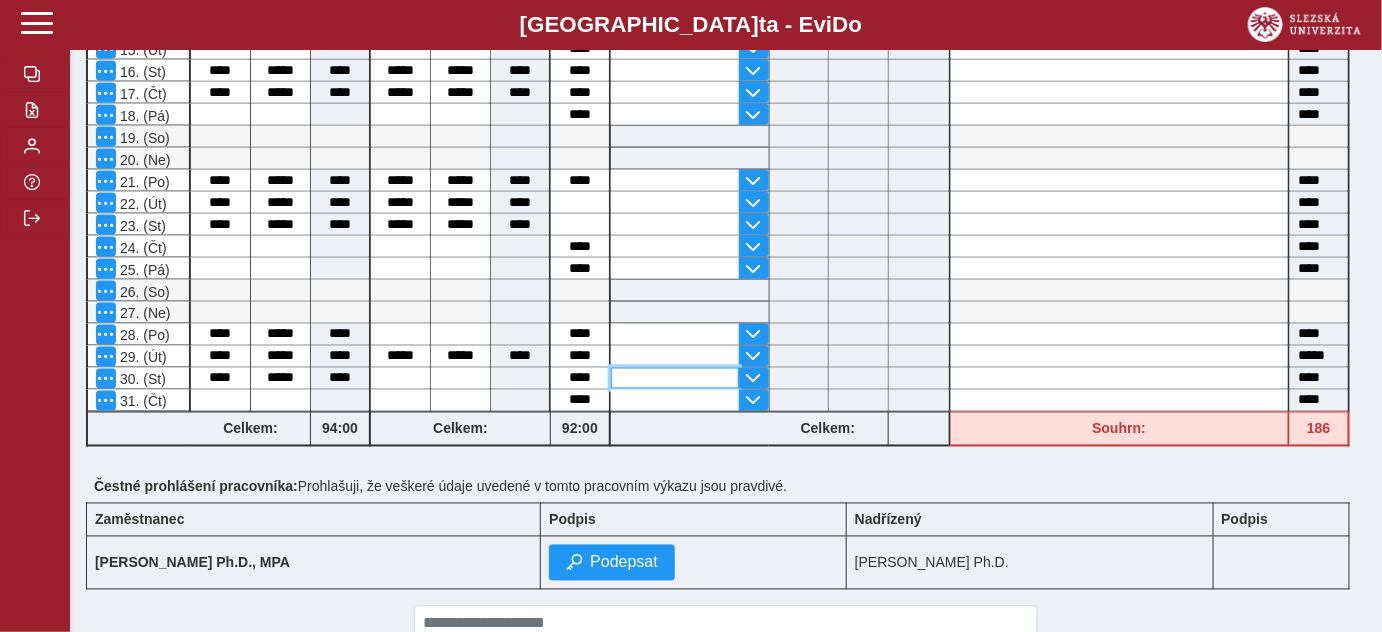 click at bounding box center (675, 378) 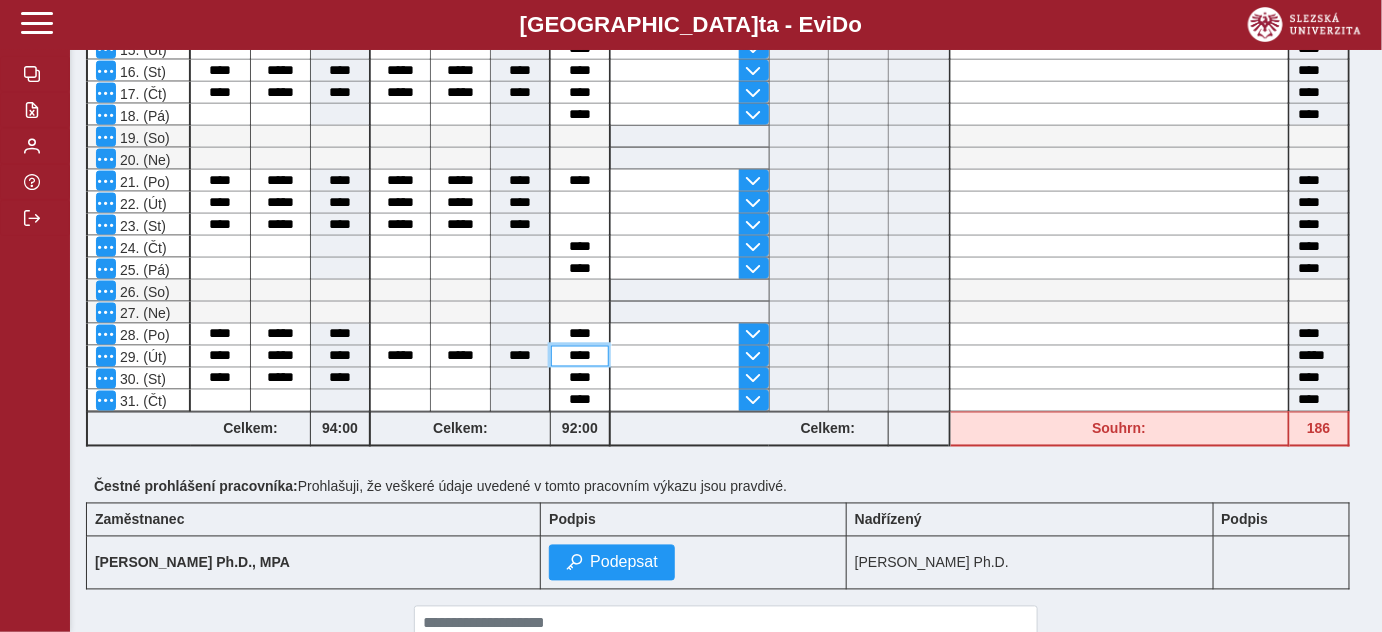 click on "****" at bounding box center [580, 356] 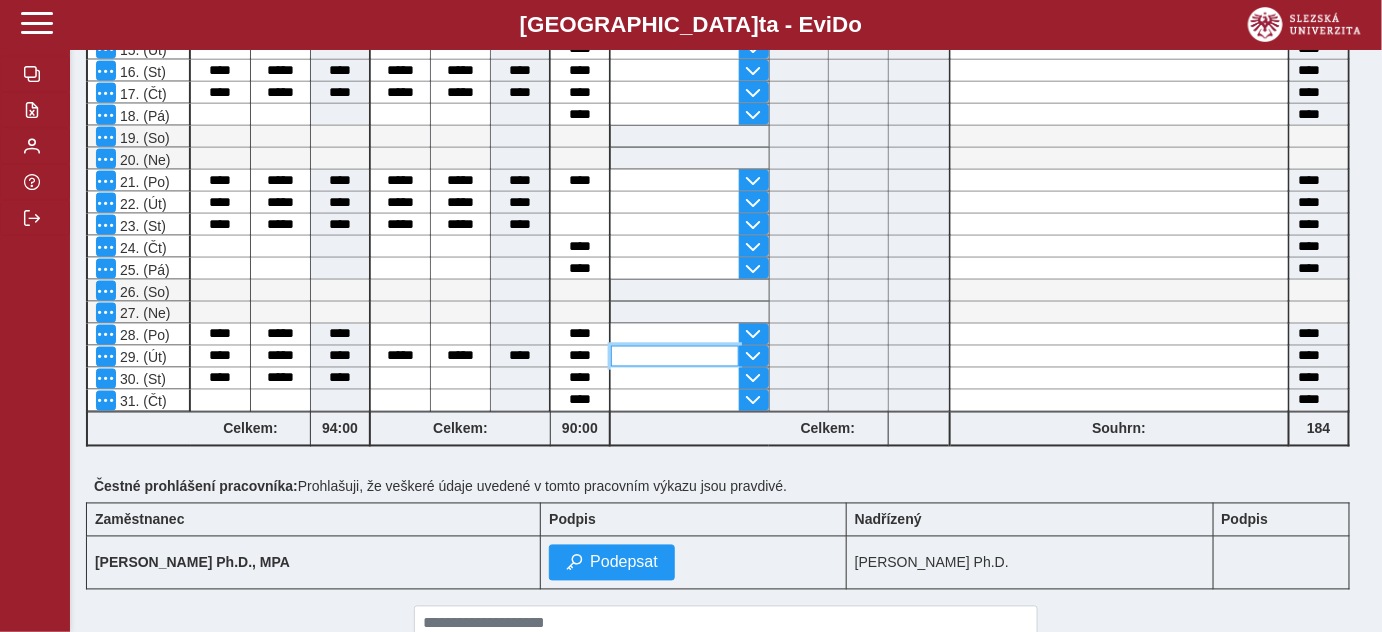 click at bounding box center [675, 356] 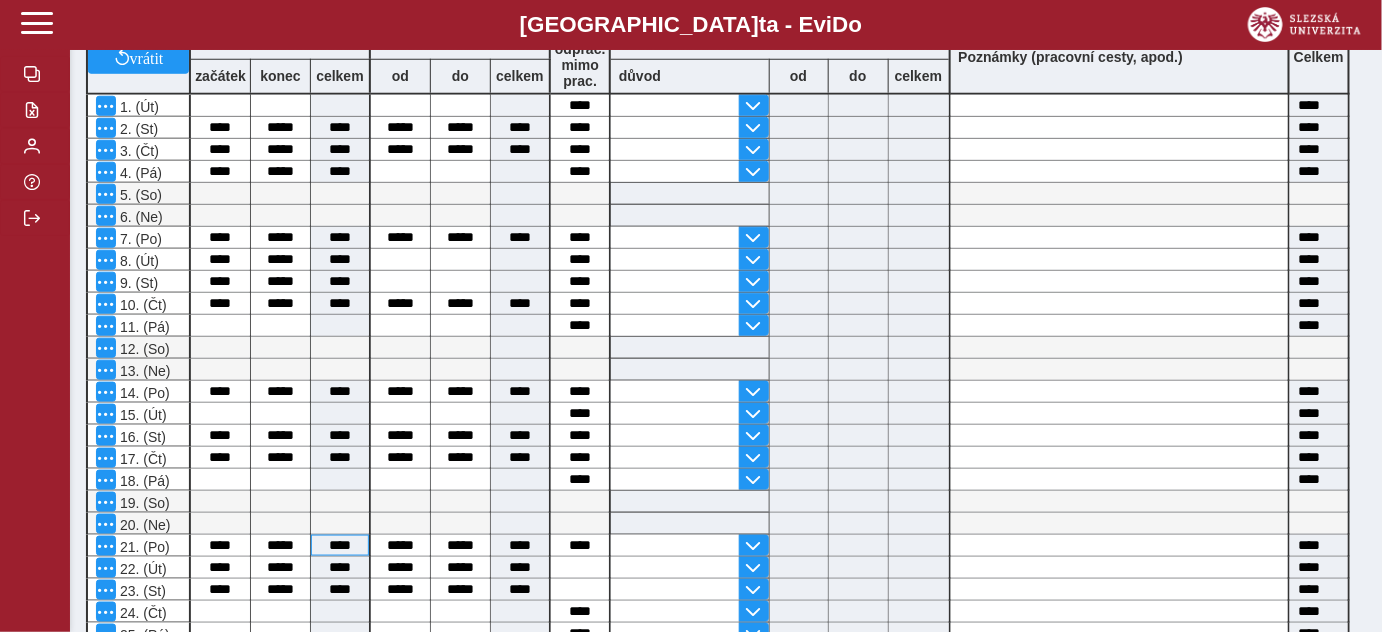 scroll, scrollTop: 588, scrollLeft: 0, axis: vertical 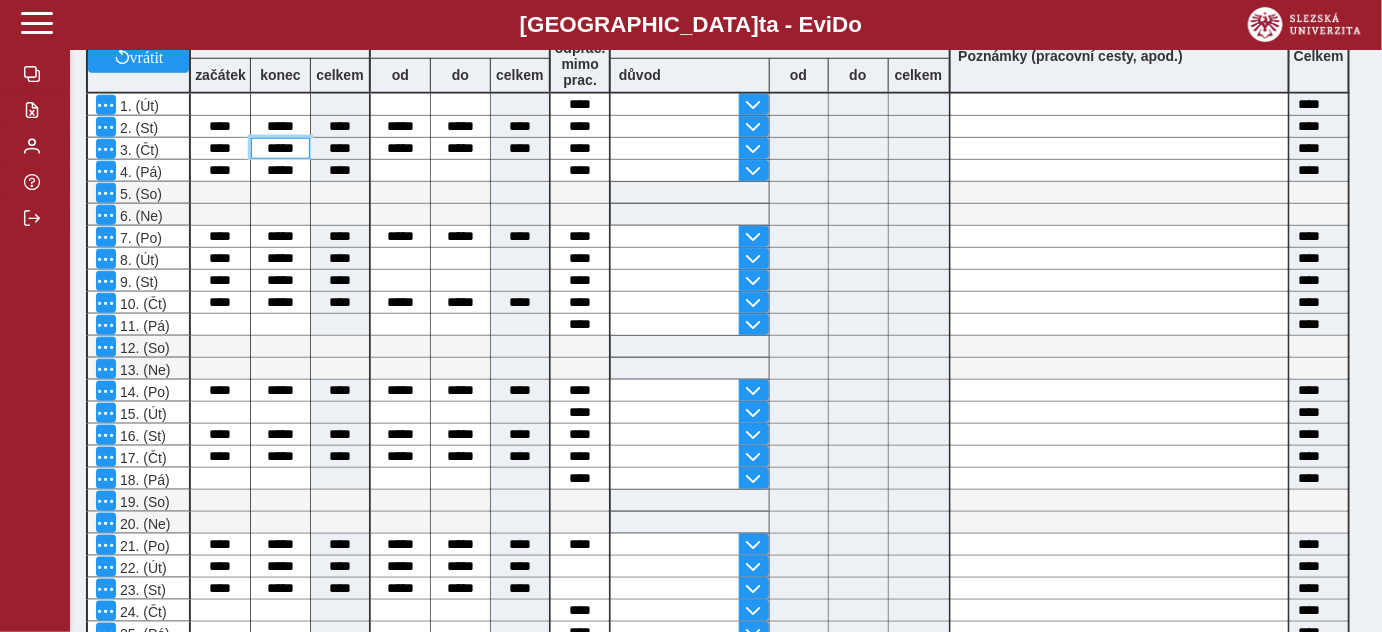 click on "*****" at bounding box center [280, 148] 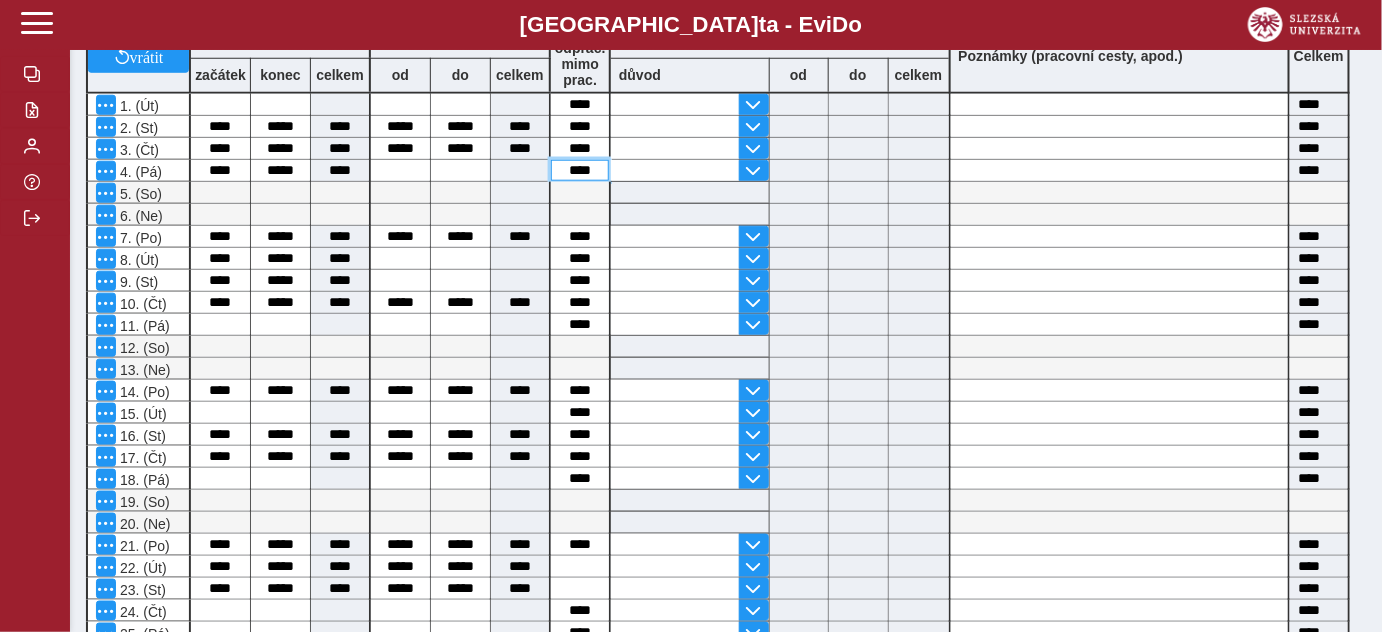 click on "****" at bounding box center [580, 170] 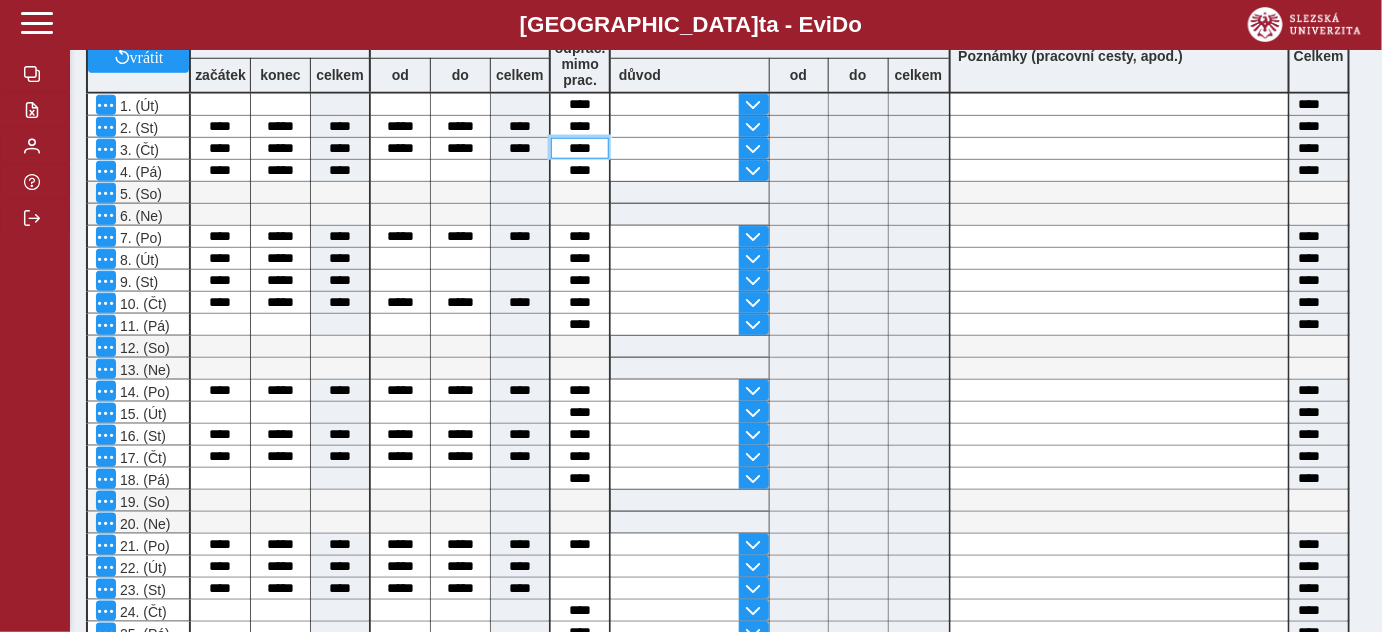 drag, startPoint x: 596, startPoint y: 145, endPoint x: 551, endPoint y: 142, distance: 45.099888 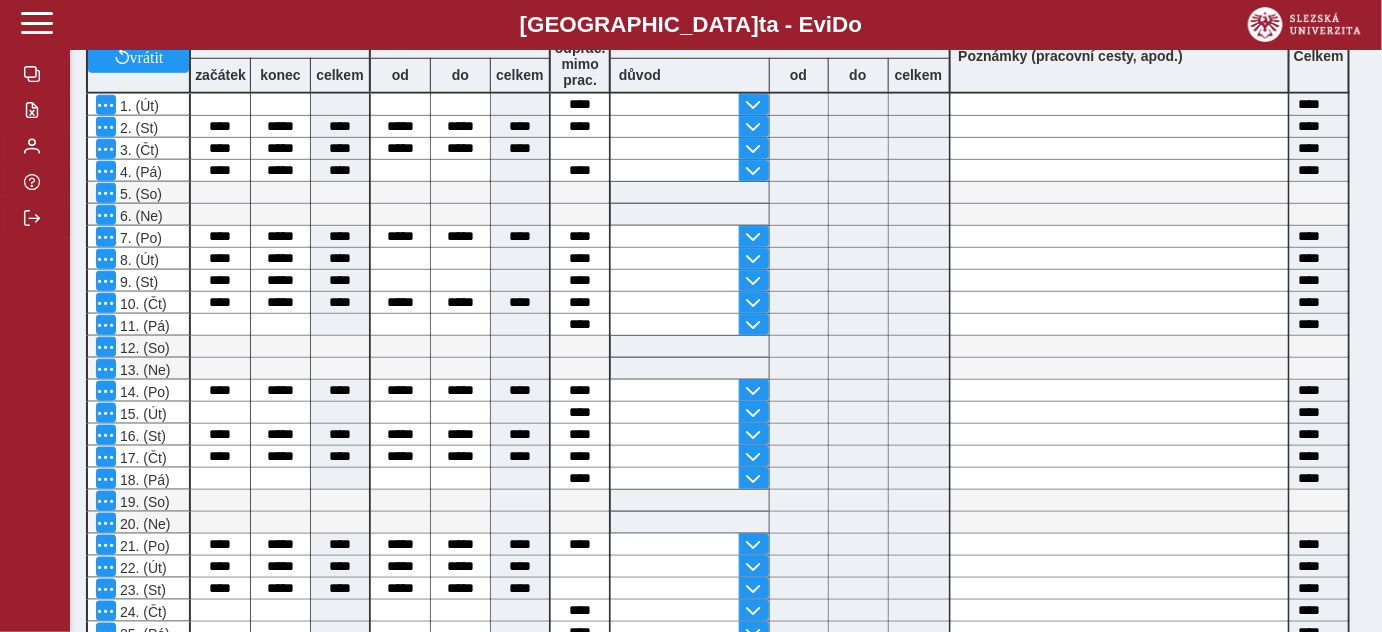 click at bounding box center [690, 214] 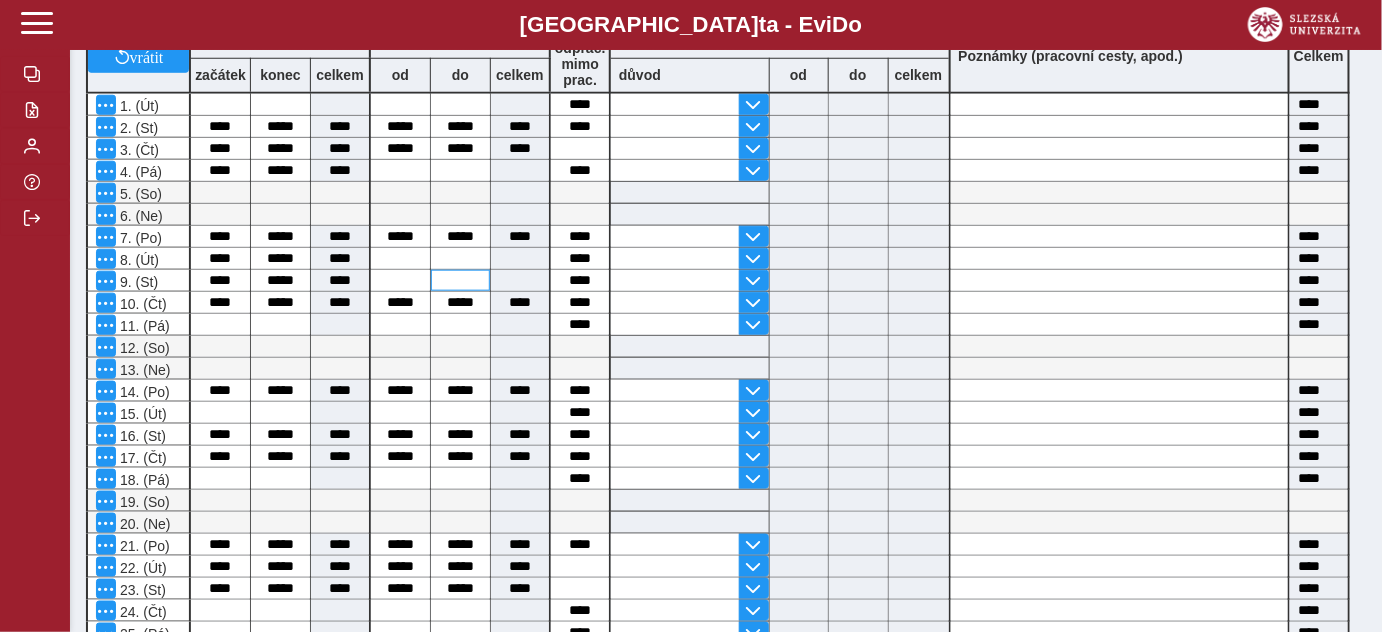 scroll, scrollTop: 679, scrollLeft: 0, axis: vertical 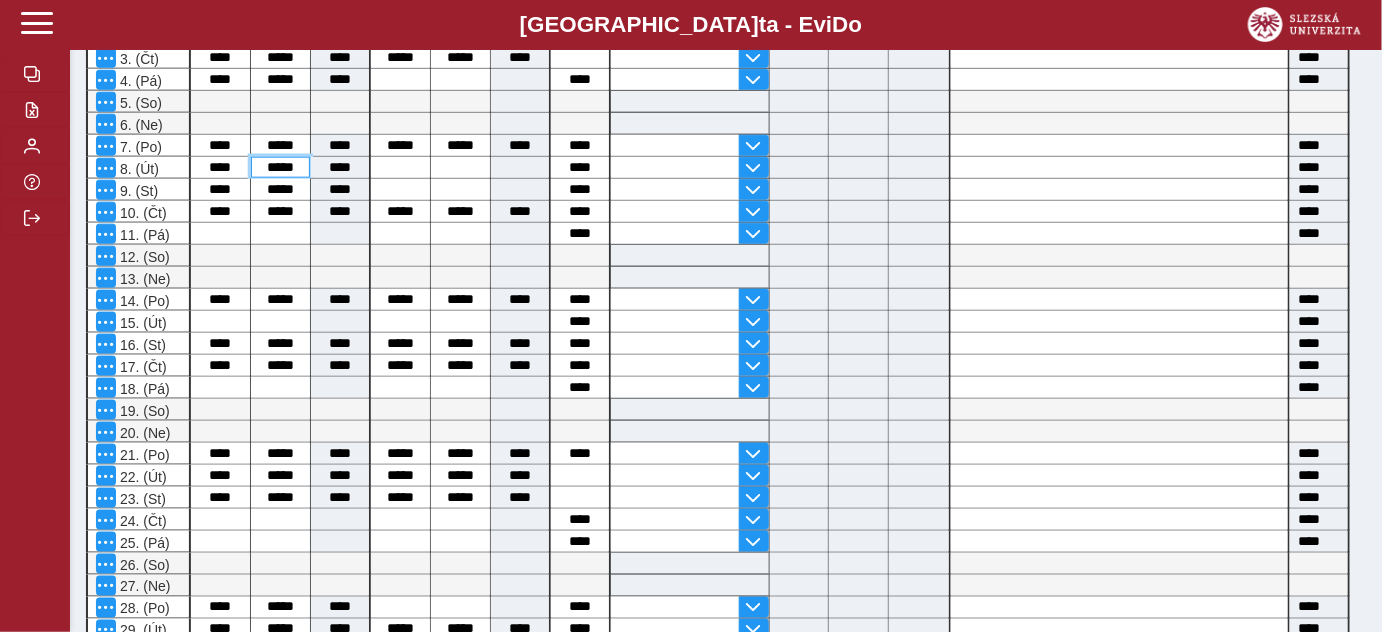 click on "*****" at bounding box center (280, 167) 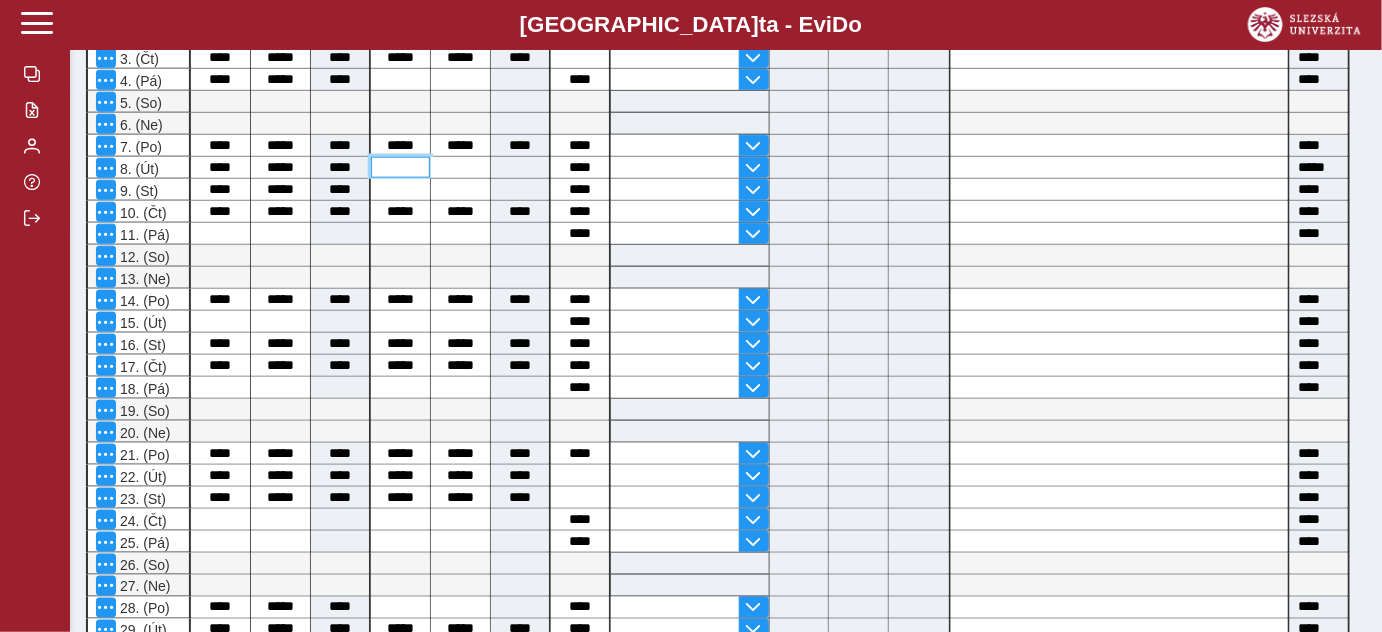 click at bounding box center (400, 167) 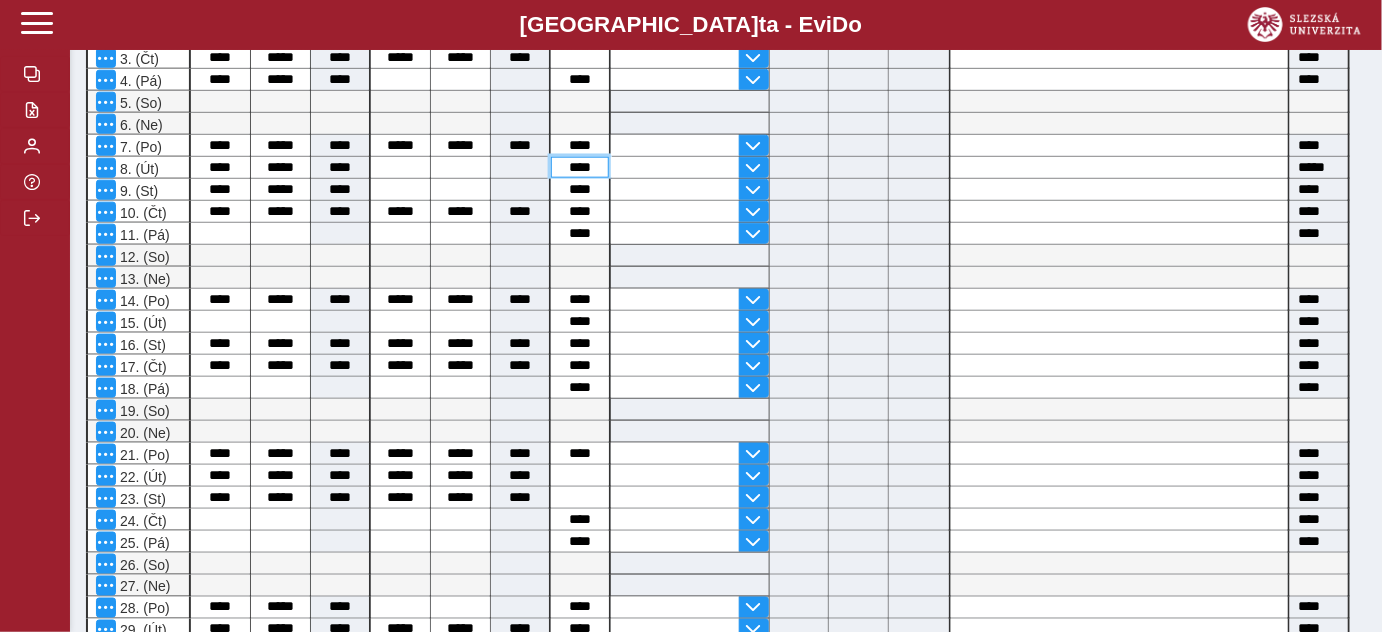 drag, startPoint x: 563, startPoint y: 162, endPoint x: 573, endPoint y: 165, distance: 10.440307 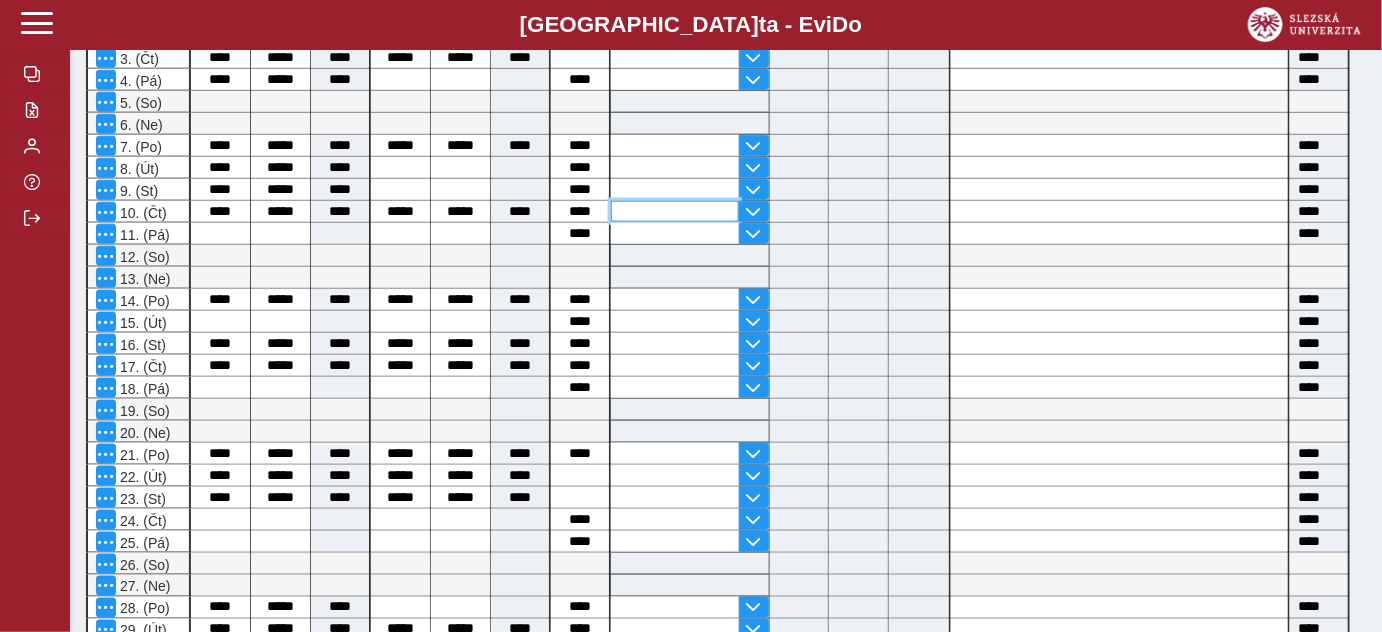 click at bounding box center (675, 211) 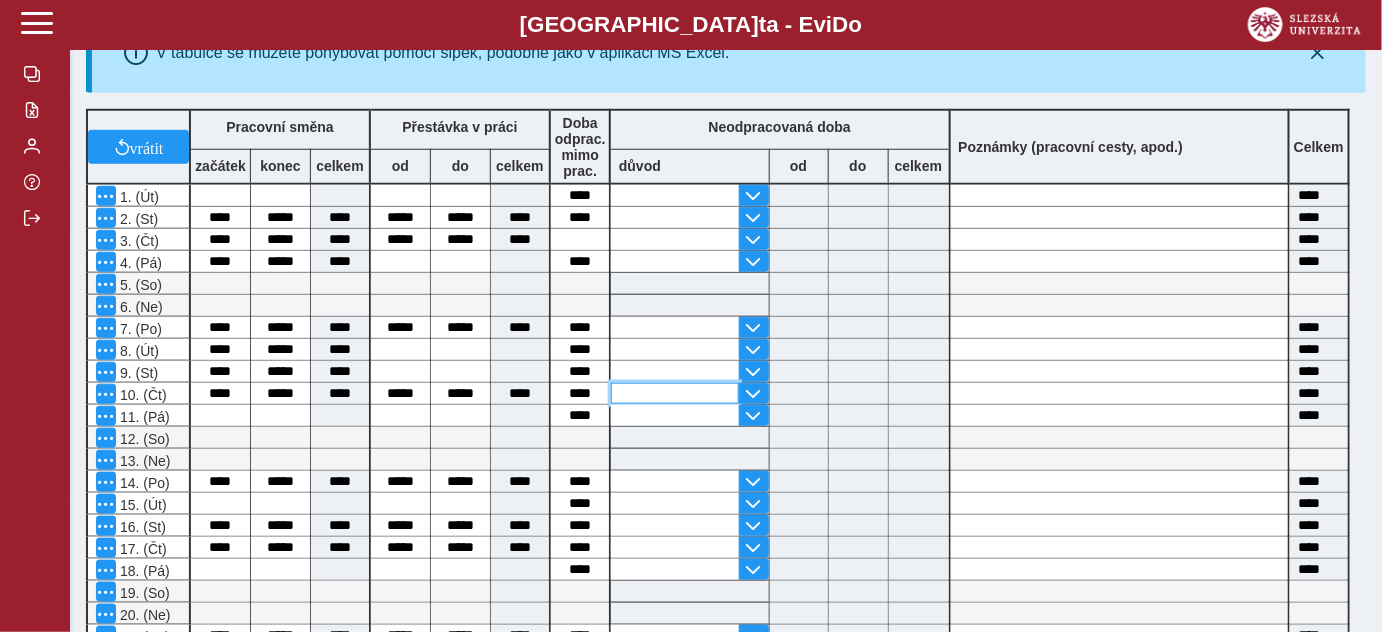 scroll, scrollTop: 0, scrollLeft: 0, axis: both 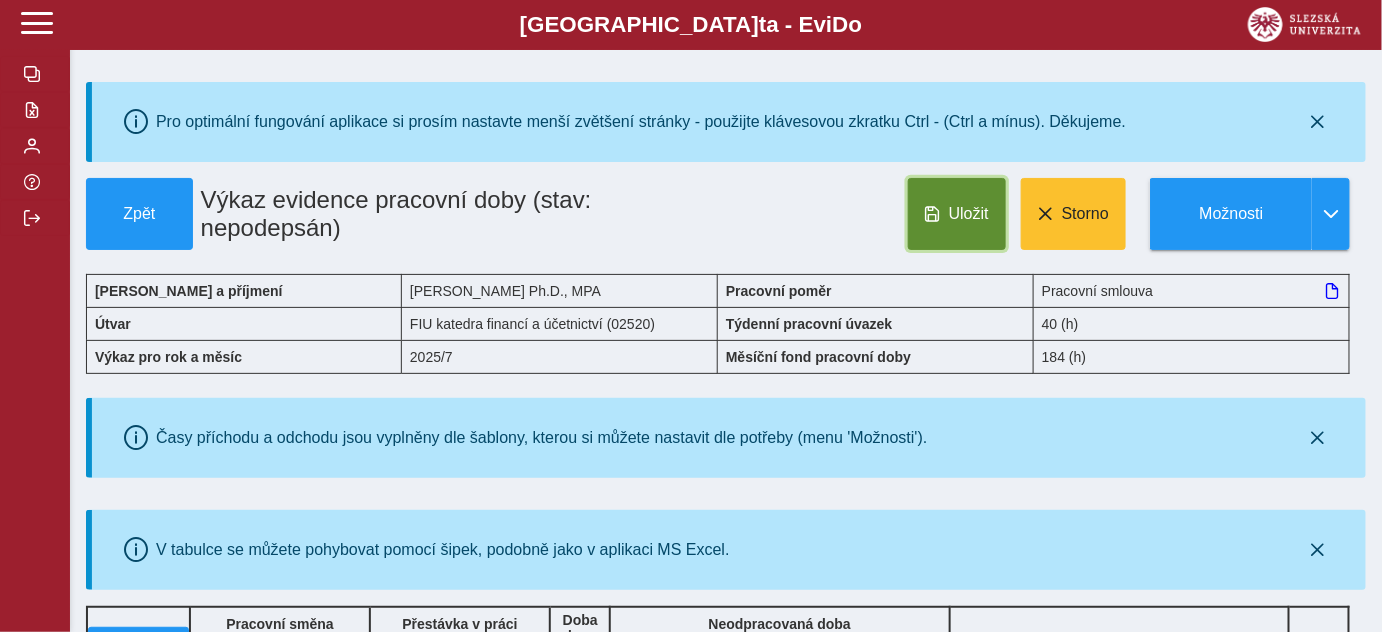 click on "Uložit" at bounding box center (969, 214) 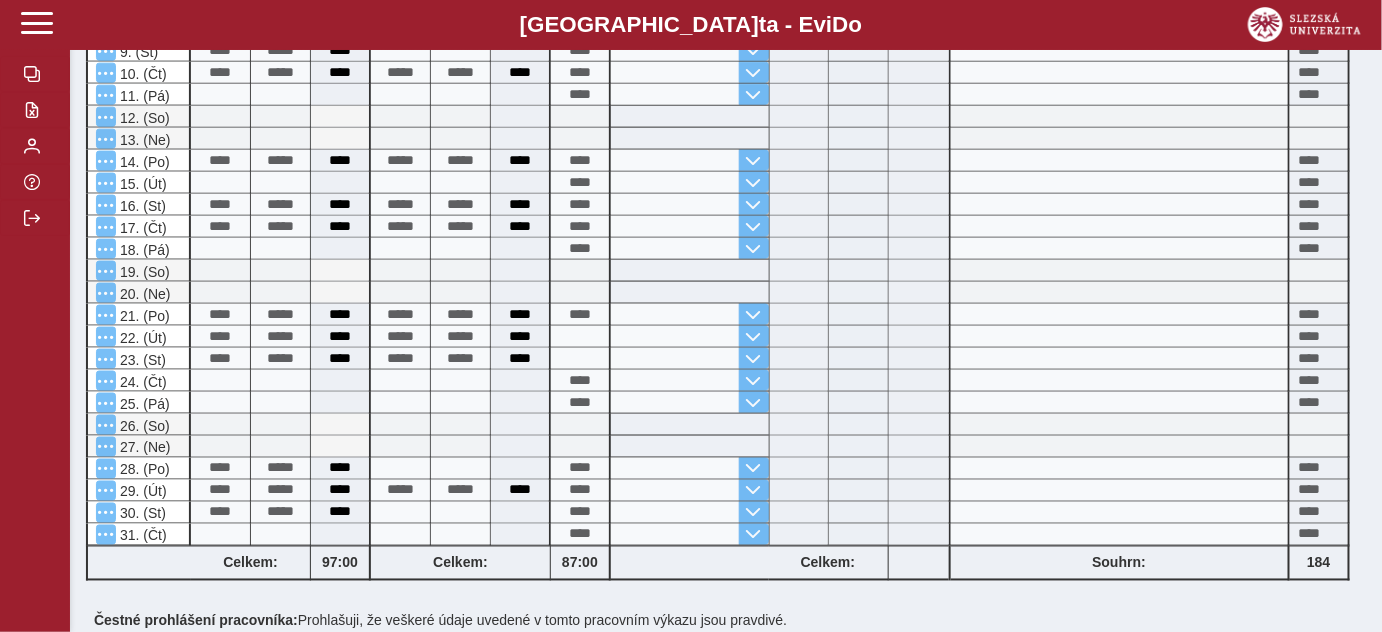scroll, scrollTop: 1042, scrollLeft: 0, axis: vertical 